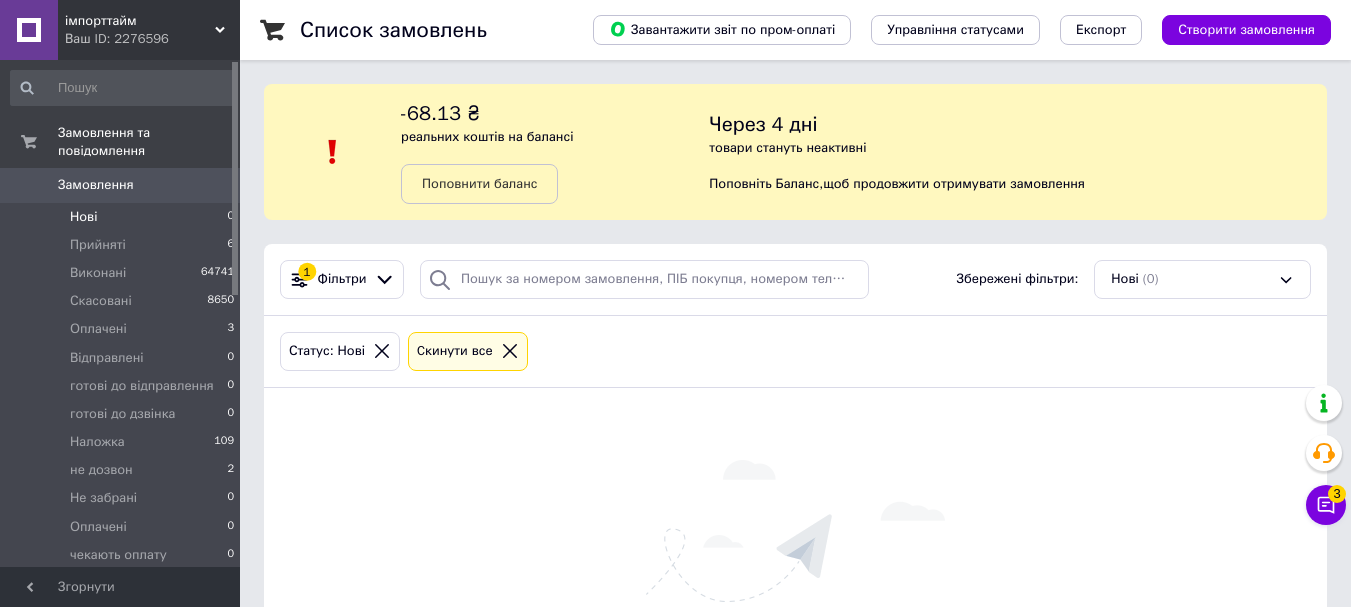 scroll, scrollTop: 167, scrollLeft: 0, axis: vertical 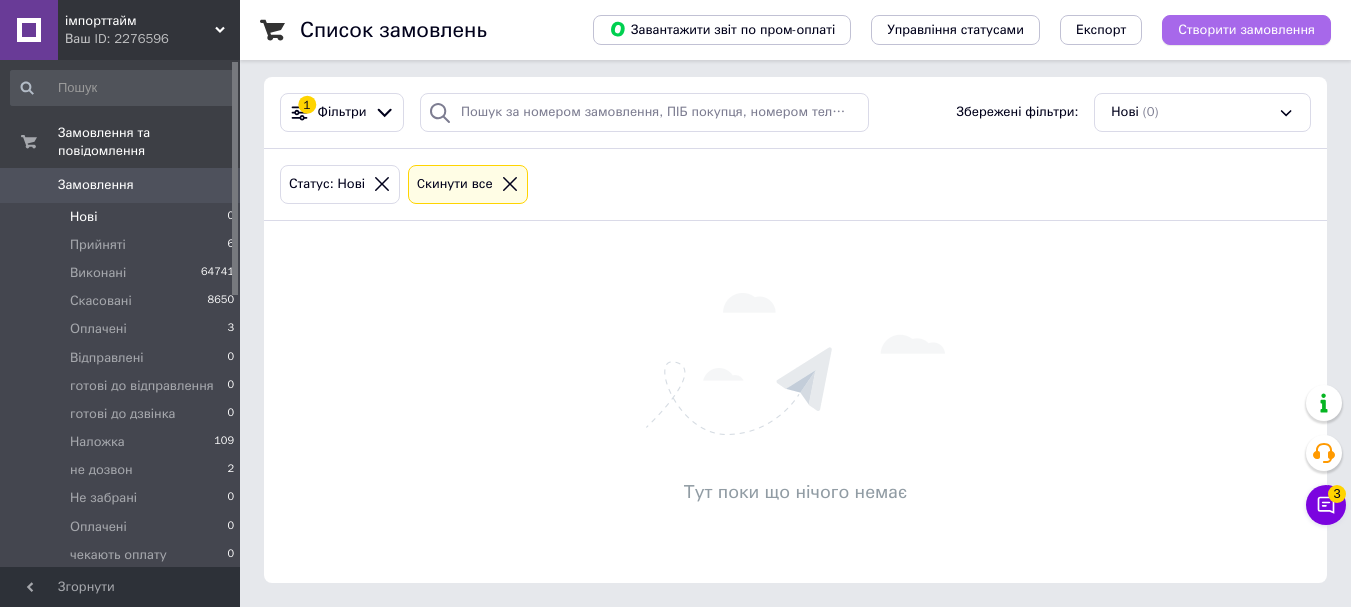 click on "Створити замовлення" at bounding box center (1246, 30) 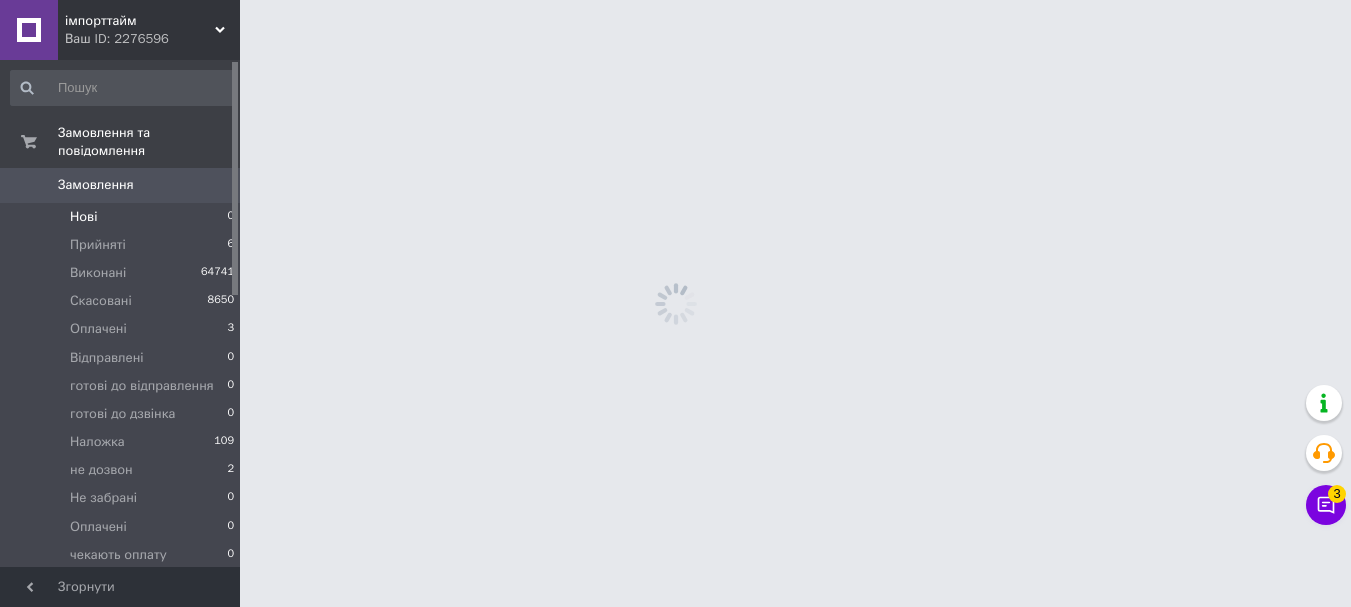 scroll, scrollTop: 0, scrollLeft: 0, axis: both 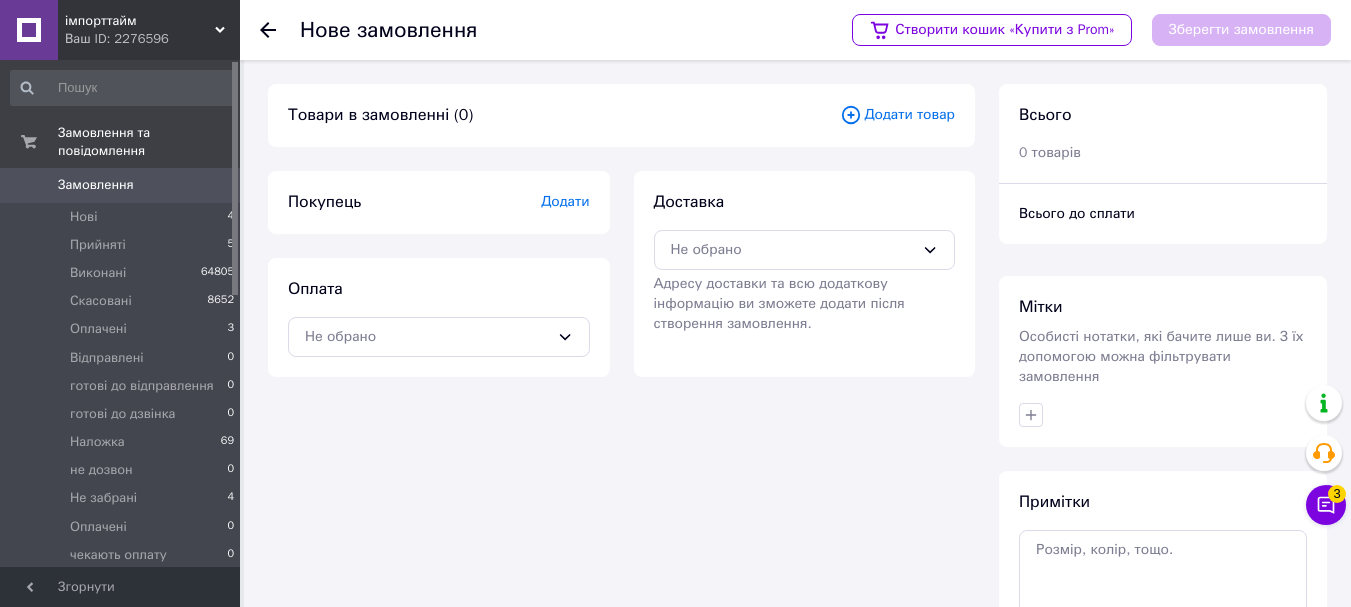 click on "Додати товар" at bounding box center [897, 115] 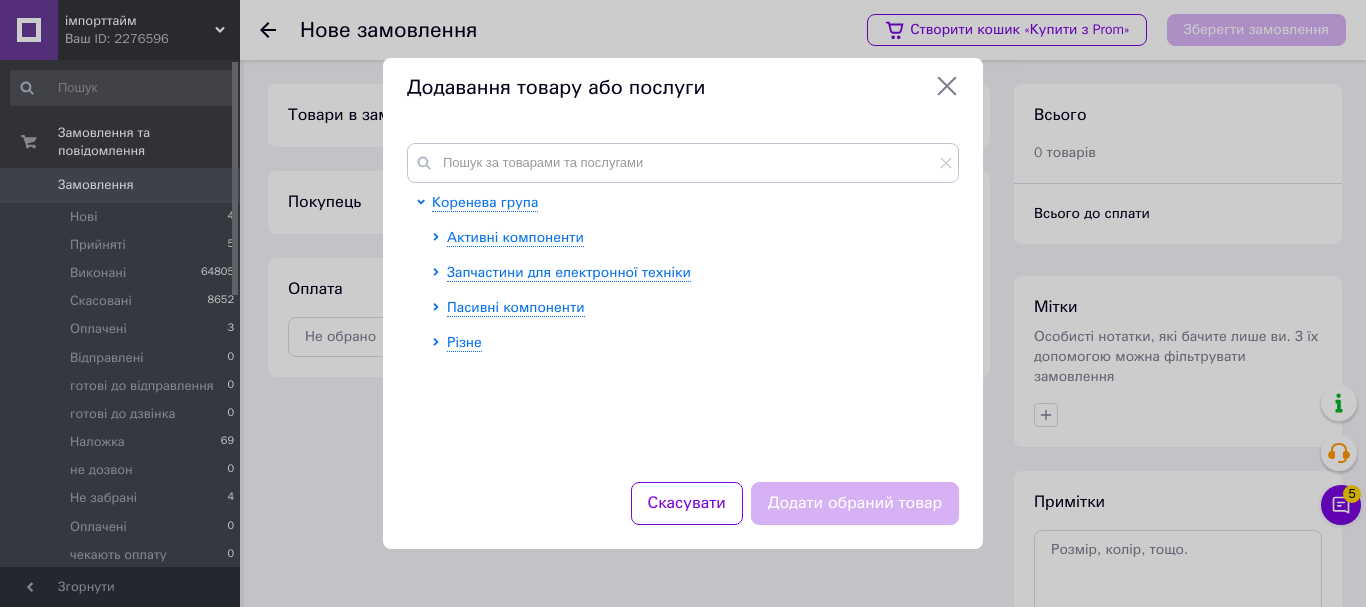 click 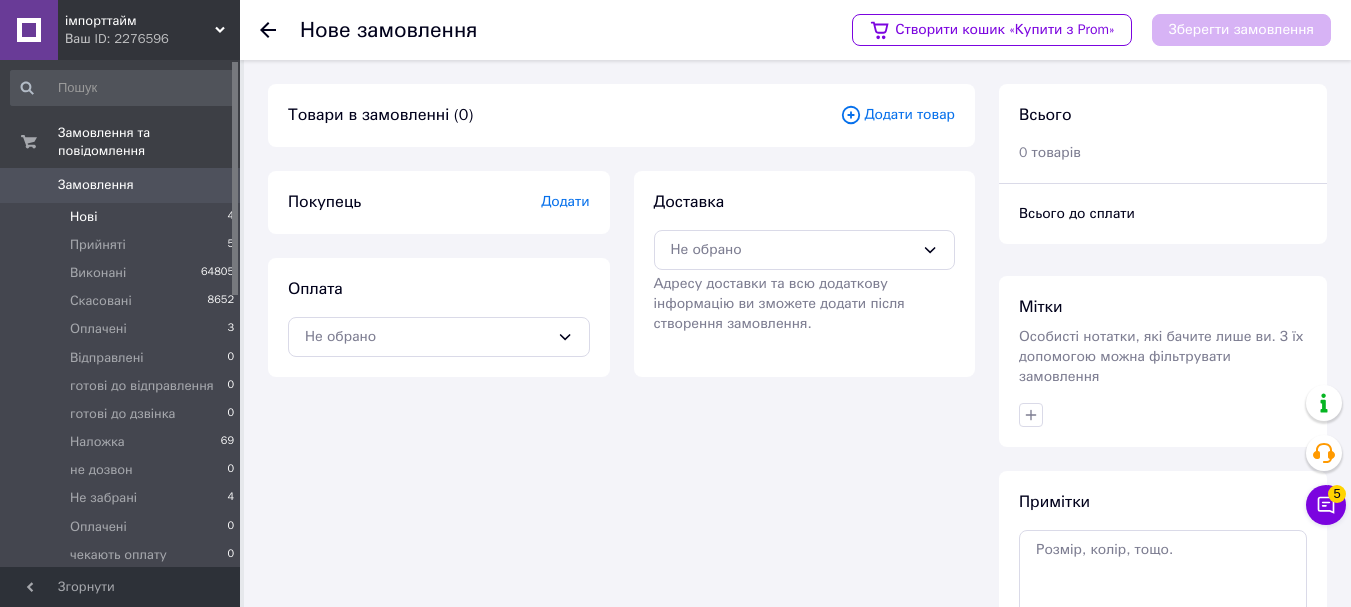 click on "Нові 4" at bounding box center [123, 217] 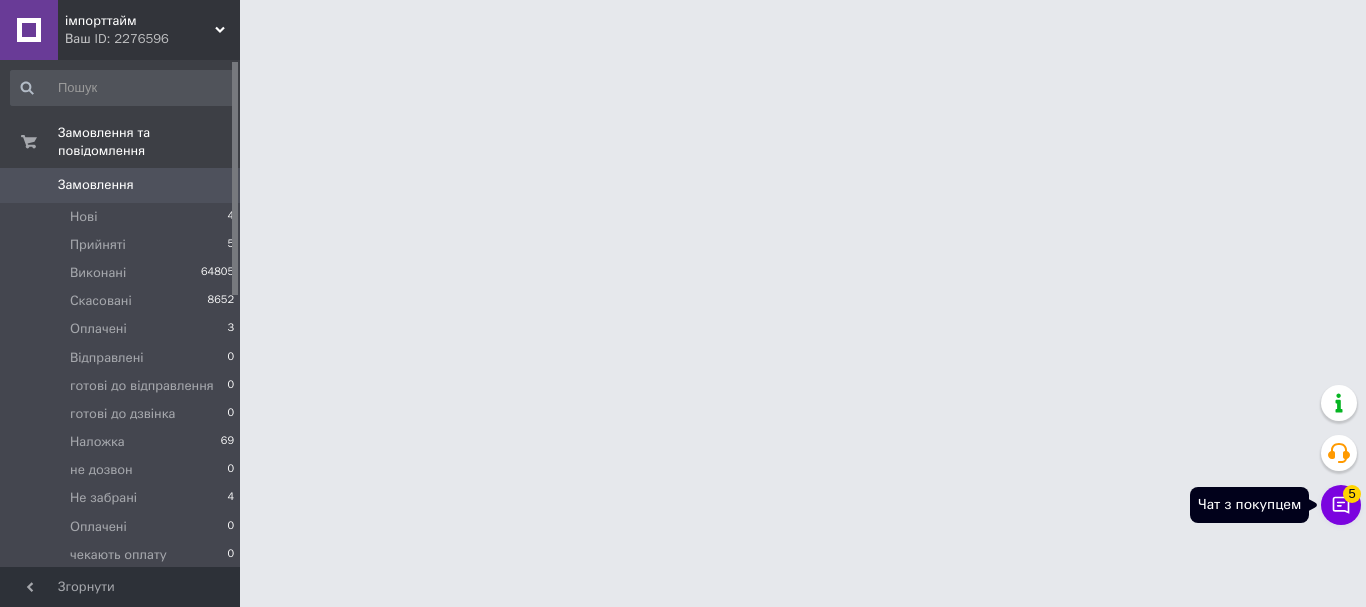 click on "5" at bounding box center (1352, 494) 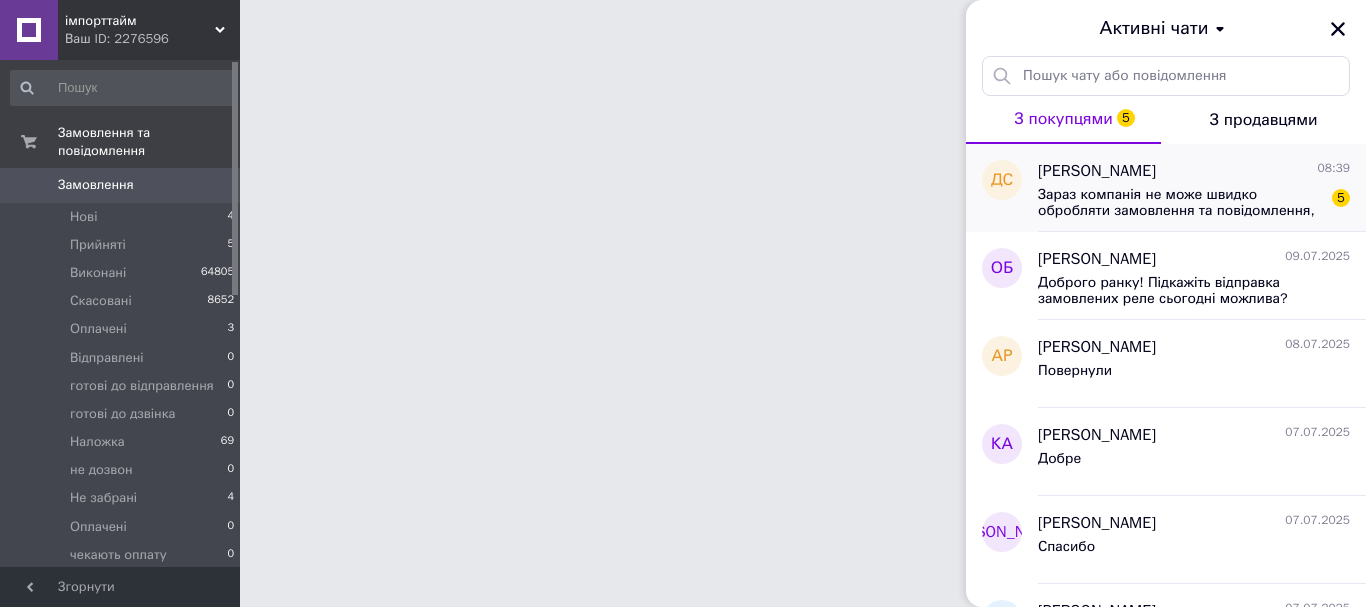 click on "Зараз компанія не може швидко обробляти замовлення та повідомлення,
оскільки за її графіком роботи сьогодні вихідний. Ваша заявка буде оброблена в найближчий робочий день." at bounding box center (1180, 203) 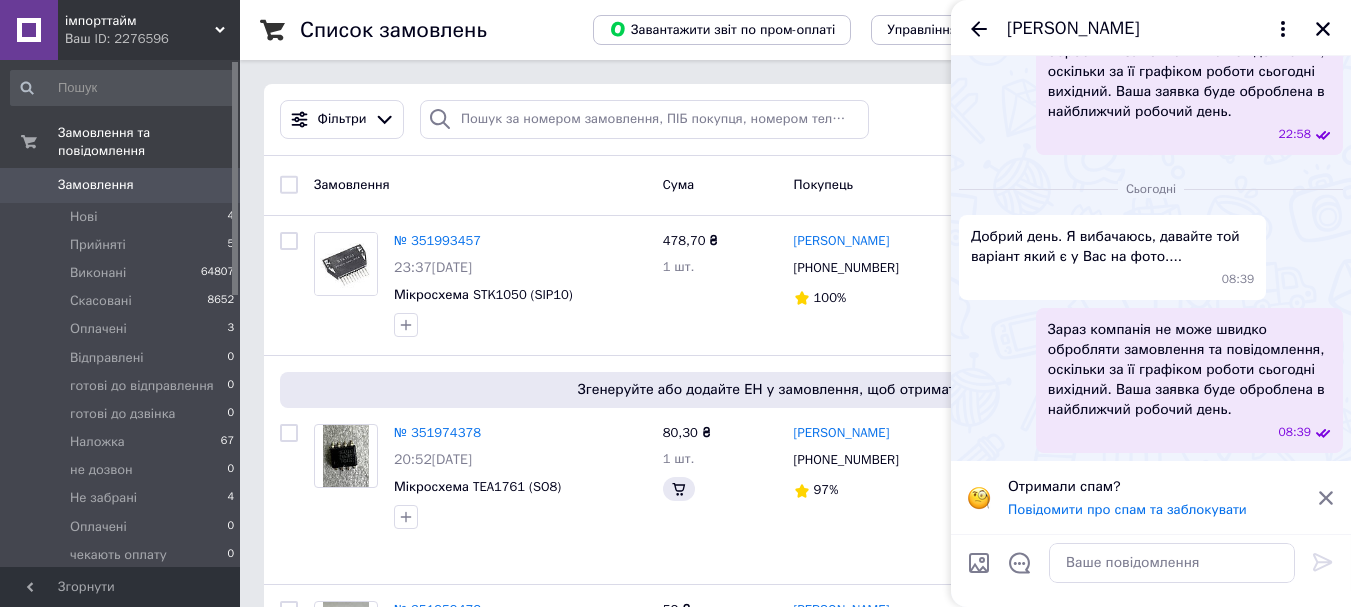 click on "Отримали спам? Повідомити про спам та заблокувати" at bounding box center [1151, 498] 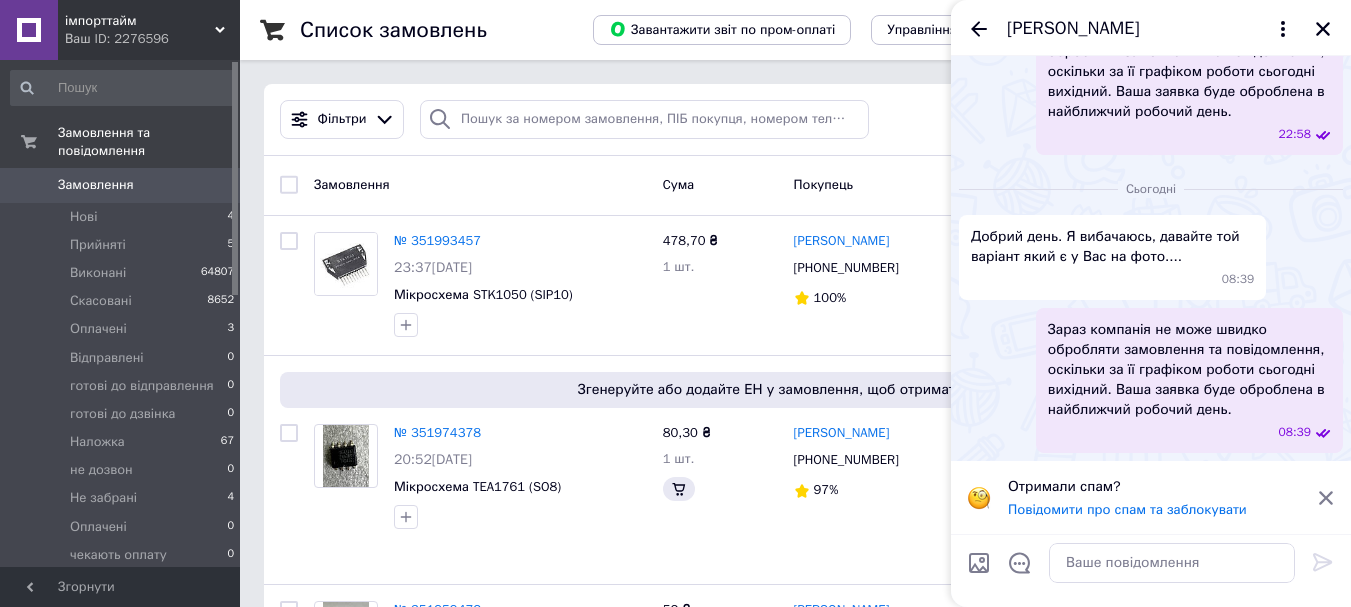 click 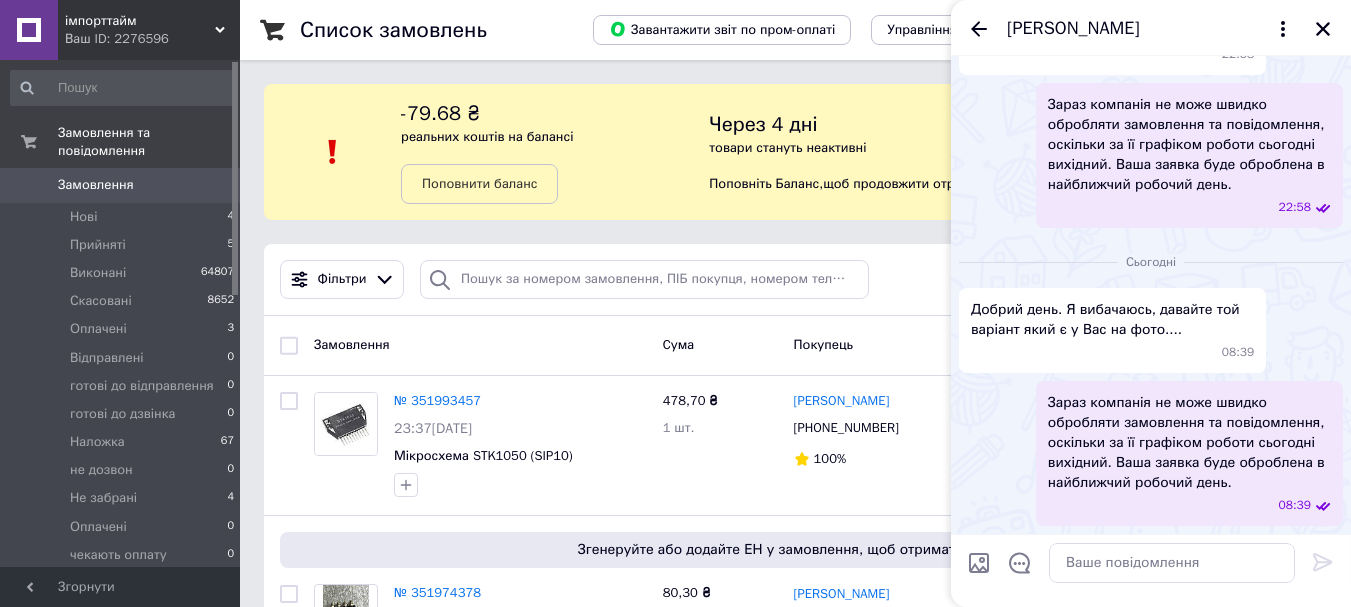 scroll, scrollTop: 497, scrollLeft: 0, axis: vertical 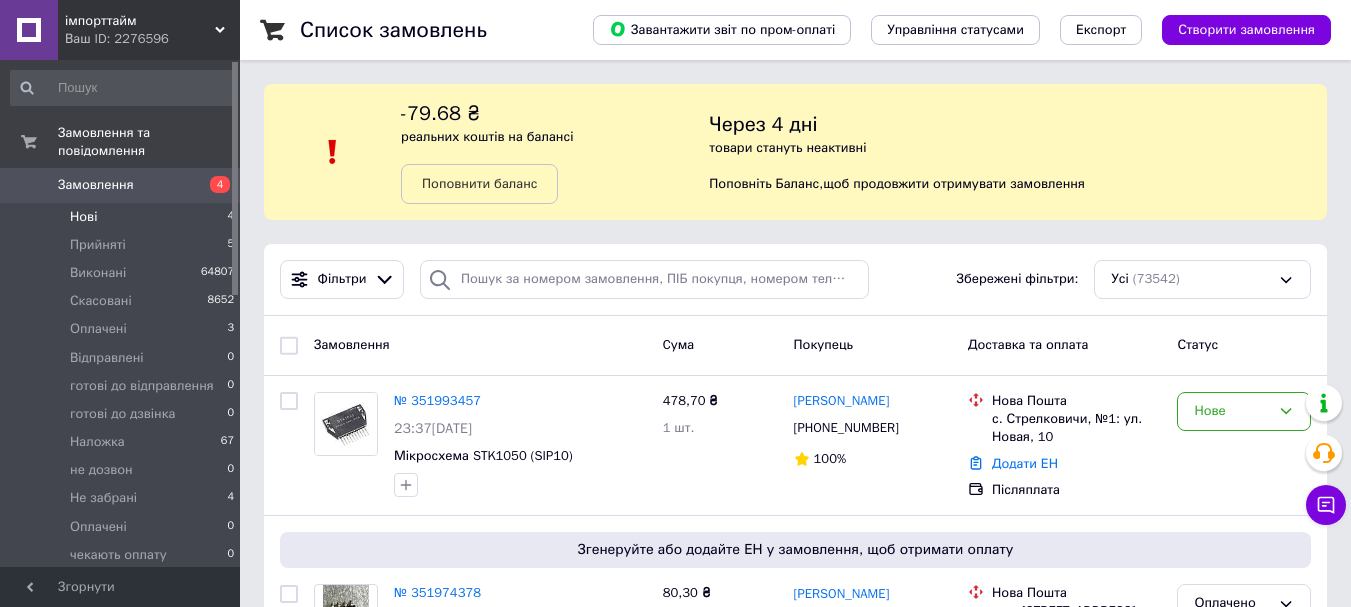 click on "Нові 4" at bounding box center [123, 217] 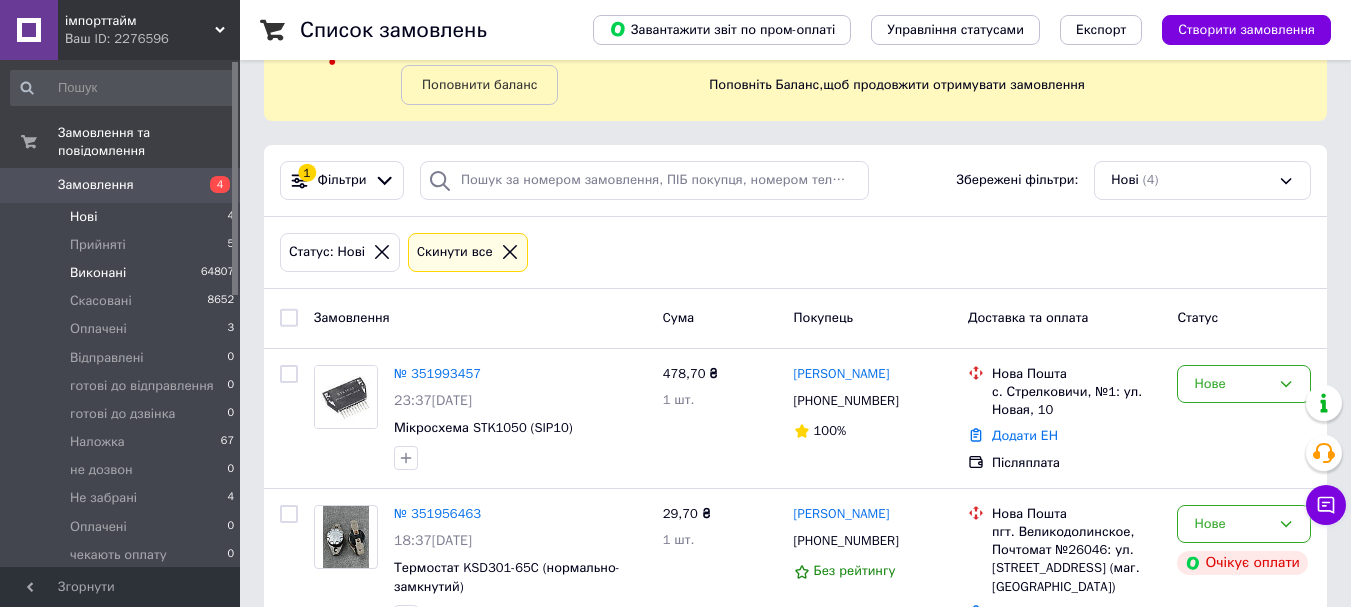 scroll, scrollTop: 100, scrollLeft: 0, axis: vertical 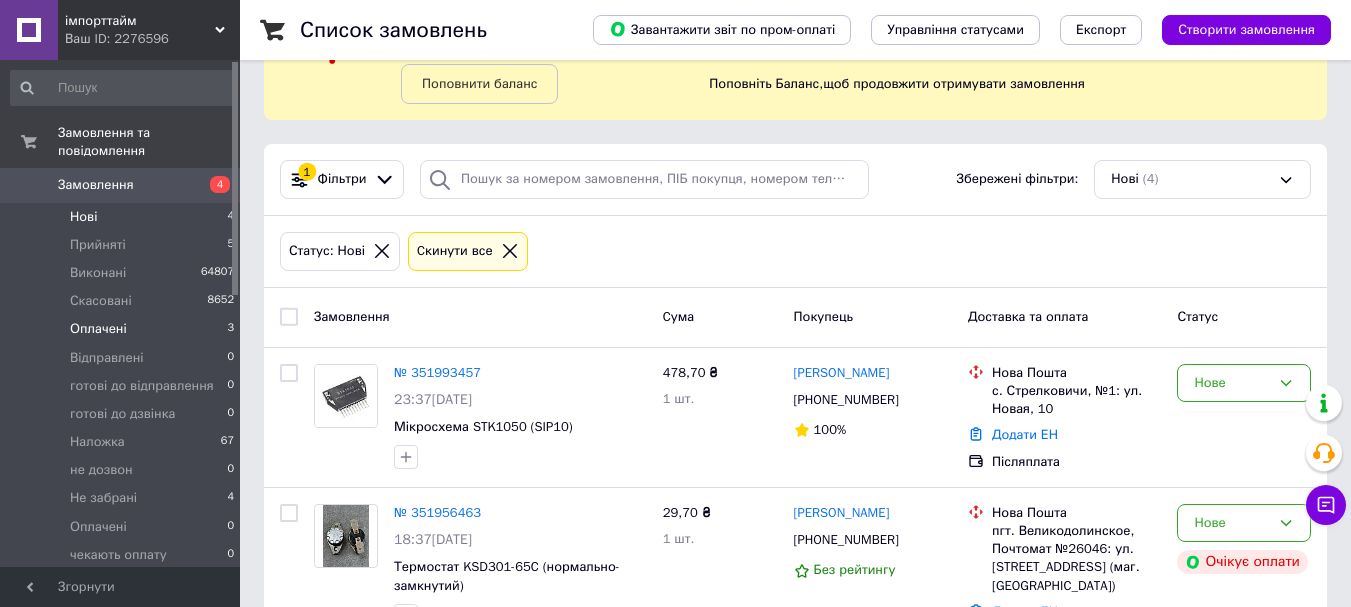 click on "Оплачені" at bounding box center (98, 329) 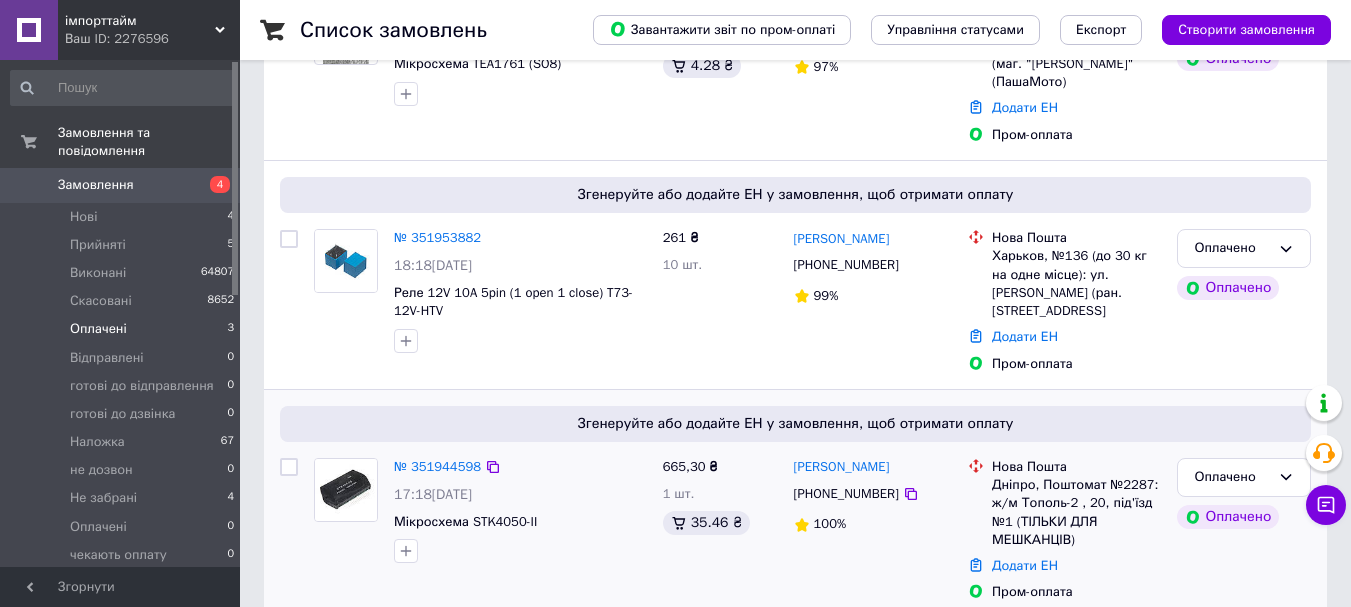 scroll, scrollTop: 531, scrollLeft: 0, axis: vertical 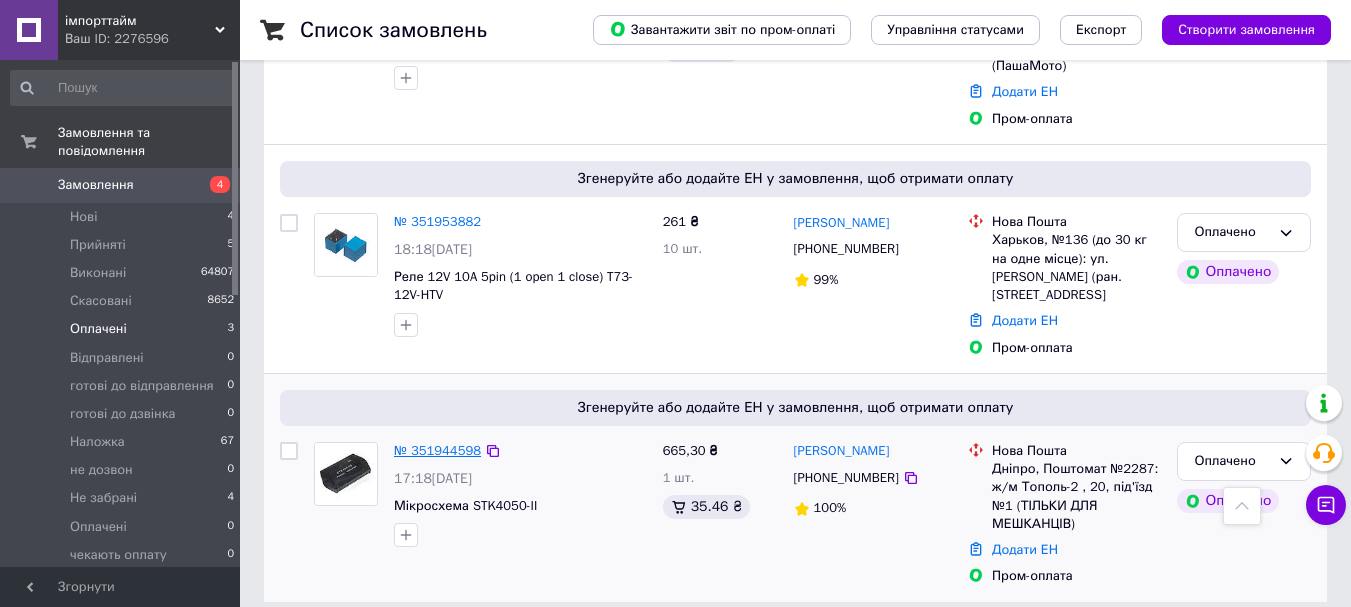 click on "№ 351944598" at bounding box center (437, 450) 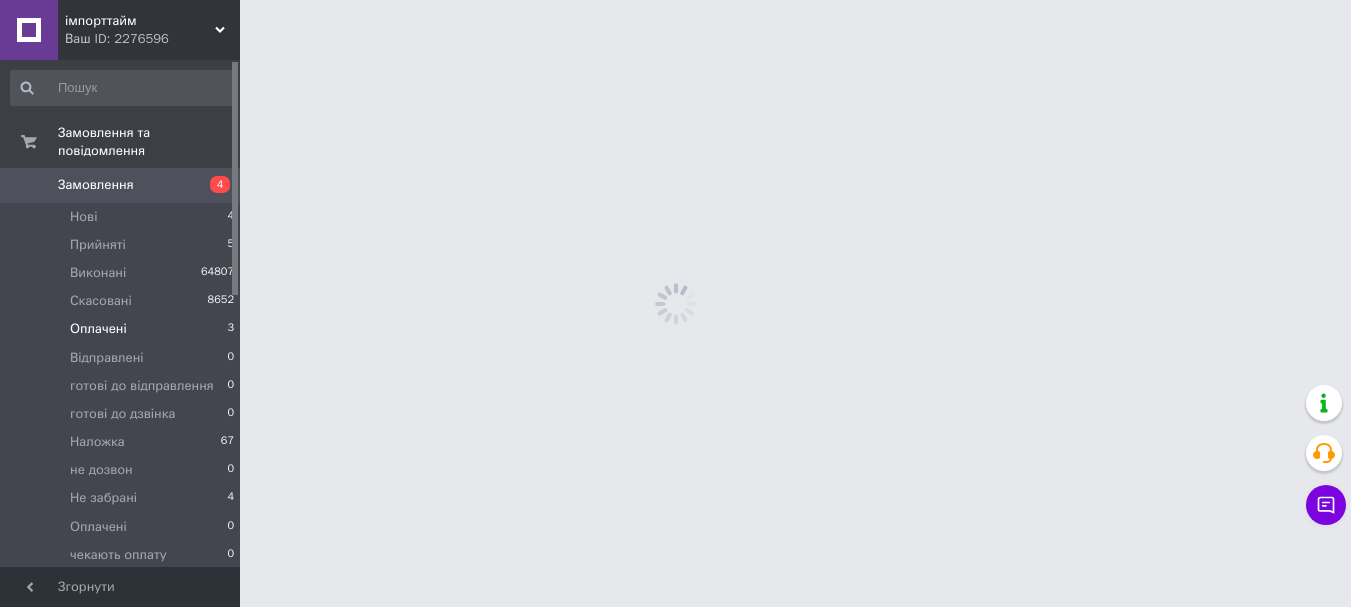 scroll, scrollTop: 0, scrollLeft: 0, axis: both 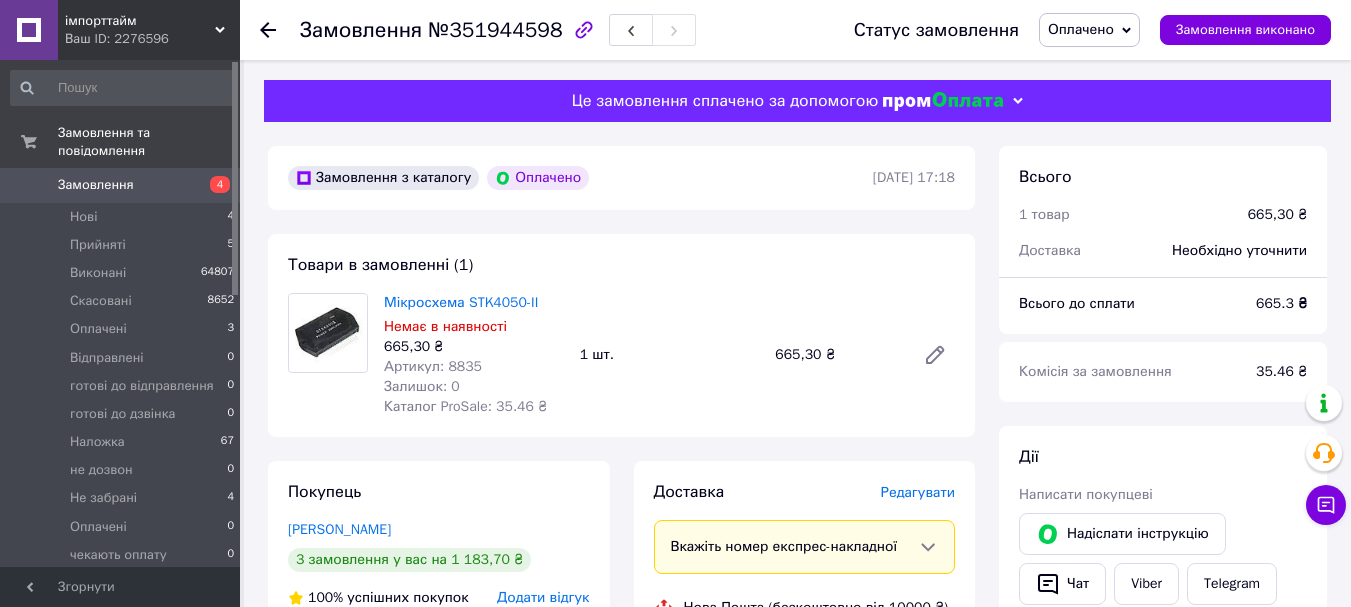 click on "Артикул: 8835" at bounding box center [433, 366] 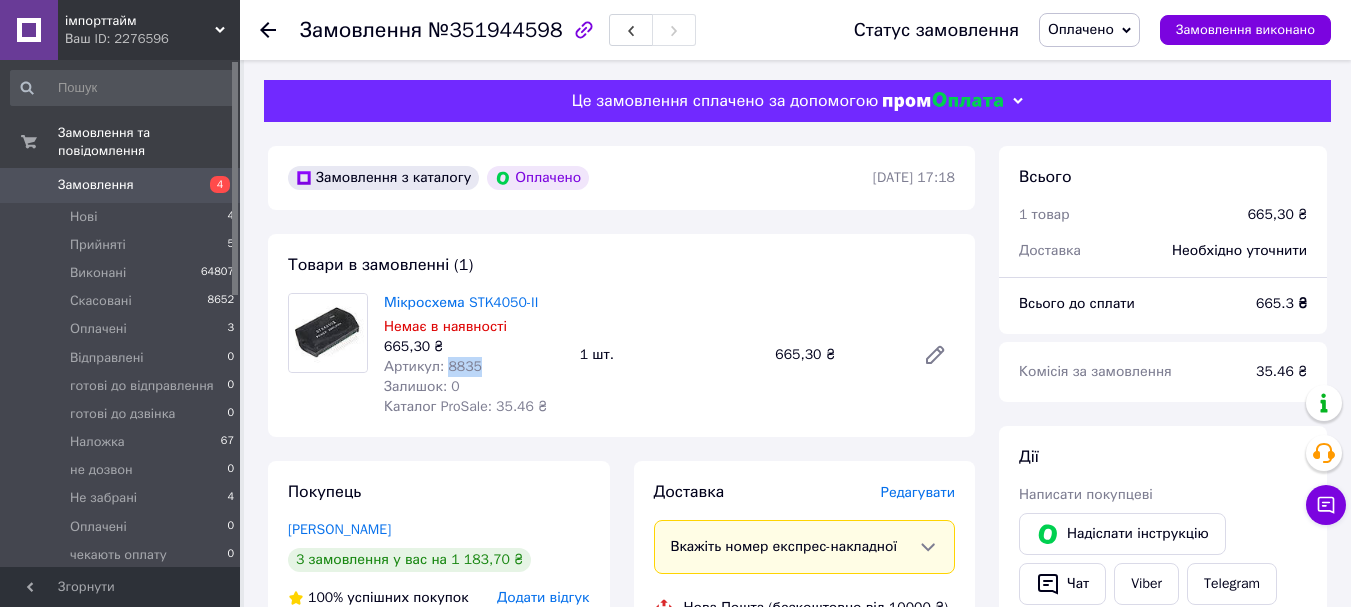 click on "Артикул: 8835" at bounding box center [433, 366] 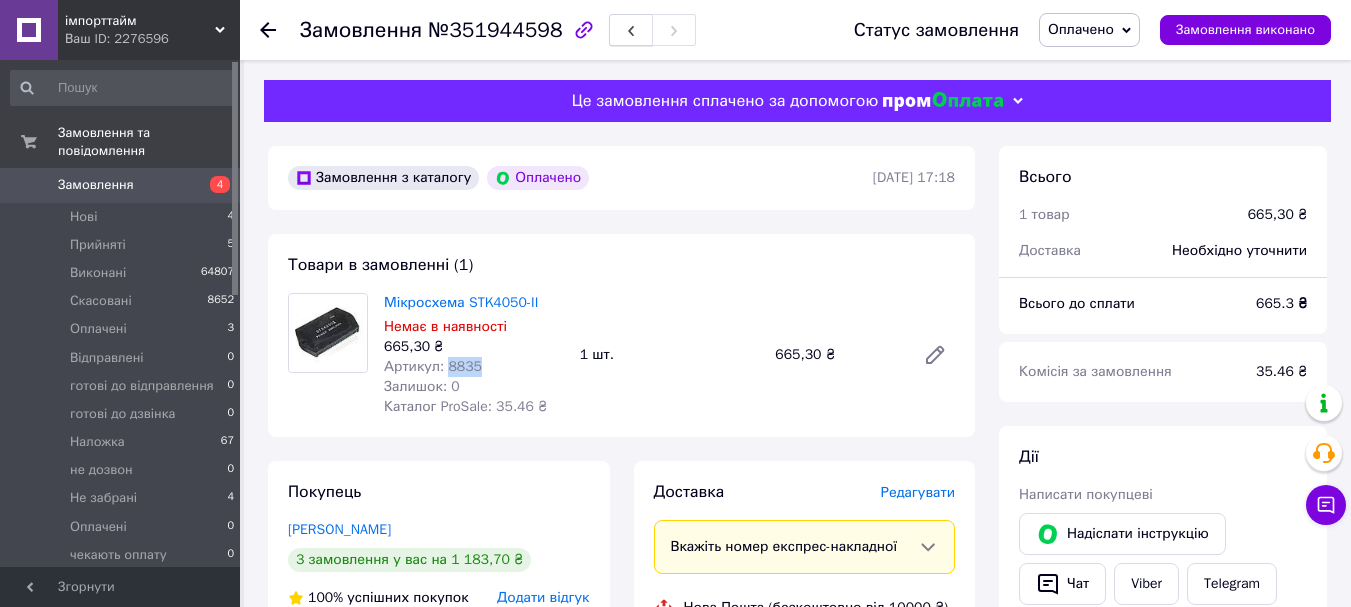 click at bounding box center (631, 30) 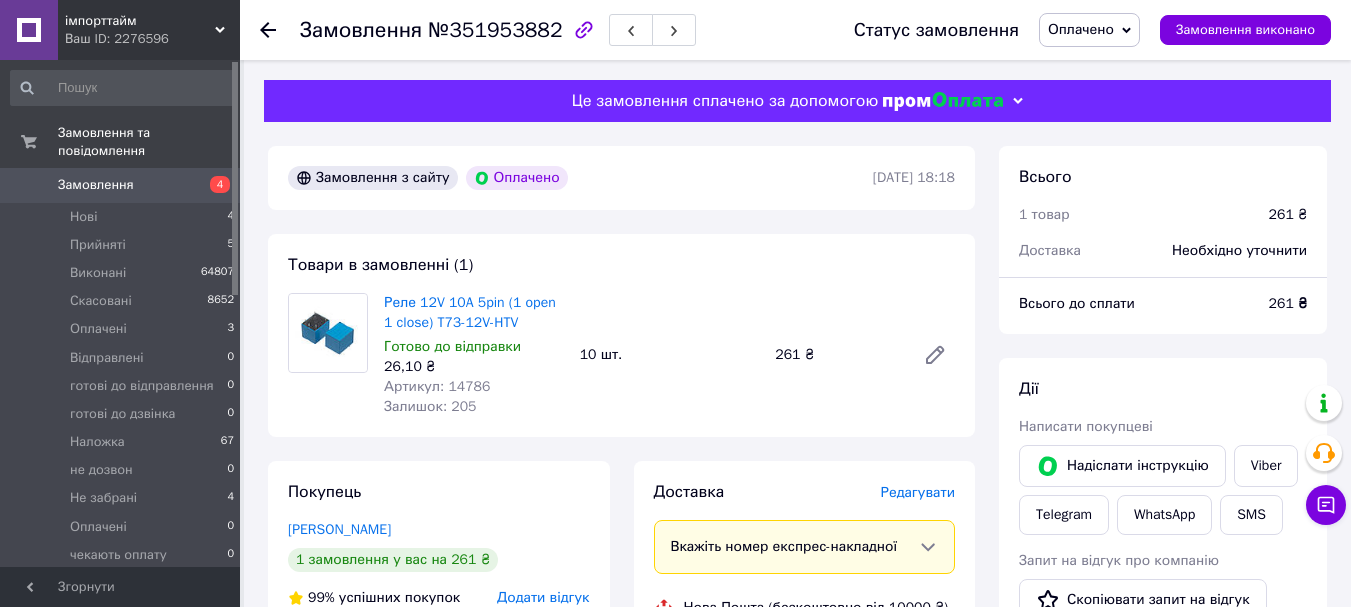 click on "Артикул: 14786" at bounding box center [437, 386] 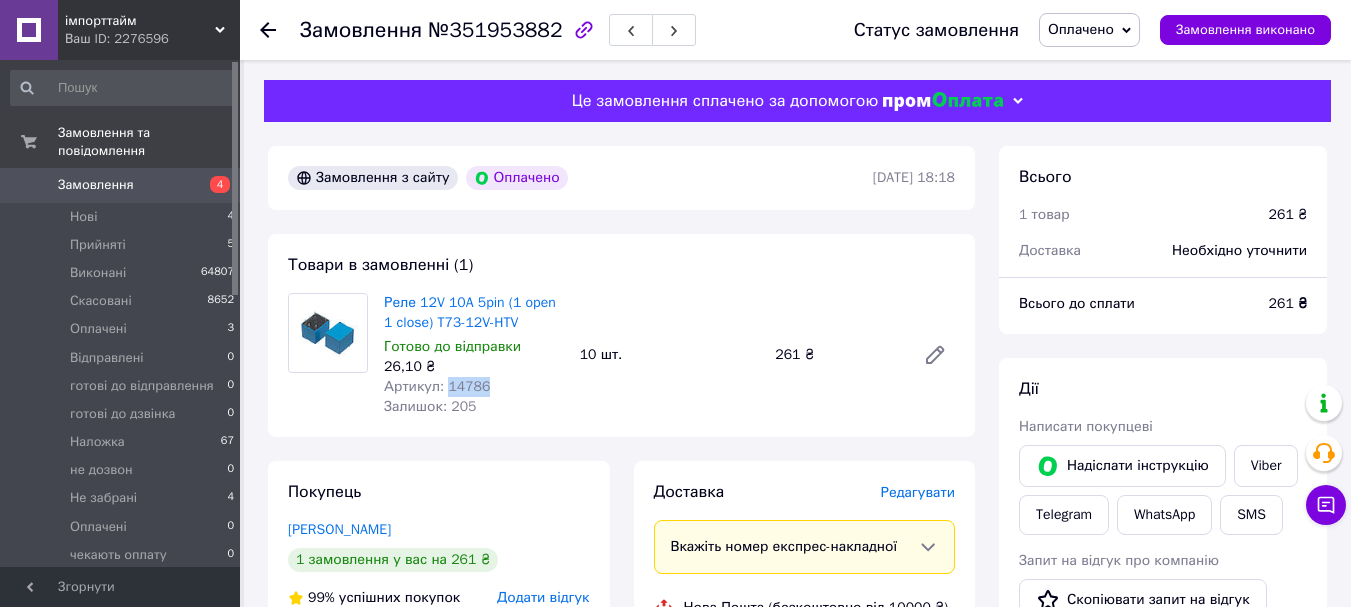 click on "Артикул: 14786" at bounding box center [437, 386] 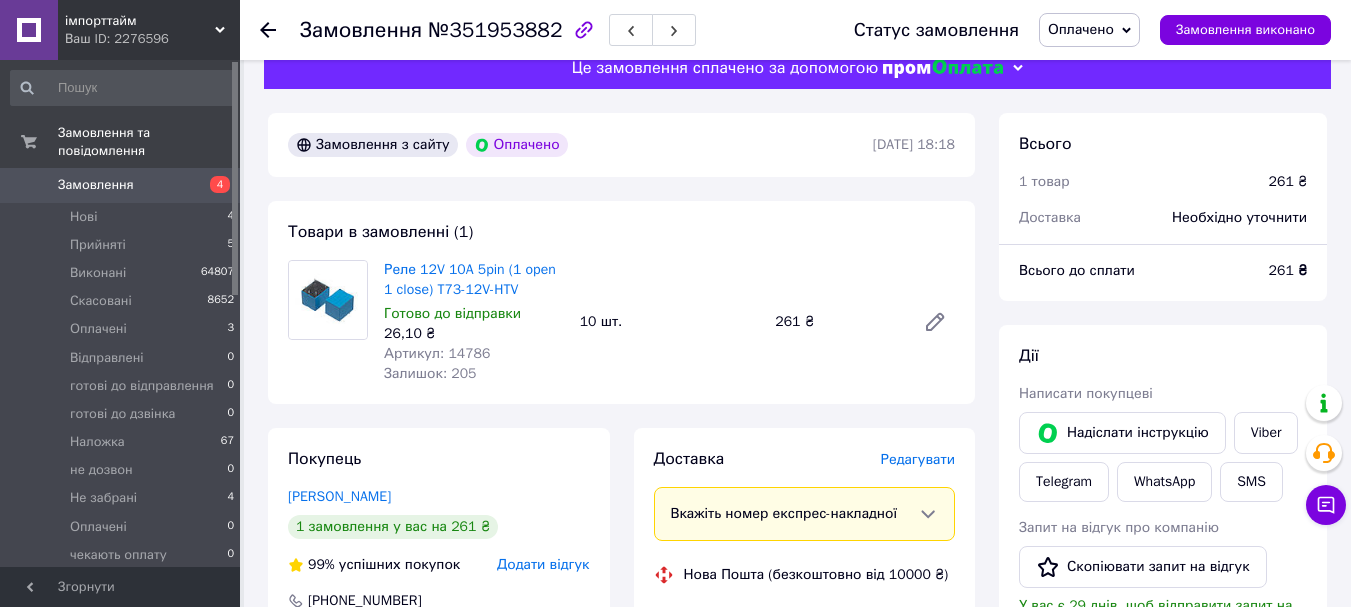 click on "Редагувати" at bounding box center (918, 459) 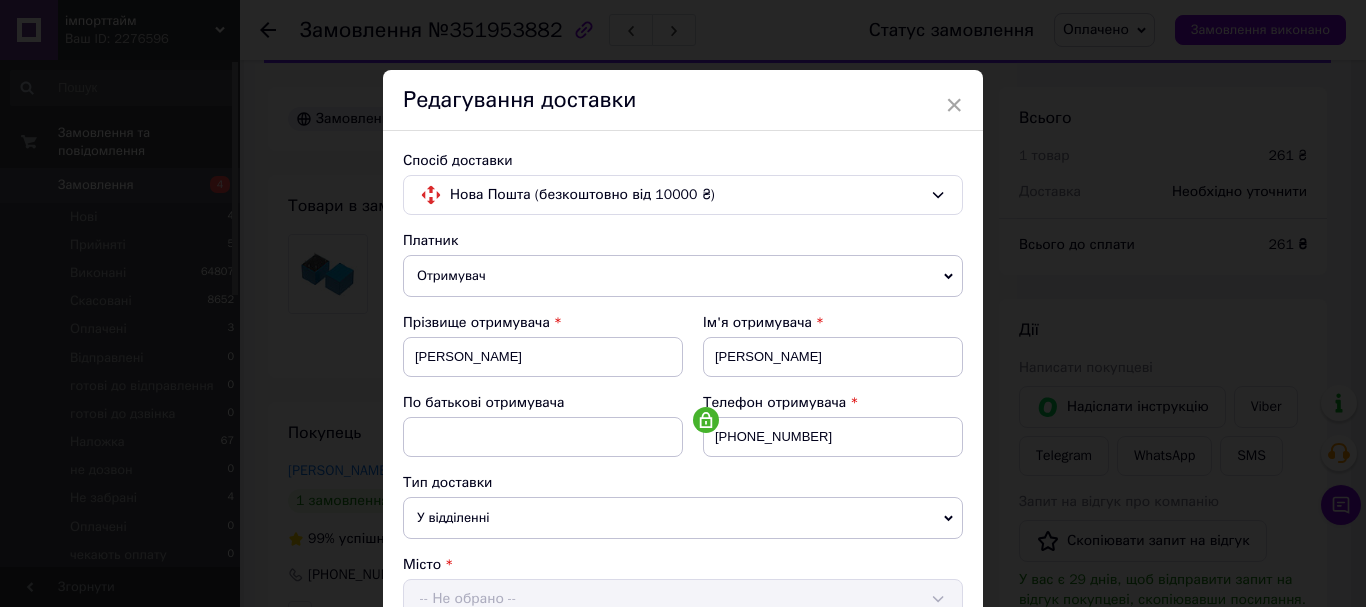 scroll, scrollTop: 67, scrollLeft: 0, axis: vertical 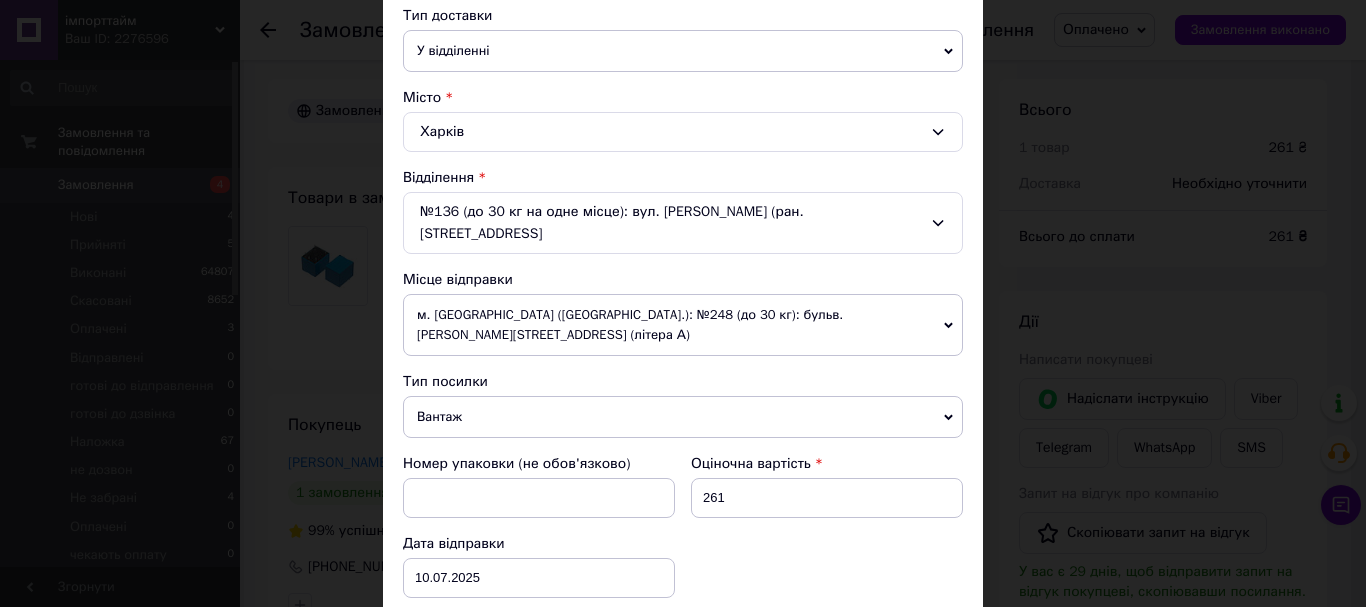 click on "Вантаж" at bounding box center (683, 417) 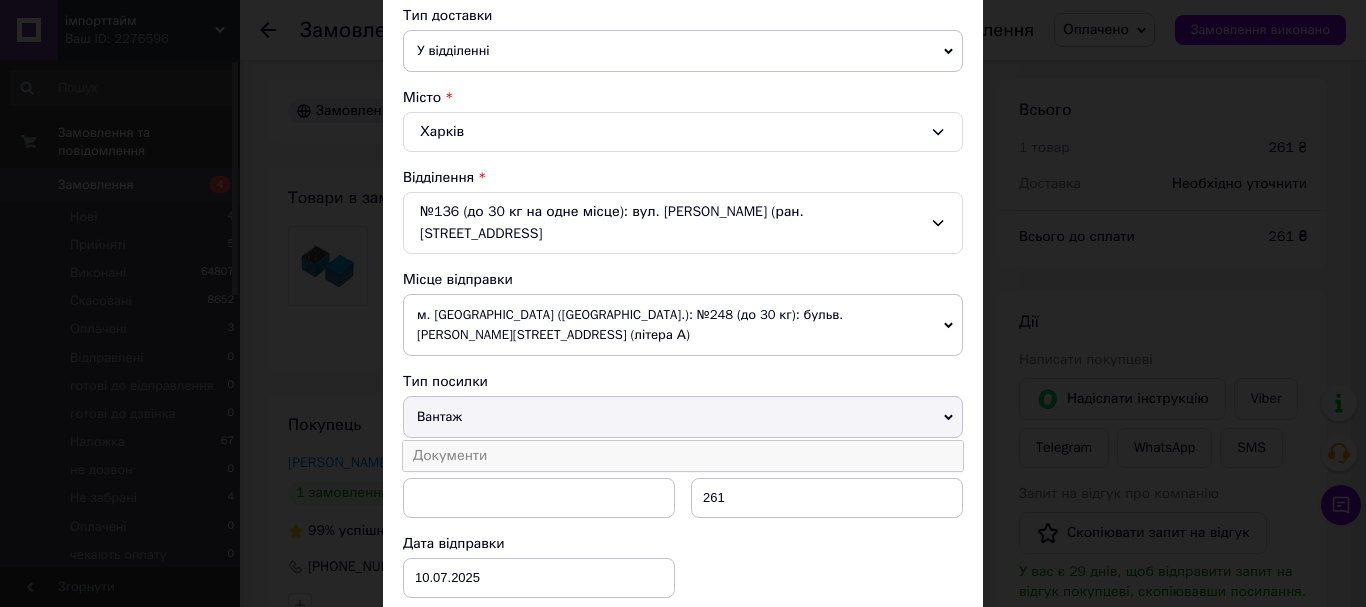 click on "Документи" at bounding box center (683, 456) 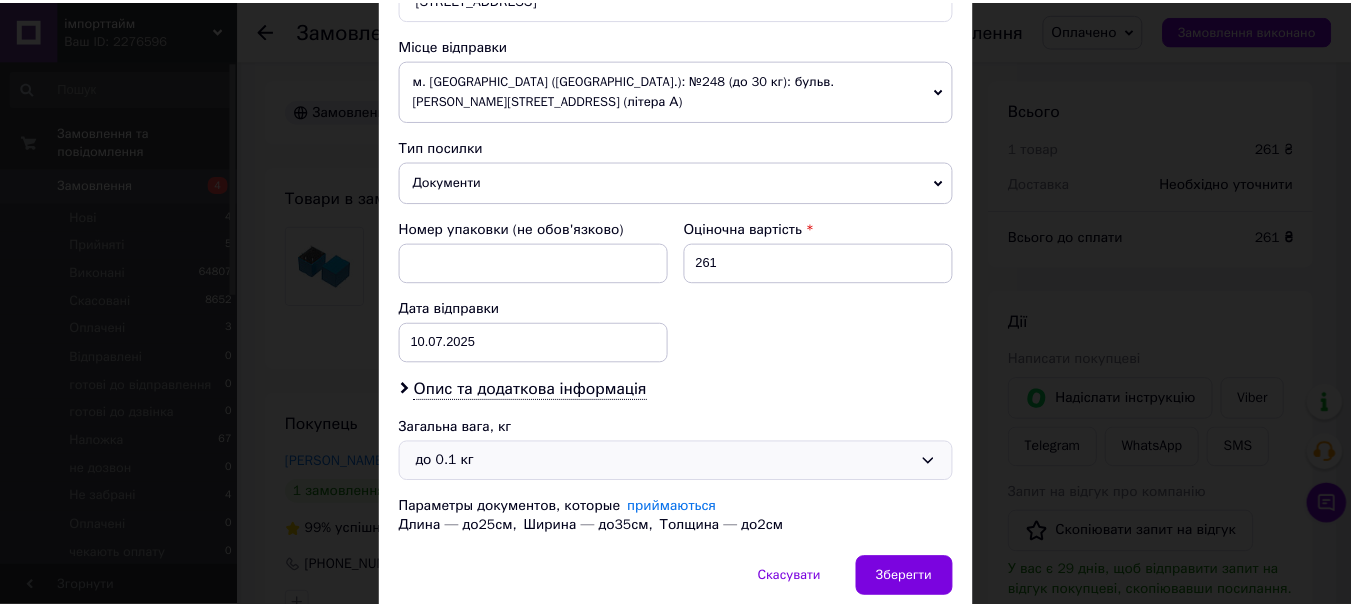 scroll, scrollTop: 763, scrollLeft: 0, axis: vertical 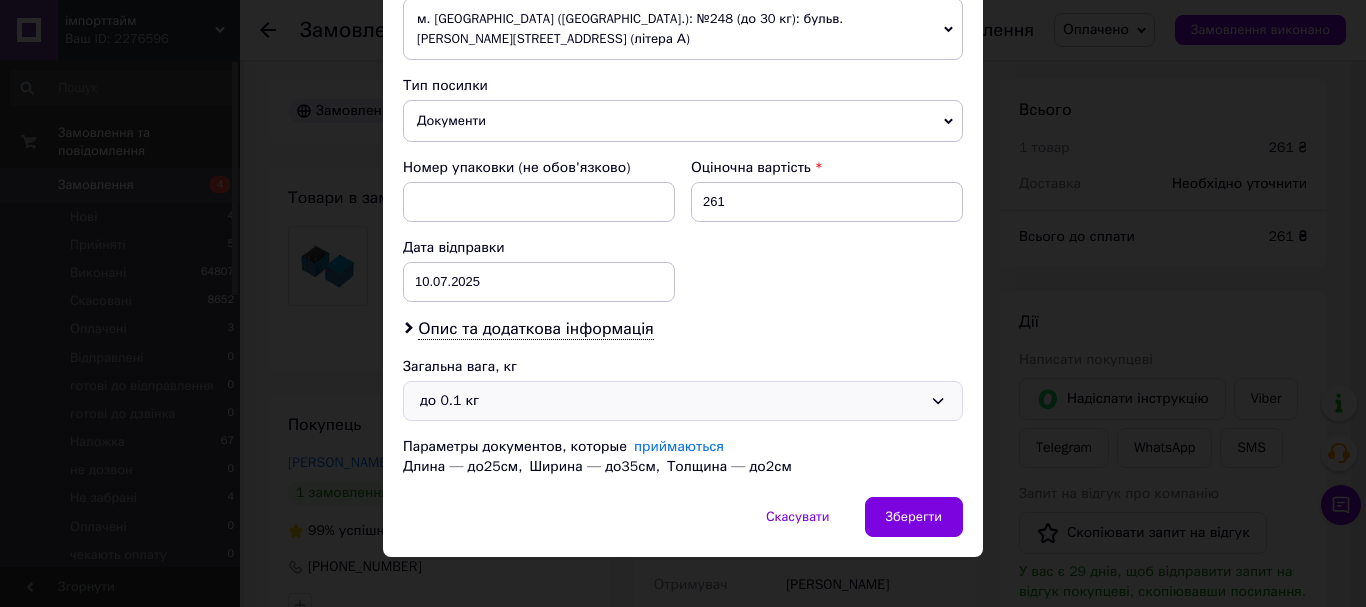 click on "до 0.1 кг" at bounding box center [671, 401] 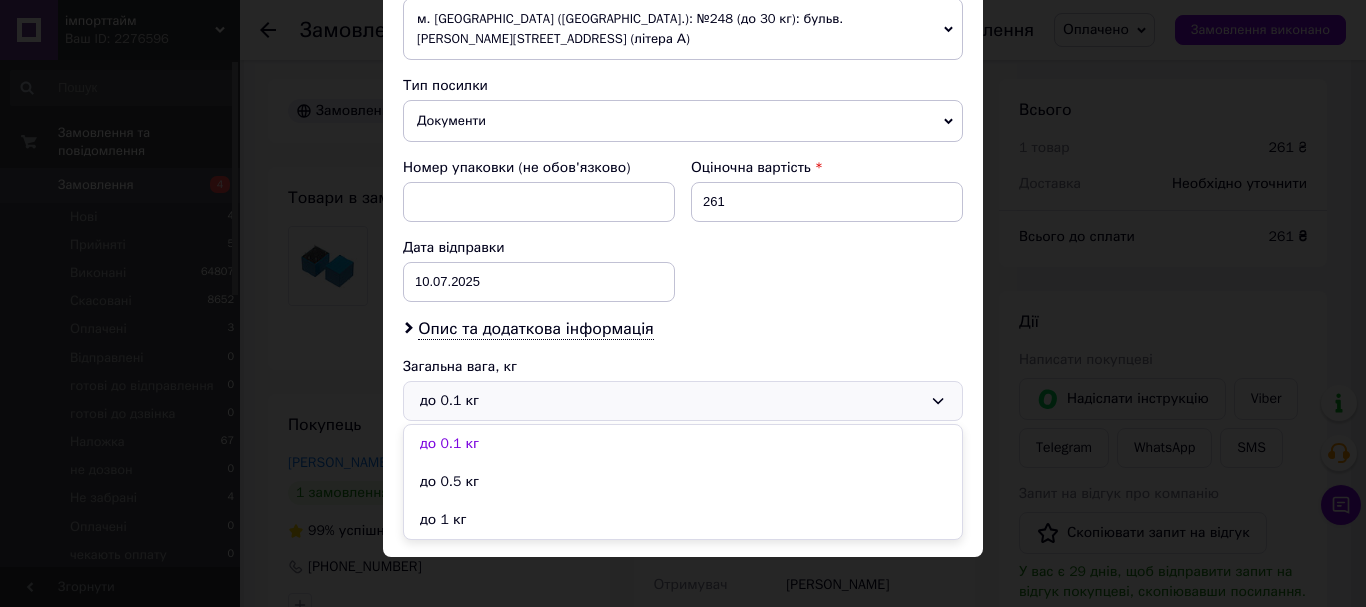 click on "до 1 кг" at bounding box center [683, 520] 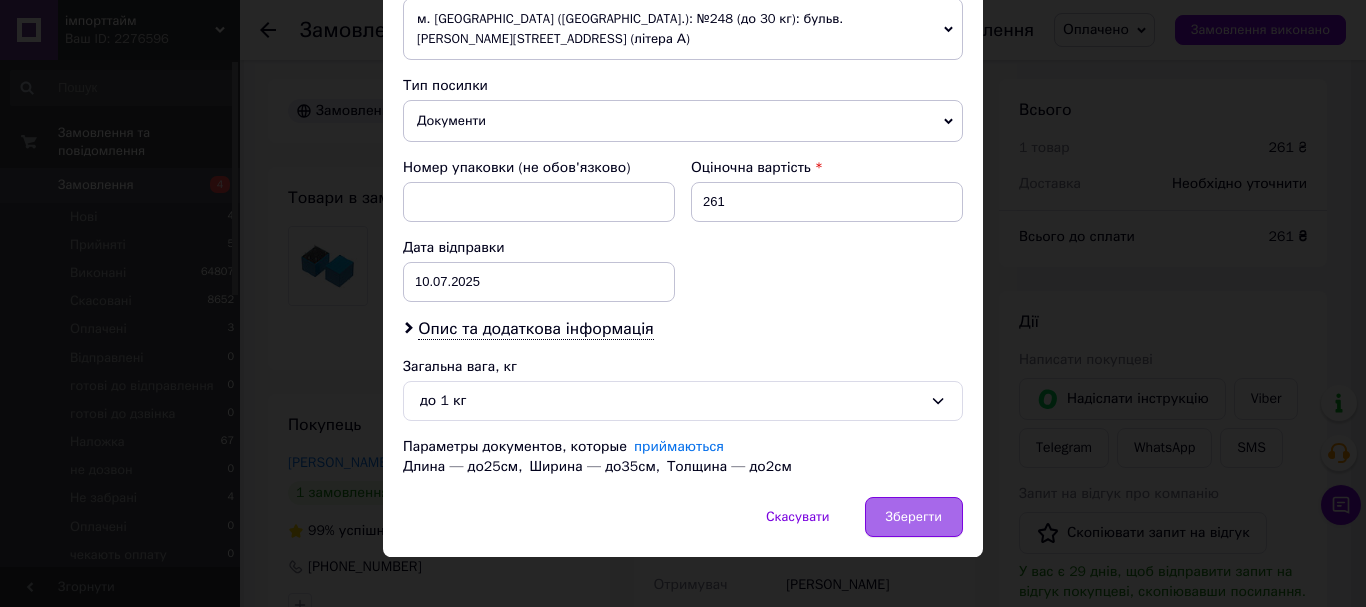 click on "Зберегти" at bounding box center (914, 517) 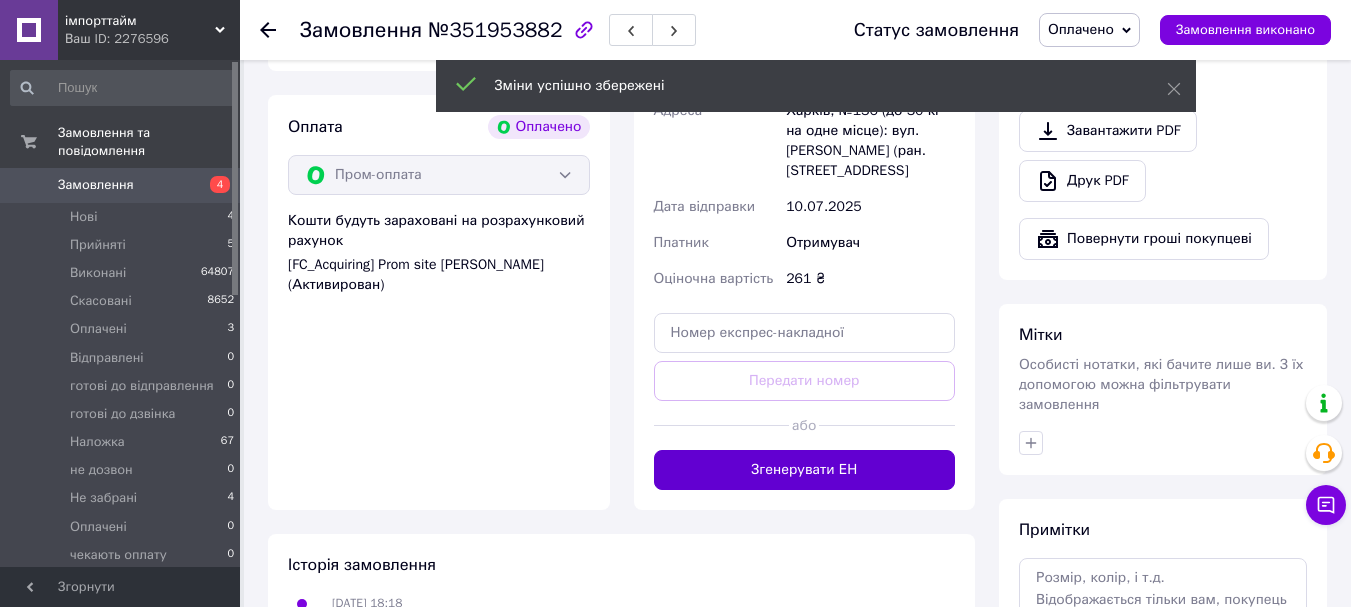 click on "Доставка Редагувати Вкажіть номер експрес-накладної Обов'язково введіть номер експрес-накладної,
якщо створювали її не на цій сторінці. У разі,
якщо номер ЕН не буде доданий, ми не зможемо
виплатити гроші за замовлення Мобільний номер покупця (із замовлення) повинен відповідати номеру отримувача за накладною Нова Пошта (безкоштовно від 10000 ₴) Отримувач Мельников Александр Телефон отримувача +380637694408 Адреса Харків, №136 (до 30 кг на одне місце): вул. Георгія Тарасенка (ран. Плеханівська), 126 Дата відправки 10.07.2025 Платник Отримувач Оціночна вартість 261 ₴ або 261 <" at bounding box center [805, 169] 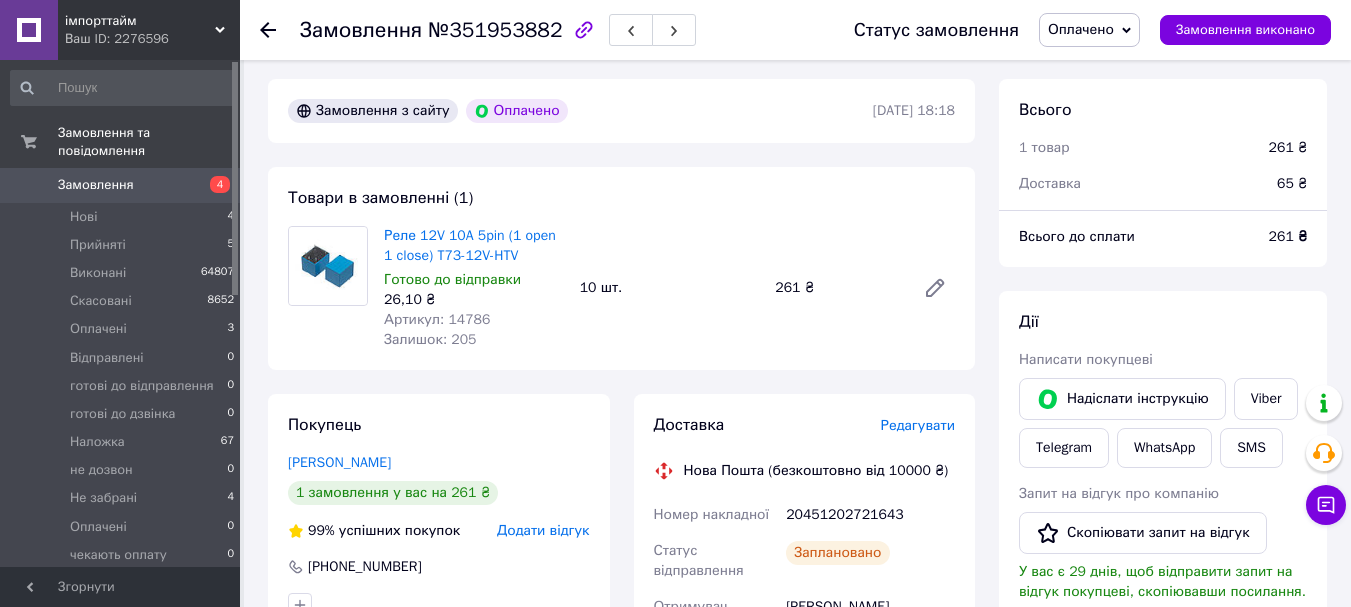 scroll, scrollTop: 33, scrollLeft: 0, axis: vertical 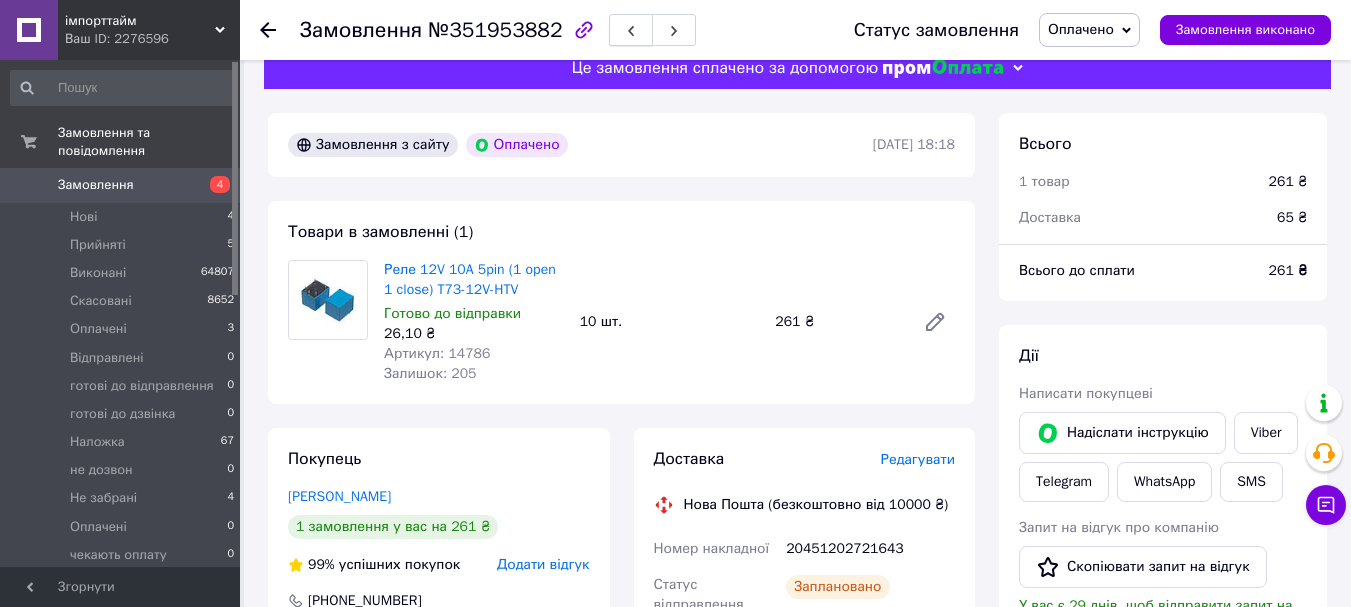 click 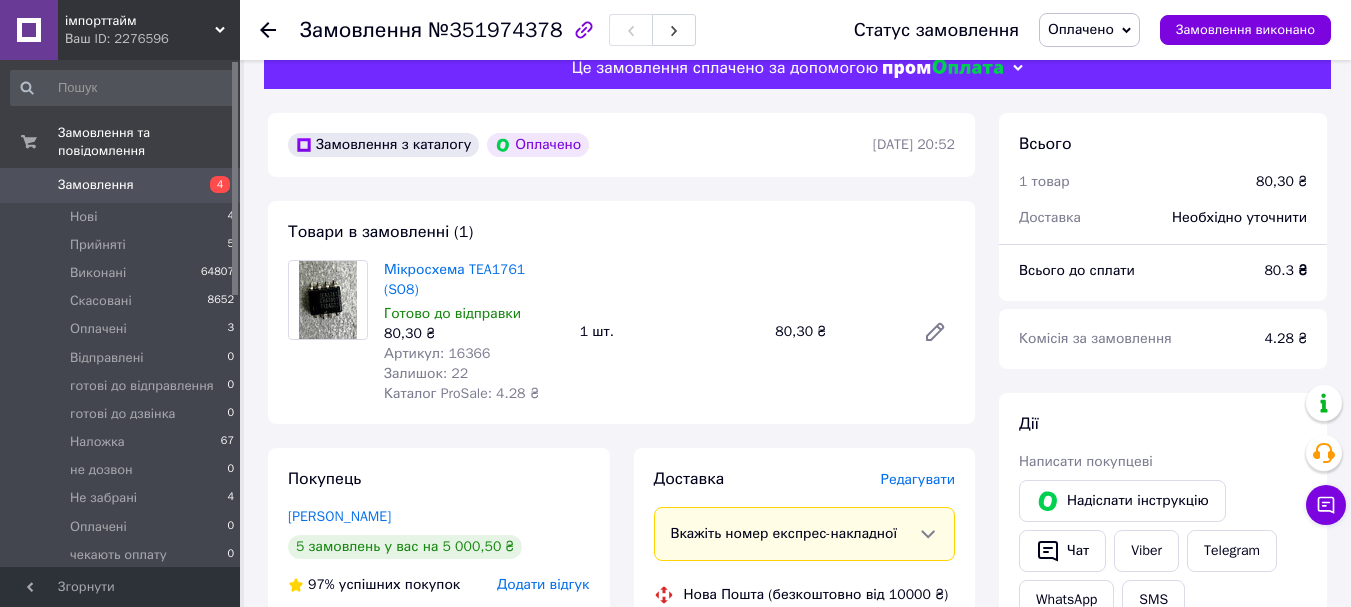 click on "Артикул: 16366" at bounding box center [437, 353] 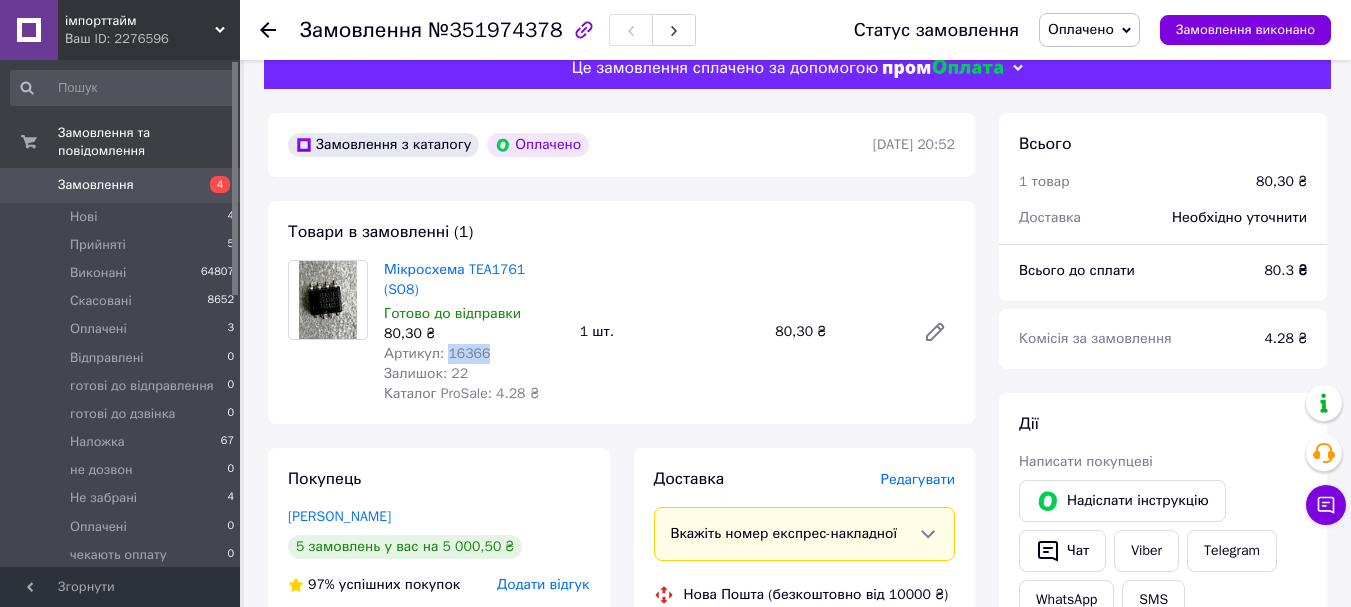 click on "Артикул: 16366" at bounding box center [437, 353] 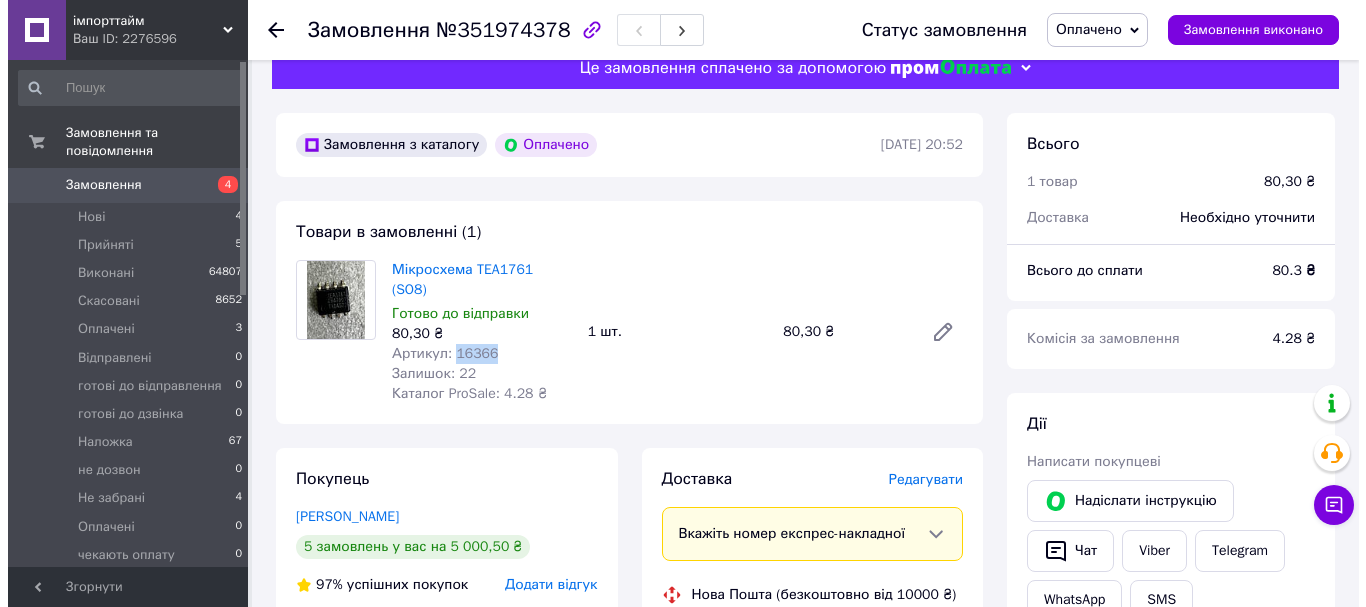 scroll, scrollTop: 100, scrollLeft: 0, axis: vertical 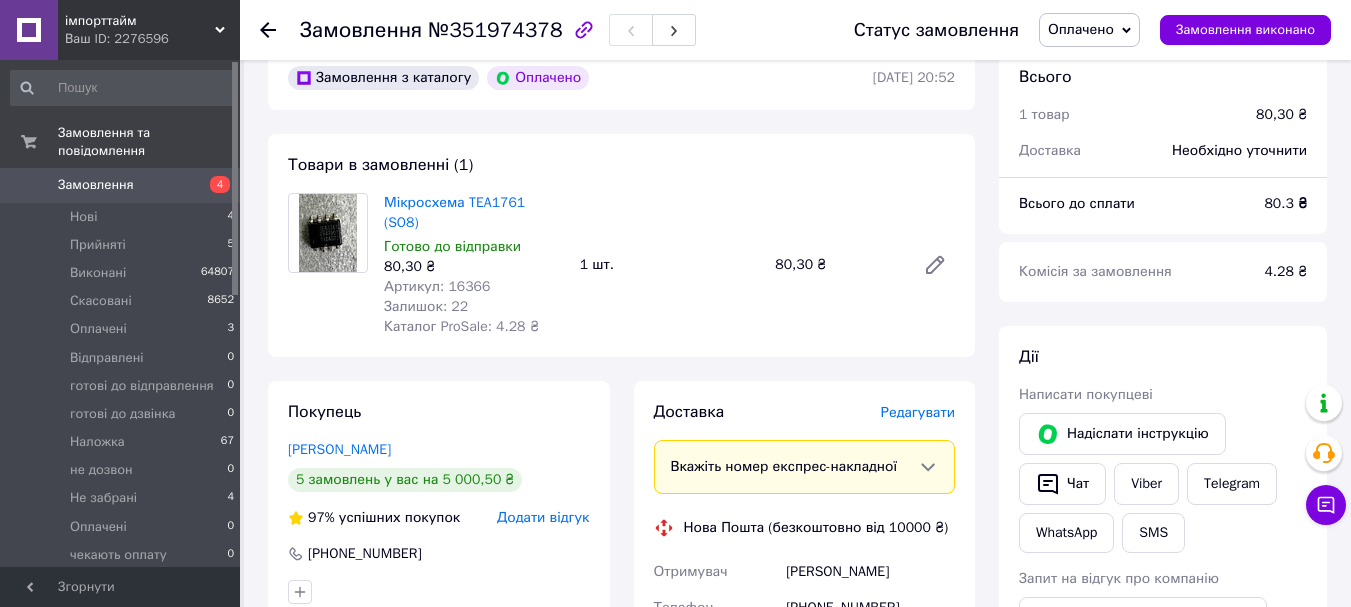 click on "Редагувати" at bounding box center [918, 412] 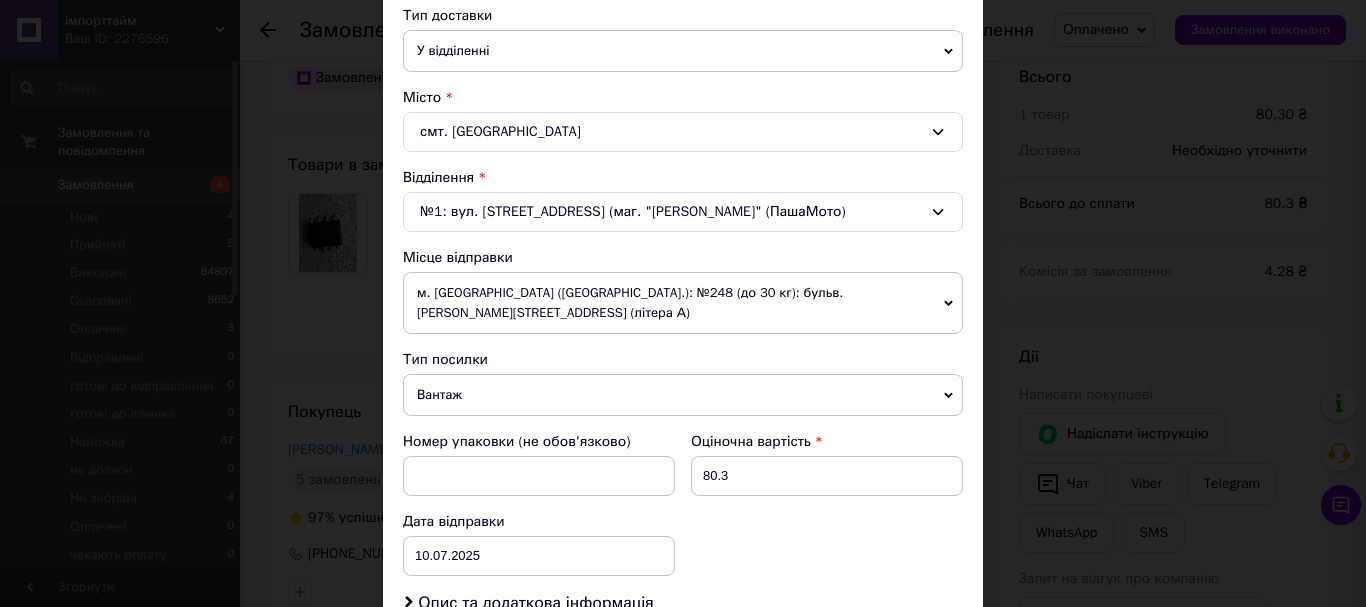click on "Вантаж" at bounding box center [683, 395] 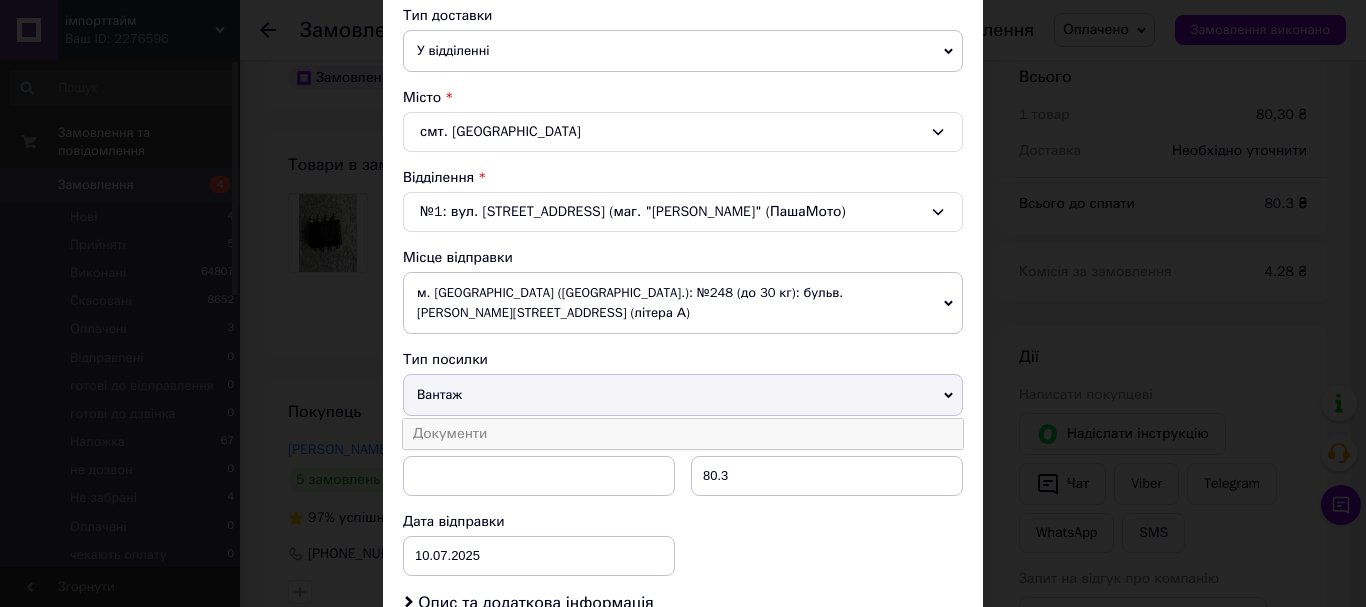 click on "Документи" at bounding box center (683, 434) 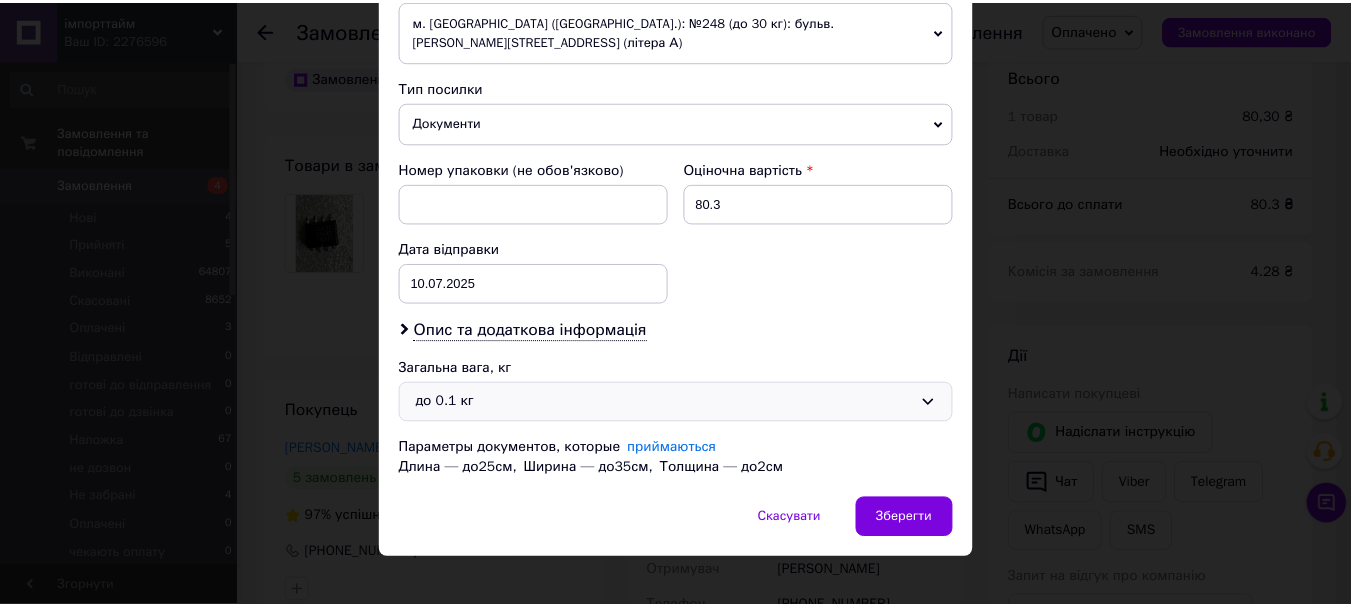 scroll, scrollTop: 741, scrollLeft: 0, axis: vertical 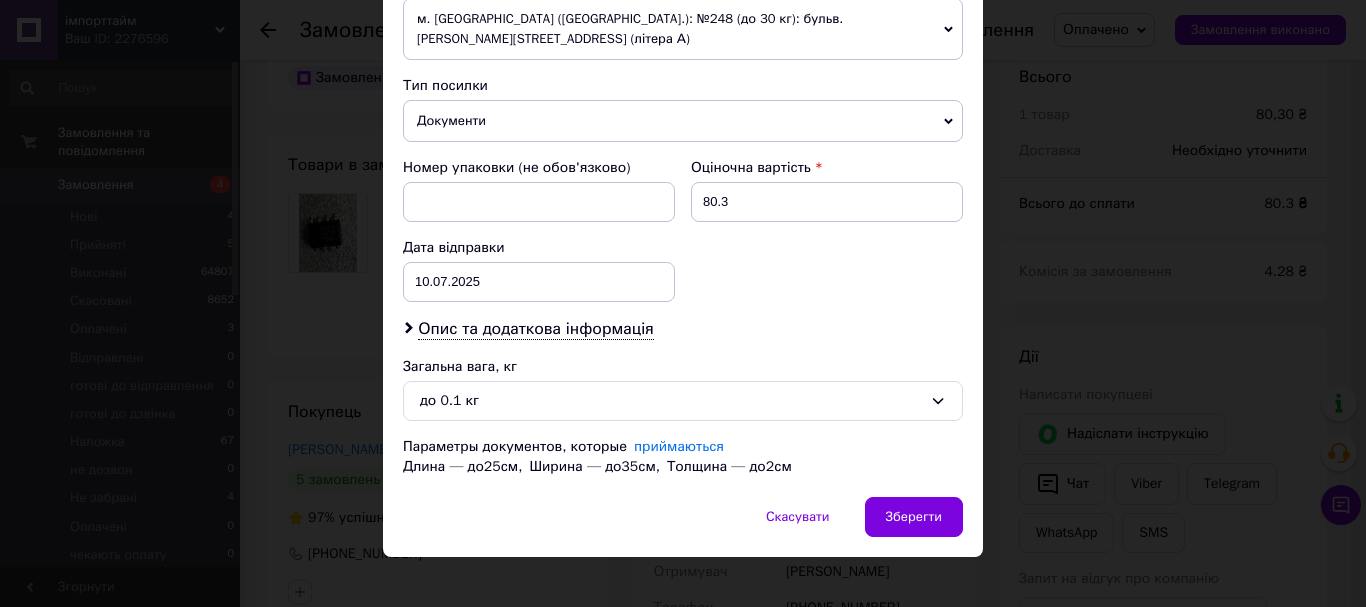 click on "Платник Отримувач Відправник Прізвище отримувача Сидоров Ім'я отримувача Дмитрий По батькові отримувача Телефон отримувача +380974538993 Тип доставки У відділенні Кур'єром В поштоматі Місто смт. Баришівка Відділення №1: вул. Центральна, 69 (маг. "Павлуша" (ПашаМото) Місце відправки м. Київ (Київська обл.): №248 (до 30 кг): бульв. Чоколівський, 37 (літера А) Немає збігів. Спробуйте змінити умови пошуку Додати ще місце відправки Тип посилки Документи Вантаж Номер упаковки (не обов'язково) Оціночна вартість 80.3 Дата відправки 10.07.2025 < 2025 > < Июль > Пн Вт Ср Чт Пт Сб Вс 30 1 2 3 4 5 6 7 8 9" at bounding box center [683, -17] 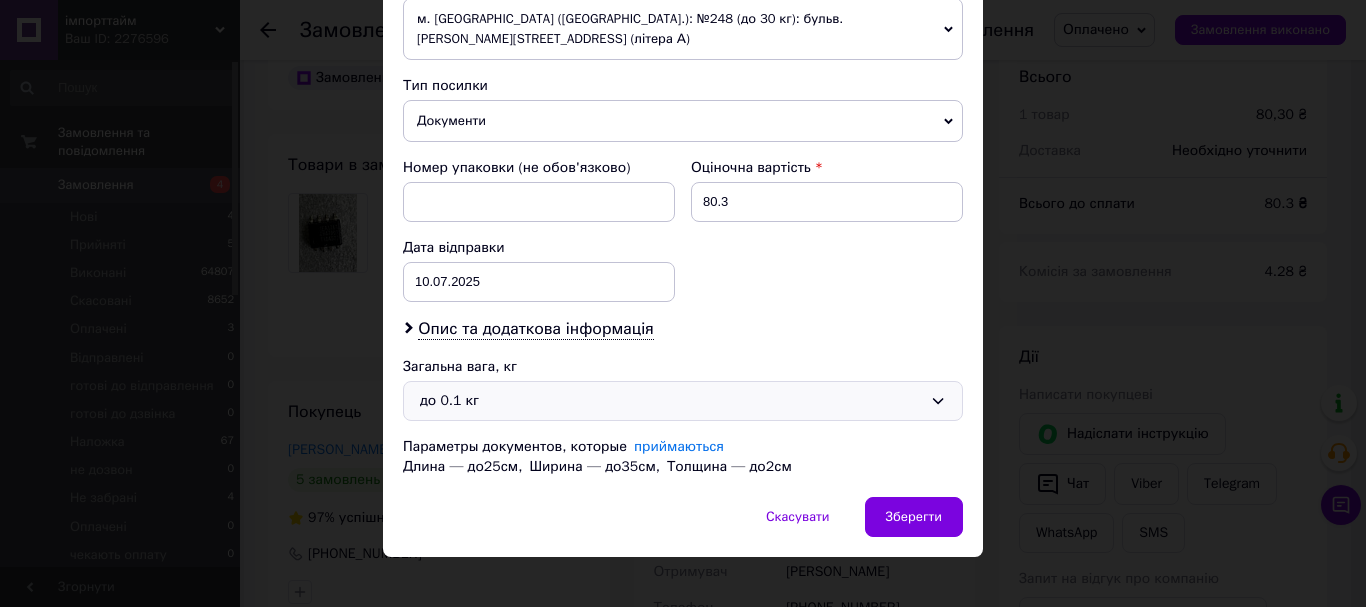 click on "до 0.1 кг" at bounding box center (671, 401) 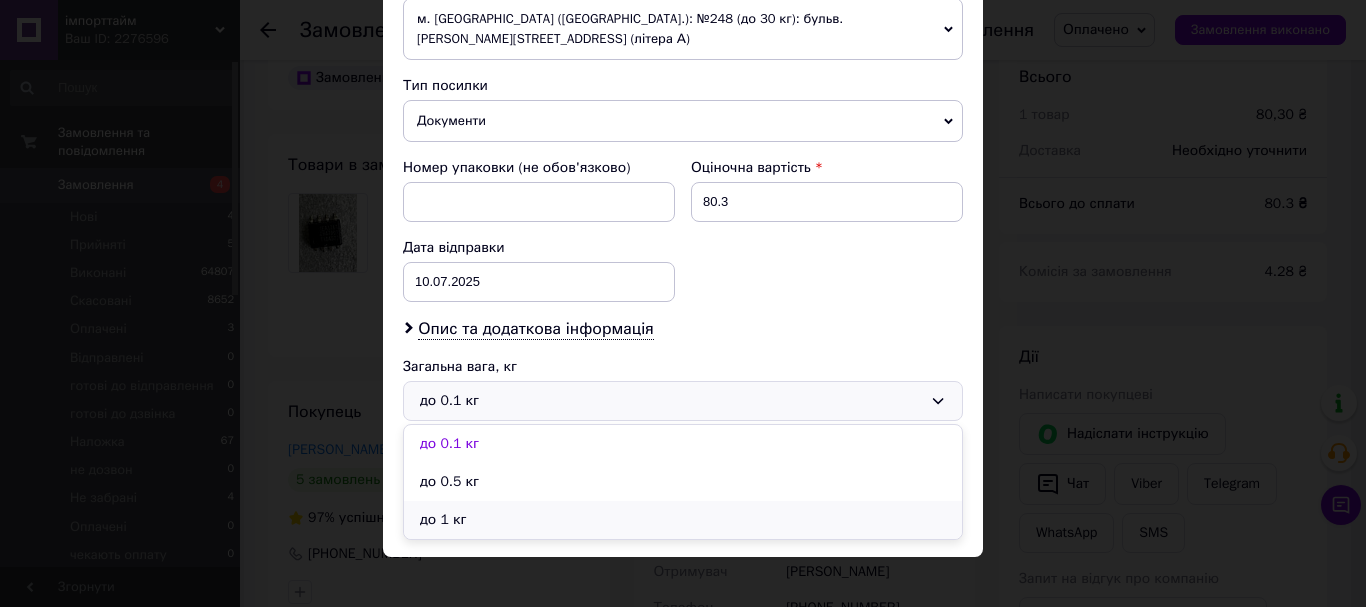 click on "до 1 кг" at bounding box center (683, 520) 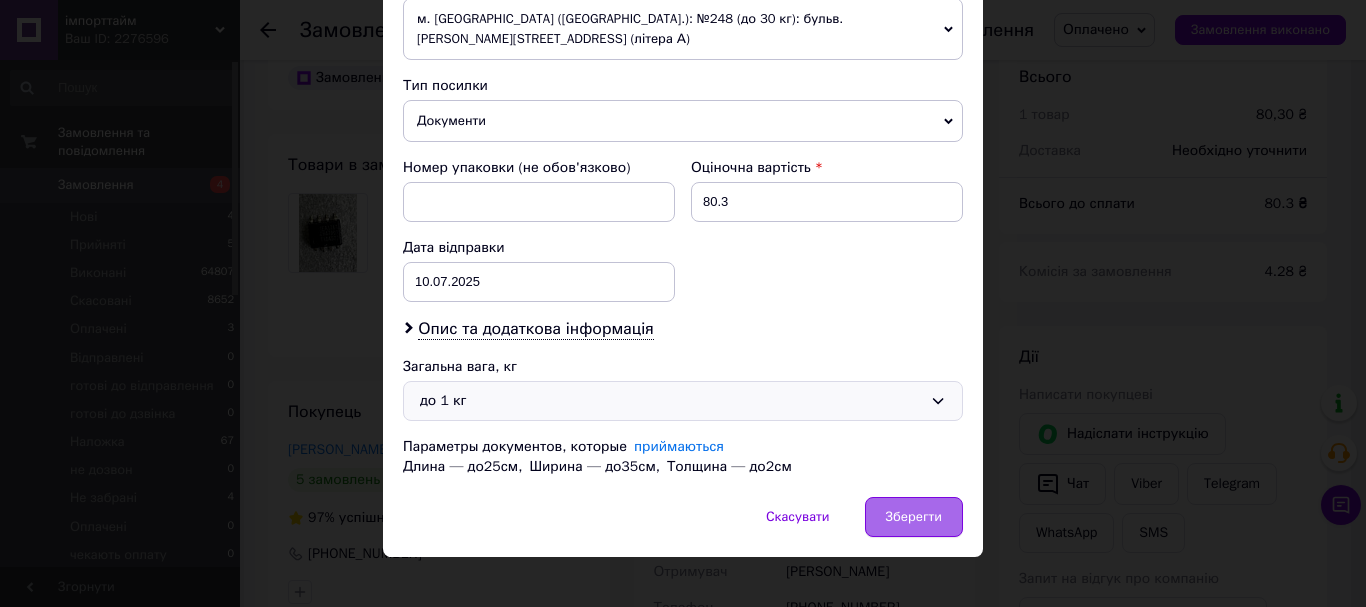 click on "Зберегти" at bounding box center (914, 517) 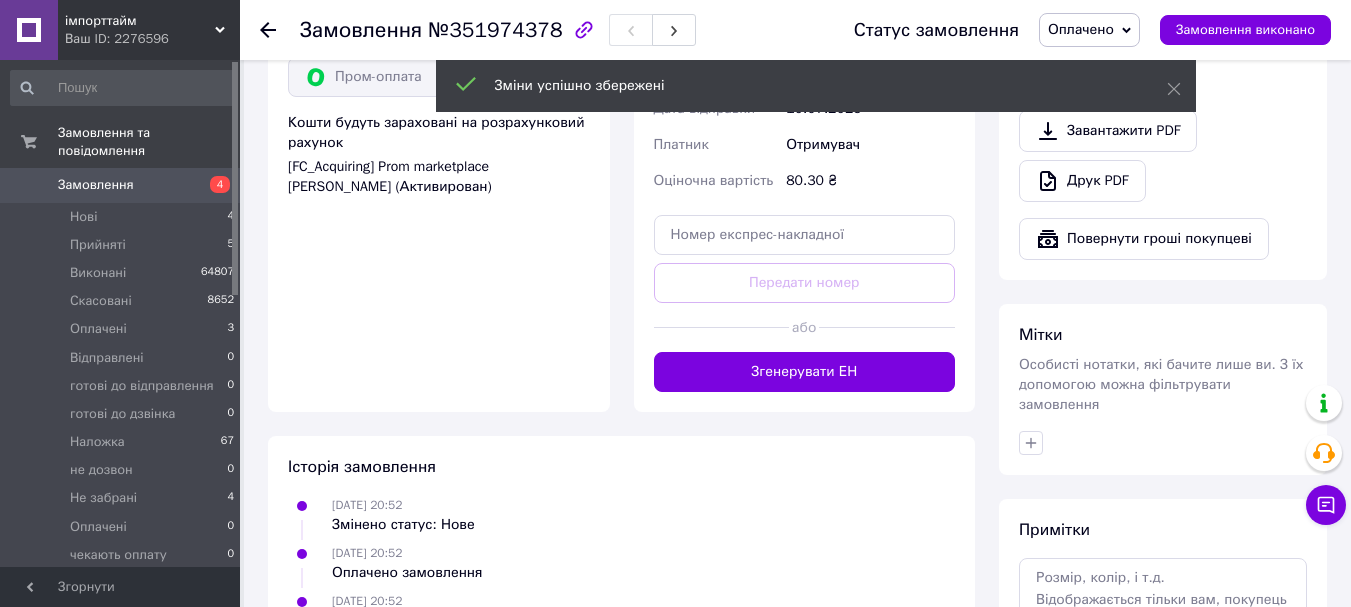scroll, scrollTop: 767, scrollLeft: 0, axis: vertical 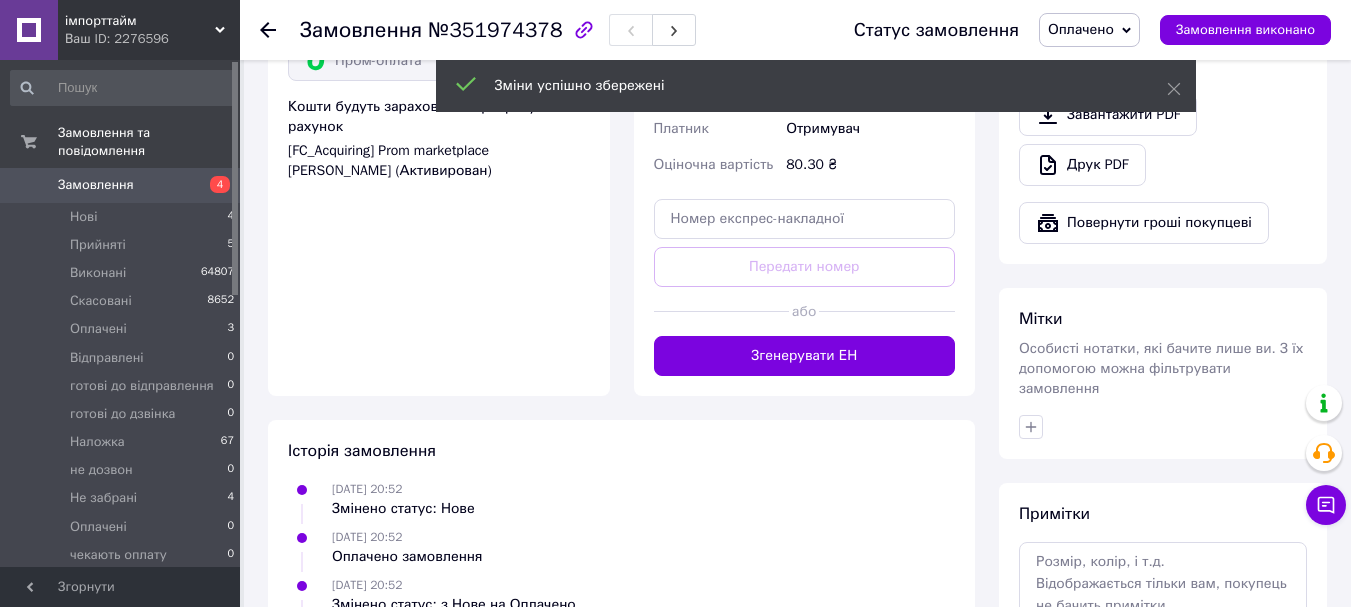 click on "Доставка Редагувати Вкажіть номер експрес-накладної Обов'язково введіть номер експрес-накладної,
якщо створювали її не на цій сторінці. У разі,
якщо номер ЕН не буде доданий, ми не зможемо
виплатити гроші за замовлення Мобільний номер покупця (із замовлення) повинен відповідати номеру отримувача за накладною Нова Пошта (безкоштовно від 10000 ₴) Отримувач Сидоров Дмитрий Телефон отримувача +380974538993 Адреса смт. Баришівка, №1: вул. Центральна, 69 (маг. "Павлуша" (ПашаМото) Дата відправки 10.07.2025 Платник Отримувач Оціночна вартість 80.30 ₴ Передати номер або Платник <" at bounding box center (805, 55) 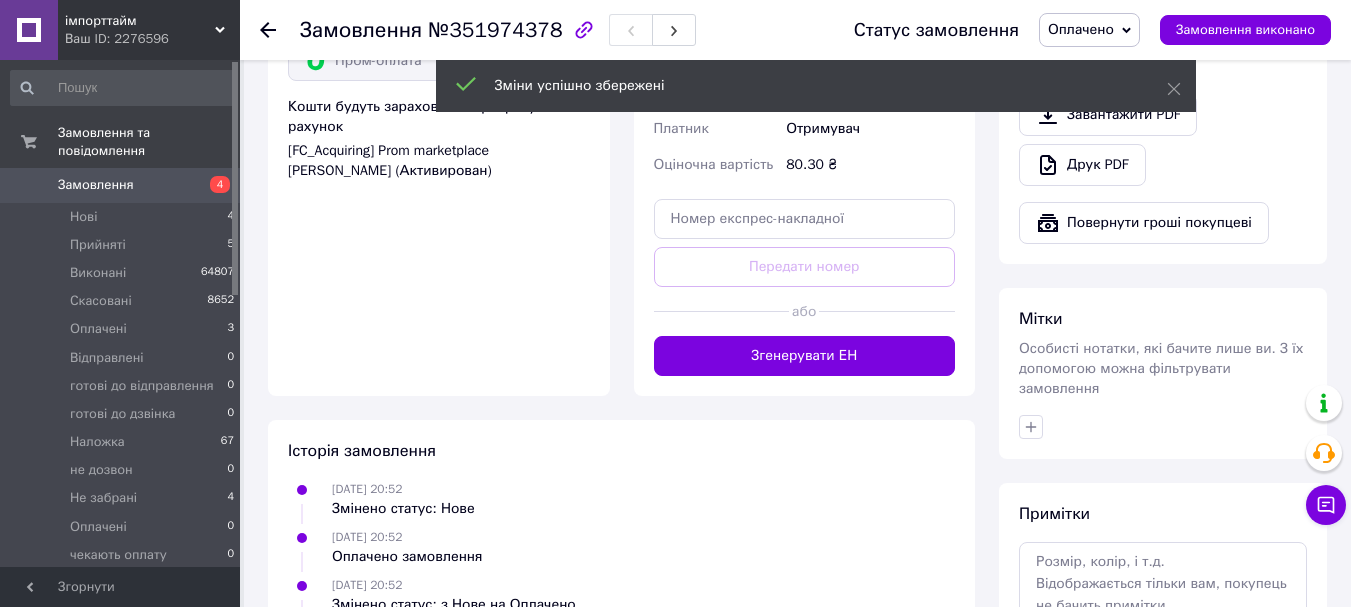 click on "Згенерувати ЕН" at bounding box center [805, 356] 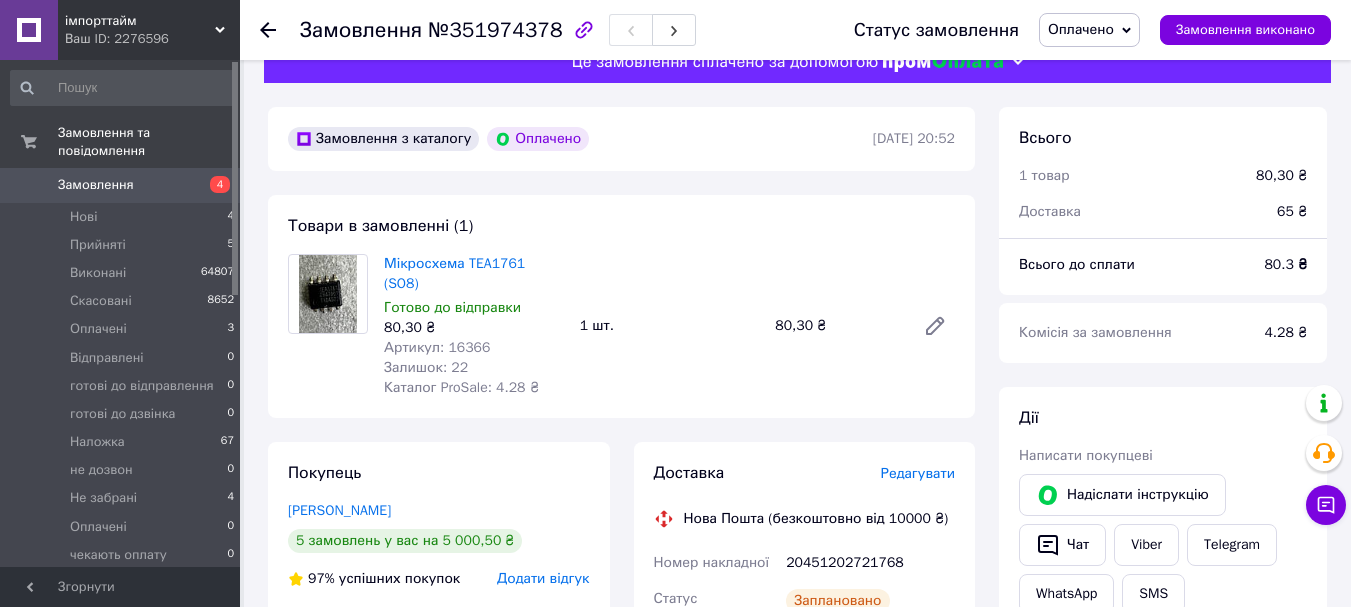 scroll, scrollTop: 0, scrollLeft: 0, axis: both 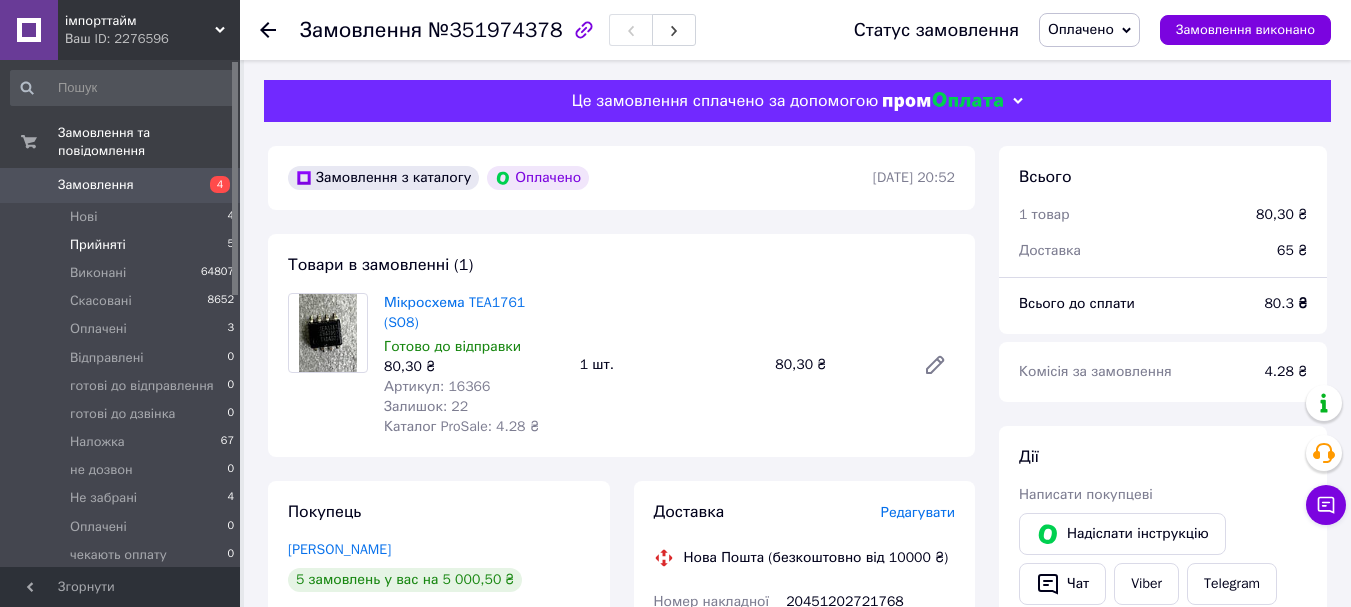 click on "Прийняті 5" at bounding box center [123, 245] 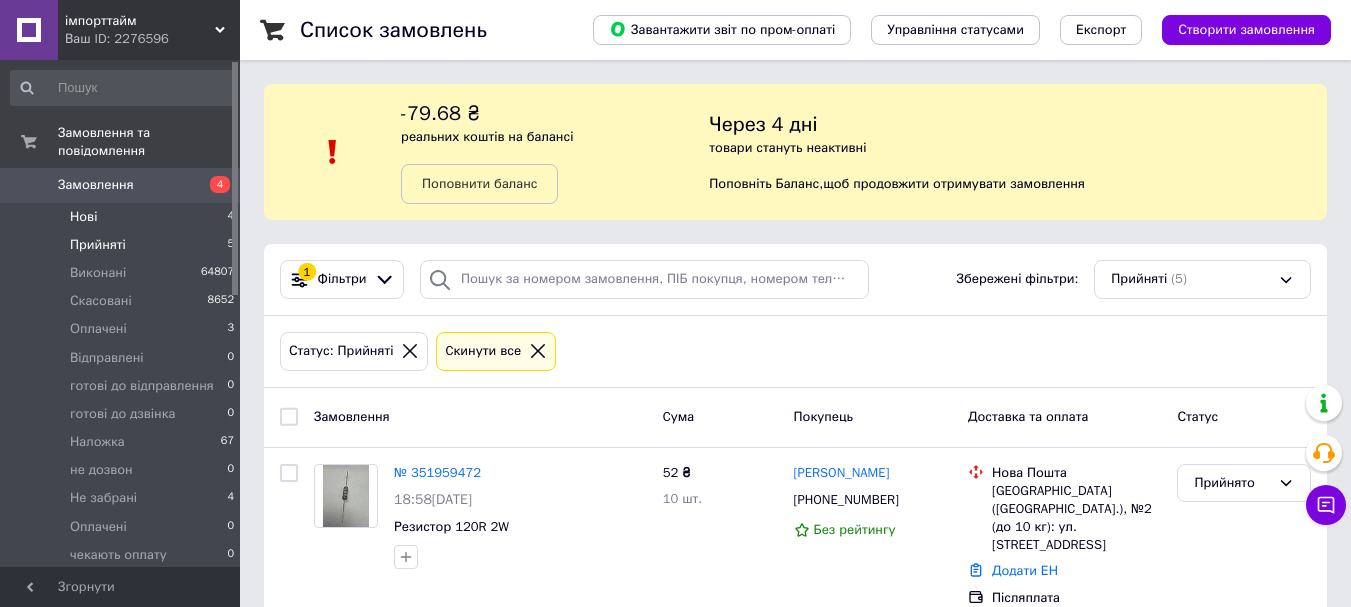 click on "Нові" at bounding box center (83, 217) 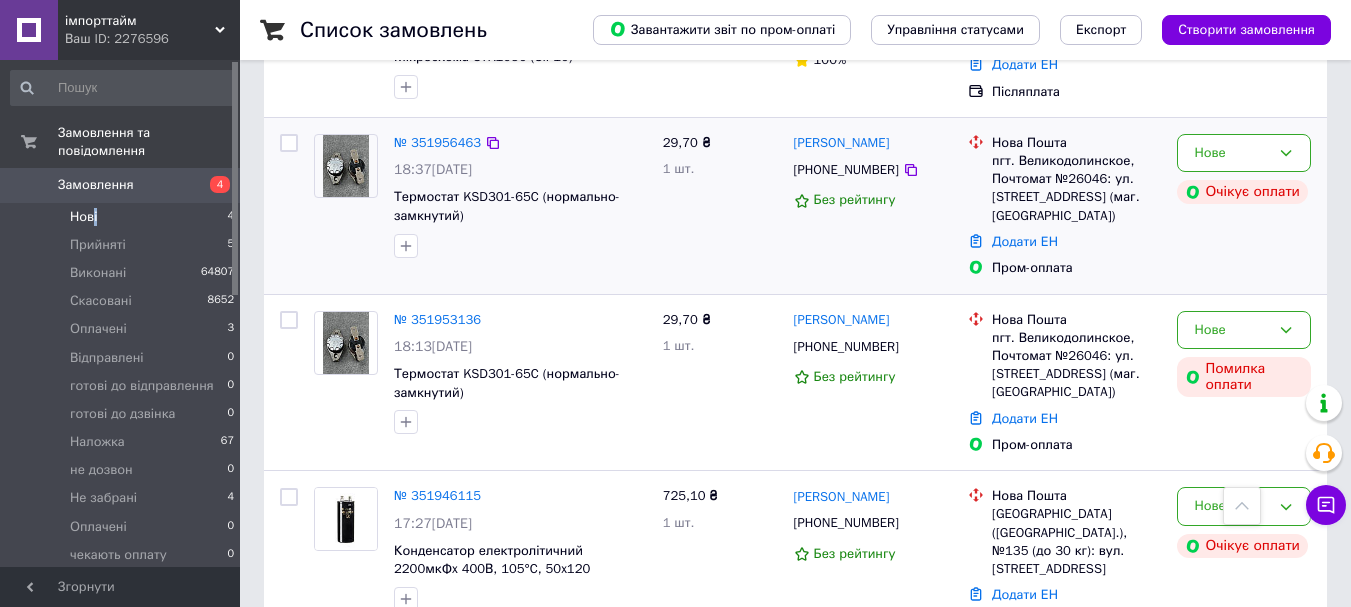 scroll, scrollTop: 516, scrollLeft: 0, axis: vertical 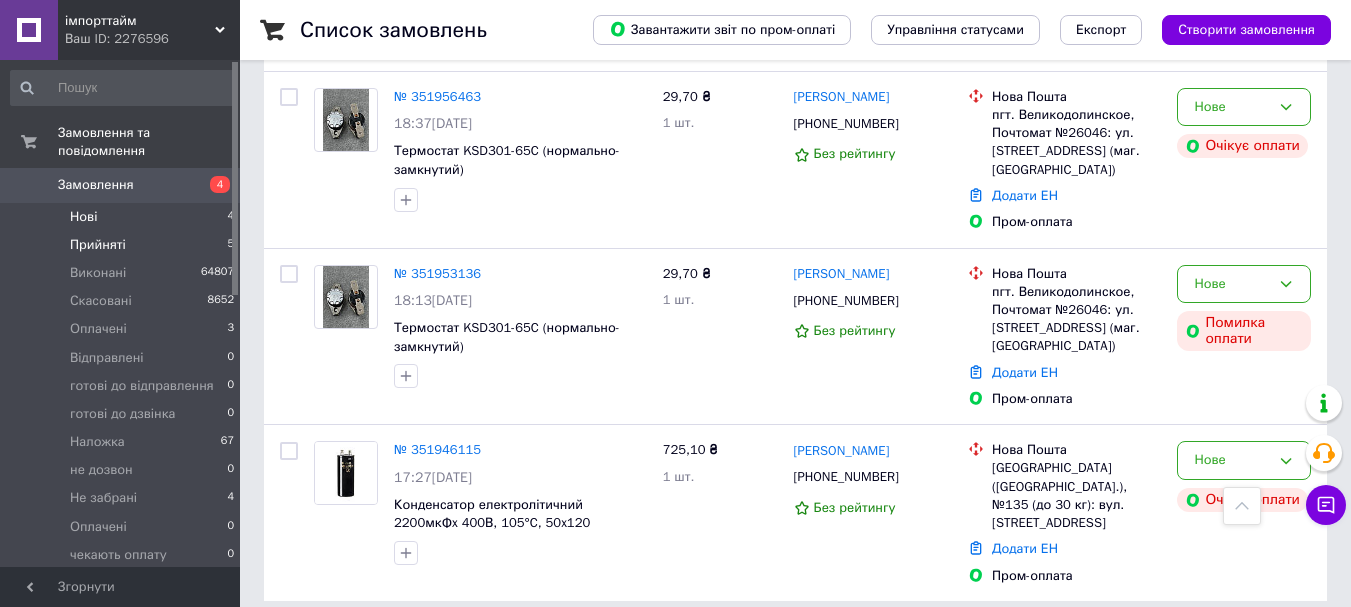 click on "Прийняті 5" at bounding box center (123, 245) 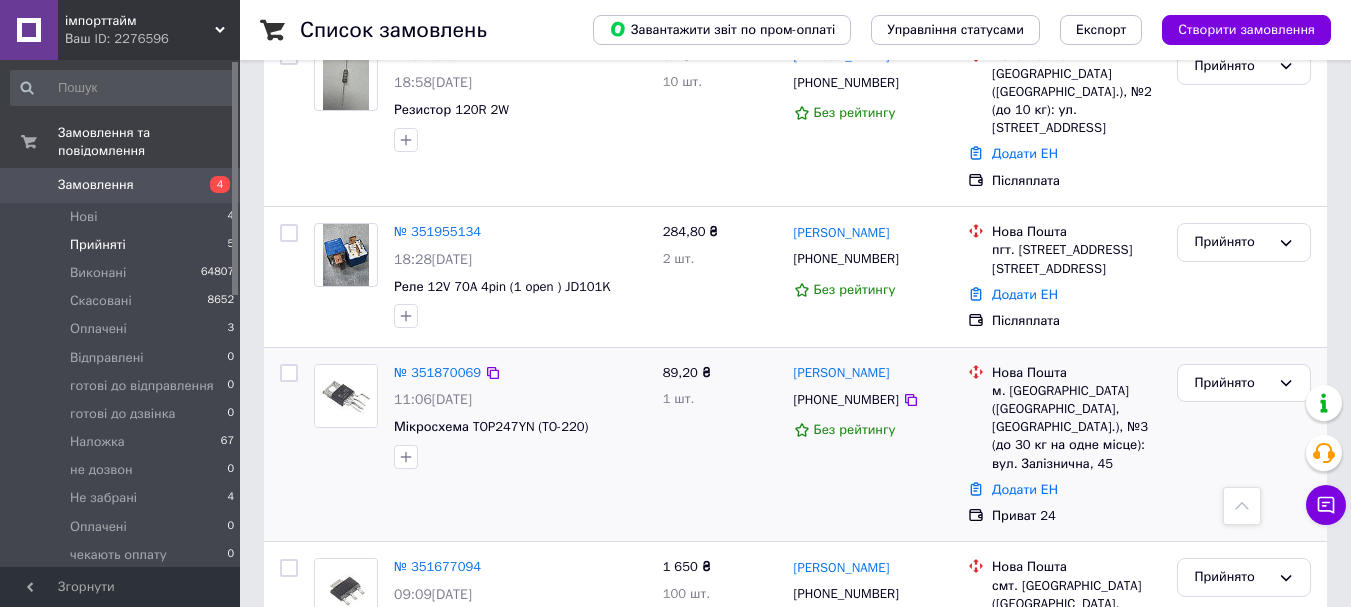scroll, scrollTop: 378, scrollLeft: 0, axis: vertical 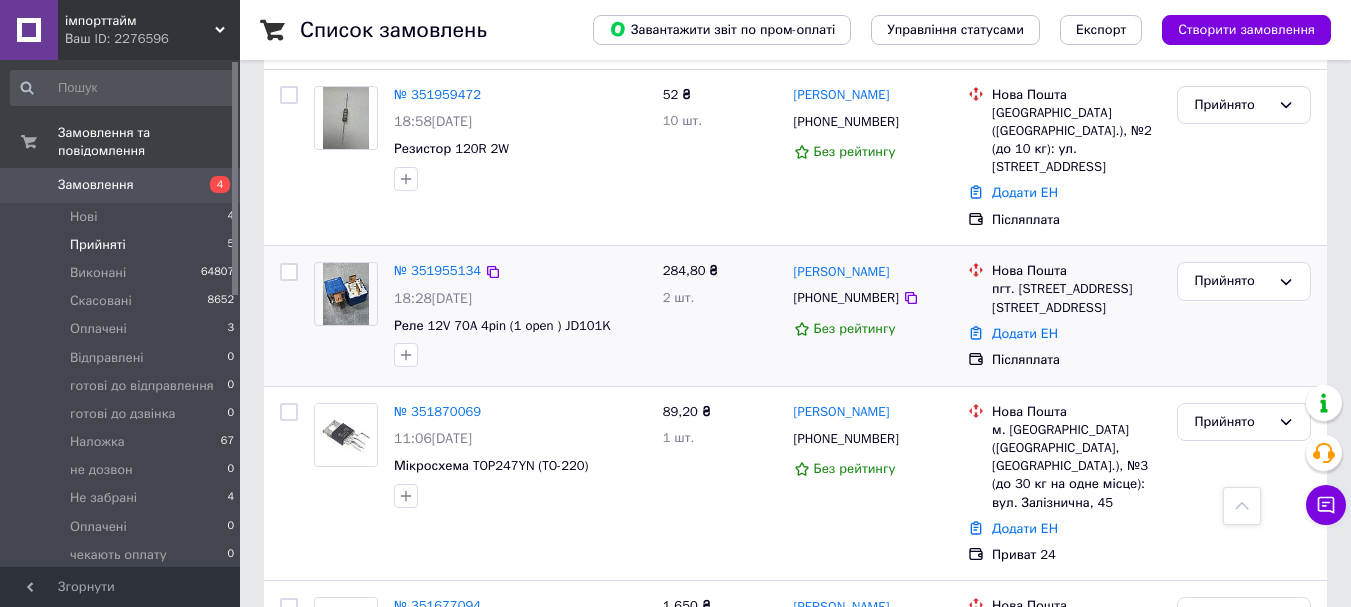 click on "№ 351955134 18:28, 09.07.2025 Реле 12V 70A 4pin (1 open ) JD101K" at bounding box center [520, 314] 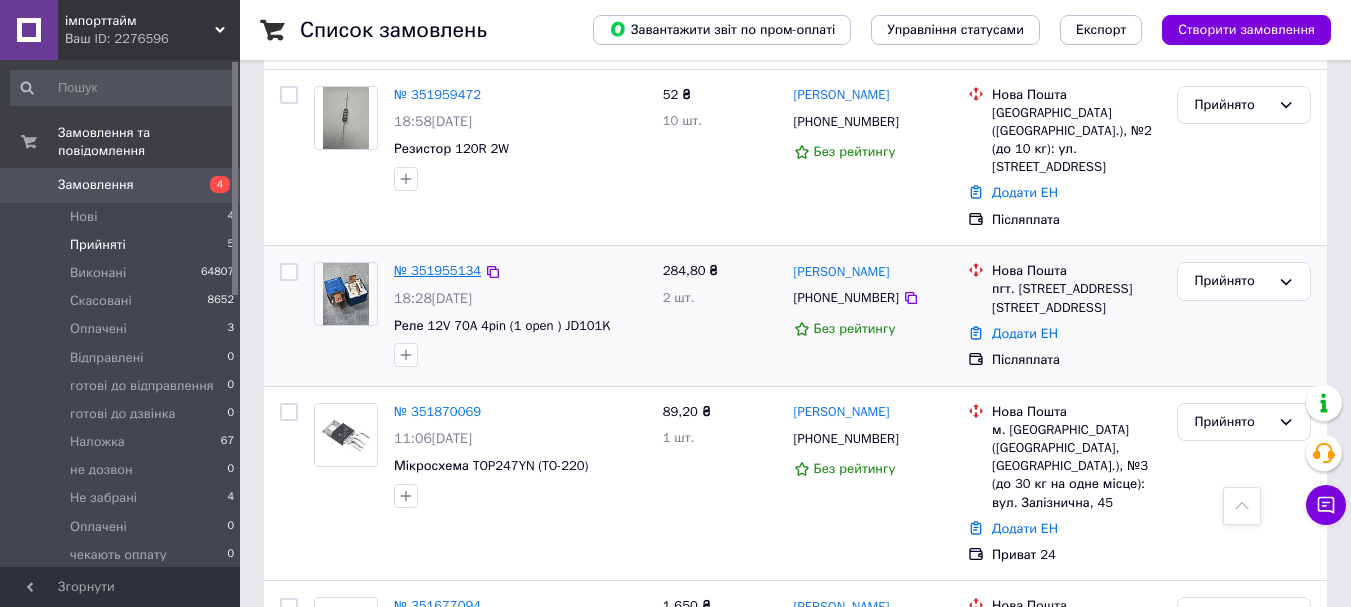 click on "№ 351955134" at bounding box center [437, 270] 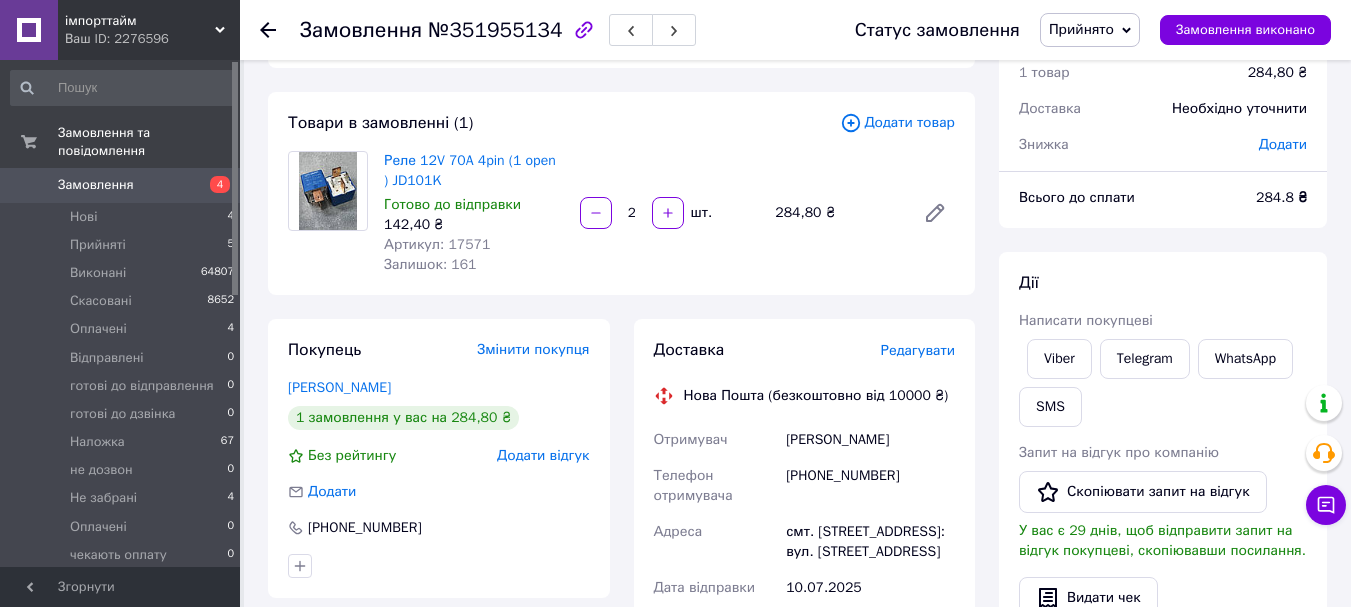 scroll, scrollTop: 0, scrollLeft: 0, axis: both 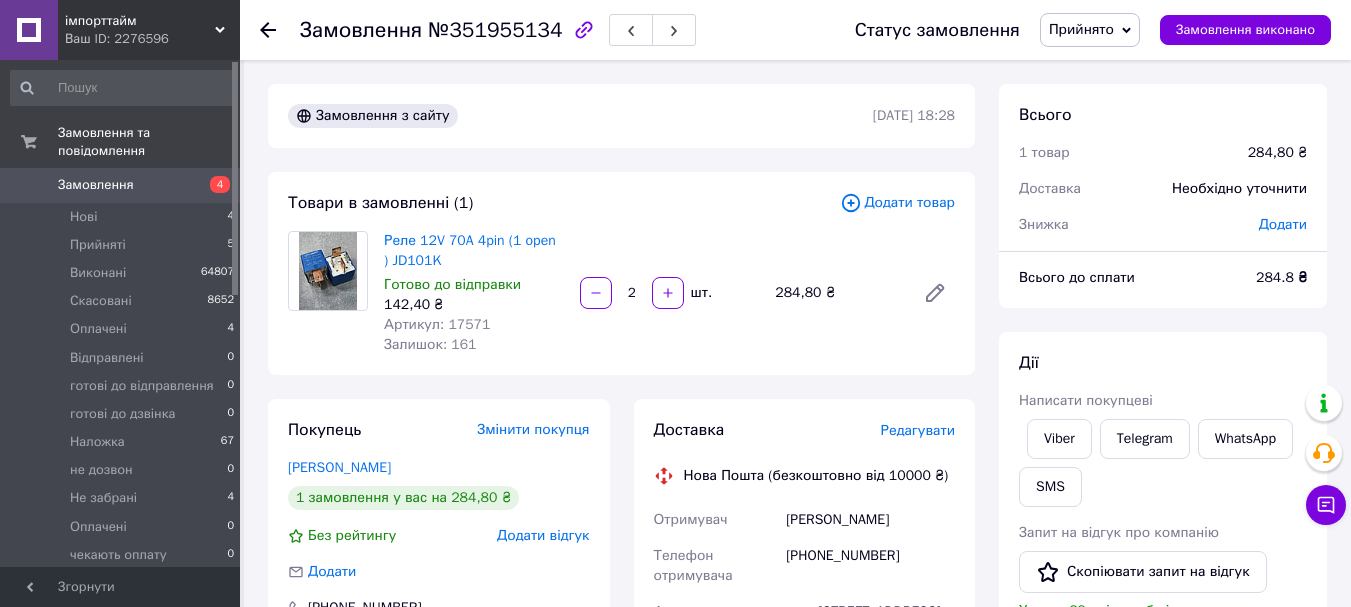 click on "Артикул: 17571" at bounding box center [437, 324] 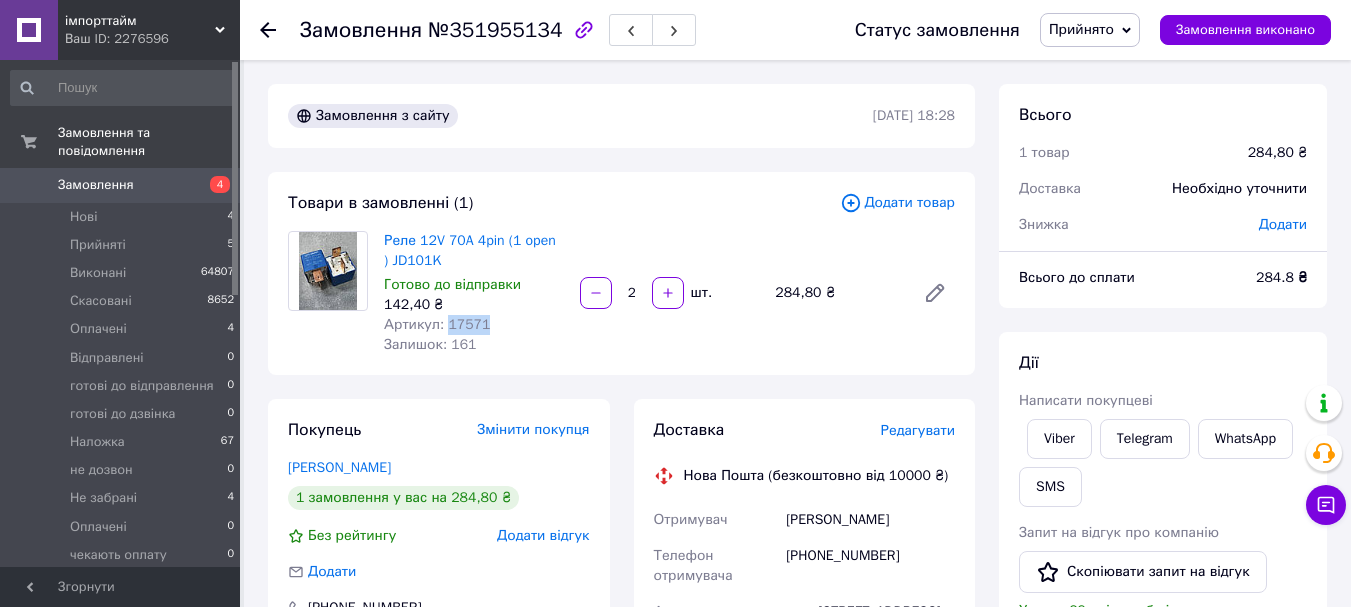 click on "Артикул: 17571" at bounding box center [437, 324] 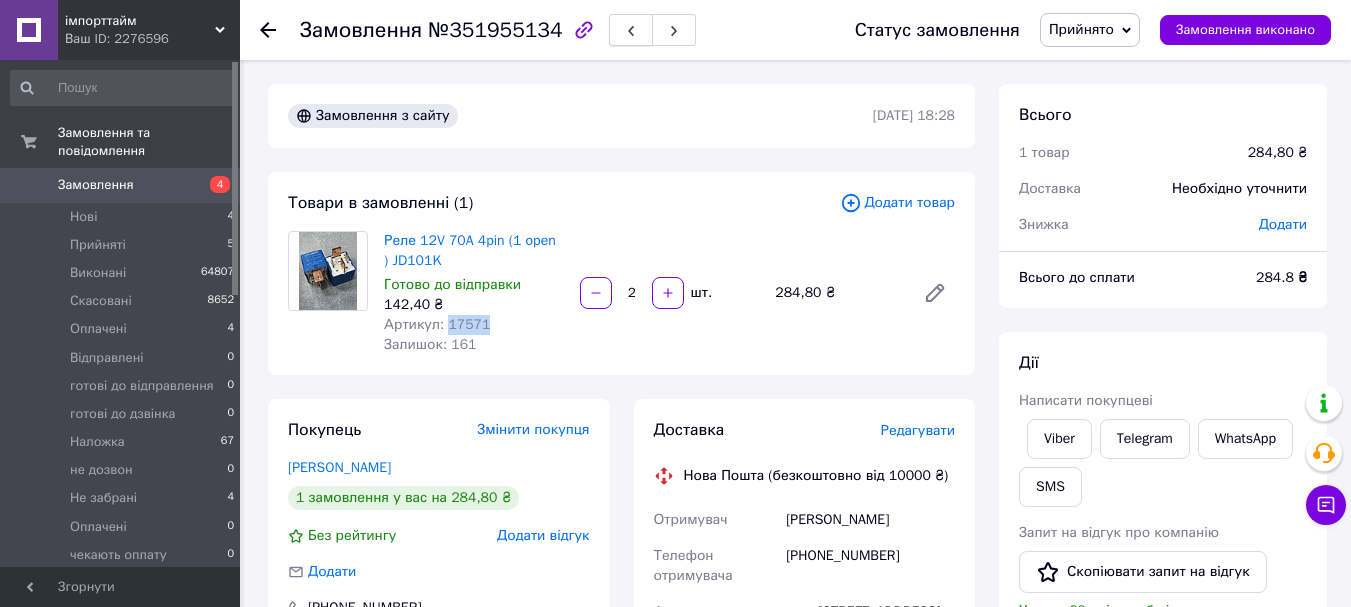 click at bounding box center (631, 30) 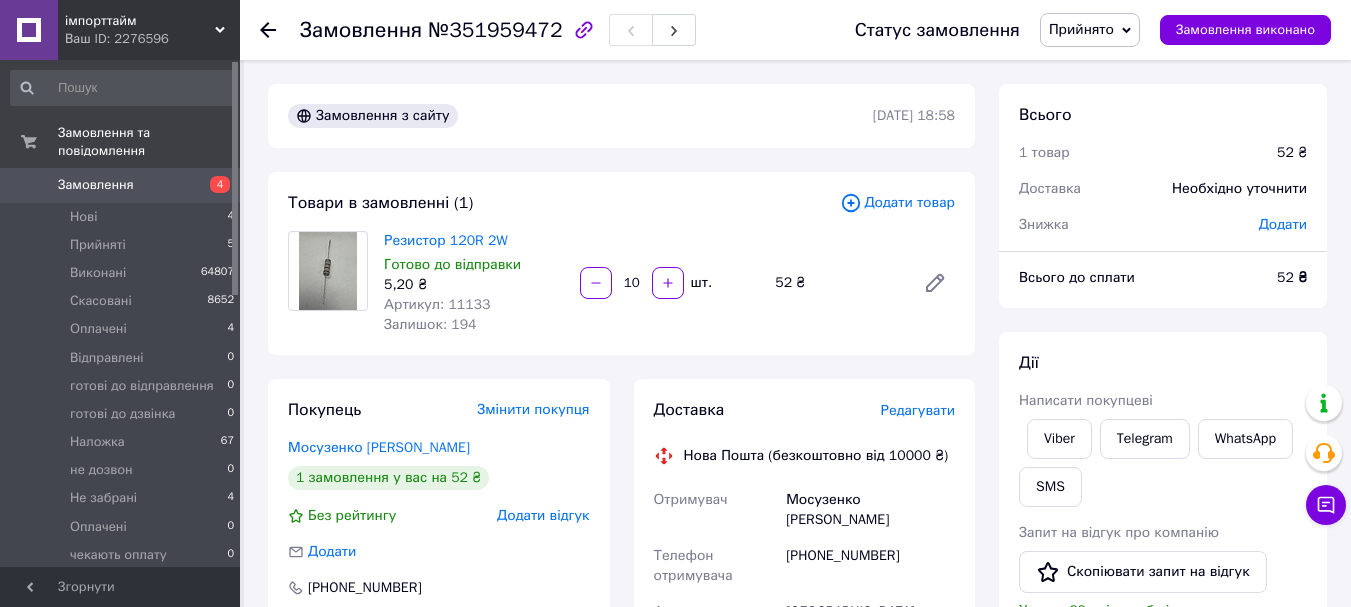 click on "Артикул: 11133" at bounding box center (437, 304) 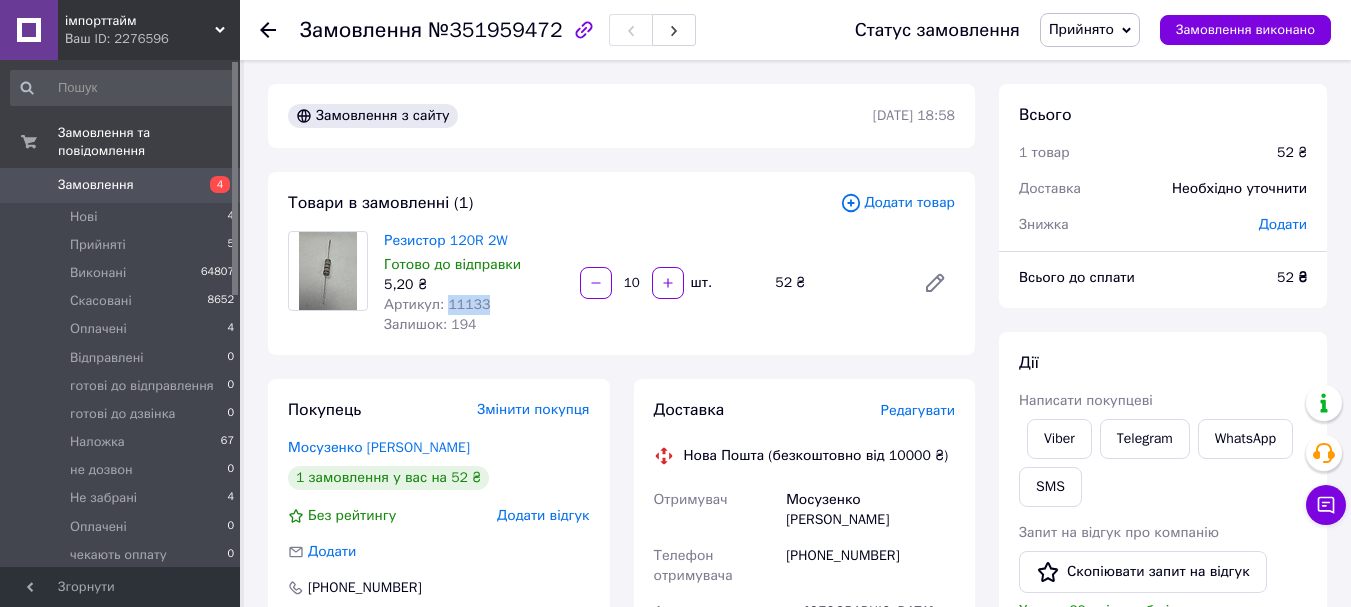 click on "Артикул: 11133" at bounding box center (437, 304) 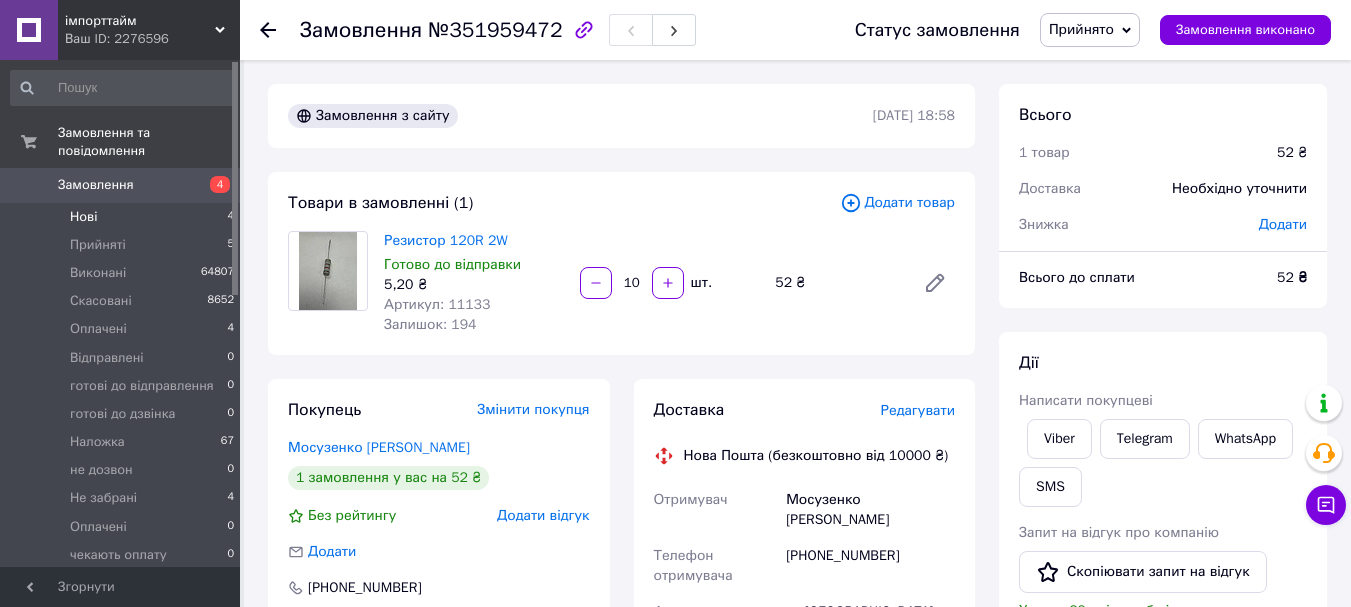 click on "Нові 4" at bounding box center (123, 217) 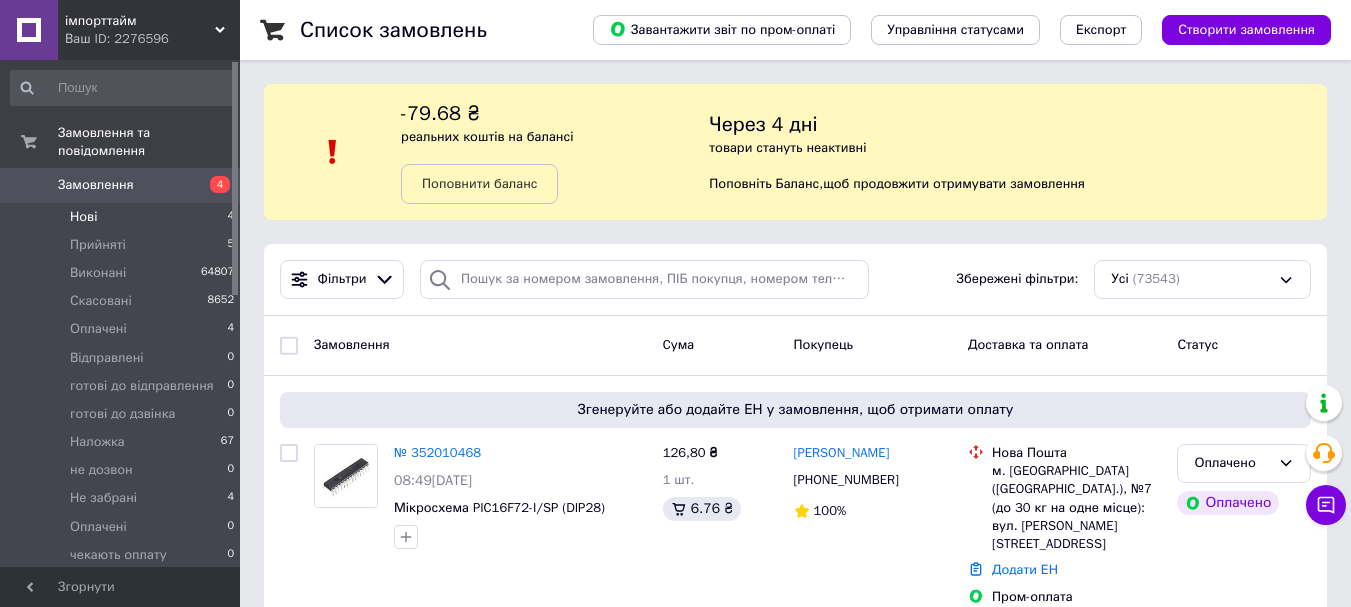 click on "Нові 4" at bounding box center [123, 217] 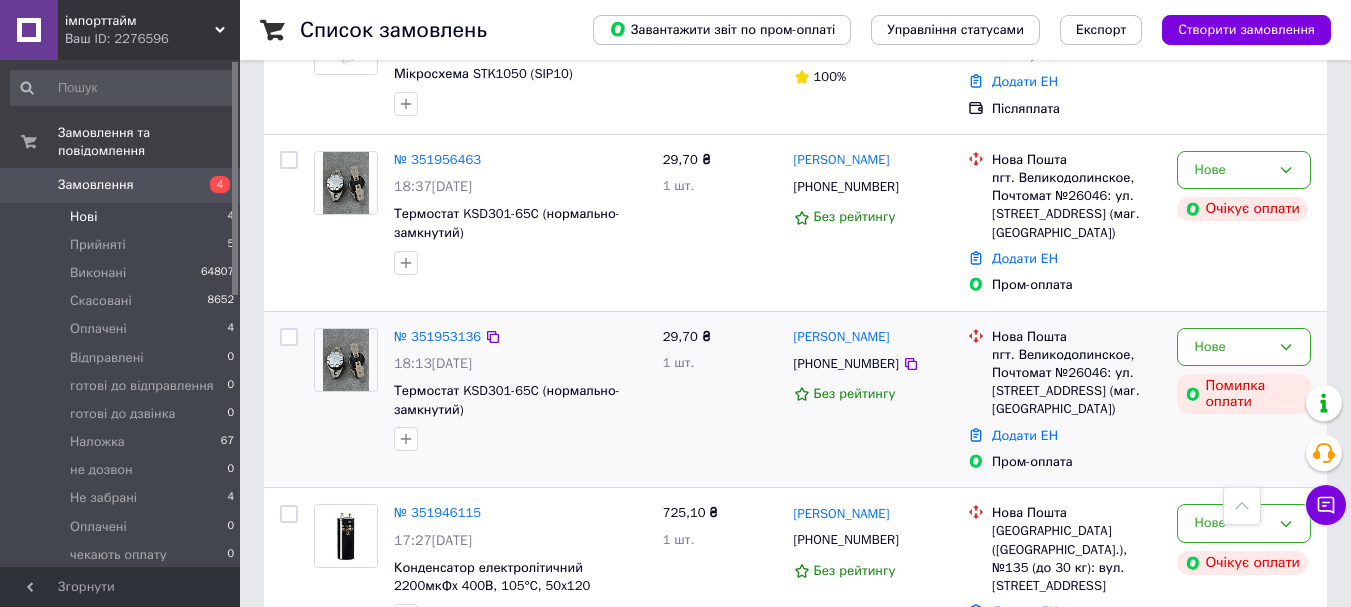 scroll, scrollTop: 516, scrollLeft: 0, axis: vertical 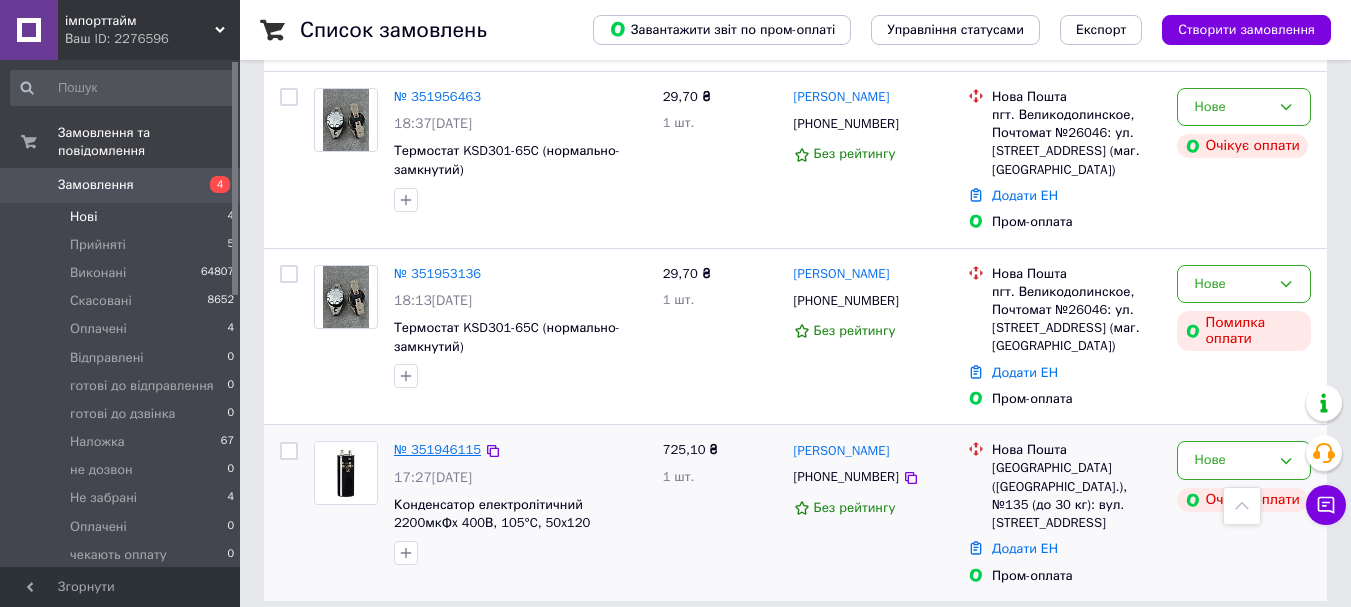 click on "№ 351946115" at bounding box center [437, 449] 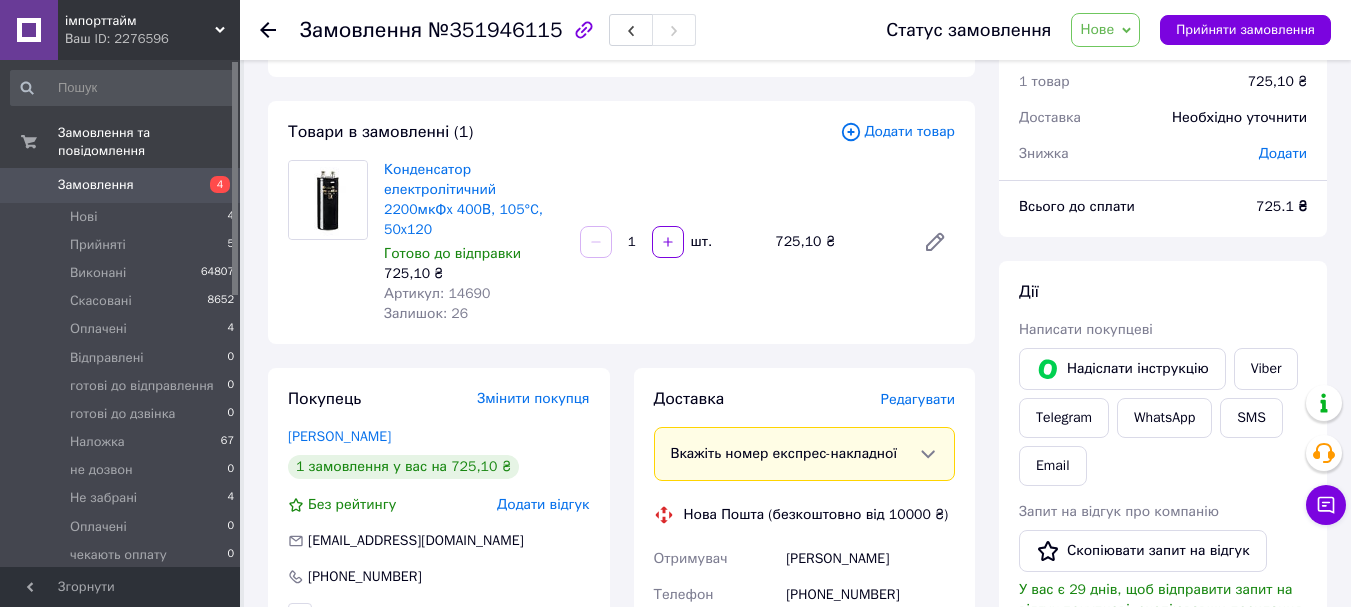 scroll, scrollTop: 0, scrollLeft: 0, axis: both 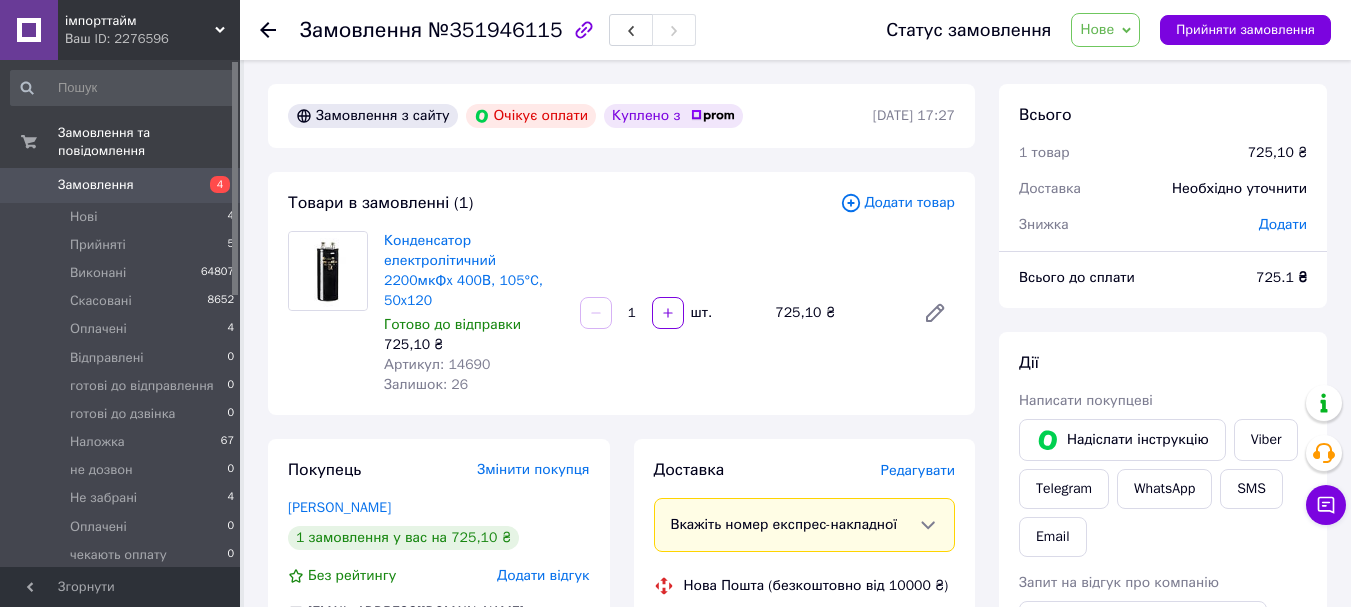 click on "Артикул: 14690" at bounding box center [437, 364] 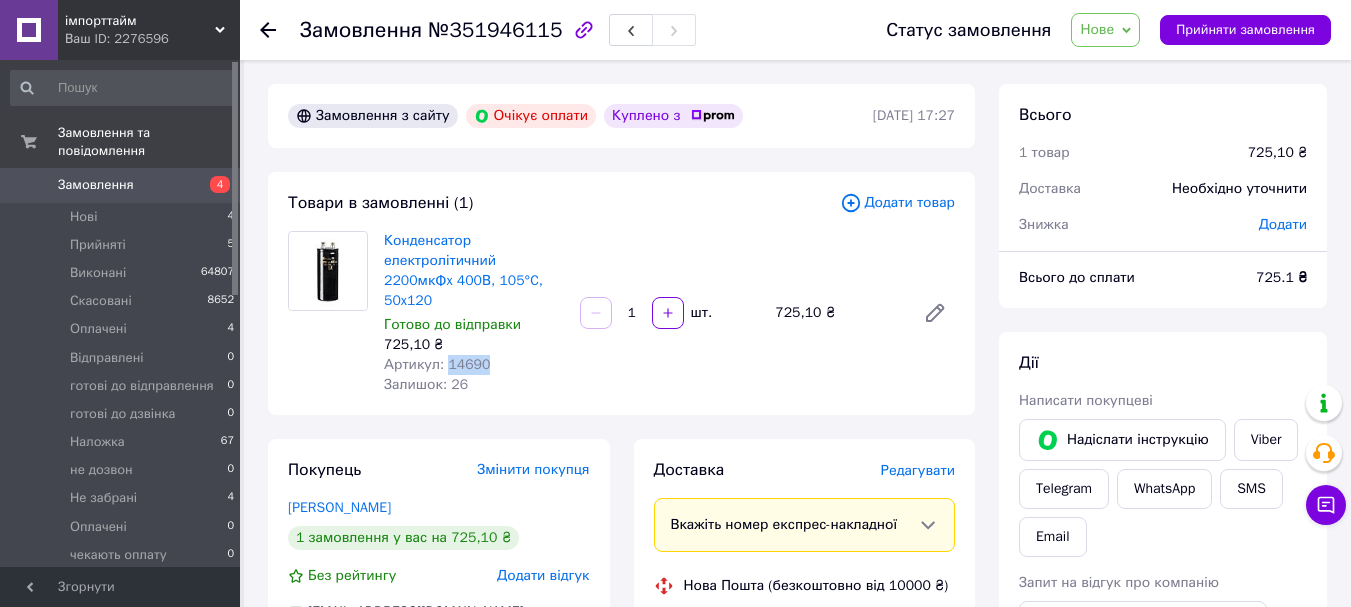 click on "Артикул: 14690" at bounding box center (437, 364) 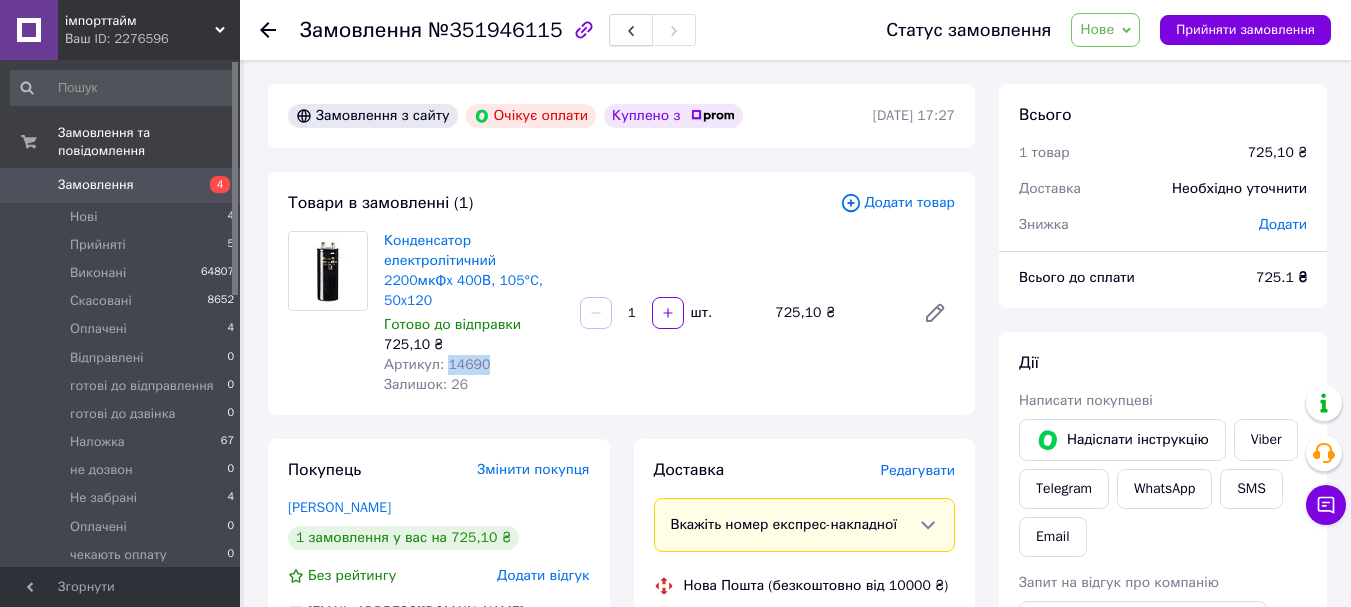 click at bounding box center (631, 30) 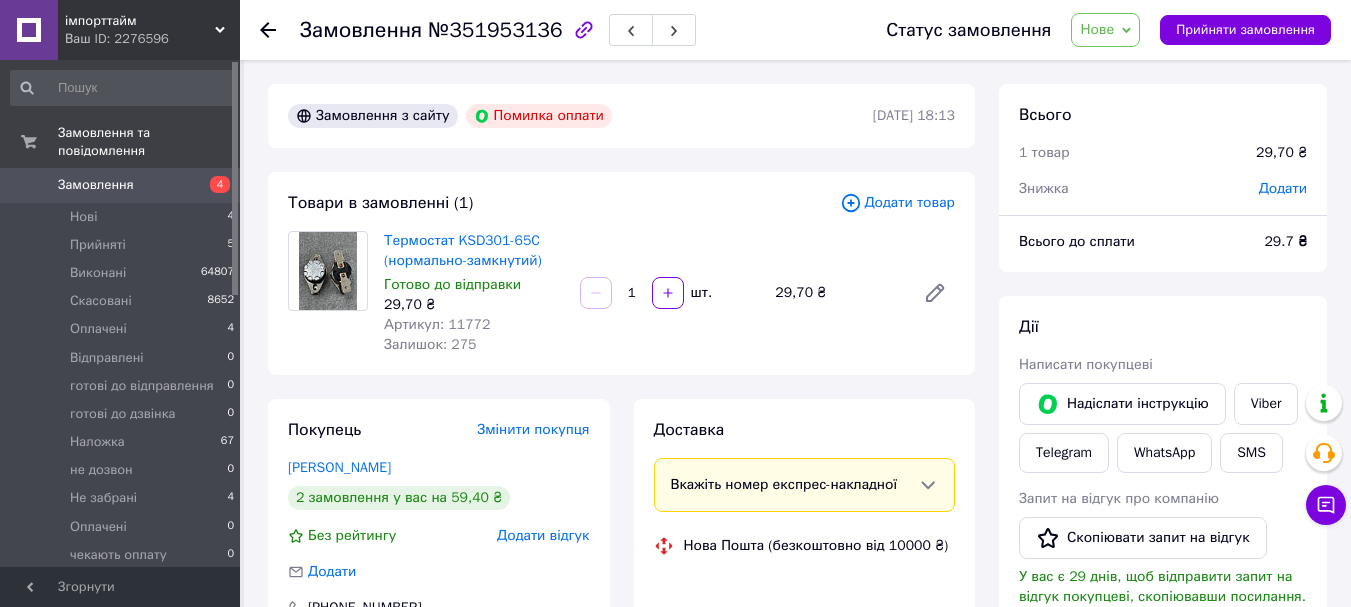 click on "Артикул: 11772" at bounding box center [437, 324] 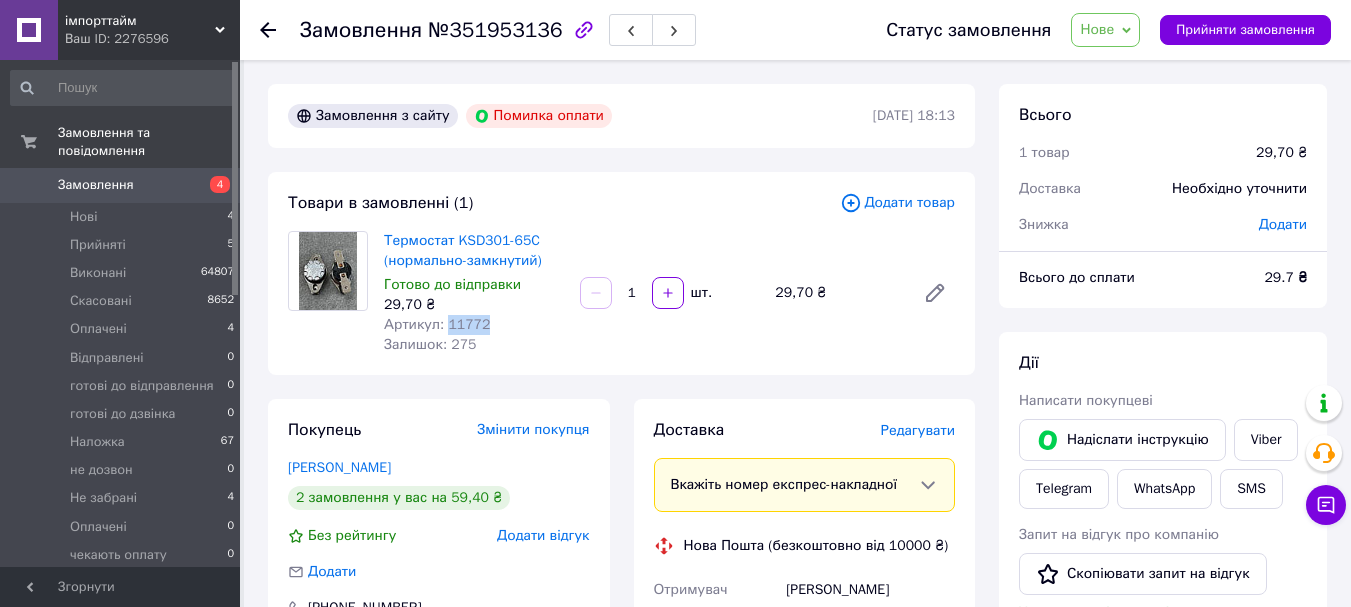 copy on "11772" 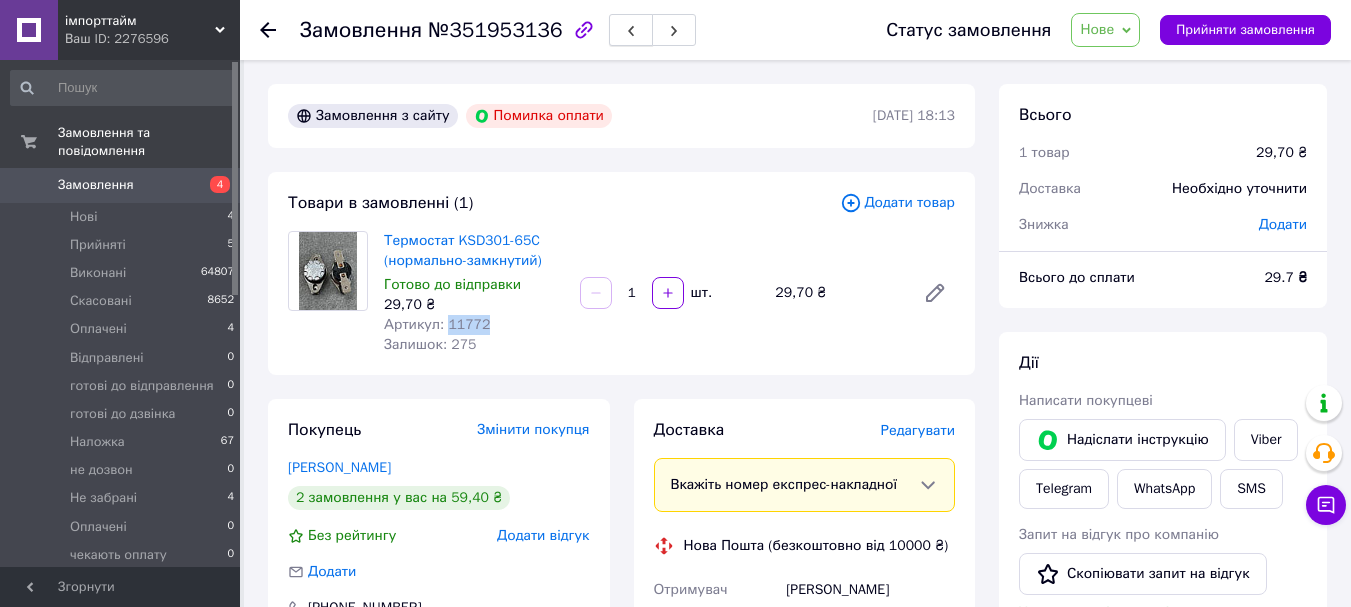 click at bounding box center (631, 30) 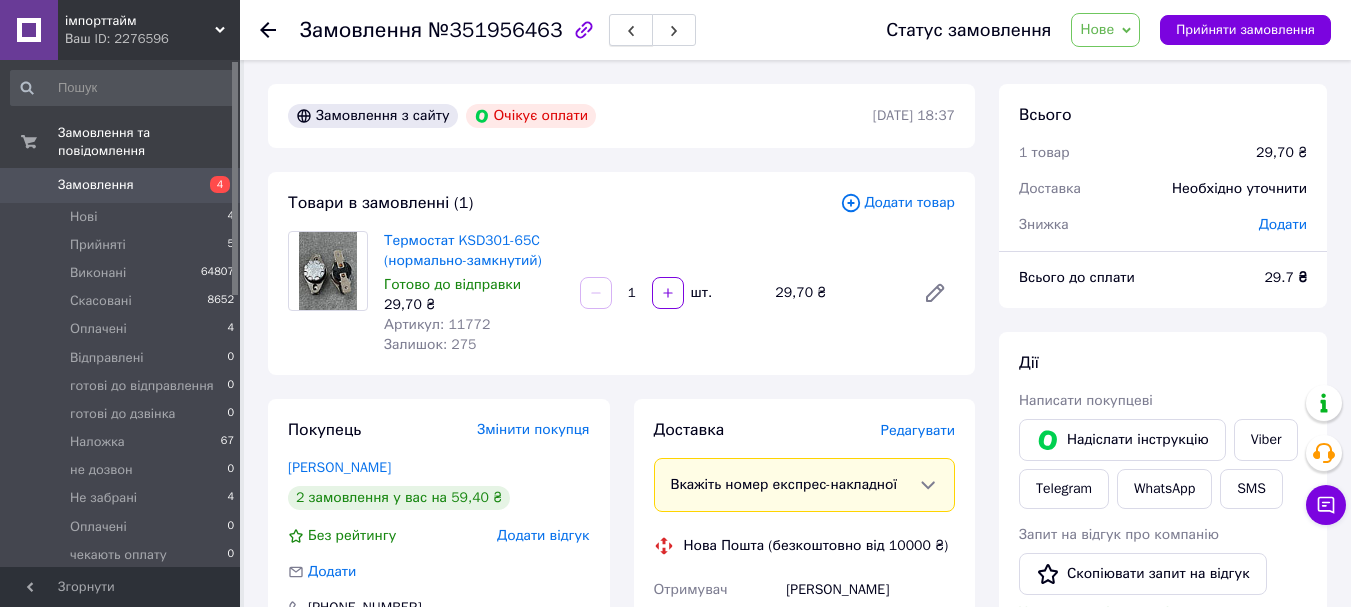 click 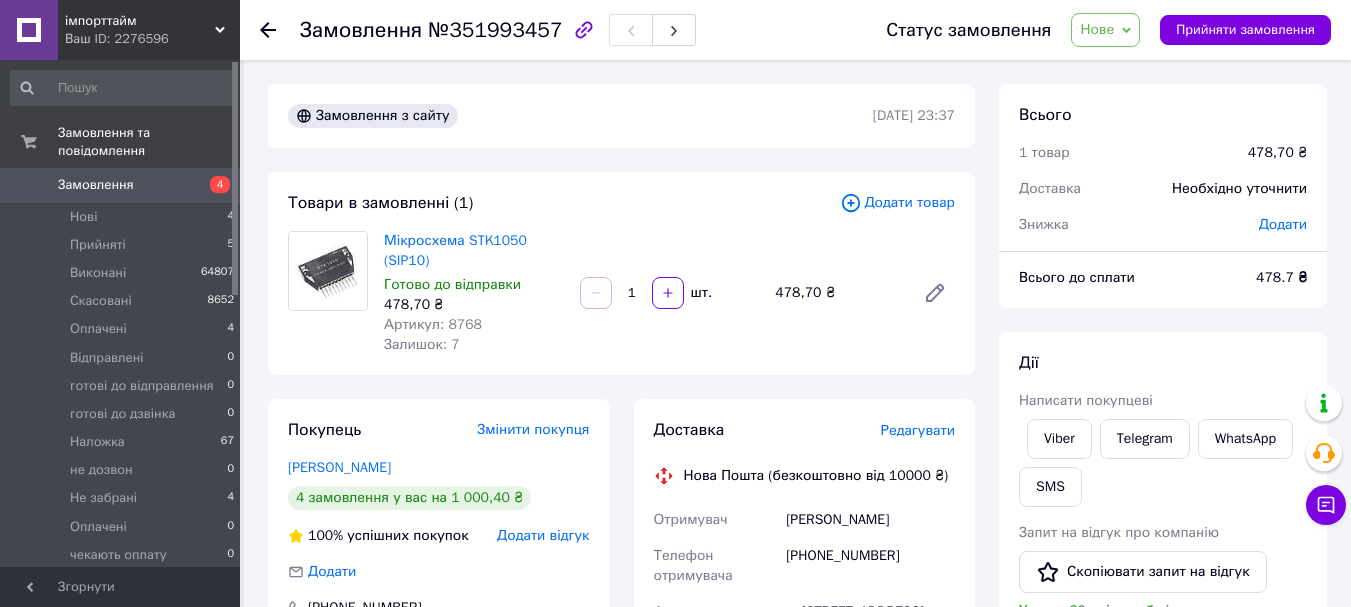 click on "Артикул: 8768" at bounding box center (433, 324) 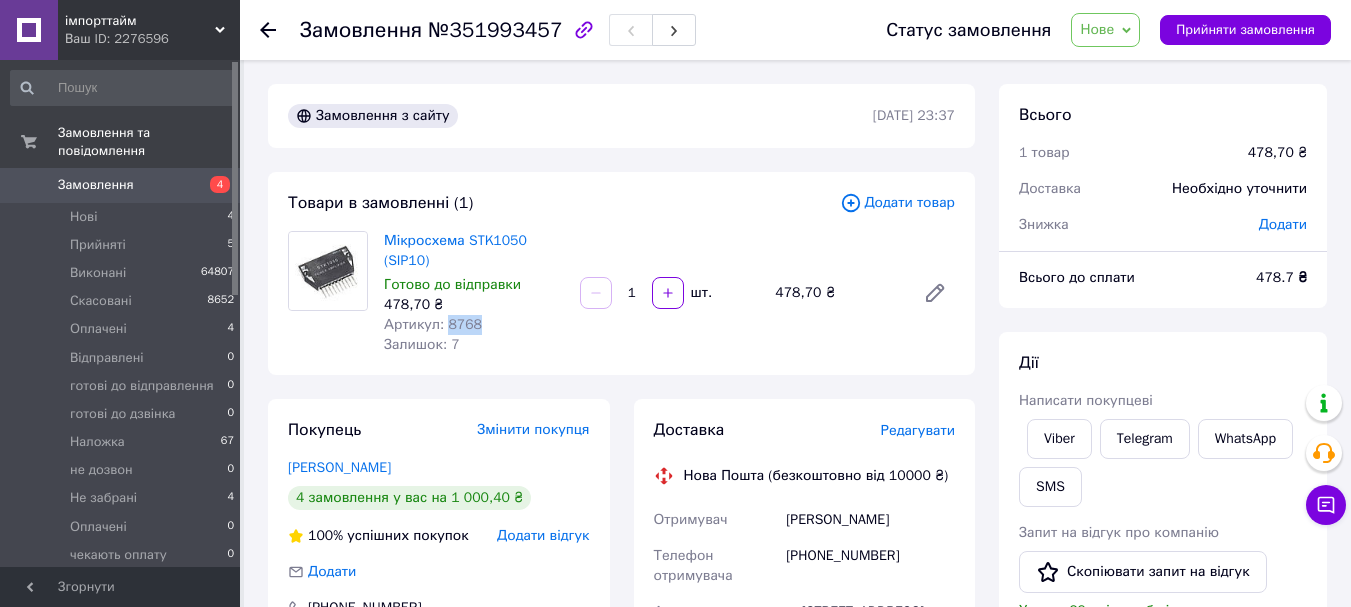 click on "Артикул: 8768" at bounding box center (433, 324) 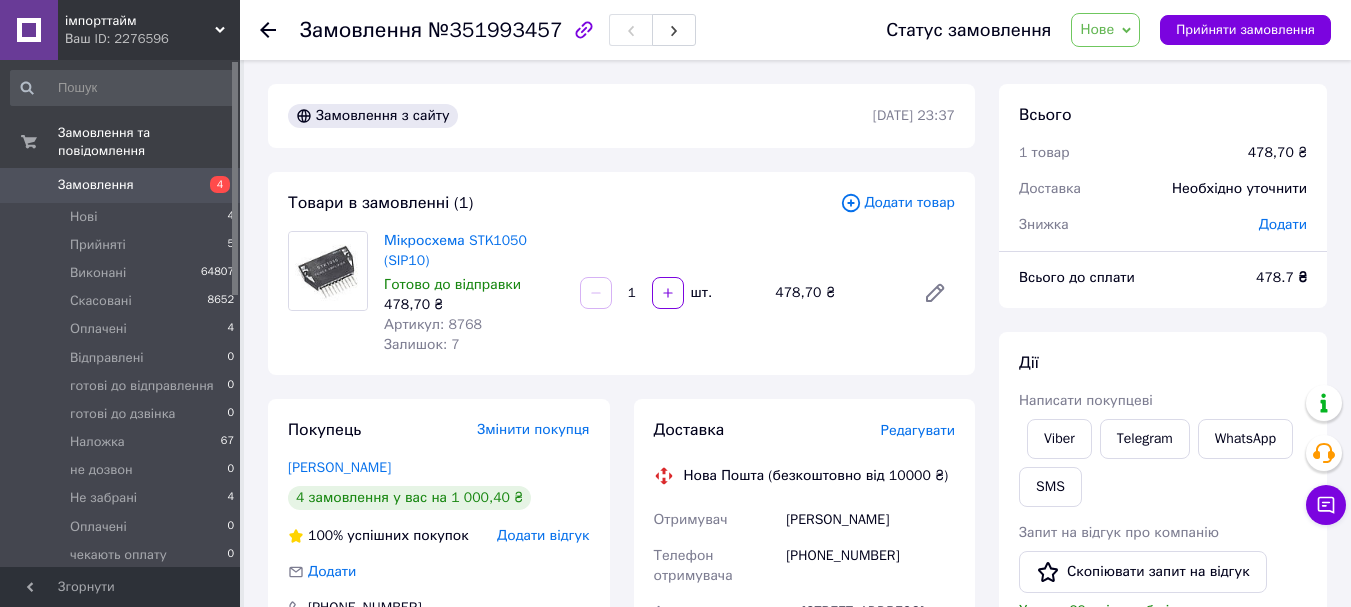 click on "Замовлення №351993457" at bounding box center [573, 30] 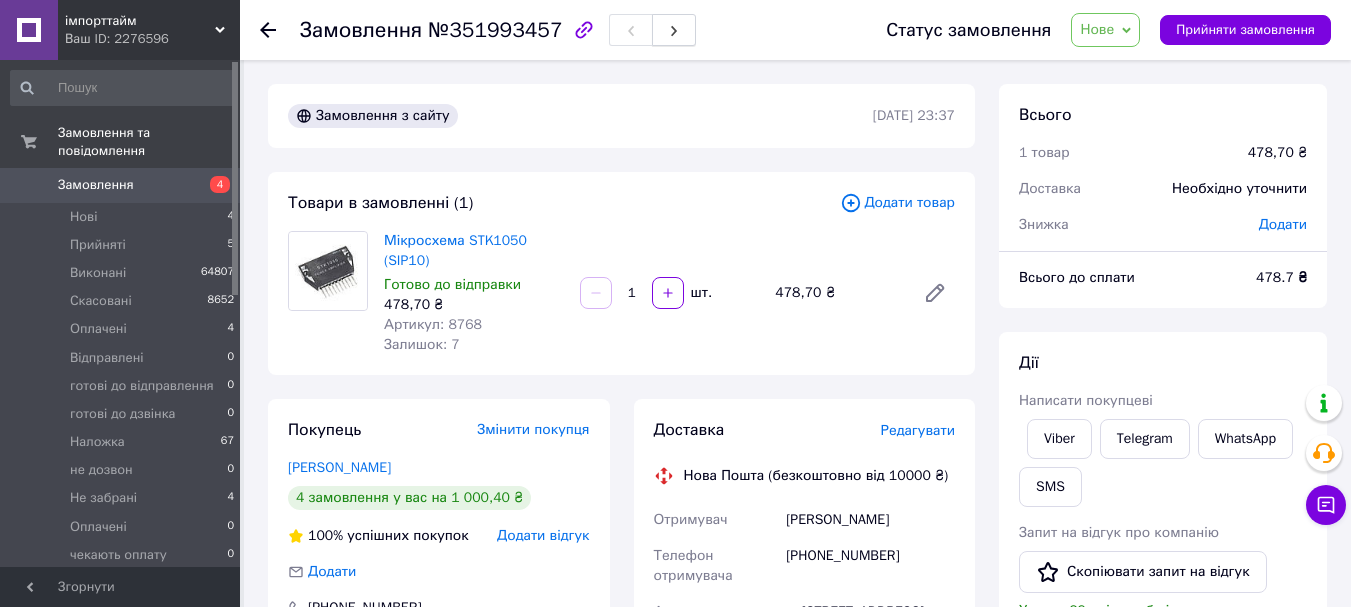 click at bounding box center (674, 30) 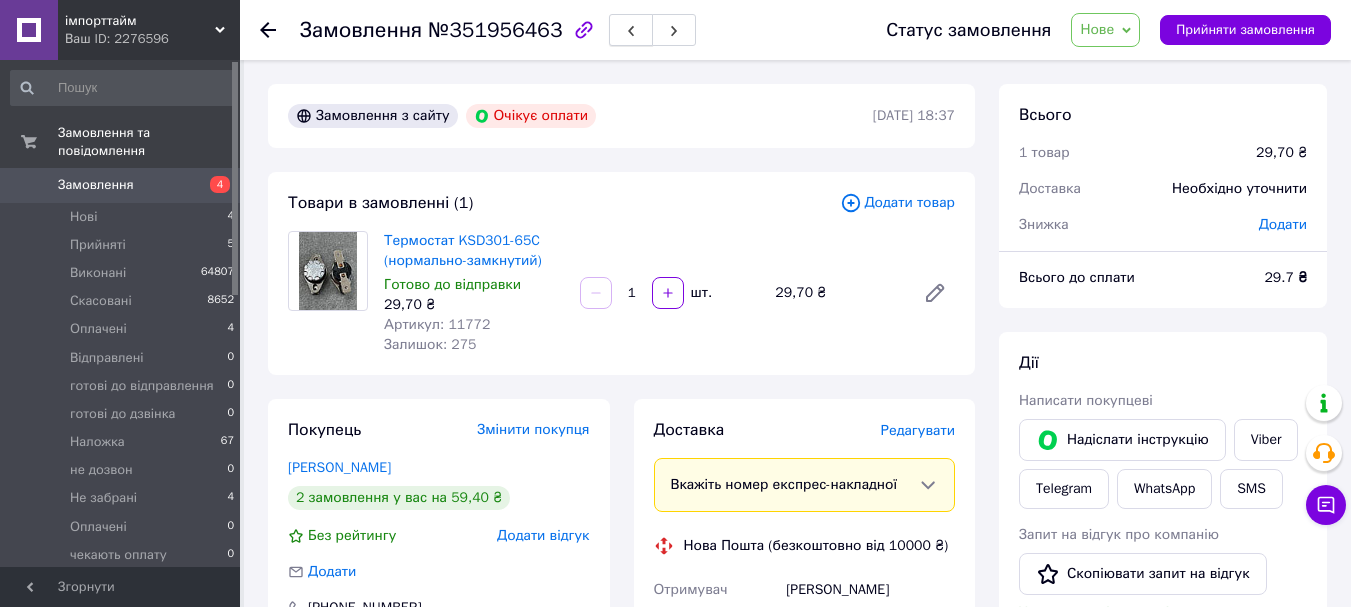 click at bounding box center [631, 30] 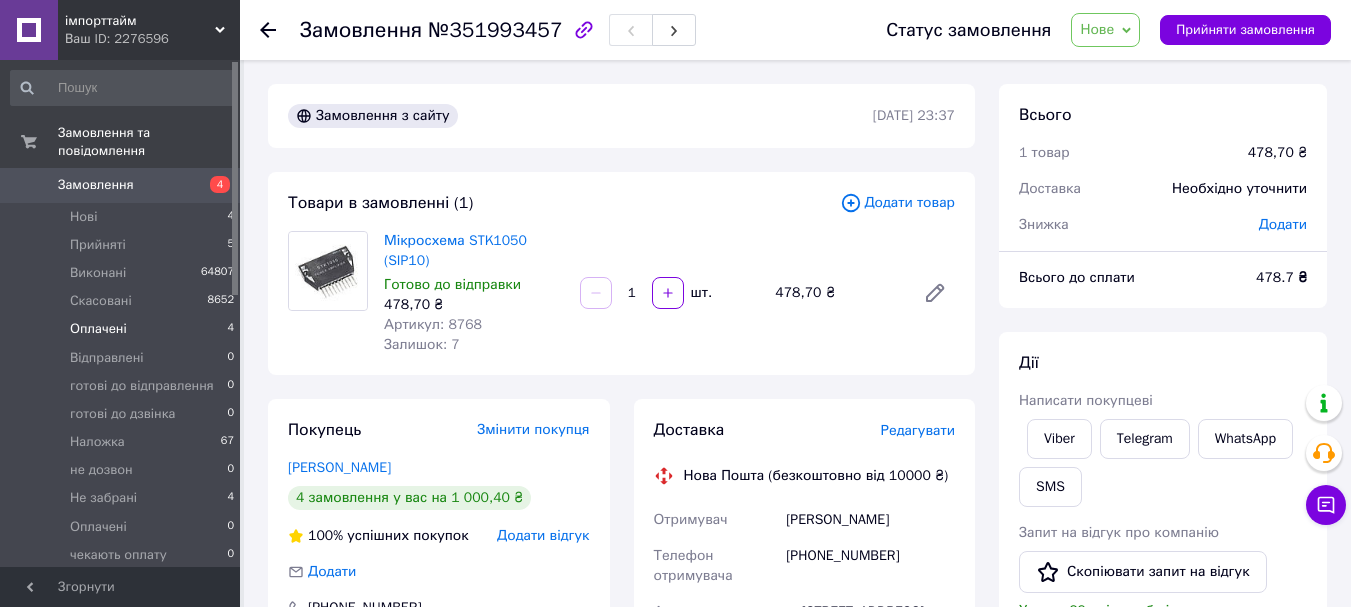 click on "Оплачені 4" at bounding box center [123, 329] 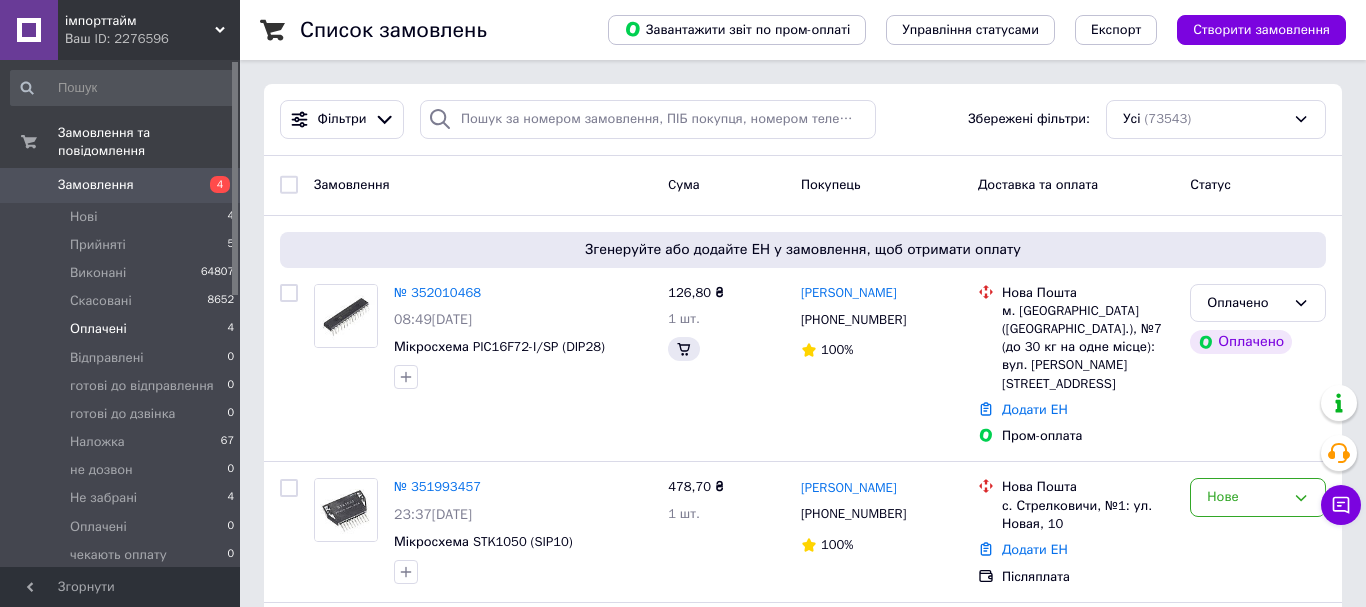 click on "Оплачені 4" at bounding box center (123, 329) 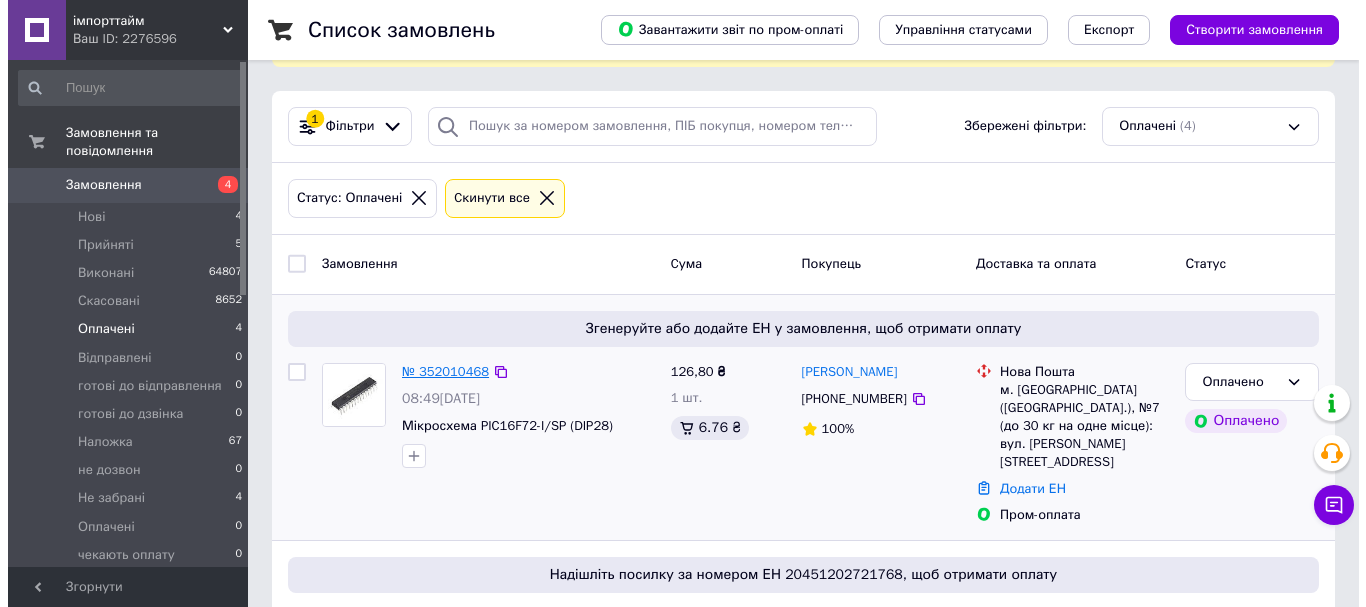 scroll, scrollTop: 167, scrollLeft: 0, axis: vertical 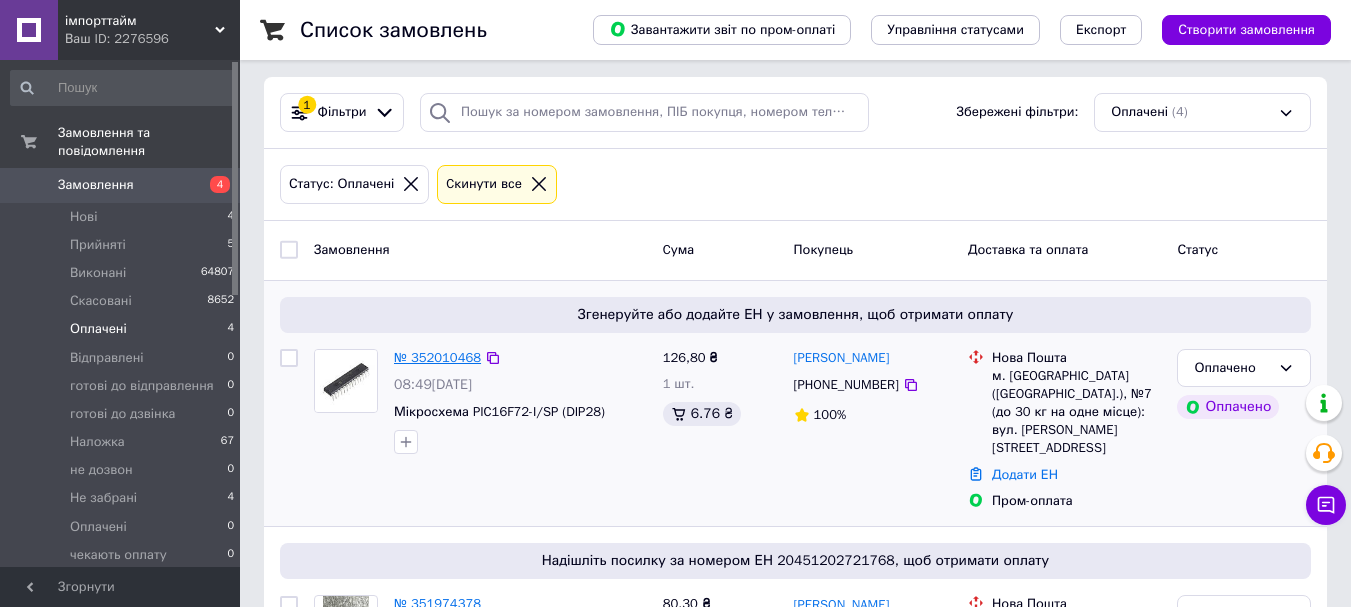 click on "№ 352010468" at bounding box center (437, 357) 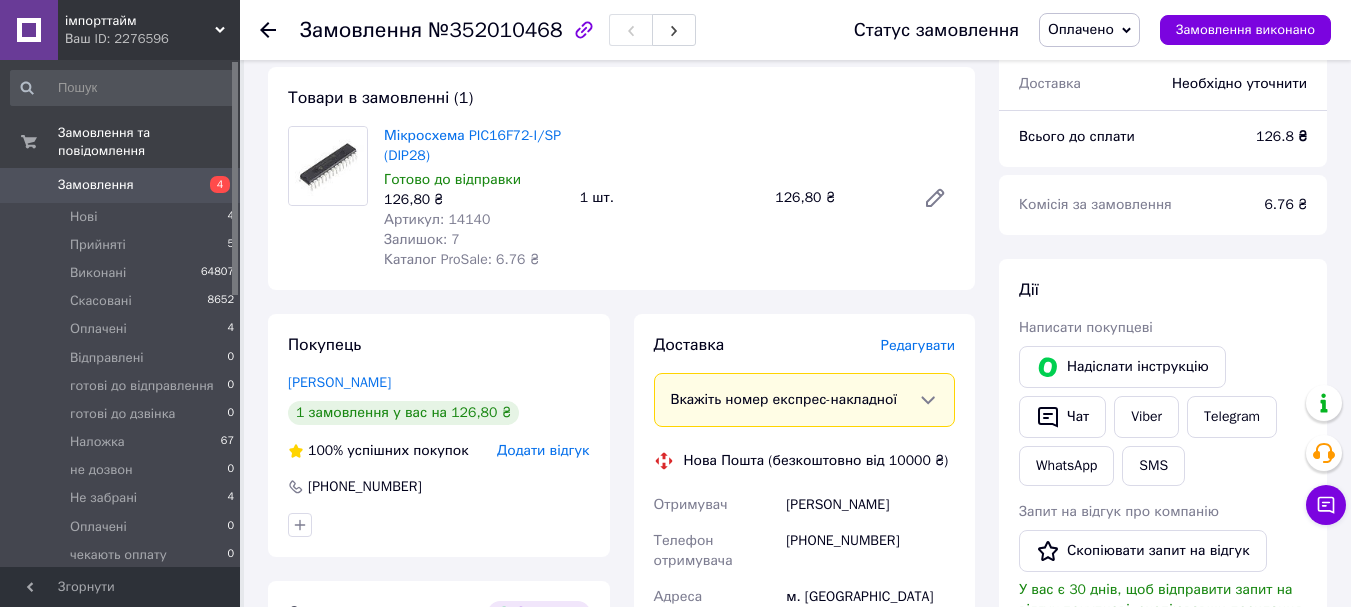 click on "Редагувати" at bounding box center (918, 345) 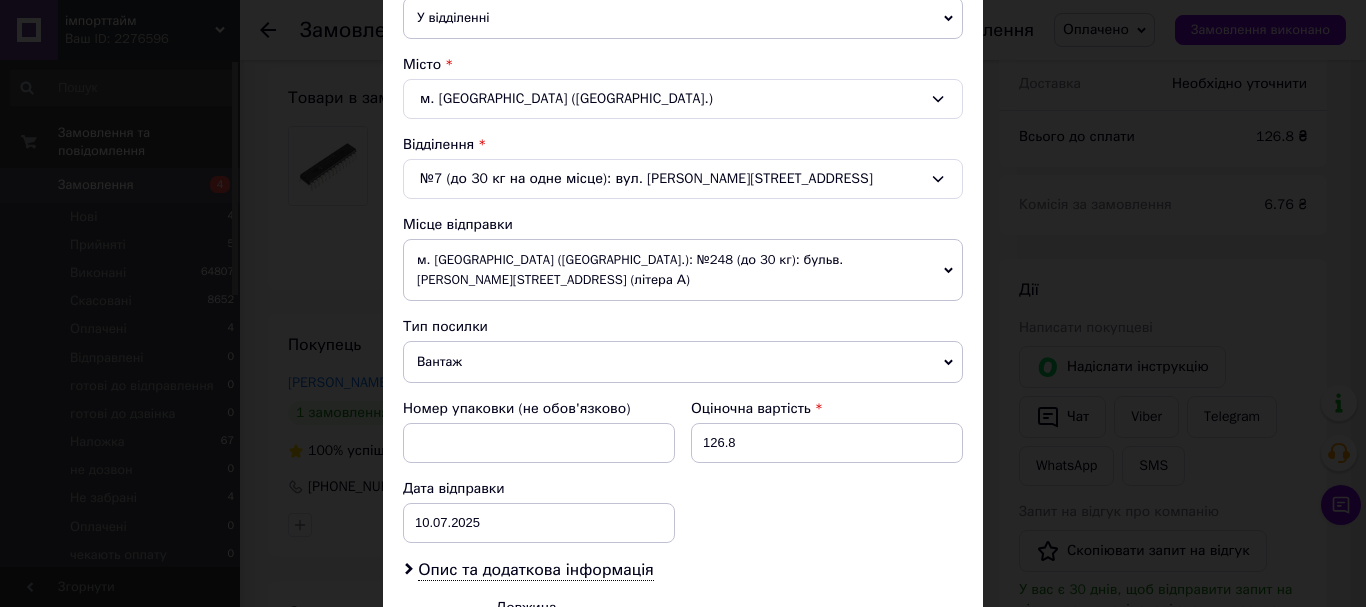 click on "Вантаж" at bounding box center [683, 362] 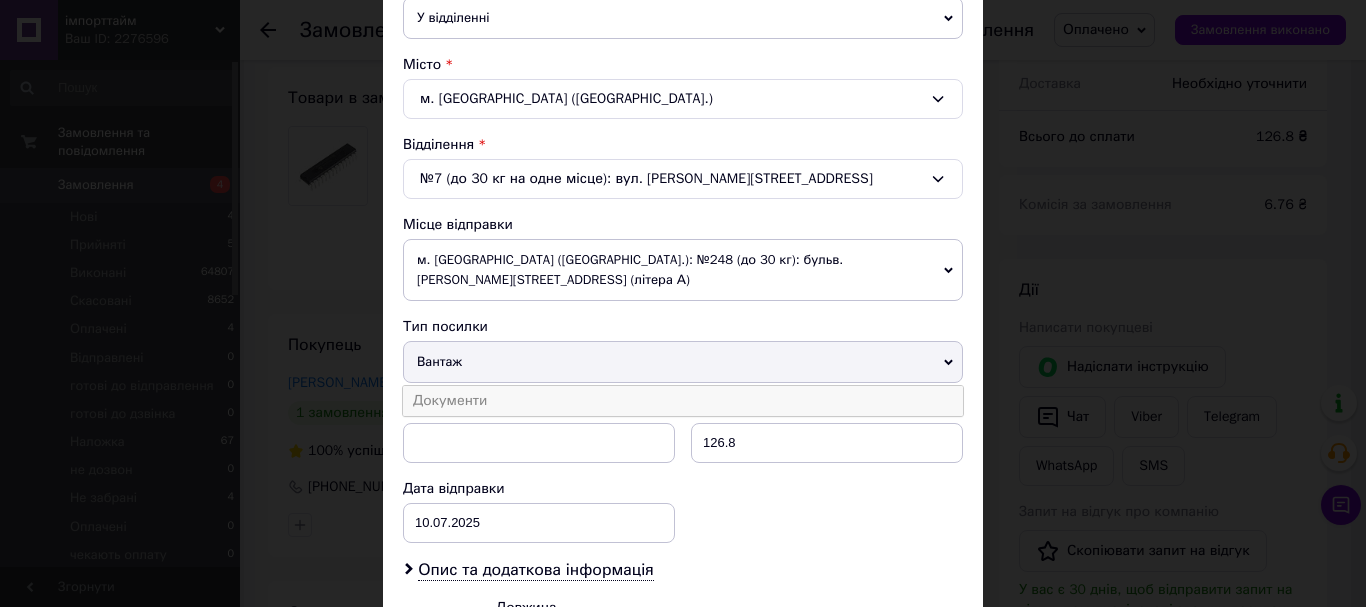 click on "Документи" at bounding box center (683, 401) 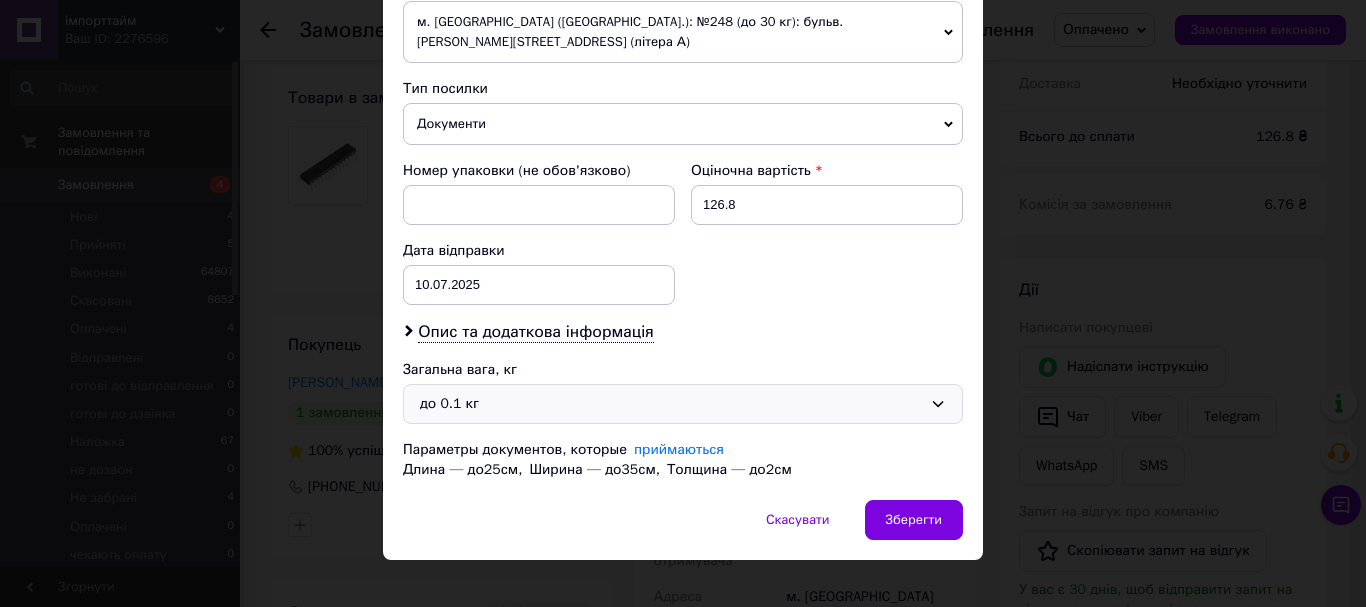 scroll, scrollTop: 741, scrollLeft: 0, axis: vertical 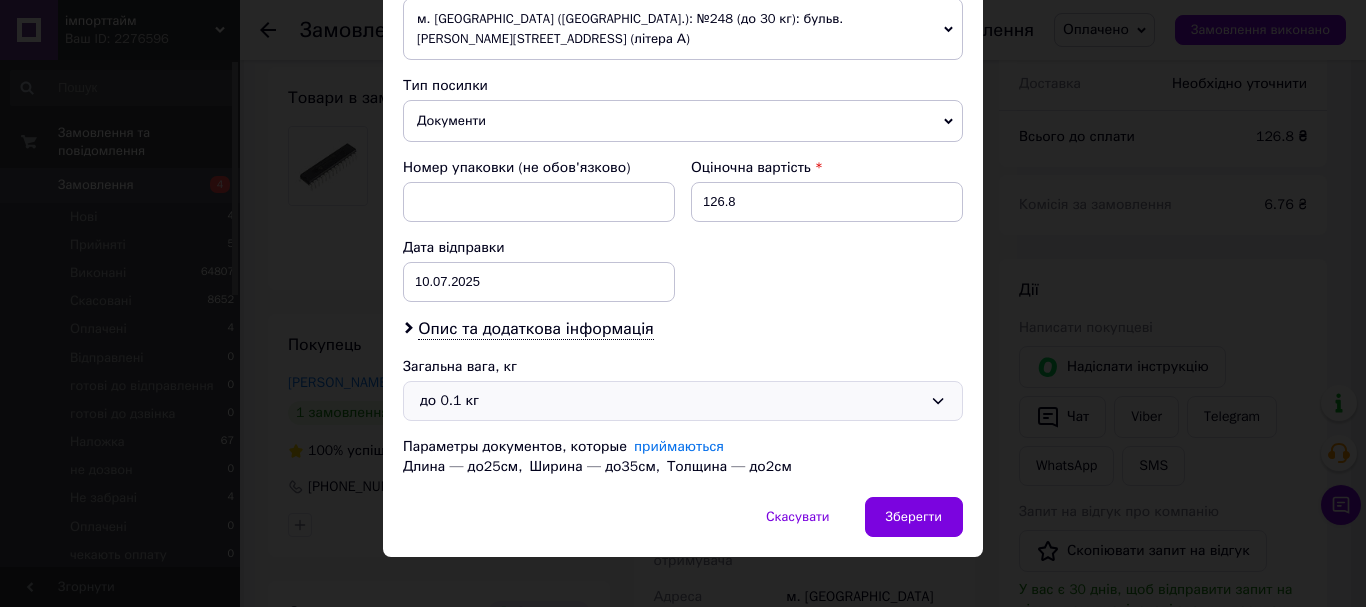 click on "до 0.1 кг" at bounding box center (671, 401) 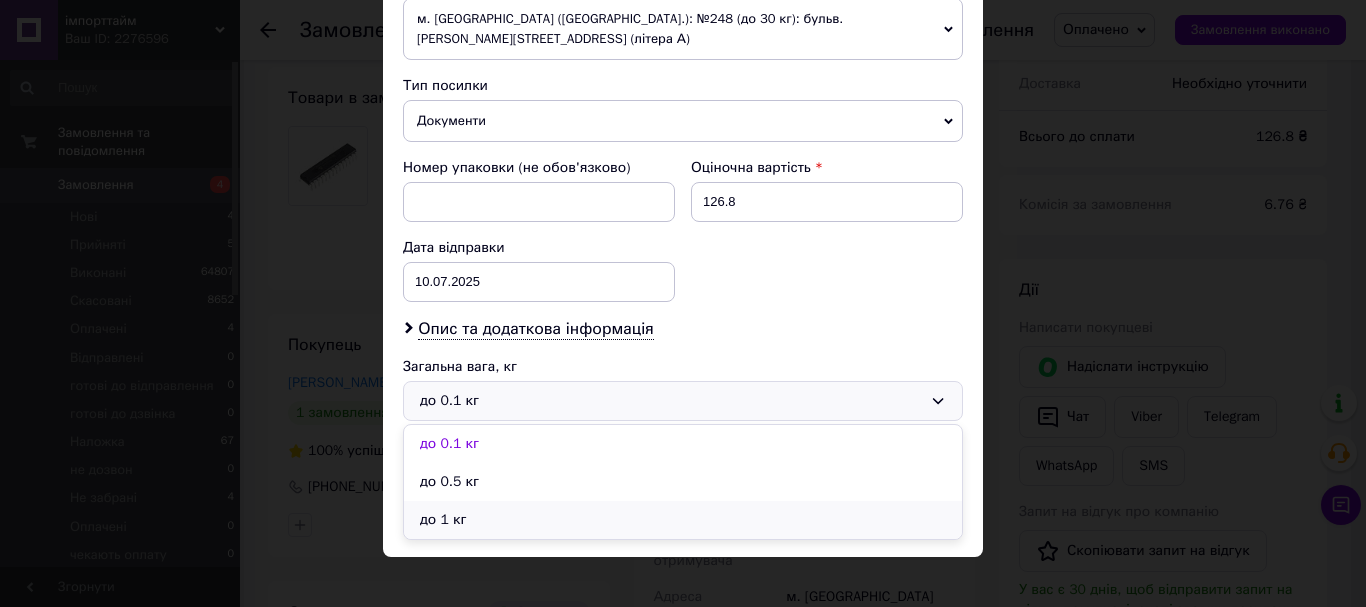 click on "до 1 кг" at bounding box center [683, 520] 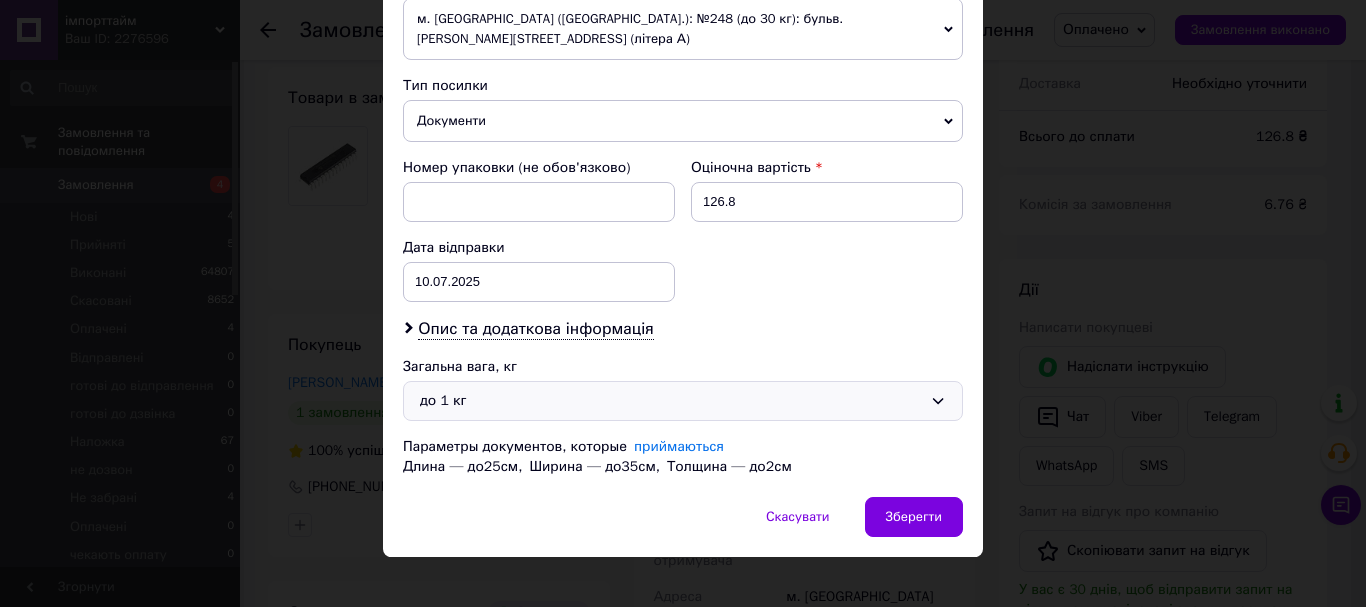 click on "Скасувати   Зберегти" at bounding box center (683, 527) 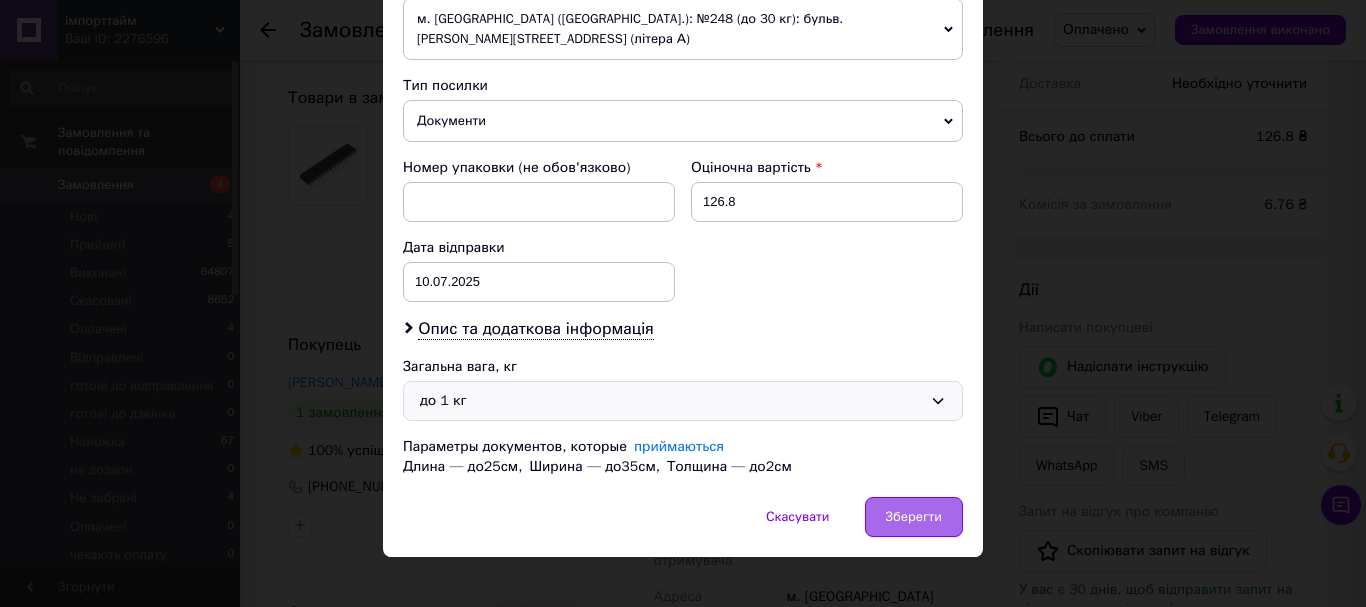 click on "Зберегти" at bounding box center (914, 517) 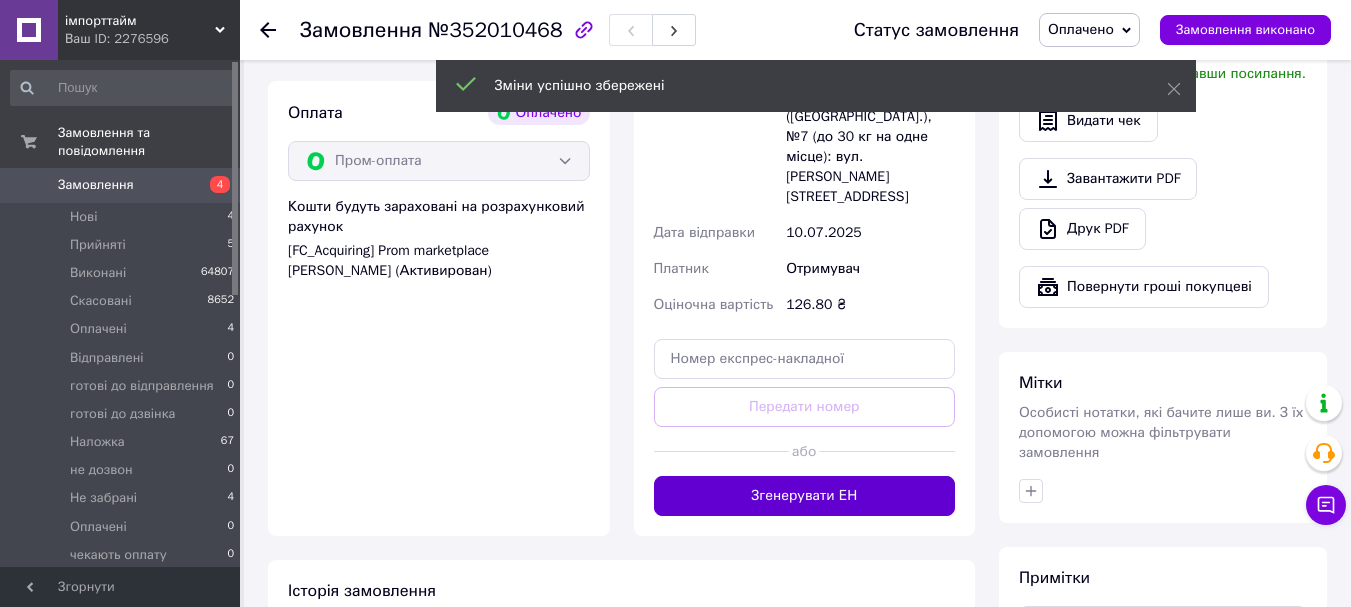 click on "Згенерувати ЕН" at bounding box center [805, 496] 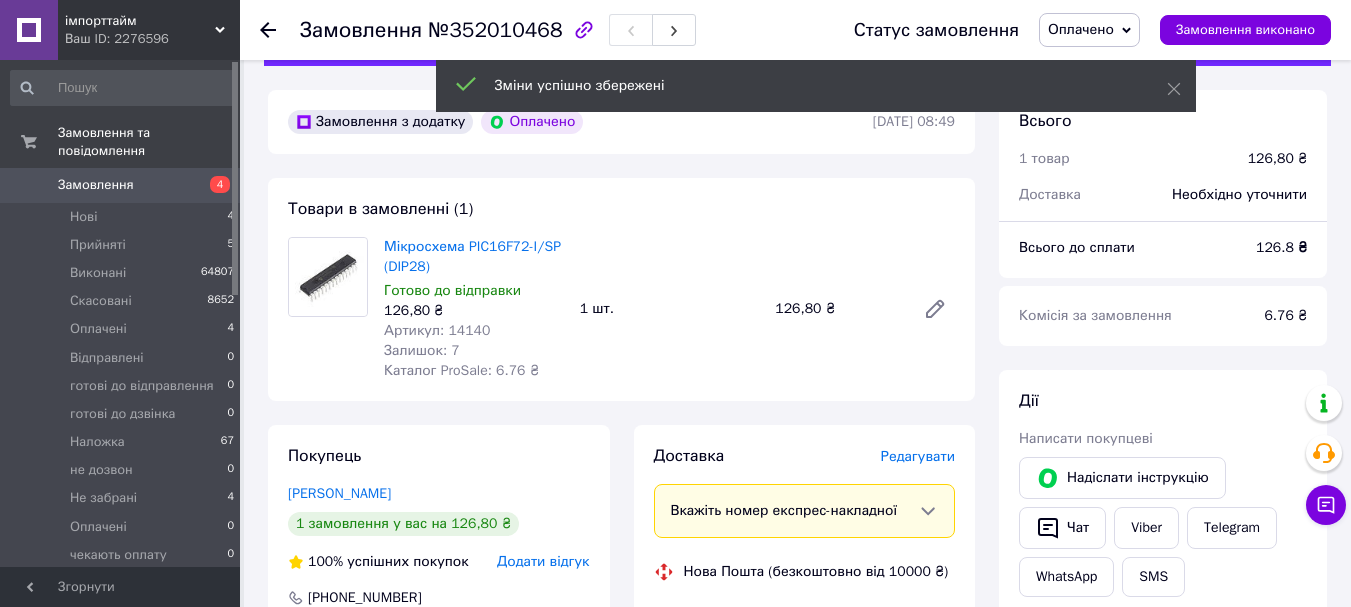 scroll, scrollTop: 33, scrollLeft: 0, axis: vertical 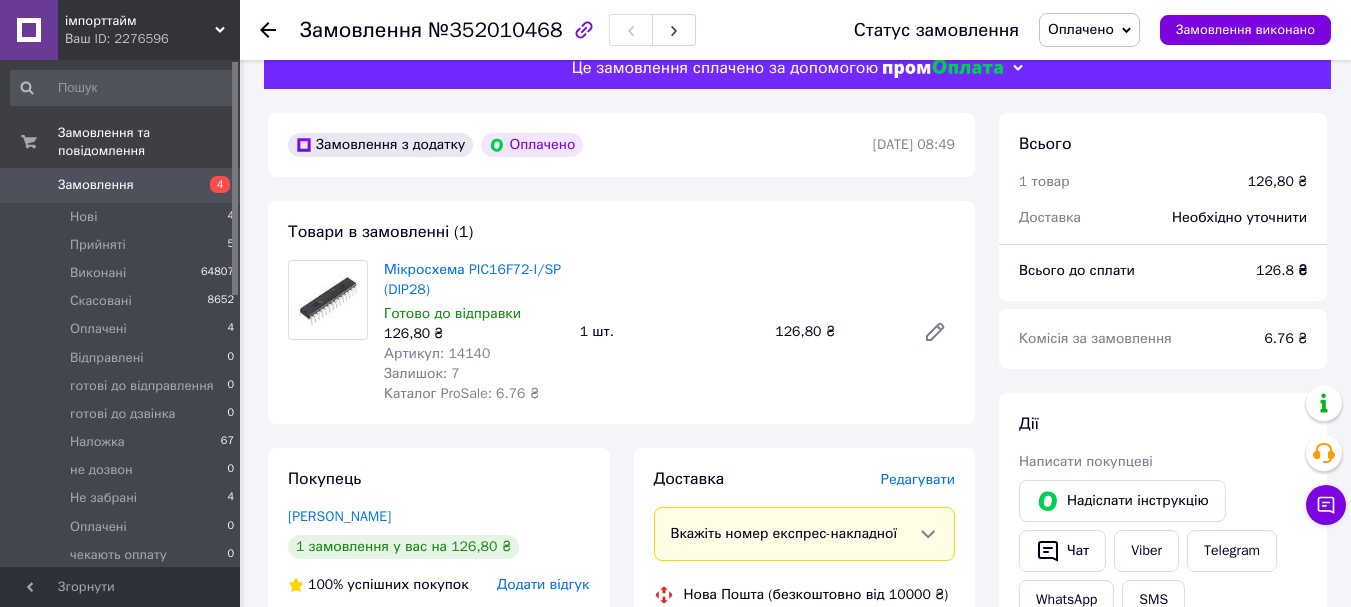 click on "Артикул: 14140" at bounding box center [437, 353] 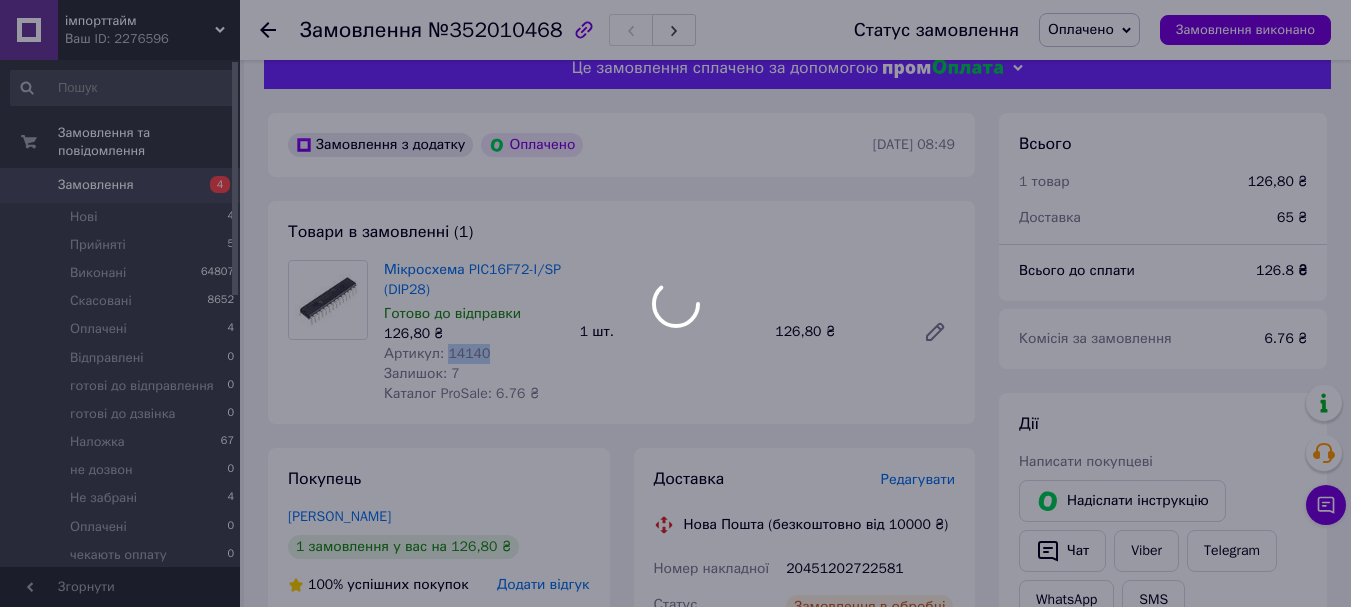 click on "Артикул: 14140" at bounding box center [437, 353] 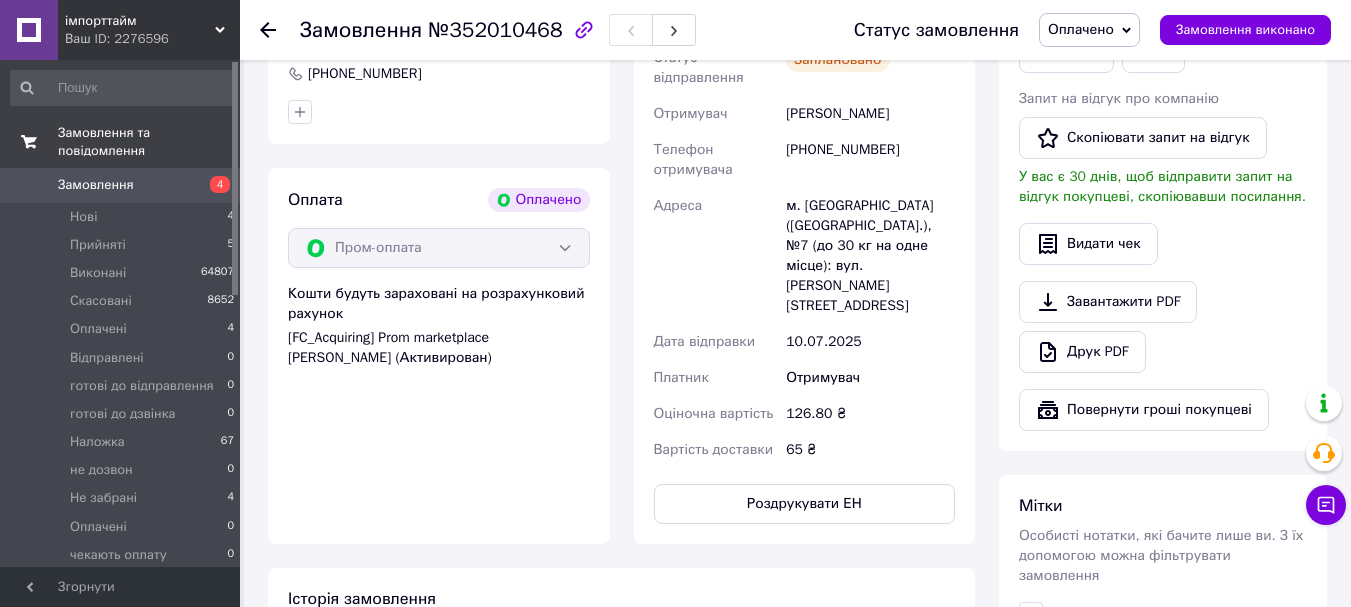 scroll, scrollTop: 567, scrollLeft: 0, axis: vertical 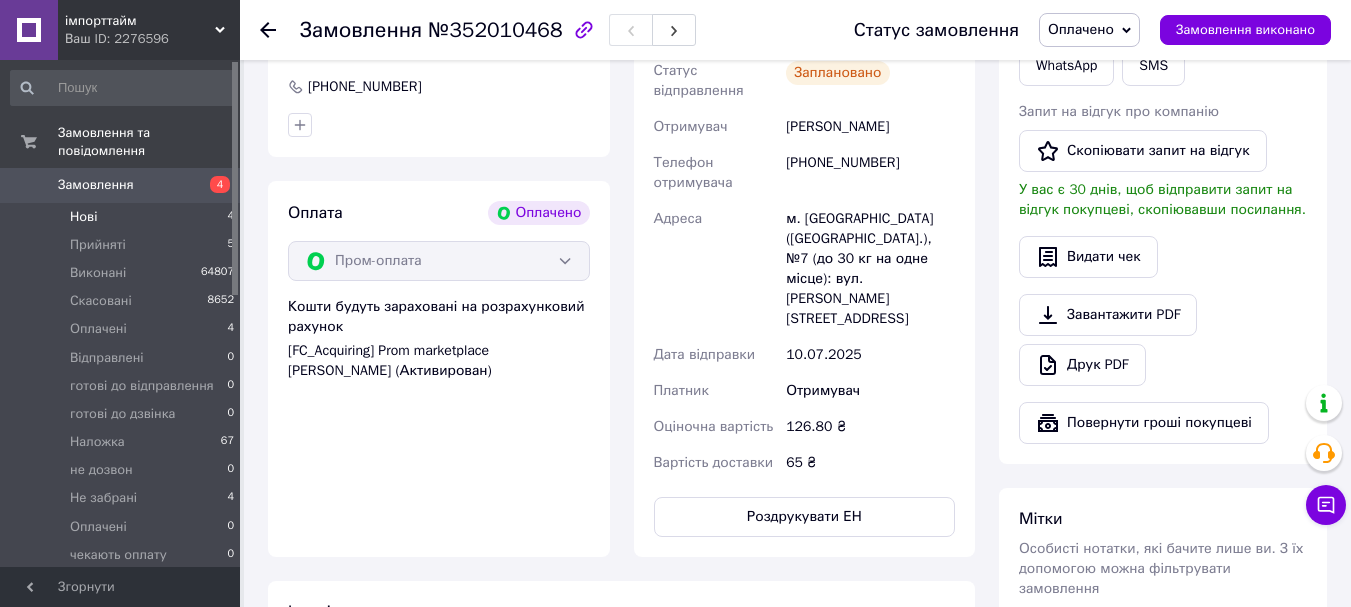 click on "Нові 4" at bounding box center [123, 217] 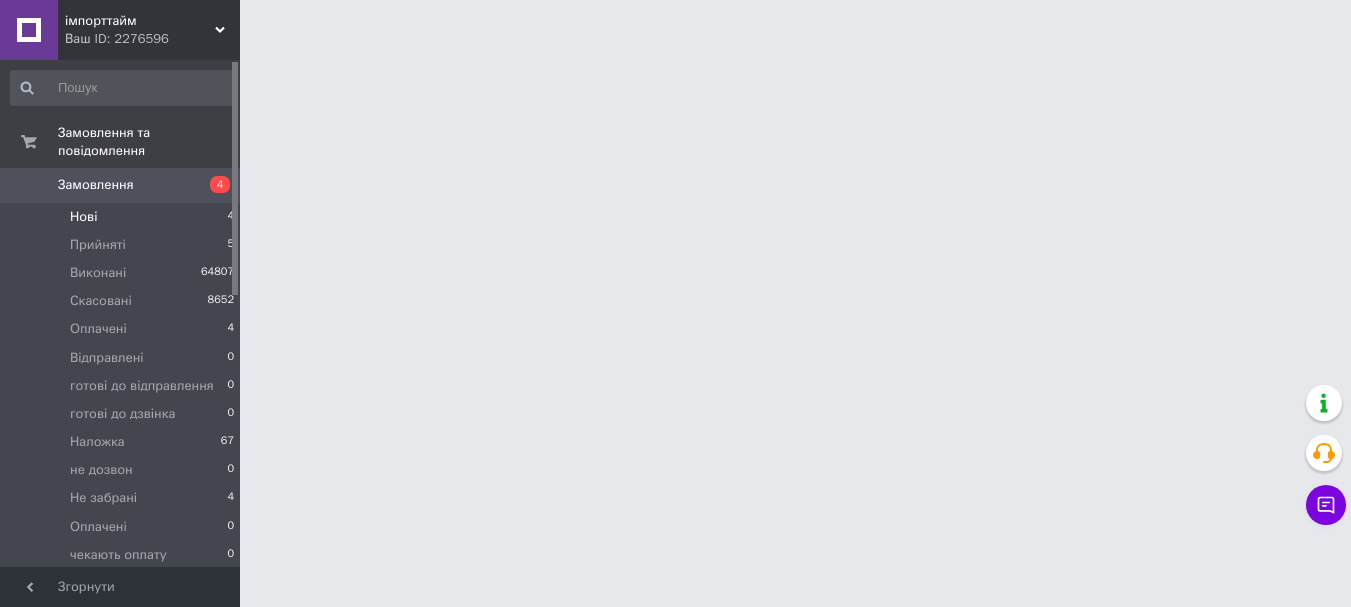 scroll, scrollTop: 0, scrollLeft: 0, axis: both 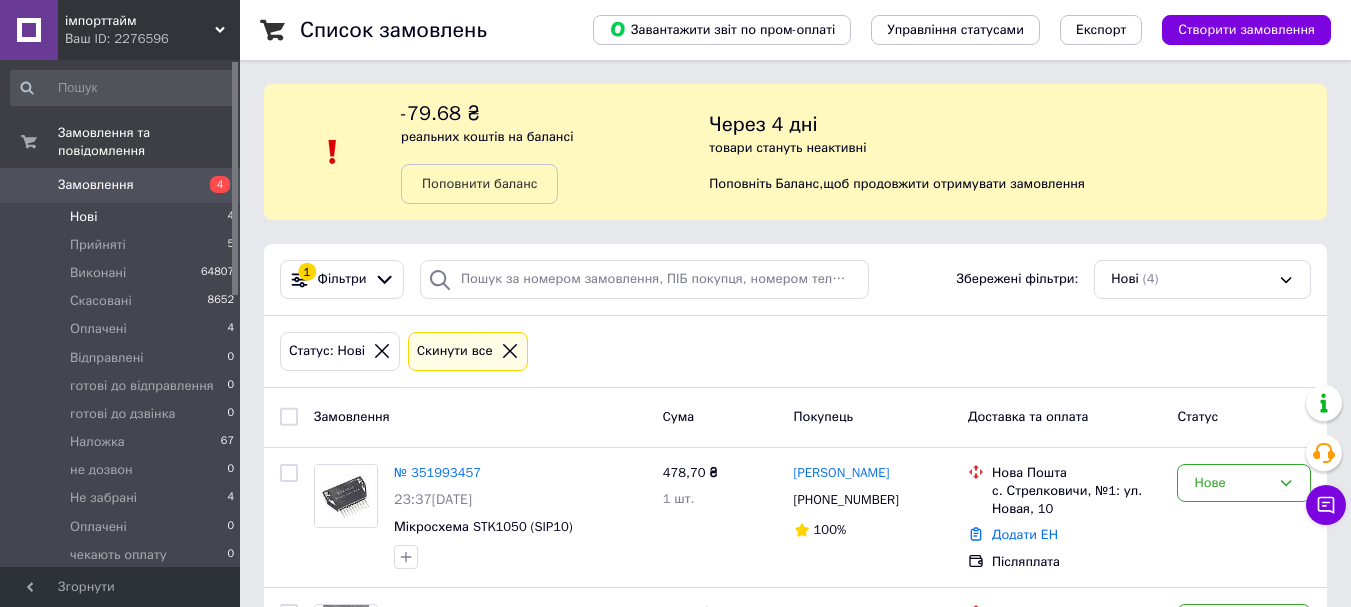 click on "Cкинути все" at bounding box center (468, 351) 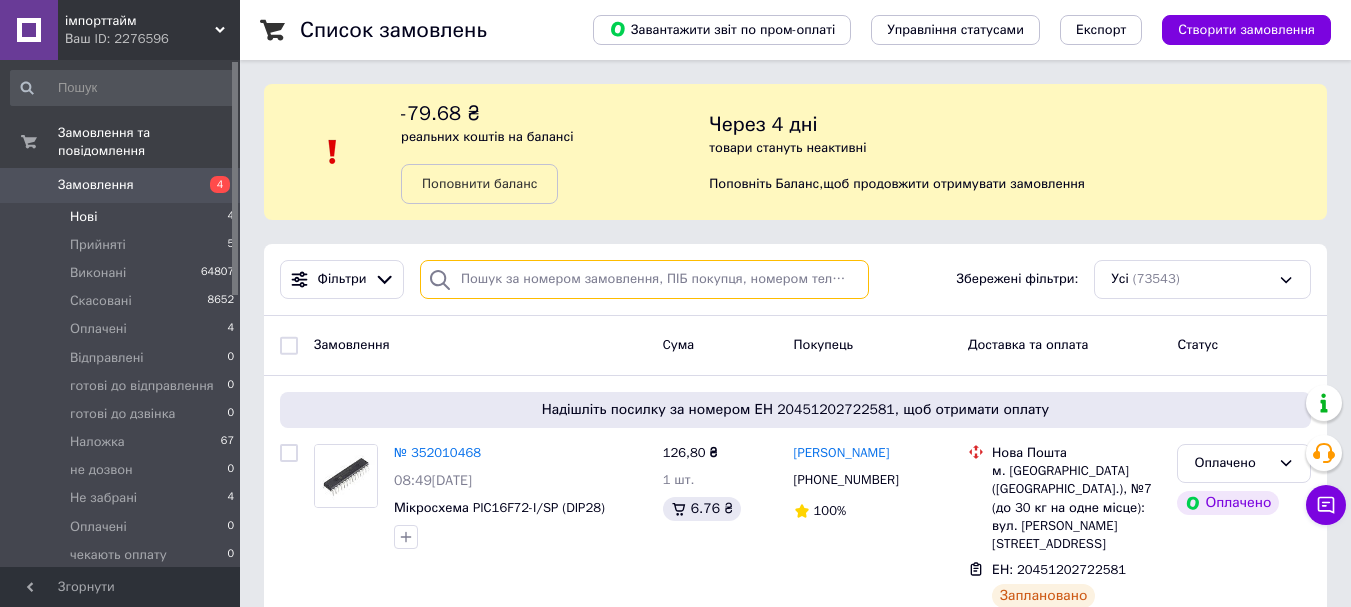 click at bounding box center [644, 279] 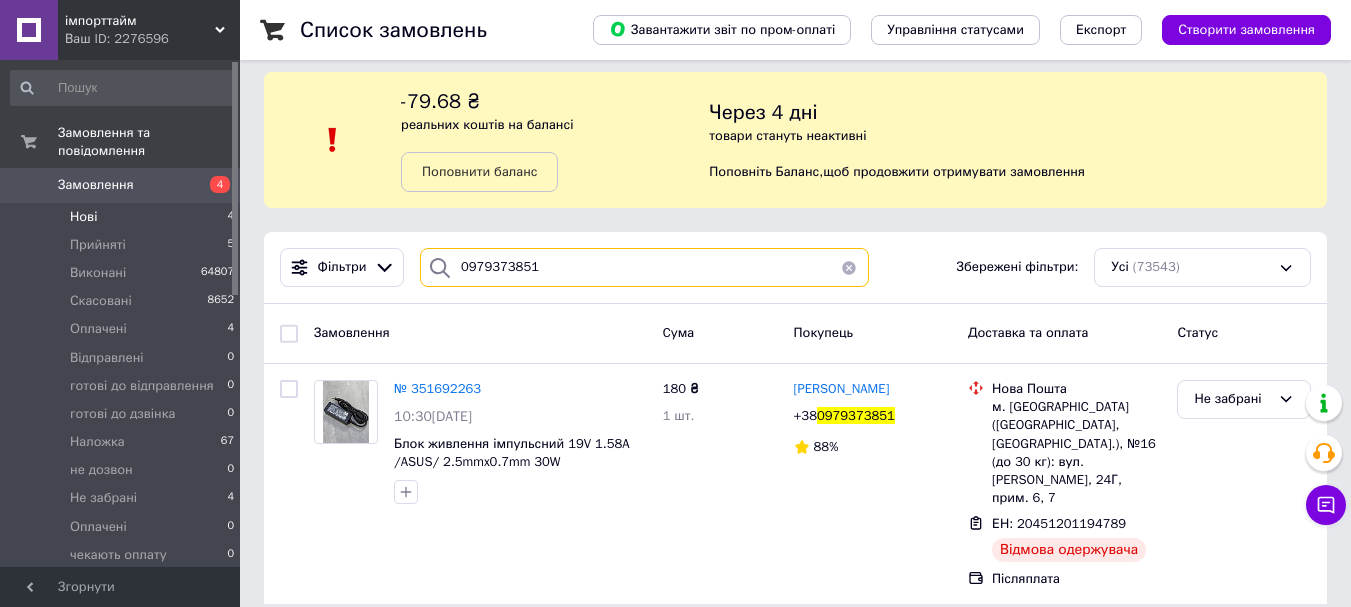 scroll, scrollTop: 15, scrollLeft: 0, axis: vertical 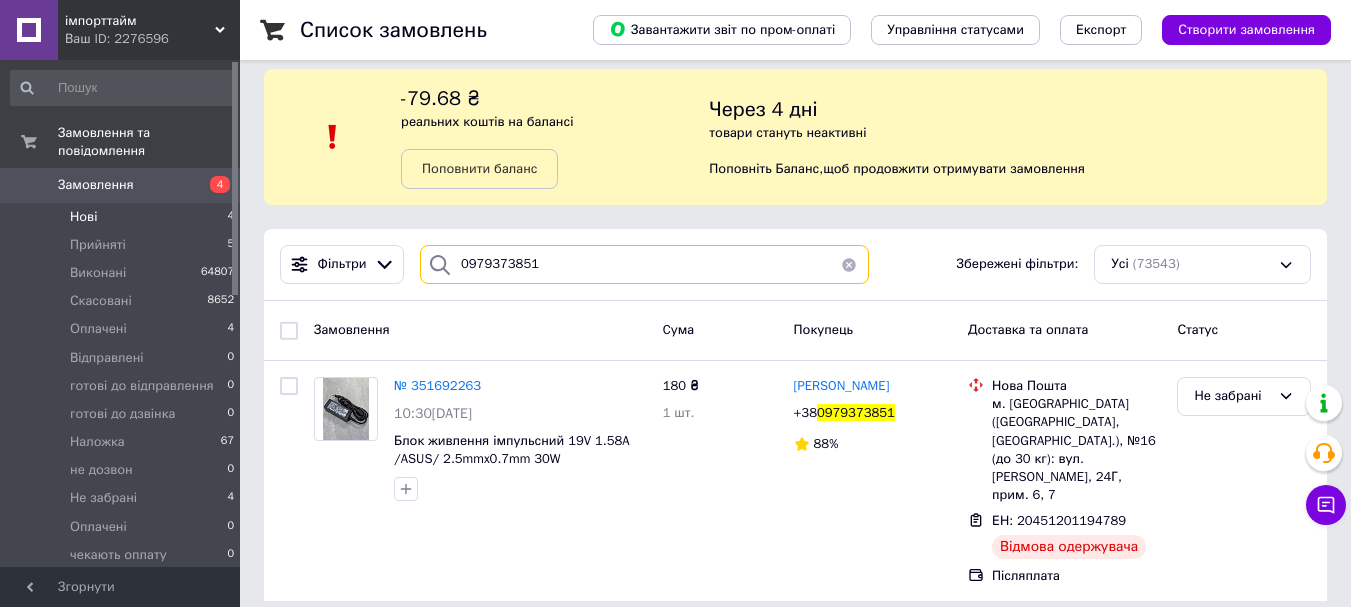 type on "0979373851" 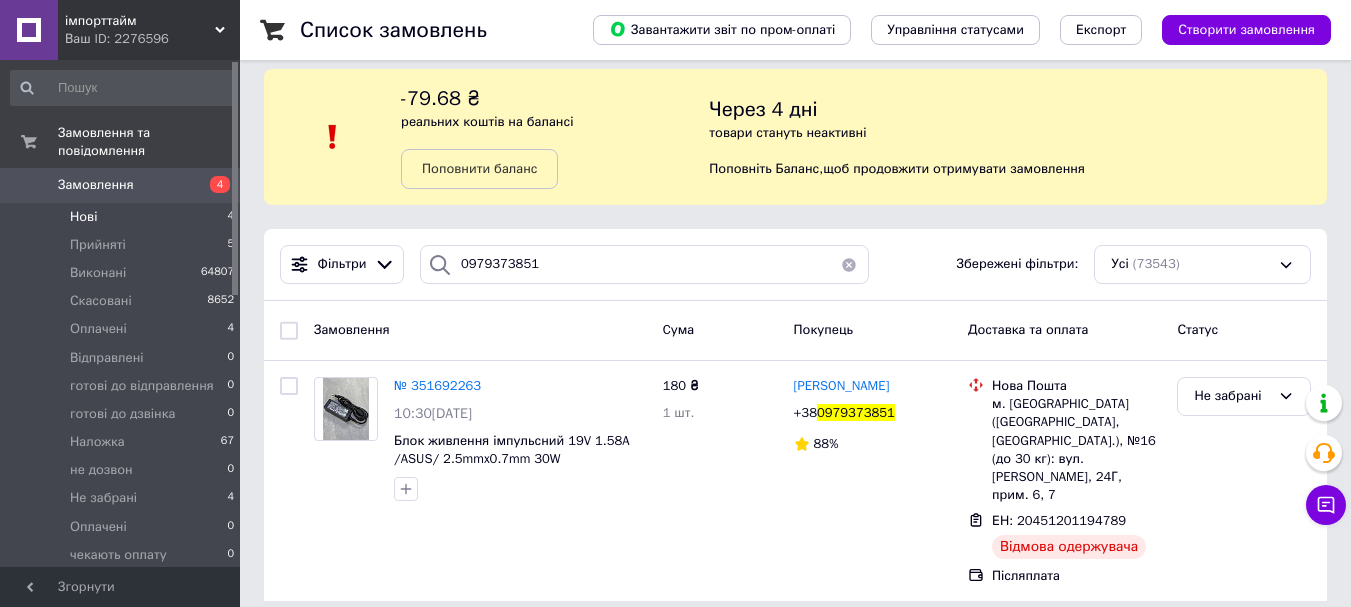 click on "Нові 4" at bounding box center (123, 217) 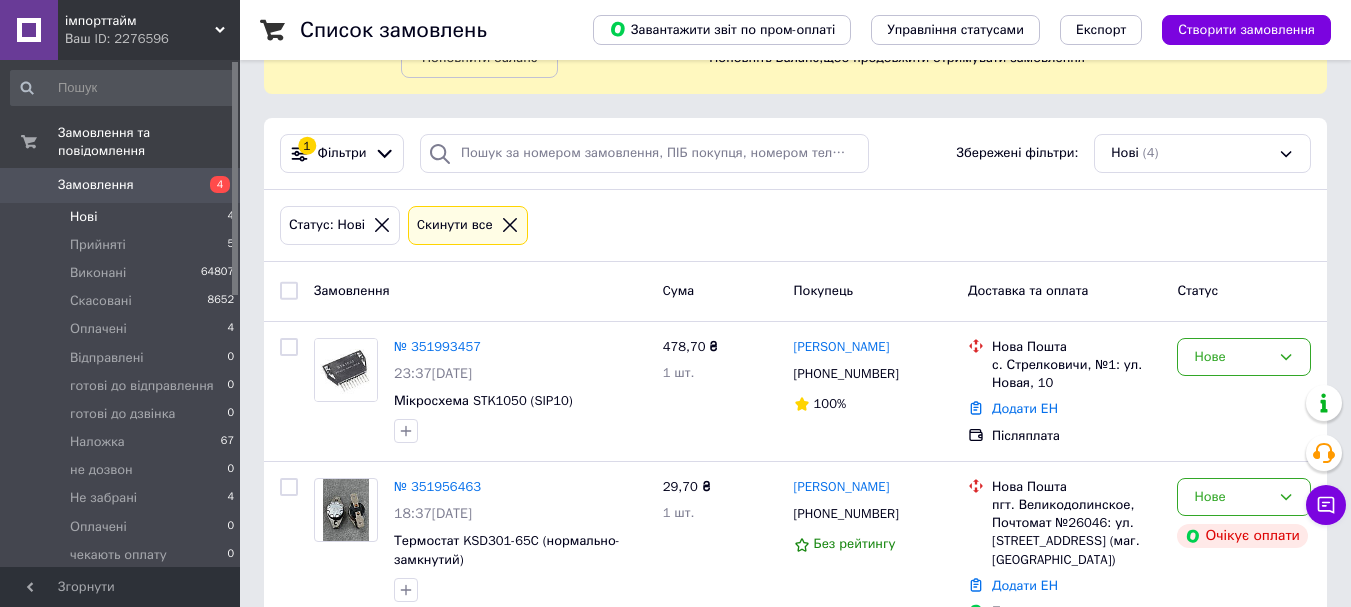 scroll, scrollTop: 100, scrollLeft: 0, axis: vertical 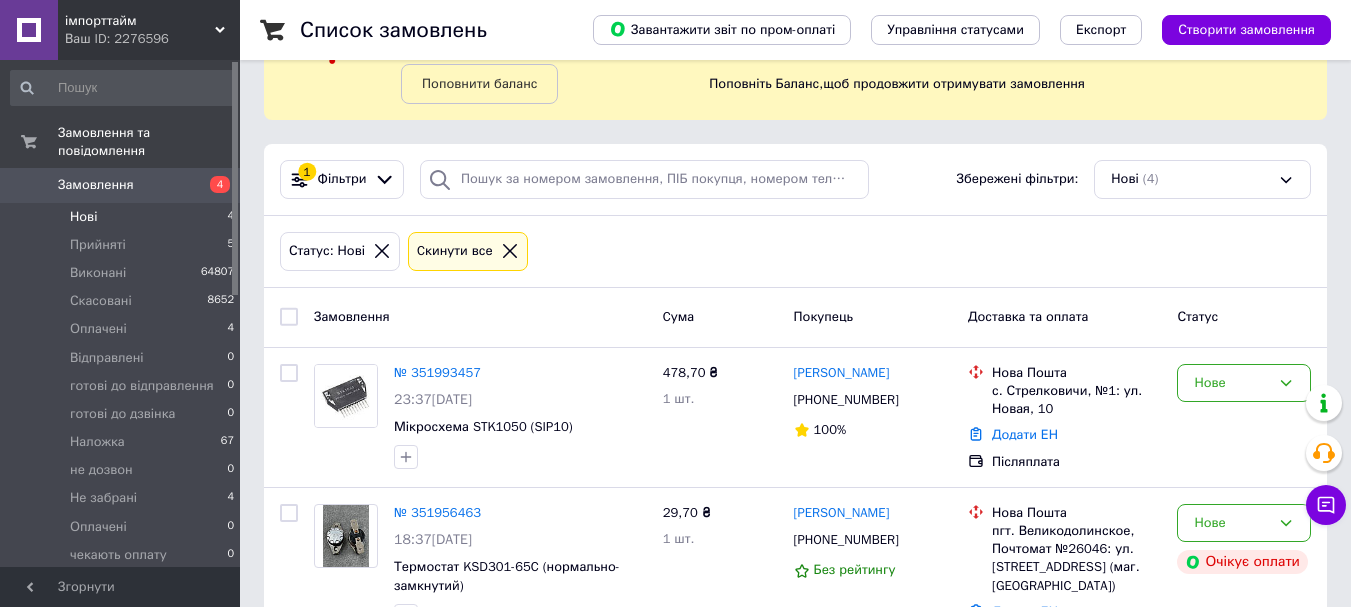 click at bounding box center (289, 317) 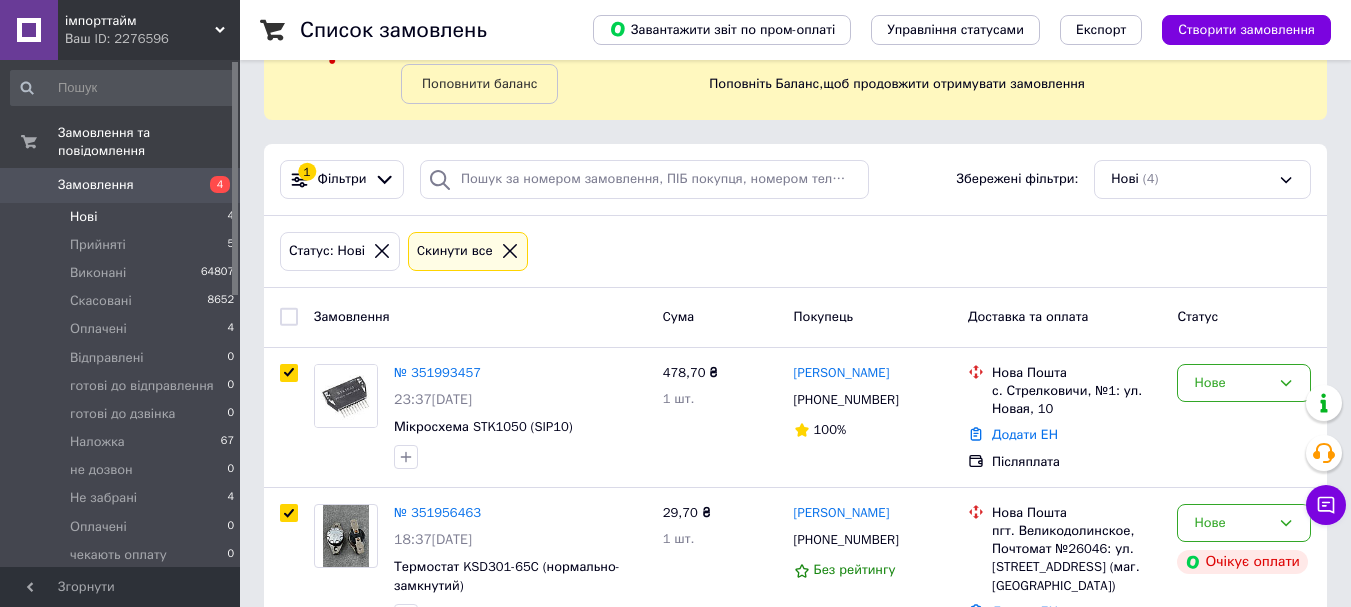checkbox on "true" 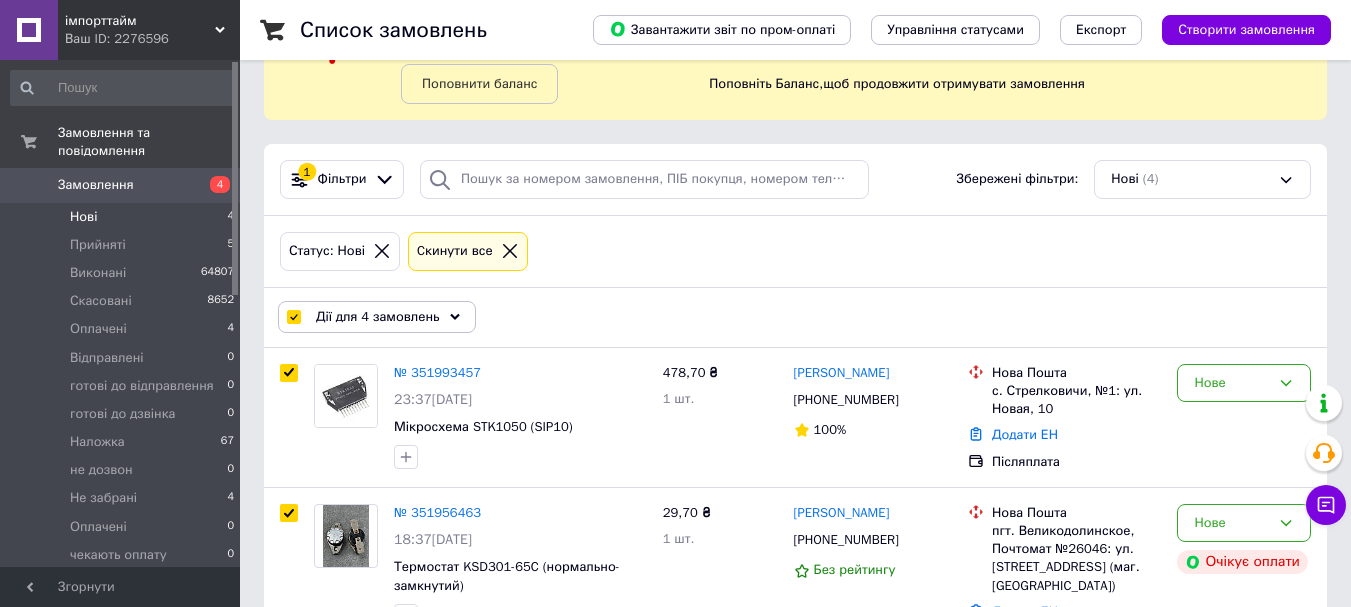click on "Дії для 4 замовлень" at bounding box center (378, 317) 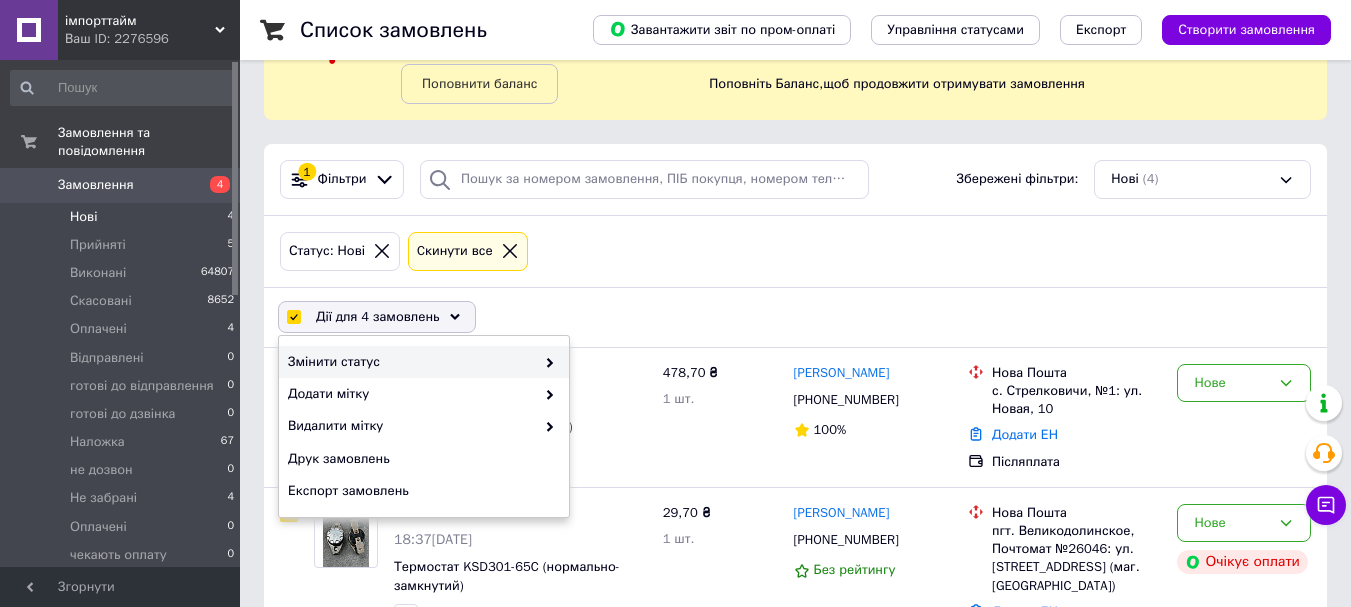 click on "Змінити статус" at bounding box center (411, 362) 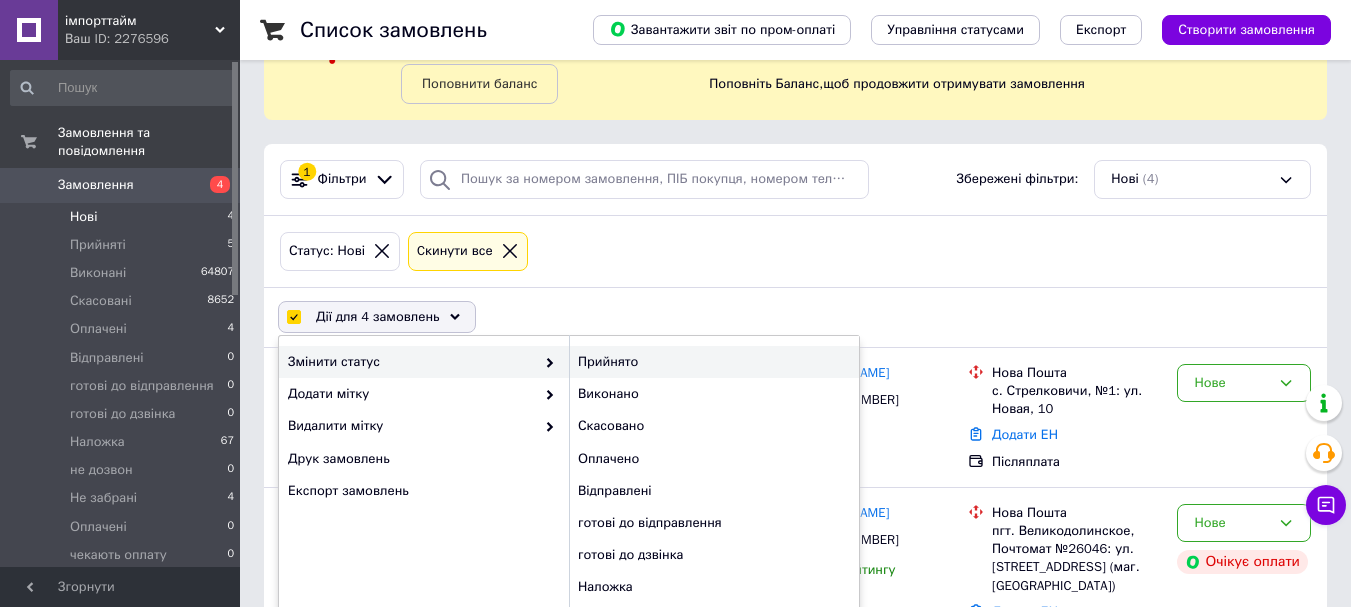 click on "Прийнято" at bounding box center (714, 362) 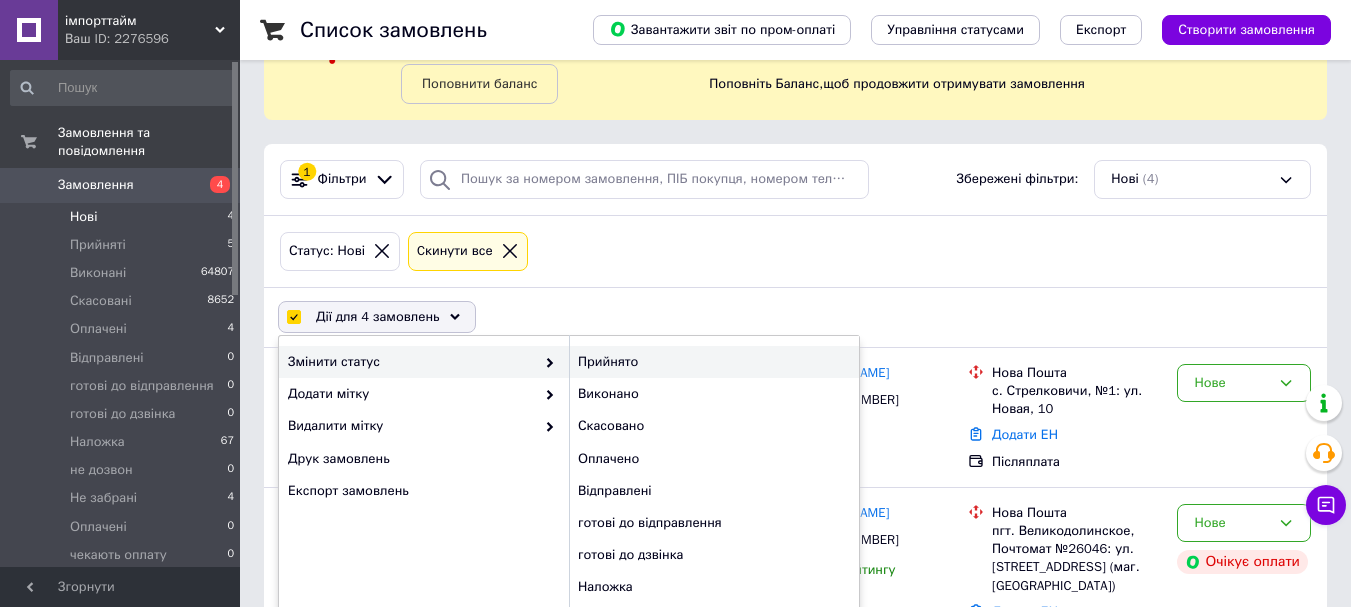 checkbox on "false" 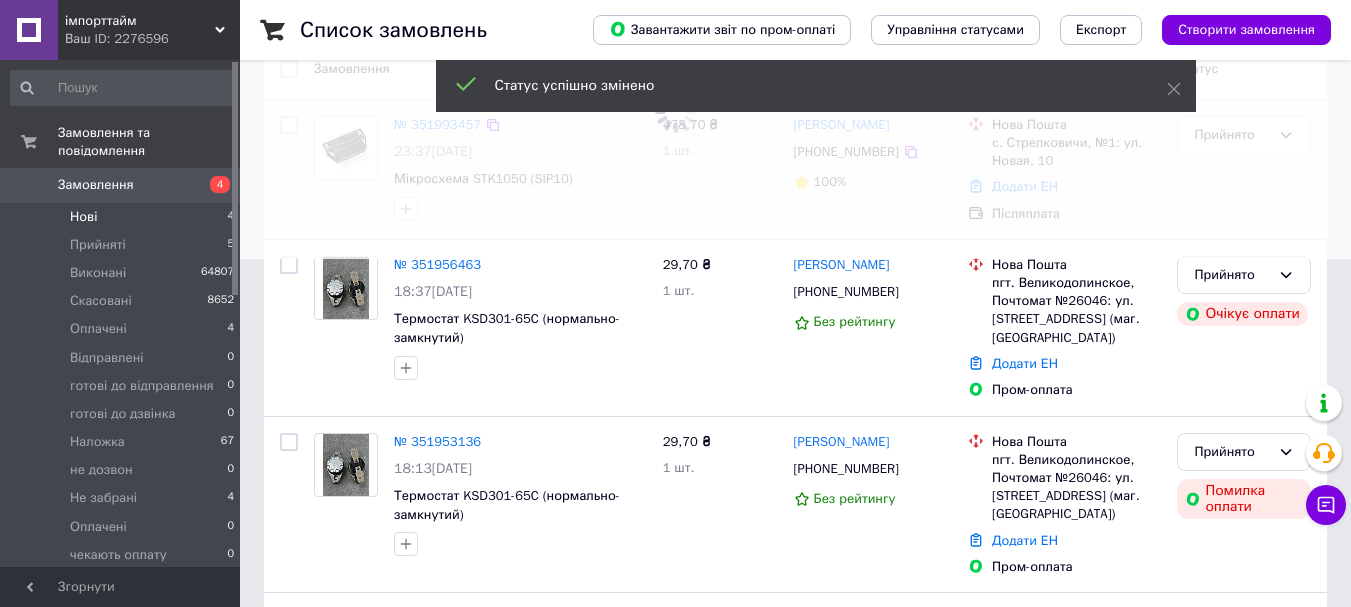 scroll, scrollTop: 400, scrollLeft: 0, axis: vertical 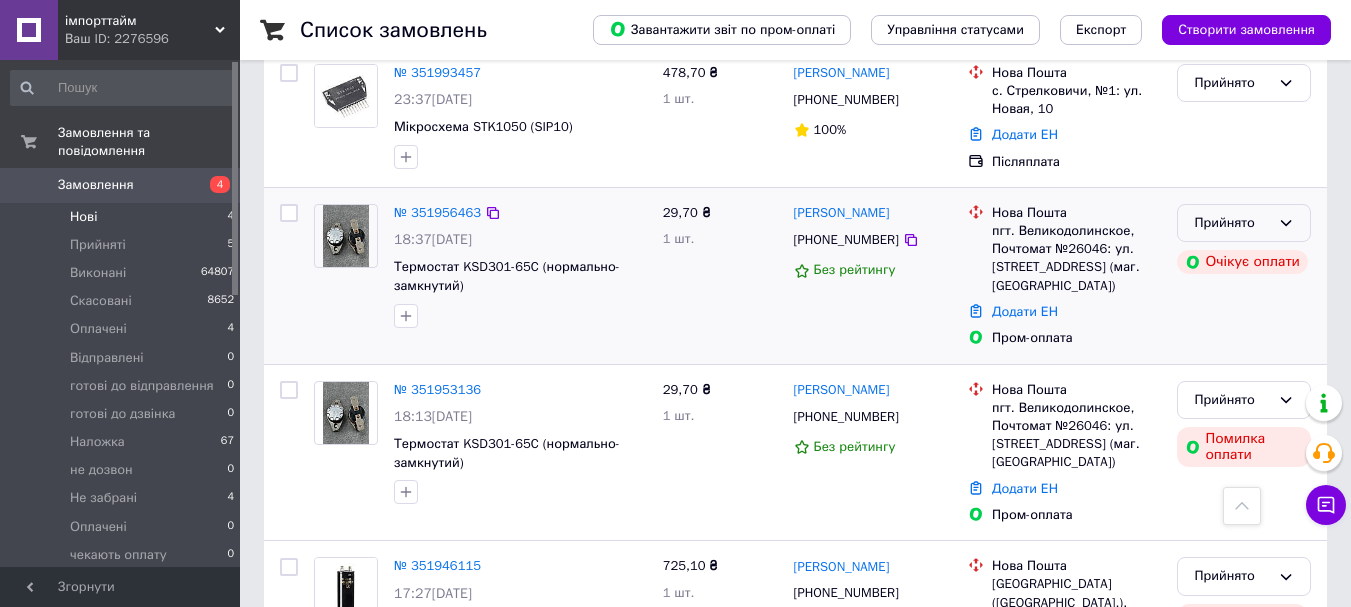 click on "Прийнято" at bounding box center [1244, 223] 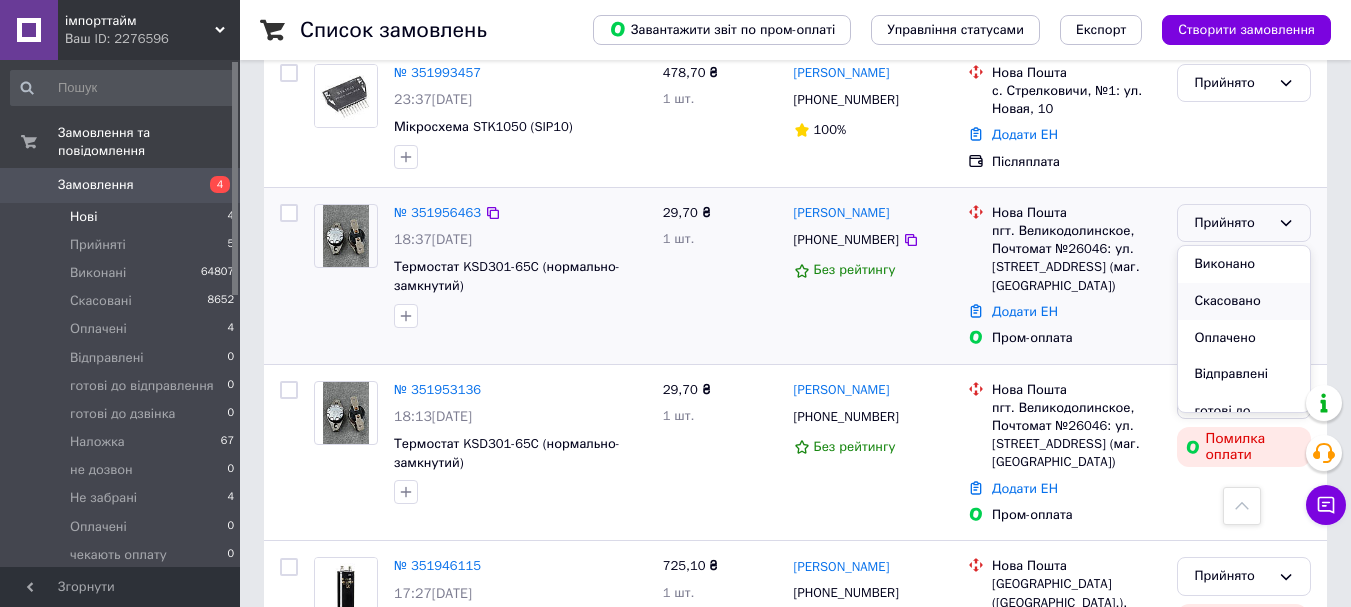 click on "Скасовано" at bounding box center (1244, 301) 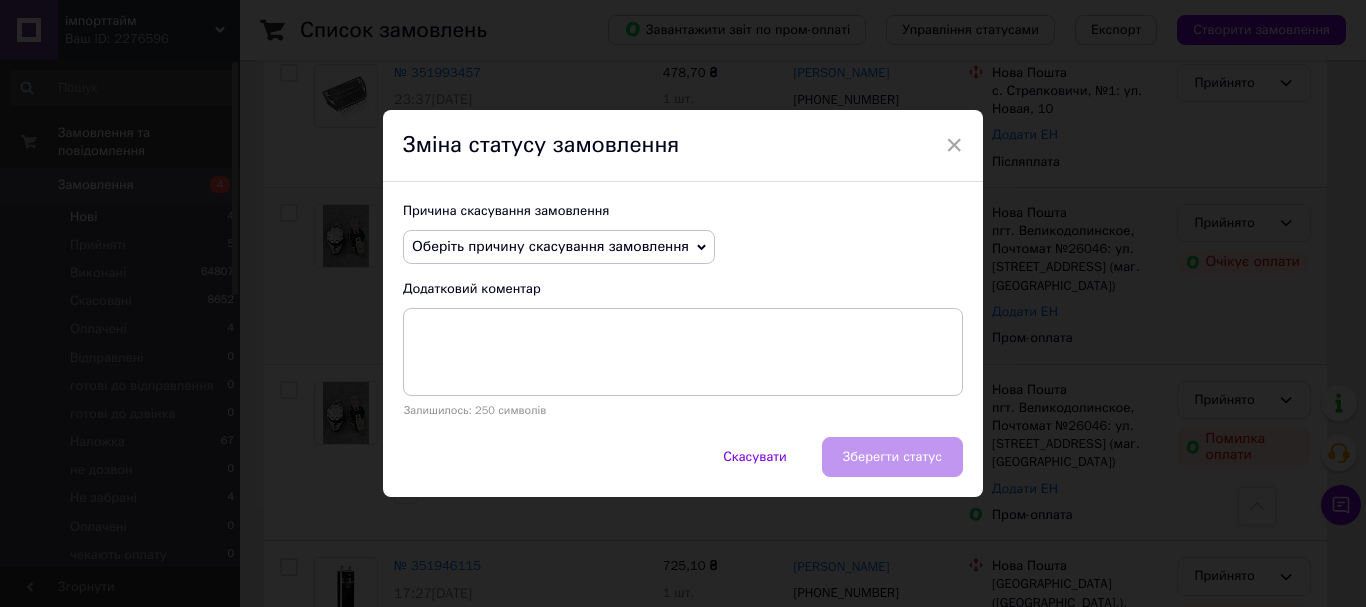 click on "Оберіть причину скасування замовлення" at bounding box center [559, 247] 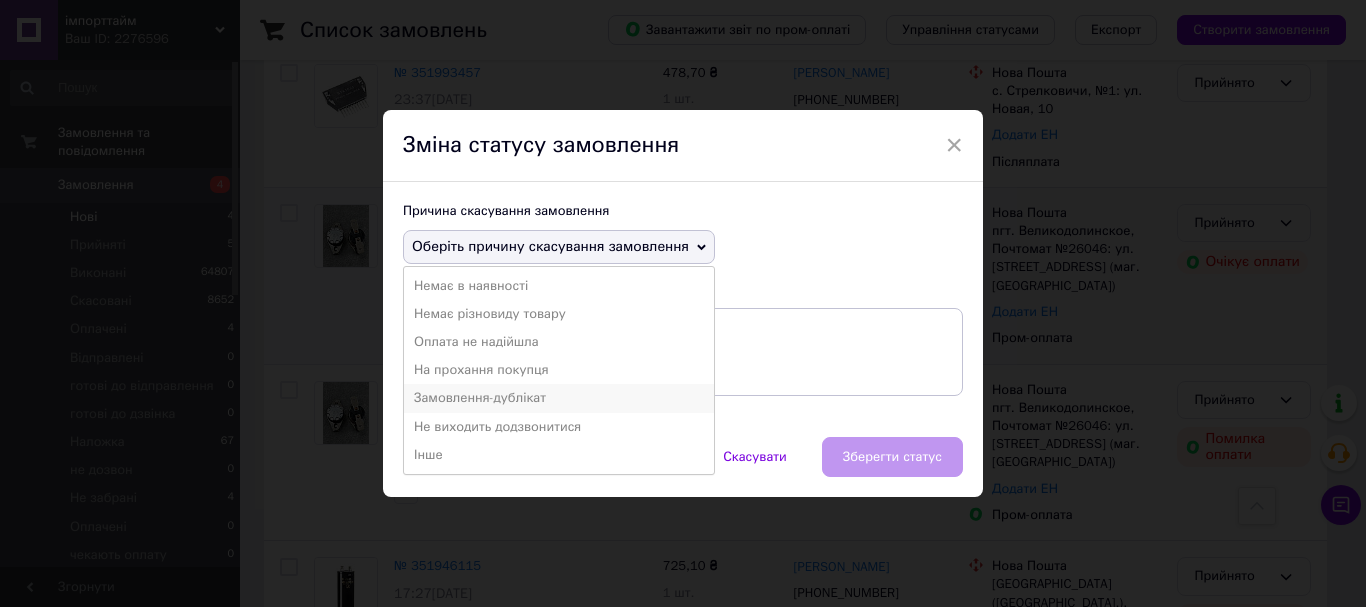 click on "Замовлення-дублікат" at bounding box center [559, 398] 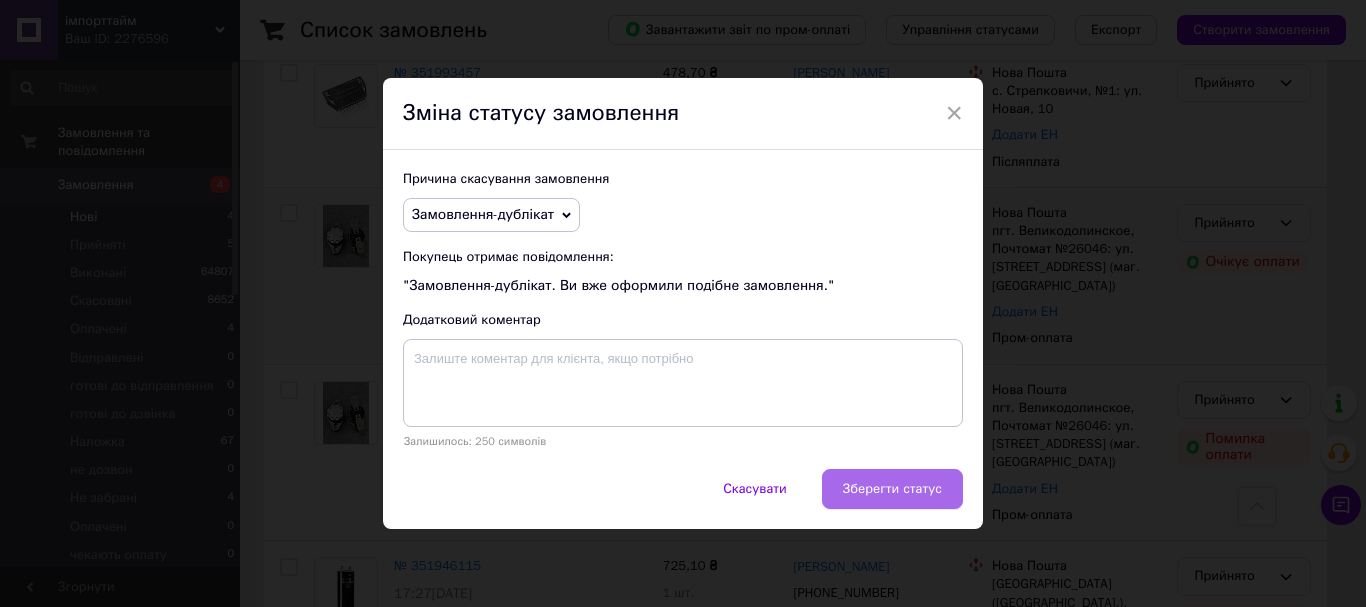 click on "Зберегти статус" at bounding box center (892, 489) 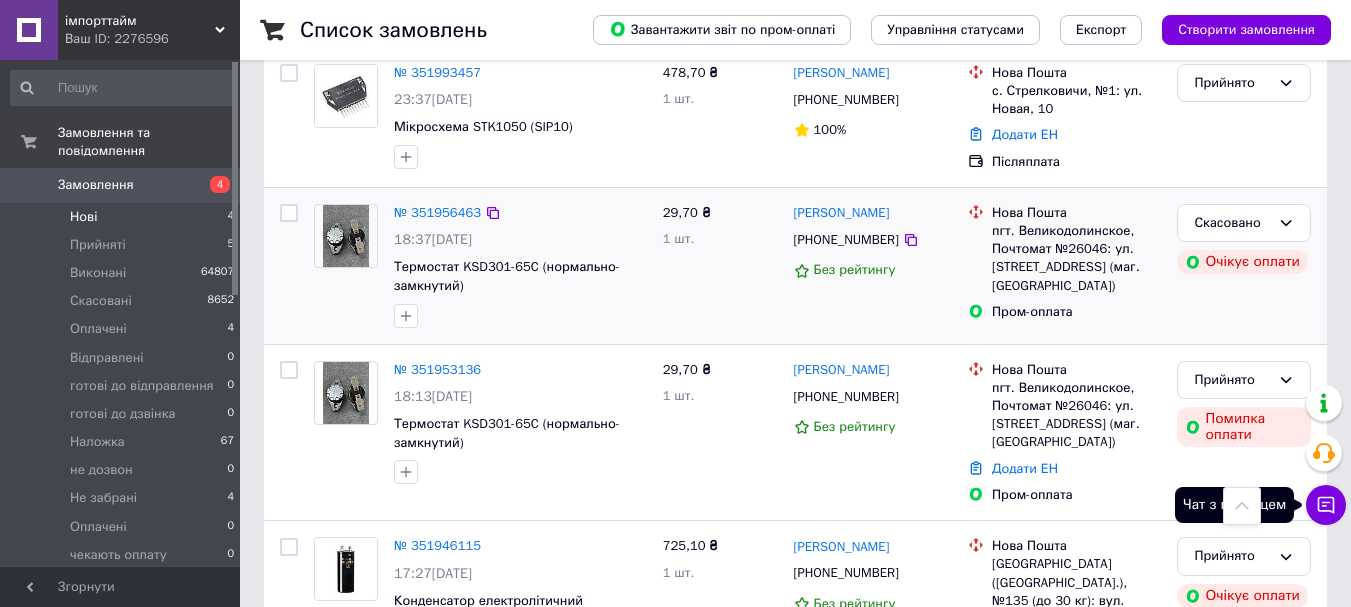 click 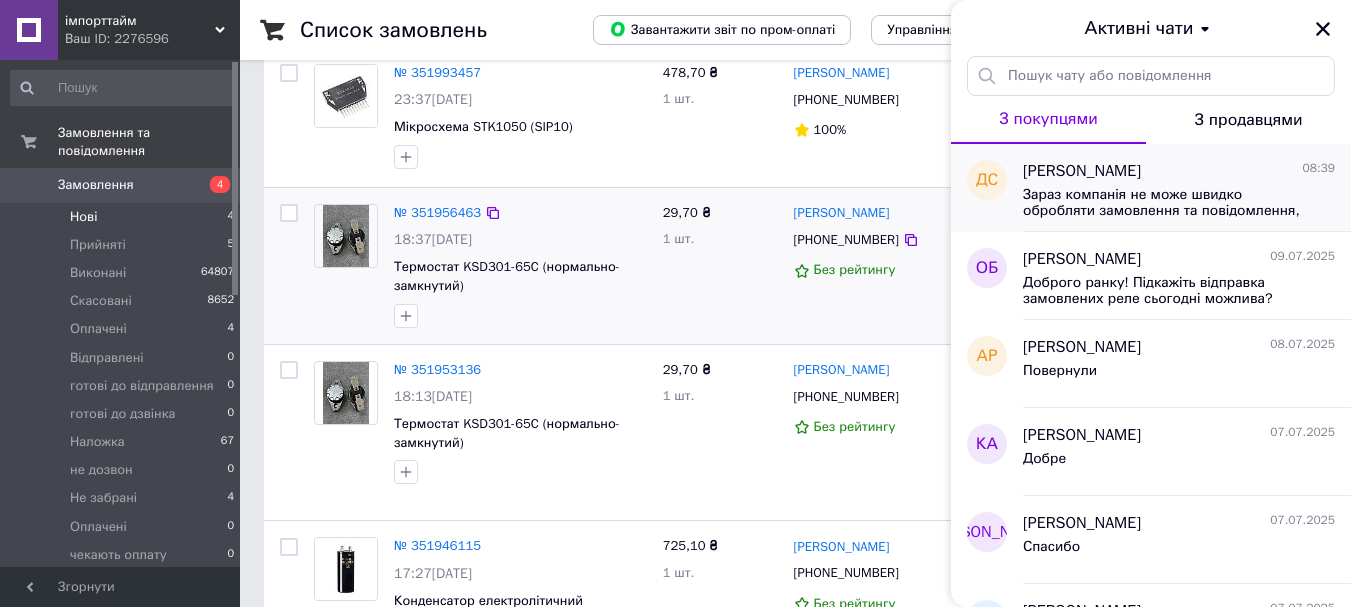click on "Зараз компанія не може швидко обробляти замовлення та повідомлення,
оскільки за її графіком роботи сьогодні вихідний. Ваша заявка буде оброблена в найближчий робочий день." at bounding box center [1165, 203] 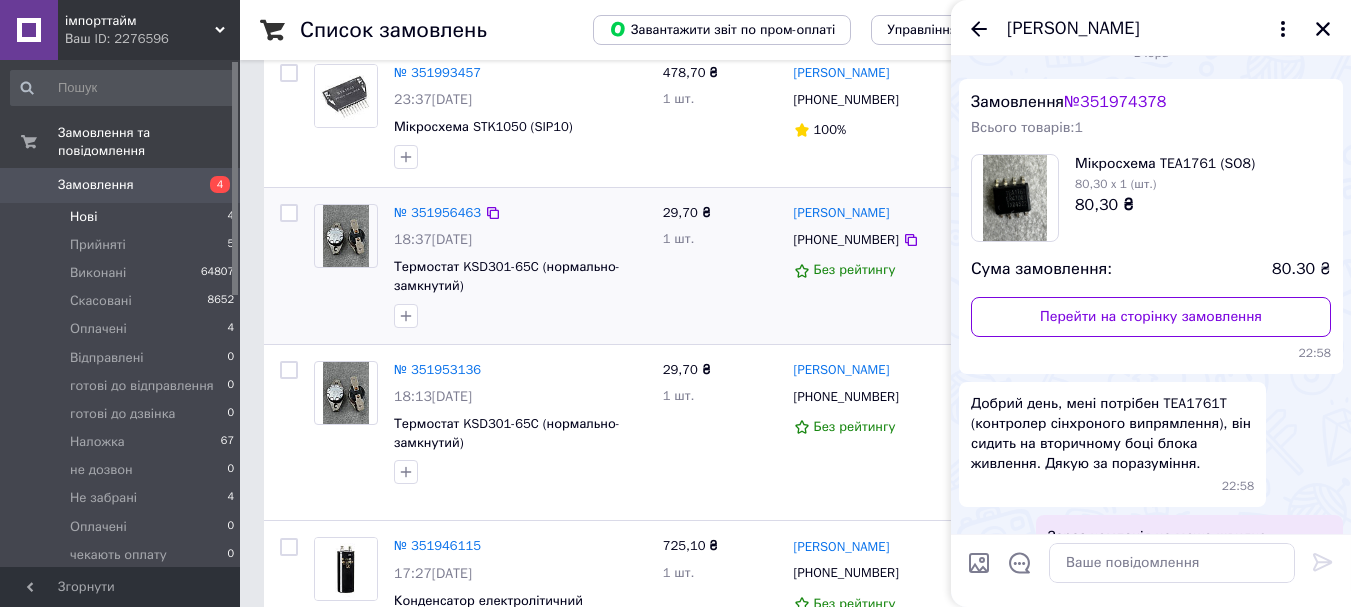 scroll, scrollTop: 28, scrollLeft: 0, axis: vertical 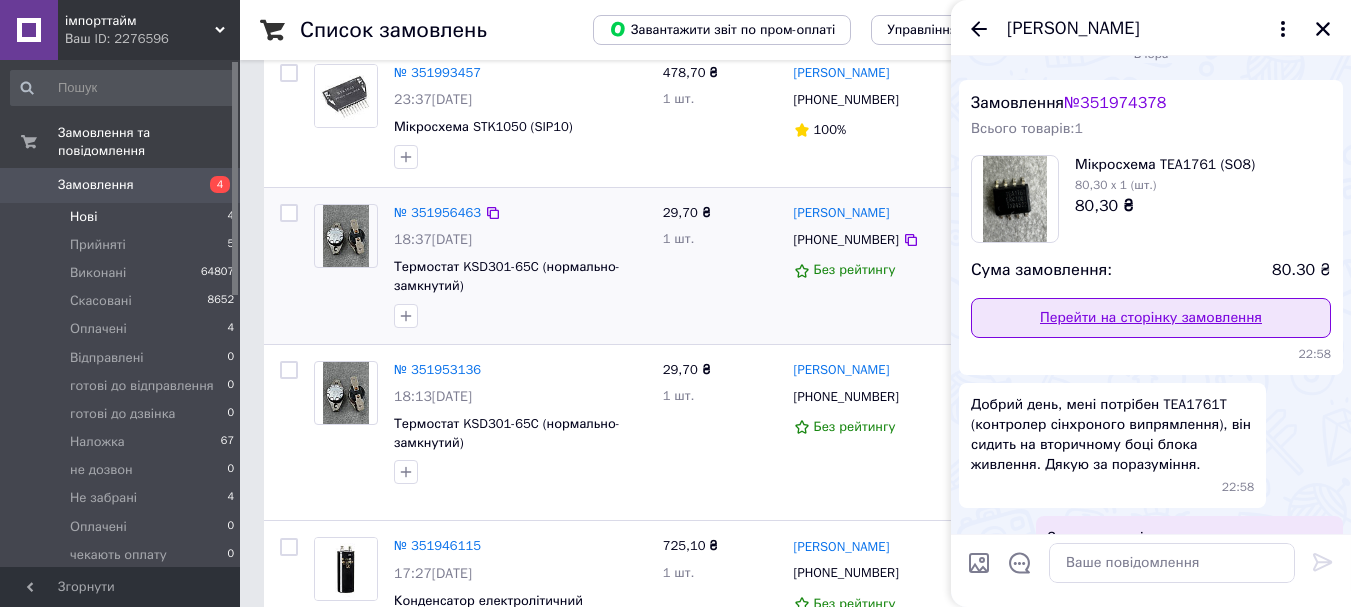 click on "Перейти на сторінку замовлення" at bounding box center [1151, 318] 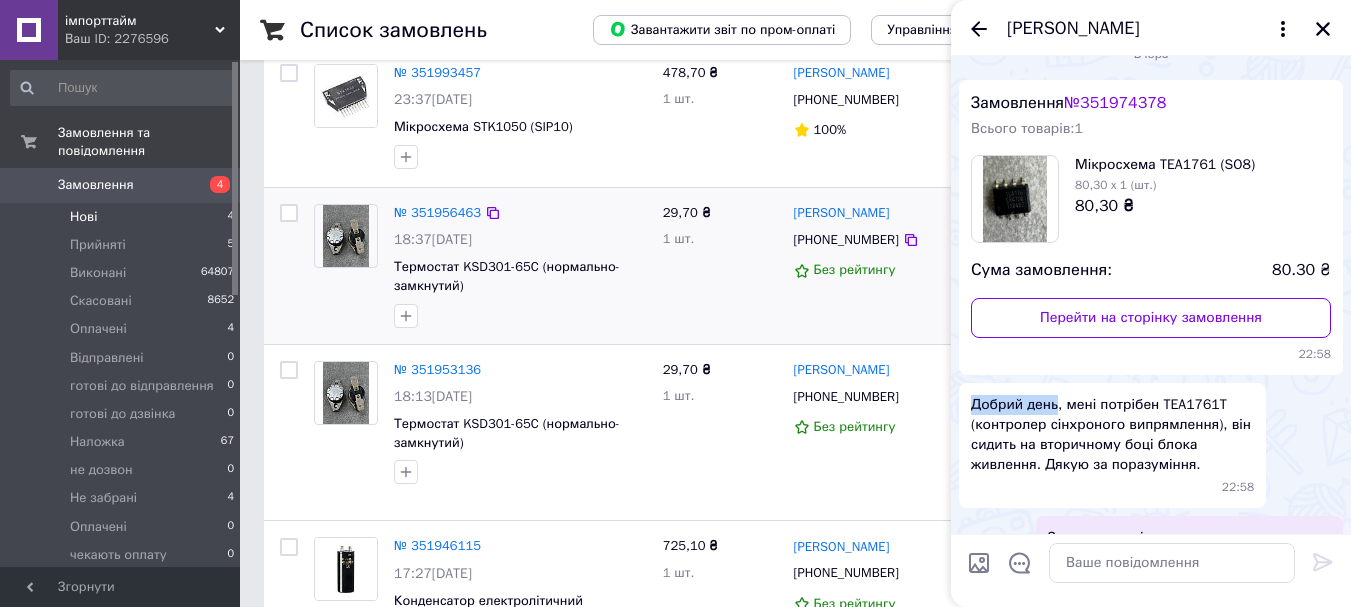 drag, startPoint x: 1051, startPoint y: 407, endPoint x: 972, endPoint y: 410, distance: 79.05694 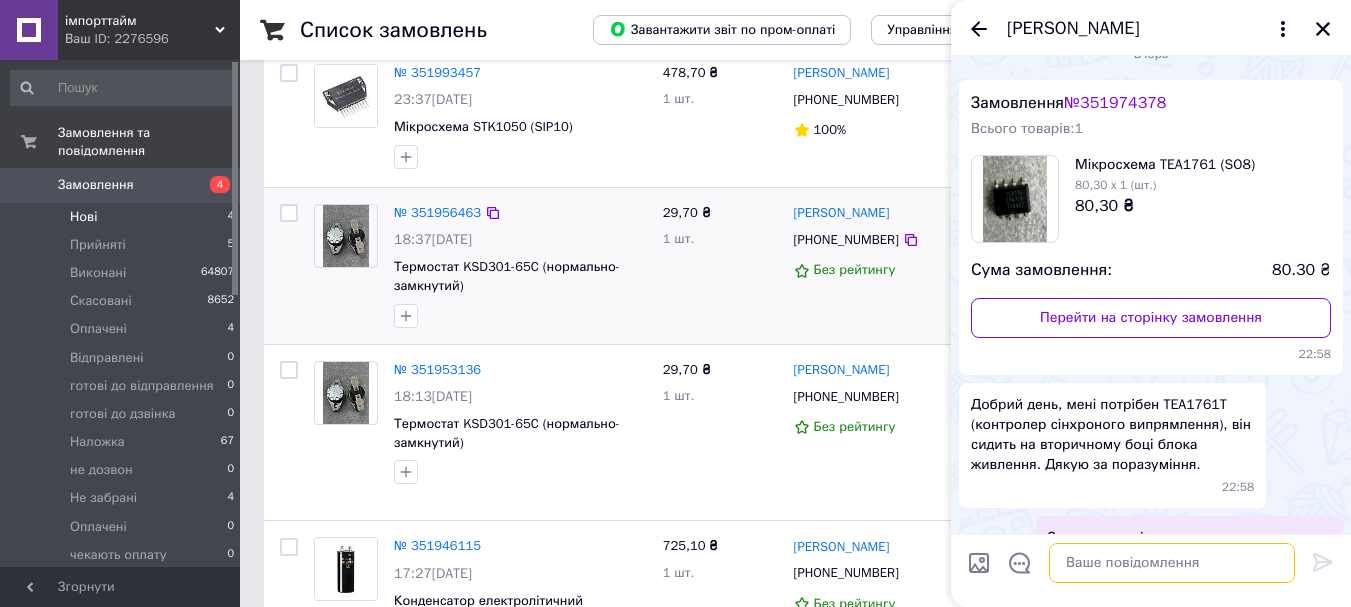paste on "Добрий день" 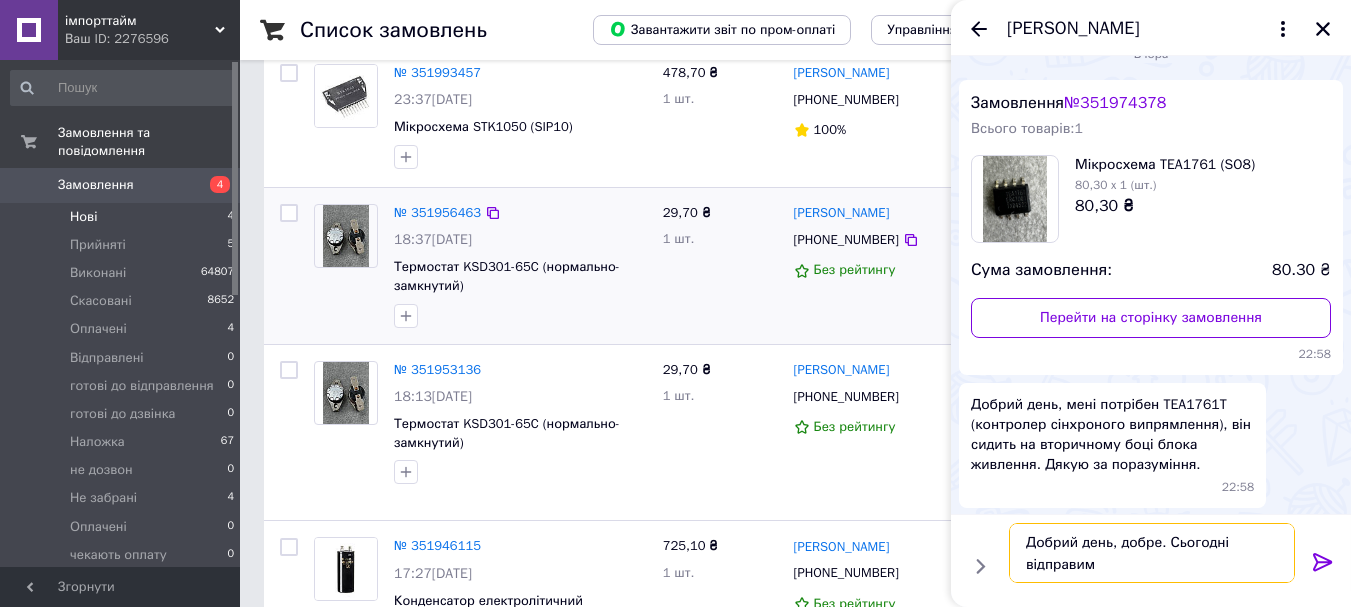 type on "Добрий день, добре. Сьогодні відправимо" 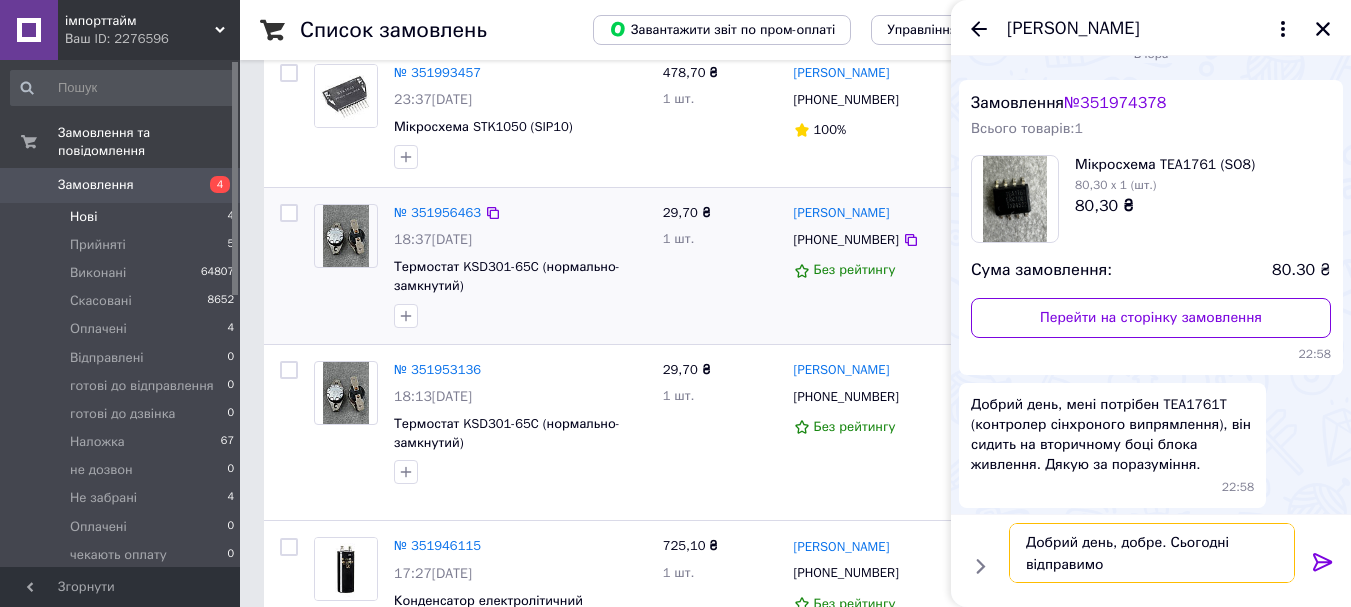 type 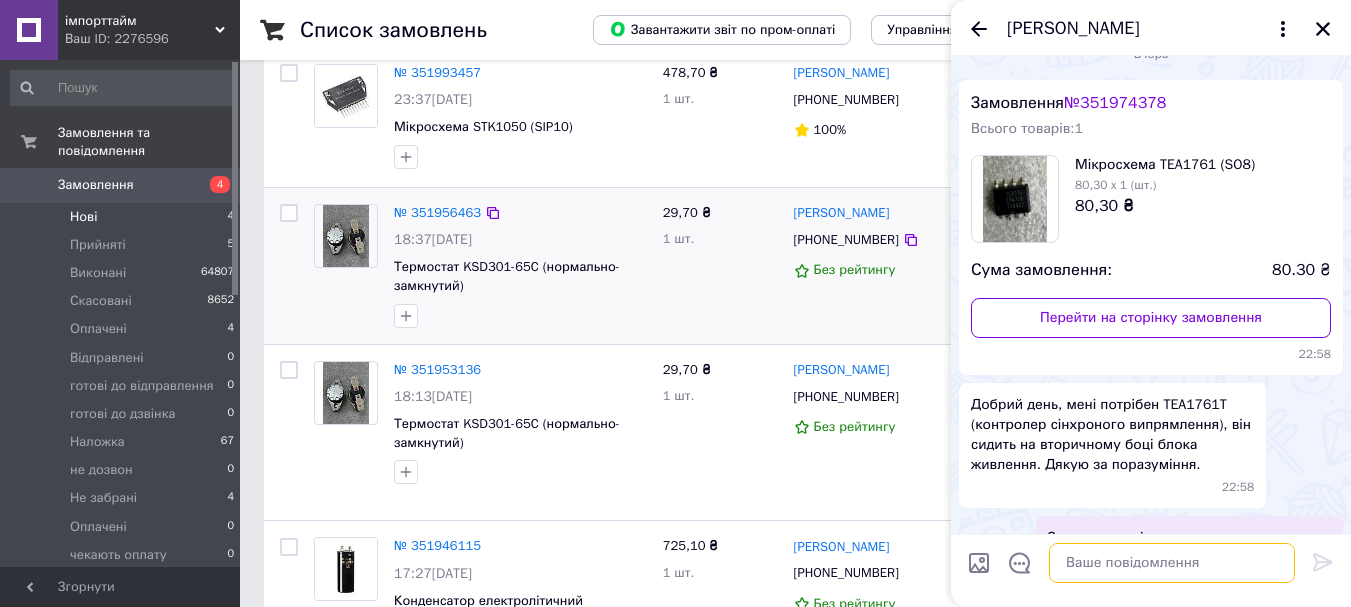 scroll, scrollTop: 535, scrollLeft: 0, axis: vertical 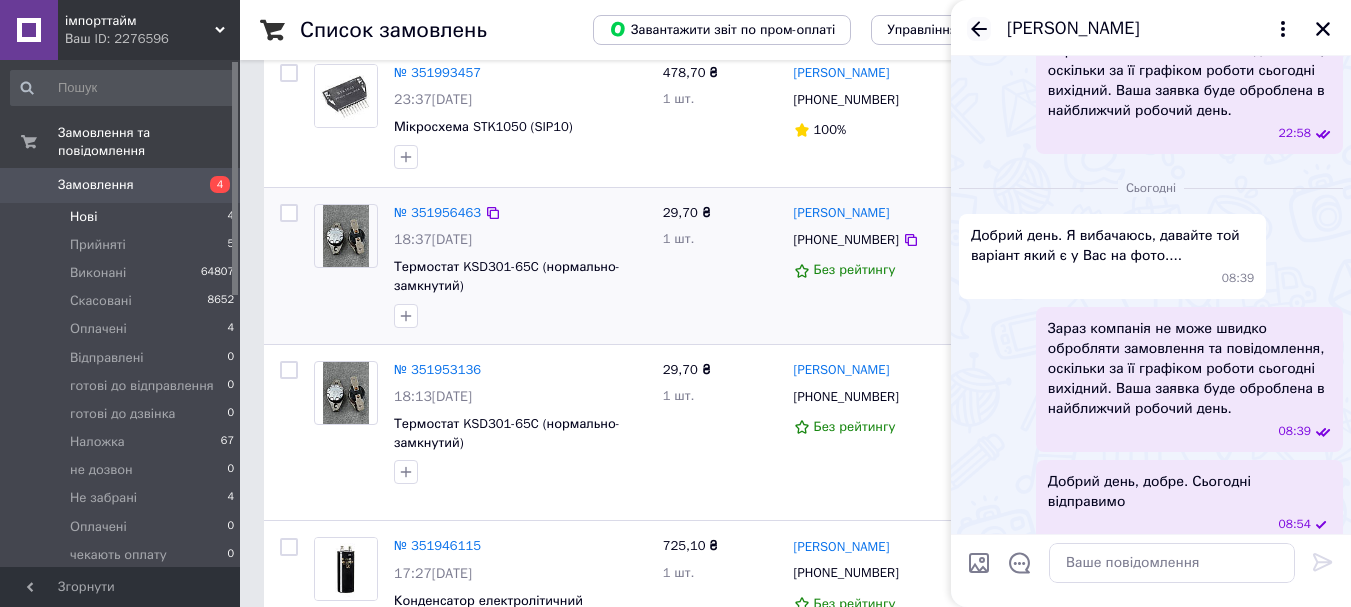 click 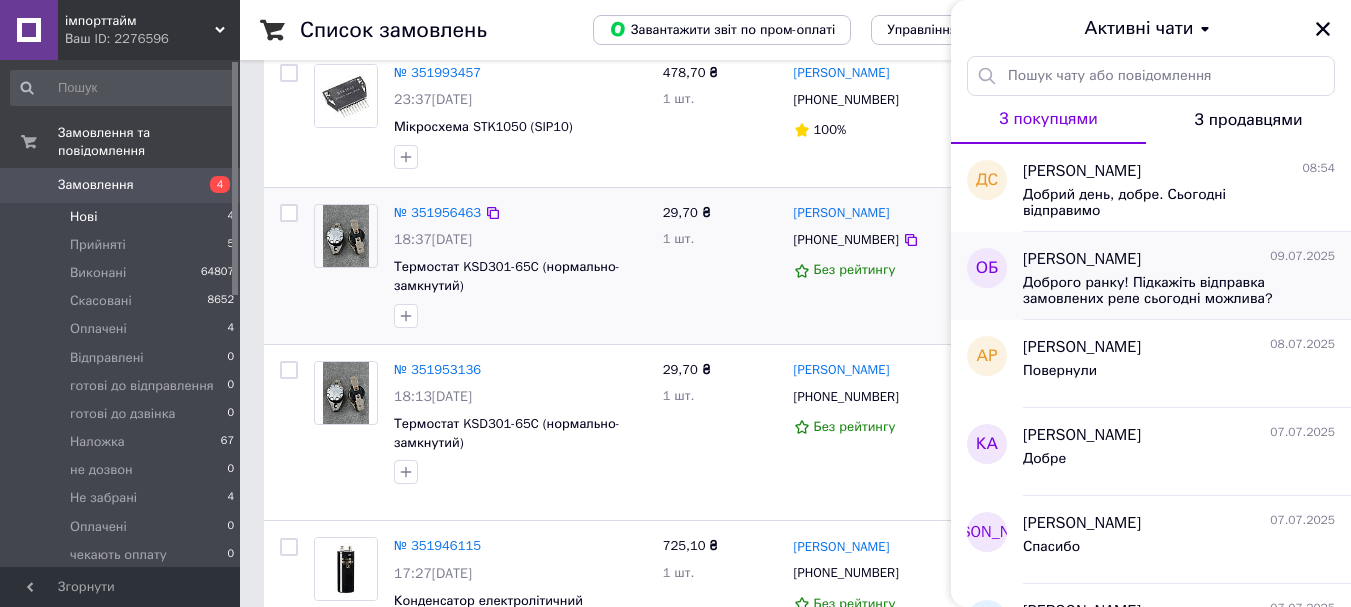 click on "Олександр Бровко 09.07.2025" at bounding box center [1179, 259] 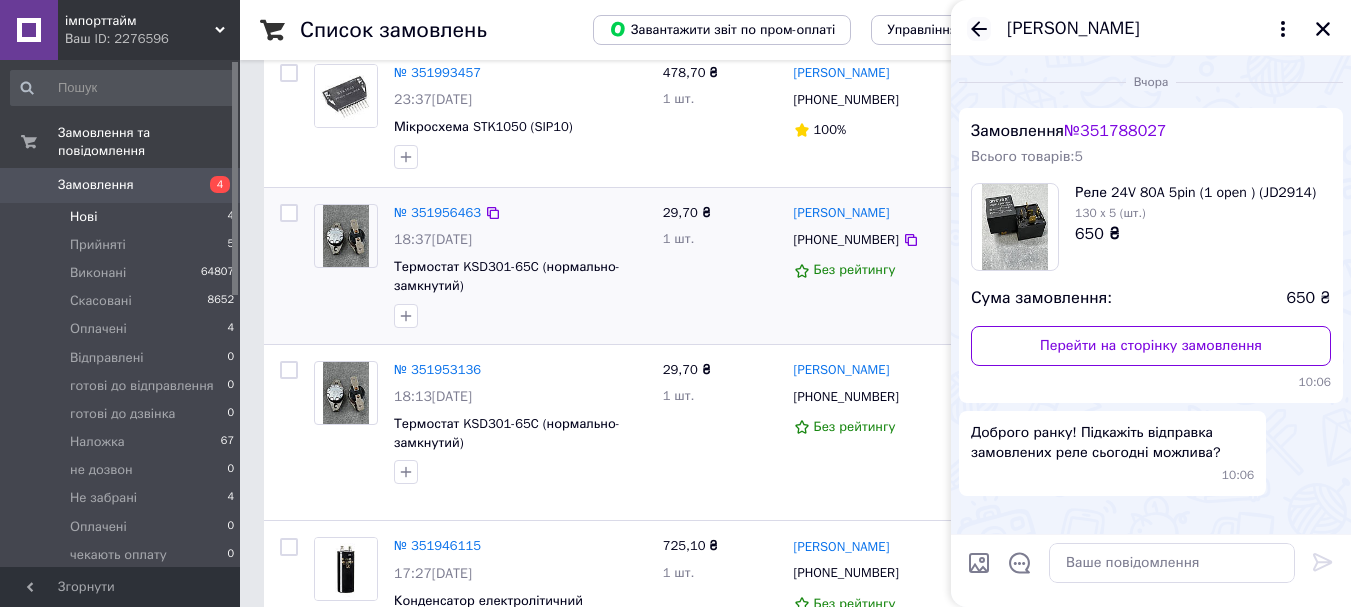 click 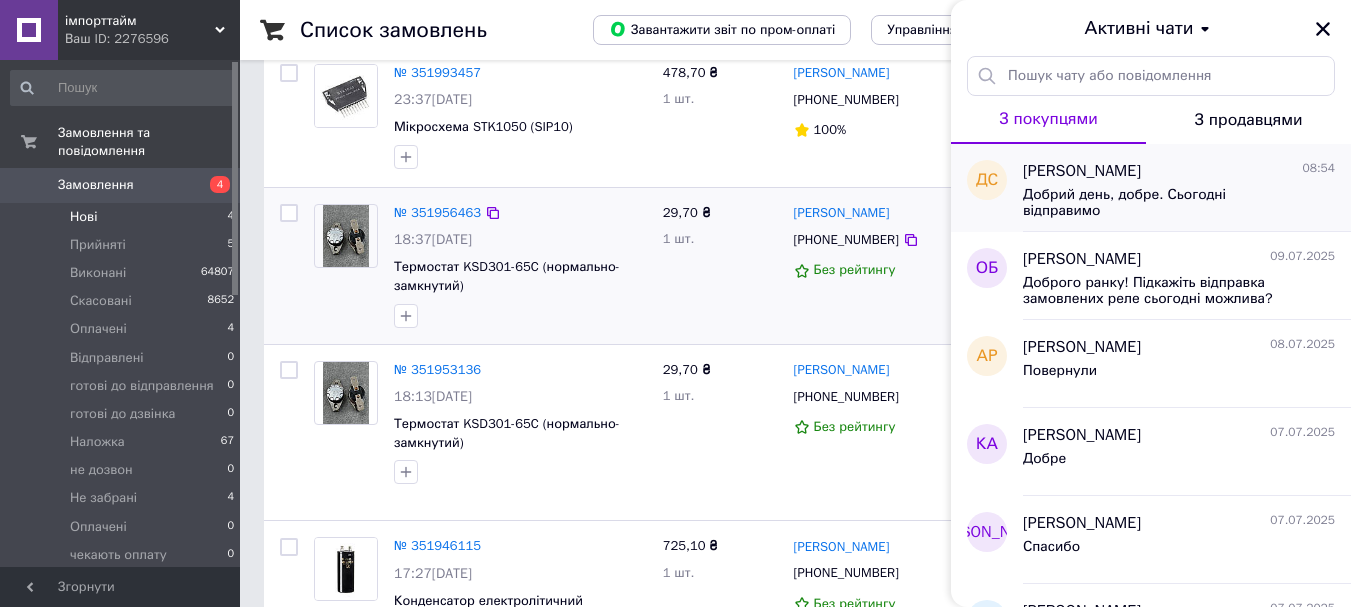 click on "Добрий день, добре. Сьогодні відправимо" at bounding box center (1165, 203) 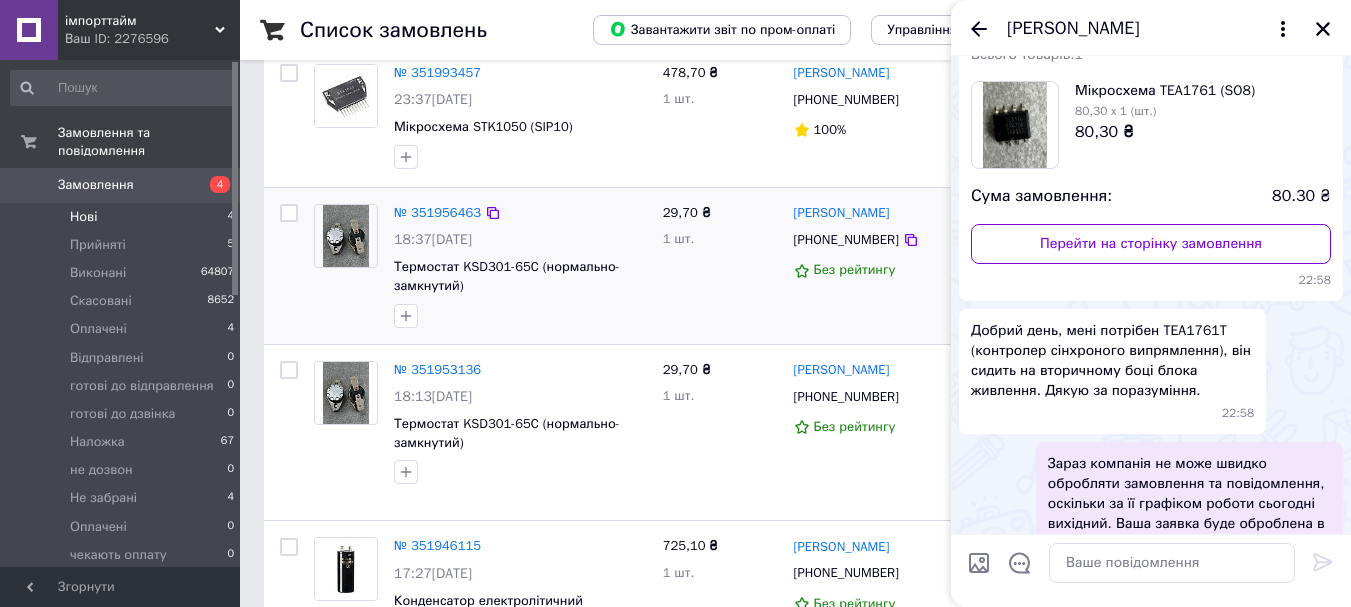 scroll, scrollTop: 0, scrollLeft: 0, axis: both 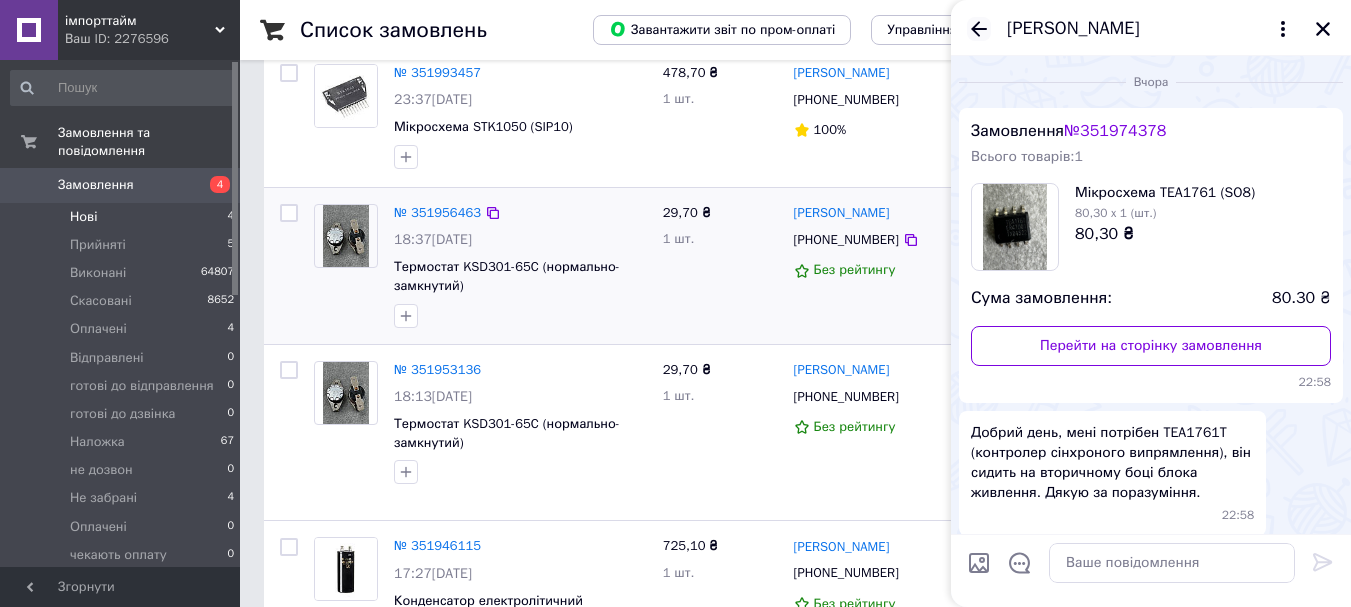 click 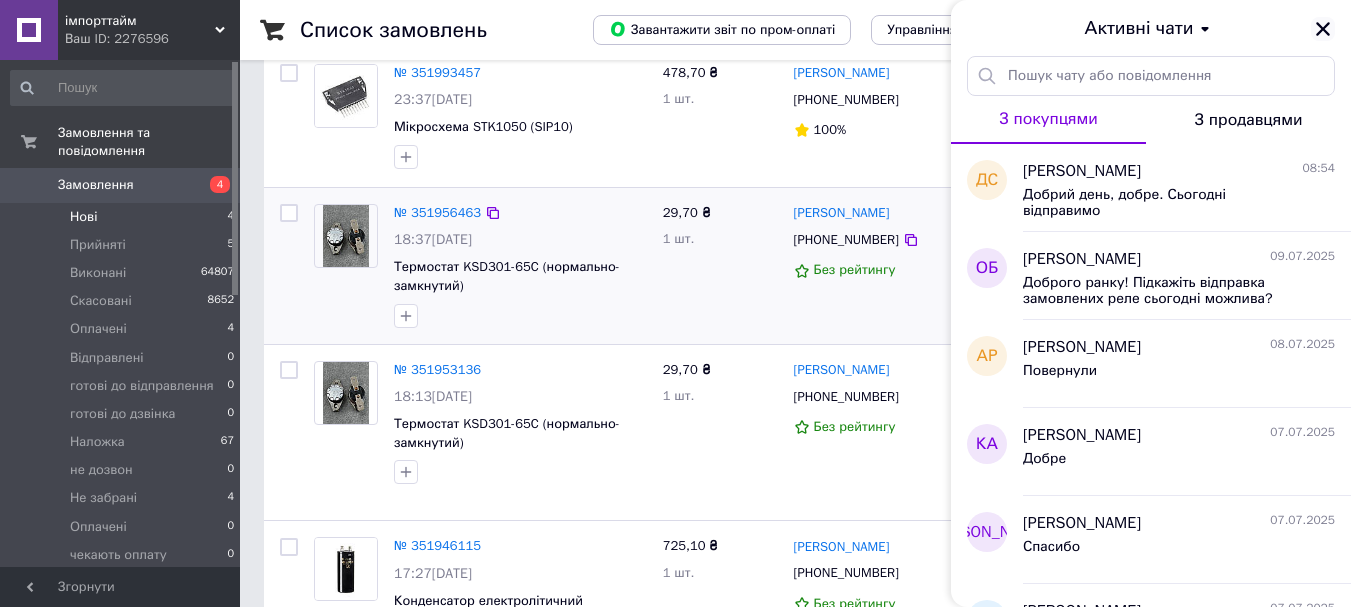 click at bounding box center (1323, 29) 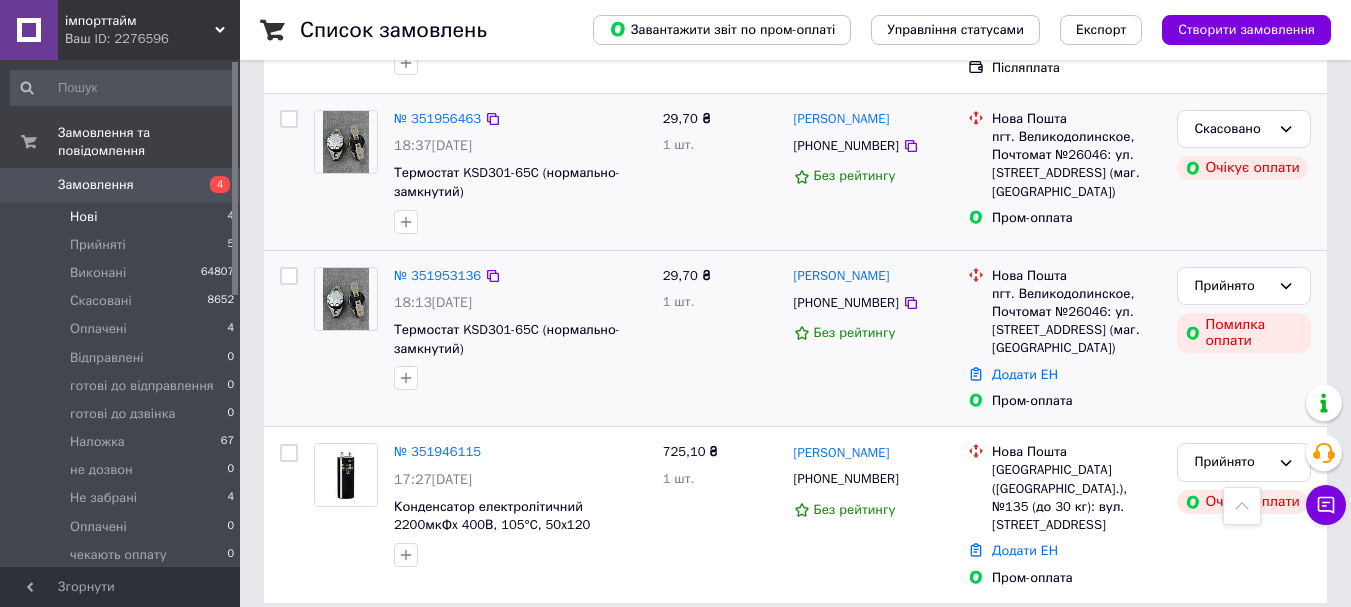scroll, scrollTop: 496, scrollLeft: 0, axis: vertical 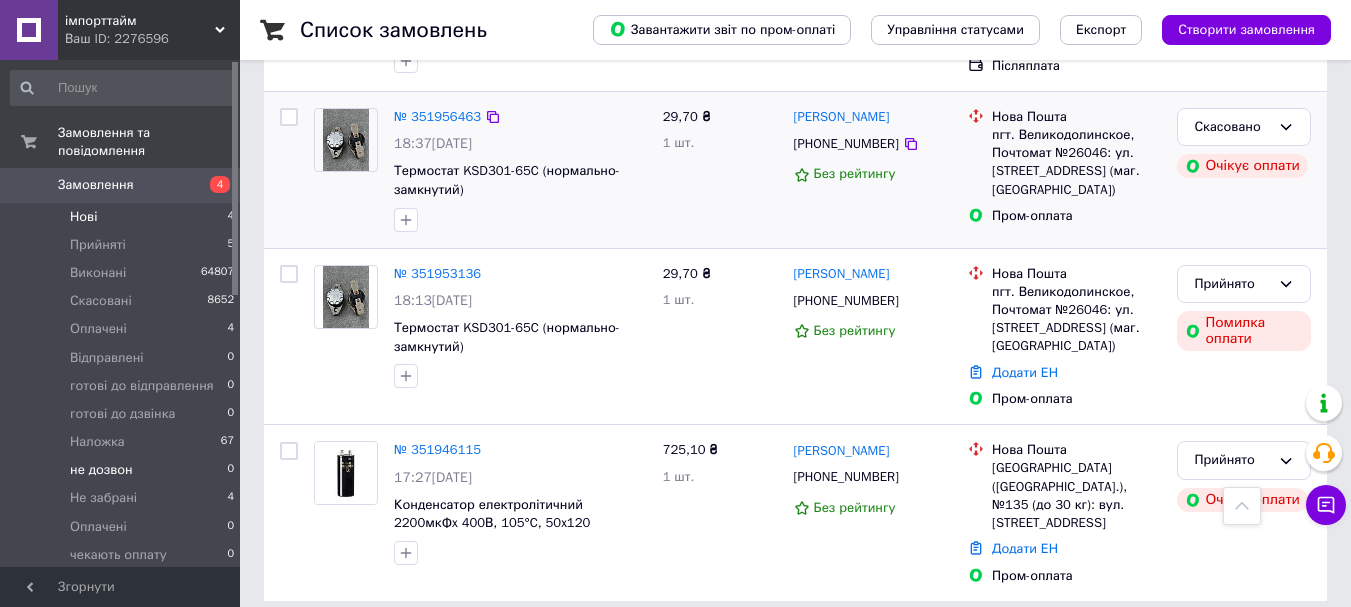 click on "не дозвон 0" at bounding box center (123, 470) 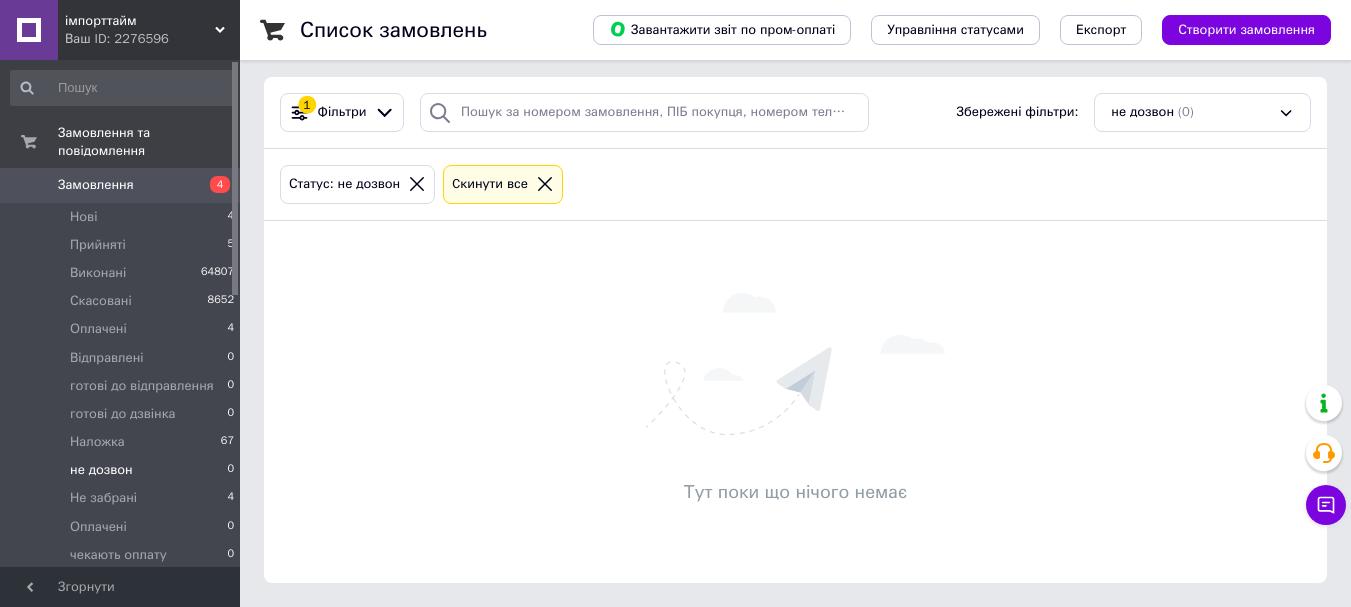 scroll, scrollTop: 0, scrollLeft: 0, axis: both 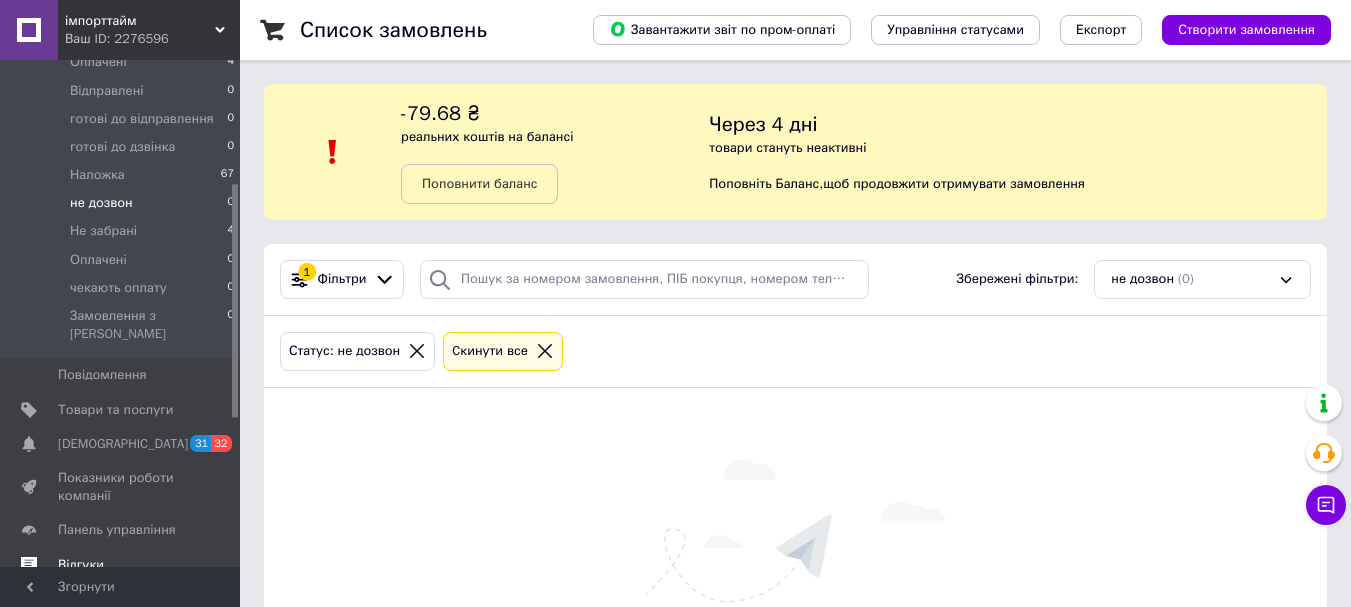 click on "Відгуки" at bounding box center [123, 565] 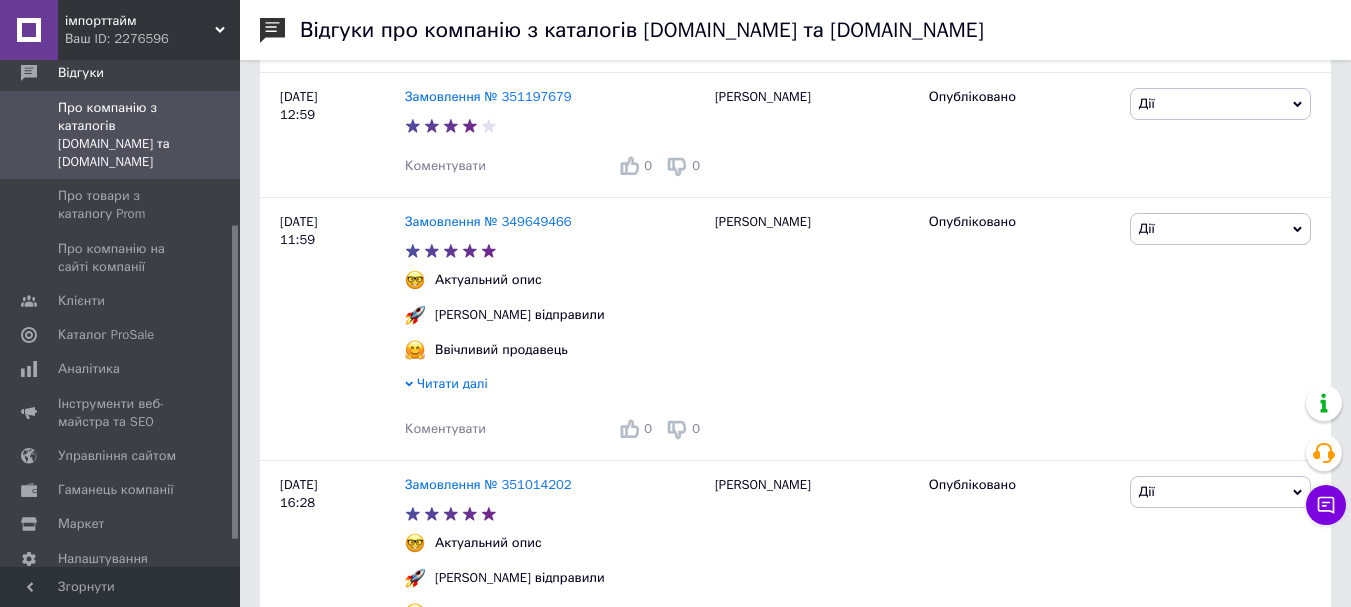 scroll, scrollTop: 833, scrollLeft: 0, axis: vertical 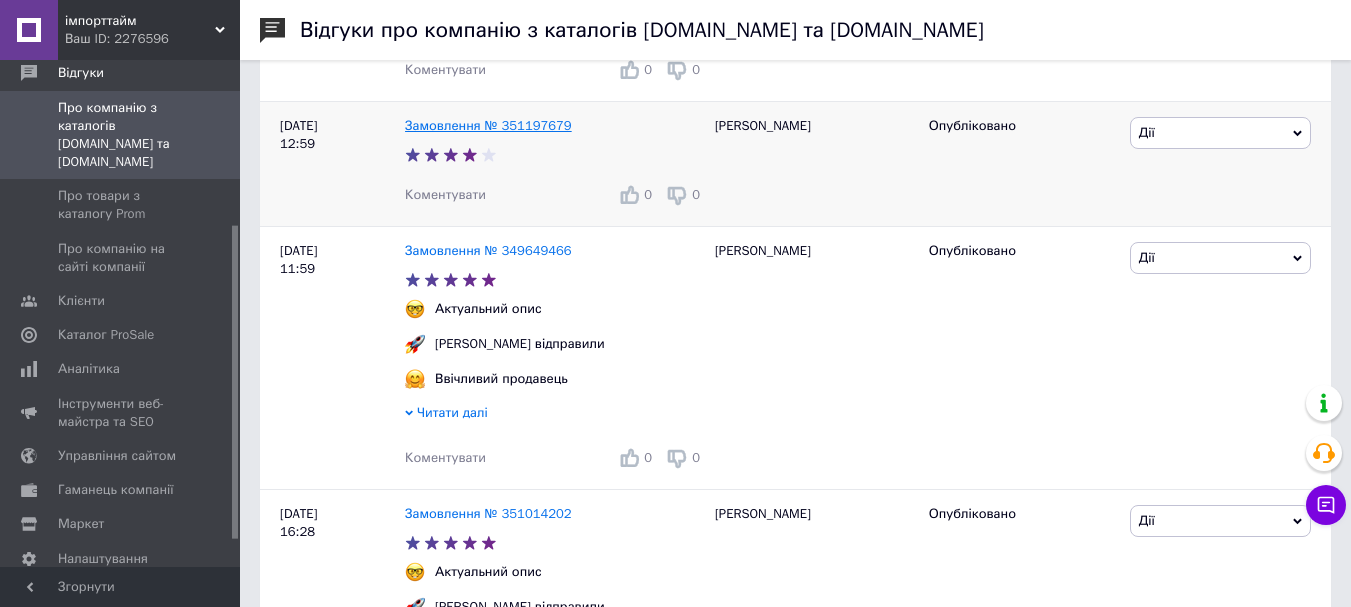 click on "Замовлення № 351197679" at bounding box center [488, 125] 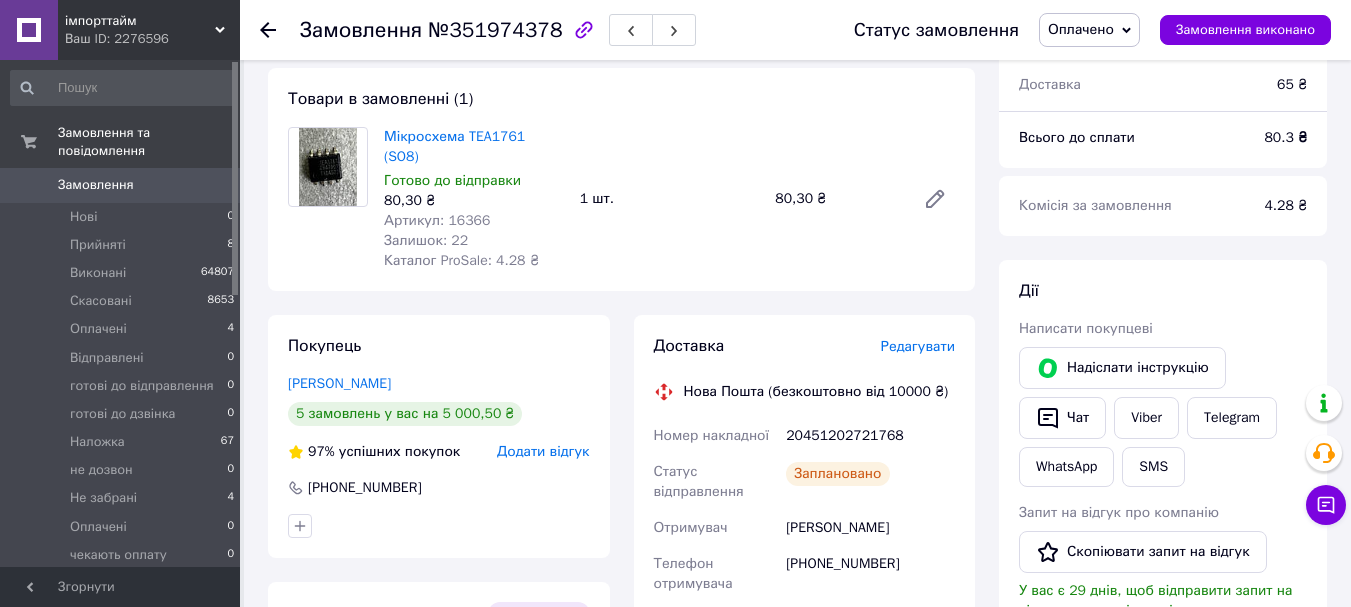 scroll, scrollTop: 167, scrollLeft: 0, axis: vertical 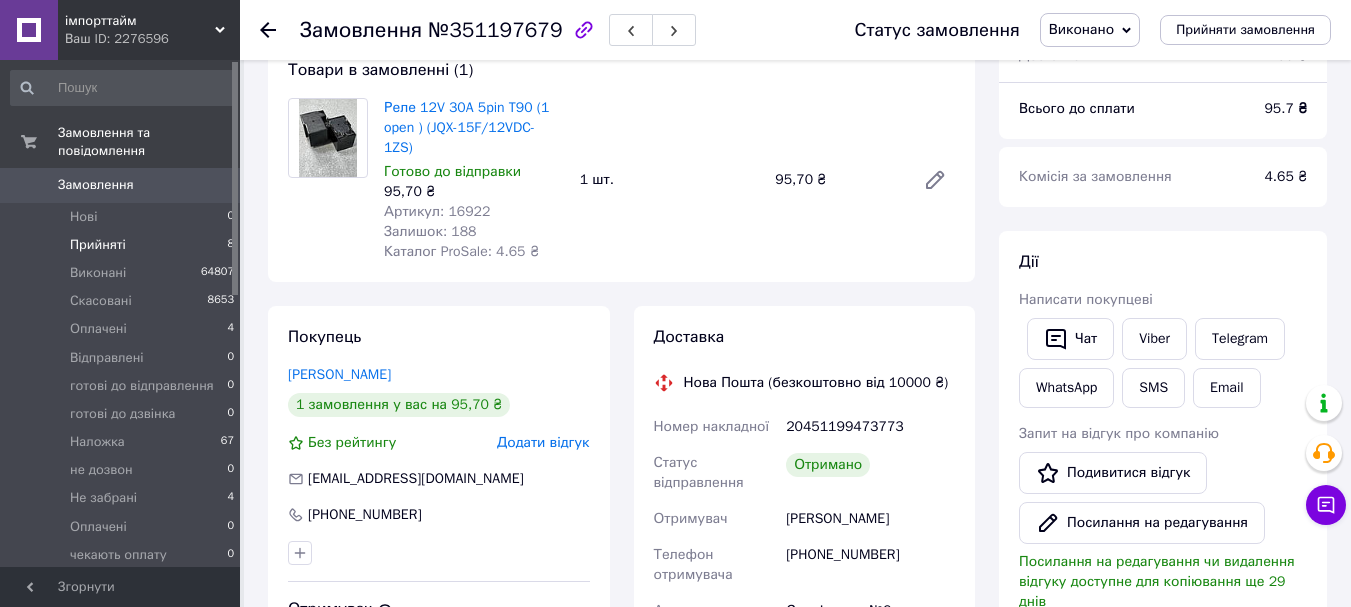 click on "Прийняті 8" at bounding box center (123, 245) 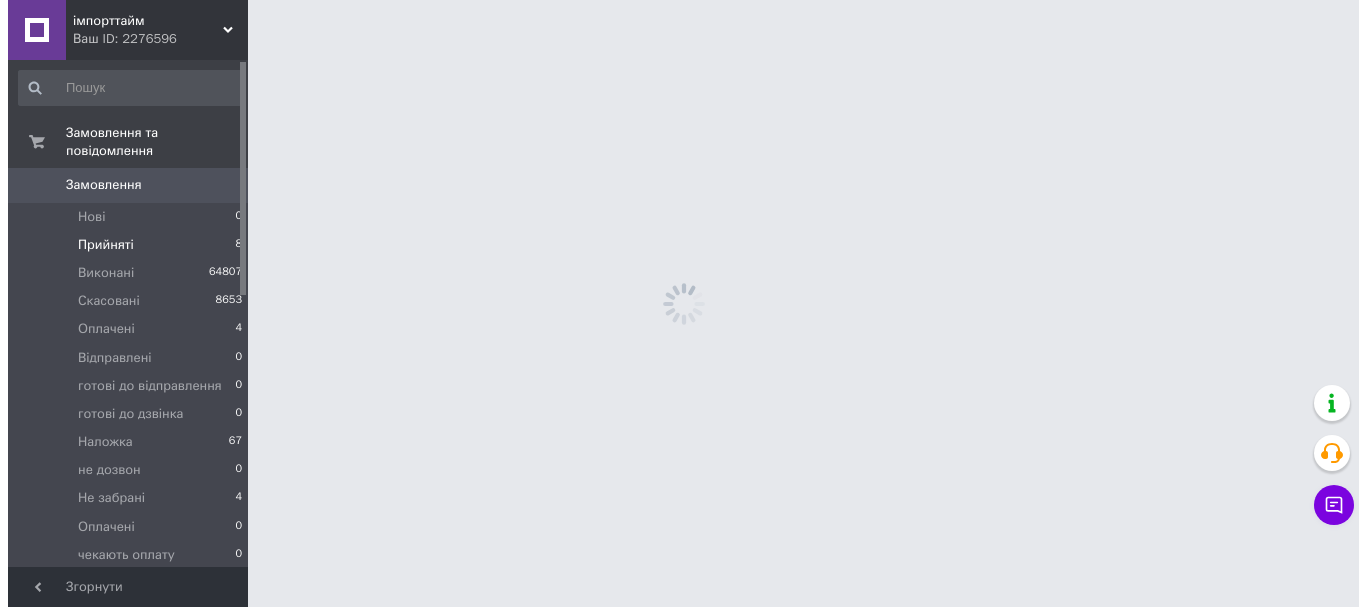 scroll, scrollTop: 0, scrollLeft: 0, axis: both 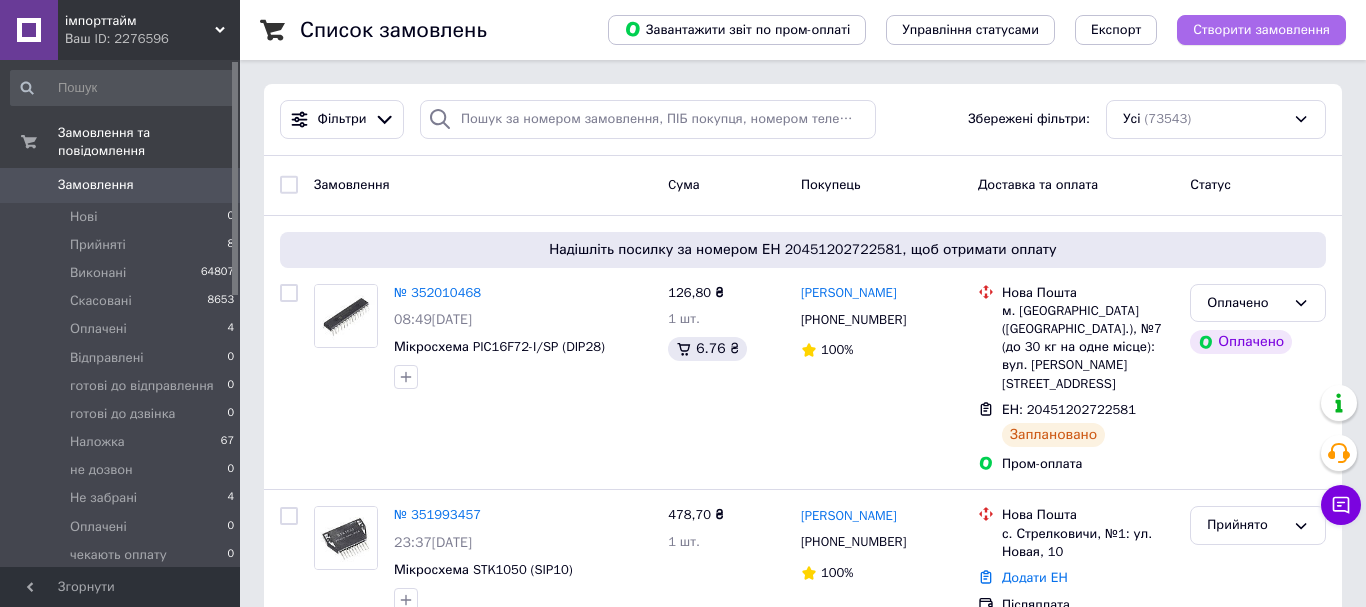 click on "Створити замовлення" at bounding box center [1261, 30] 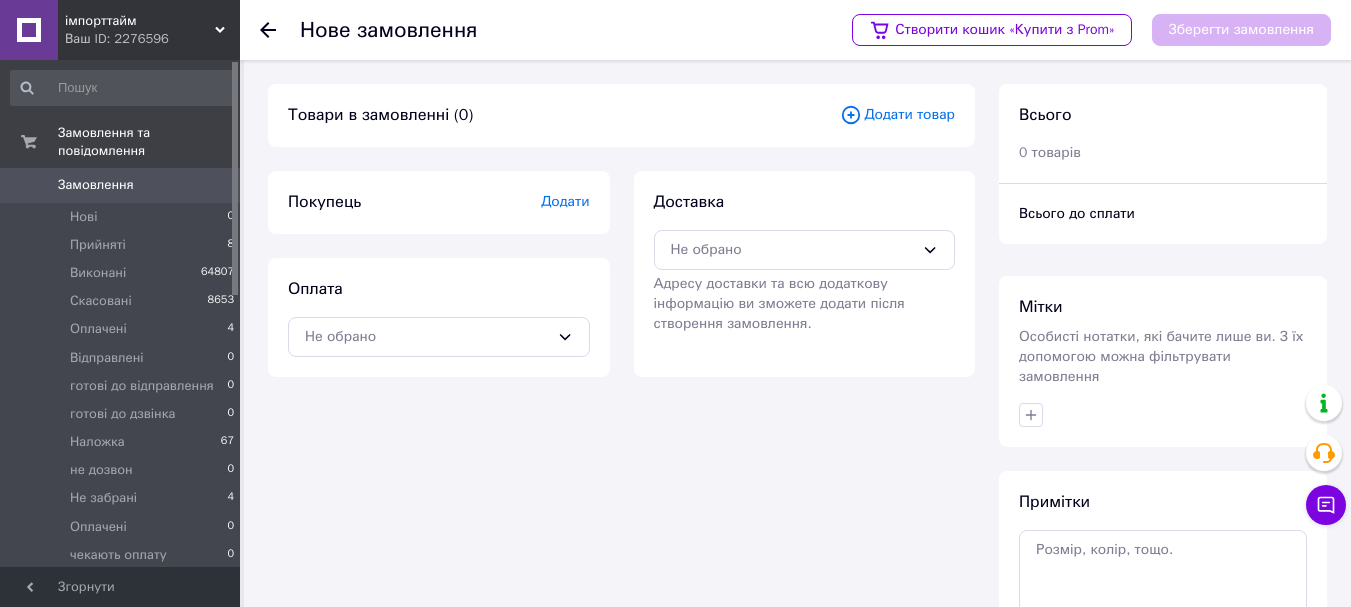 click on "Додати товар" at bounding box center (897, 115) 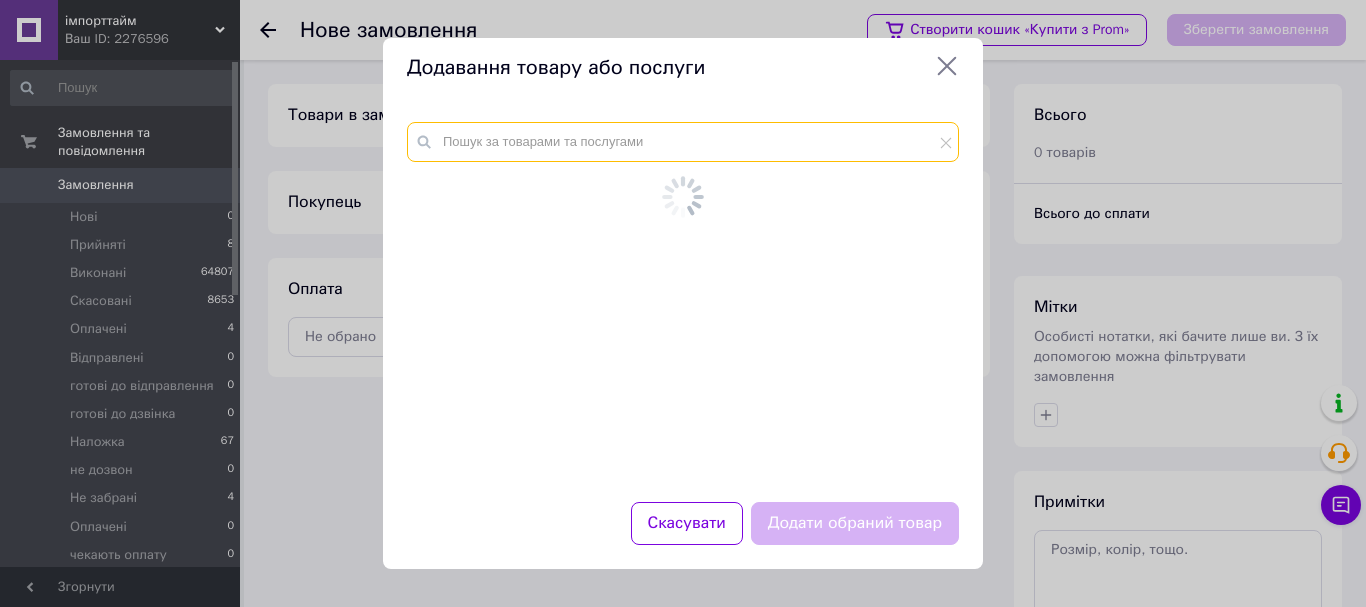 click at bounding box center (683, 142) 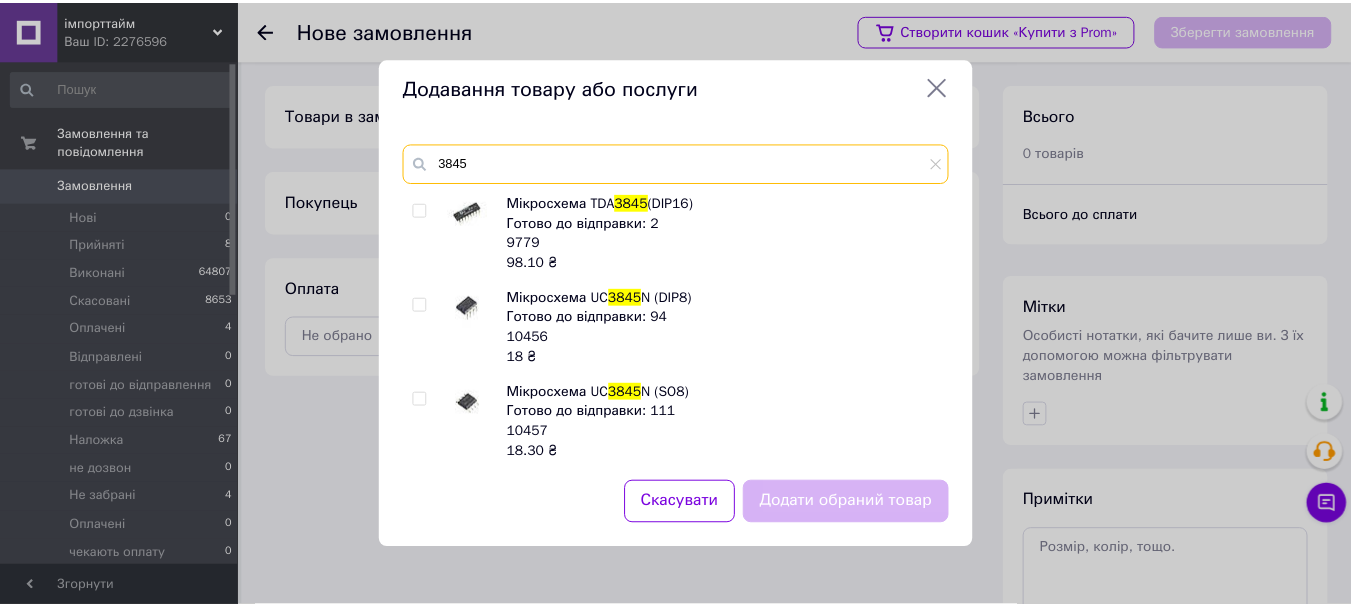 scroll, scrollTop: 5, scrollLeft: 0, axis: vertical 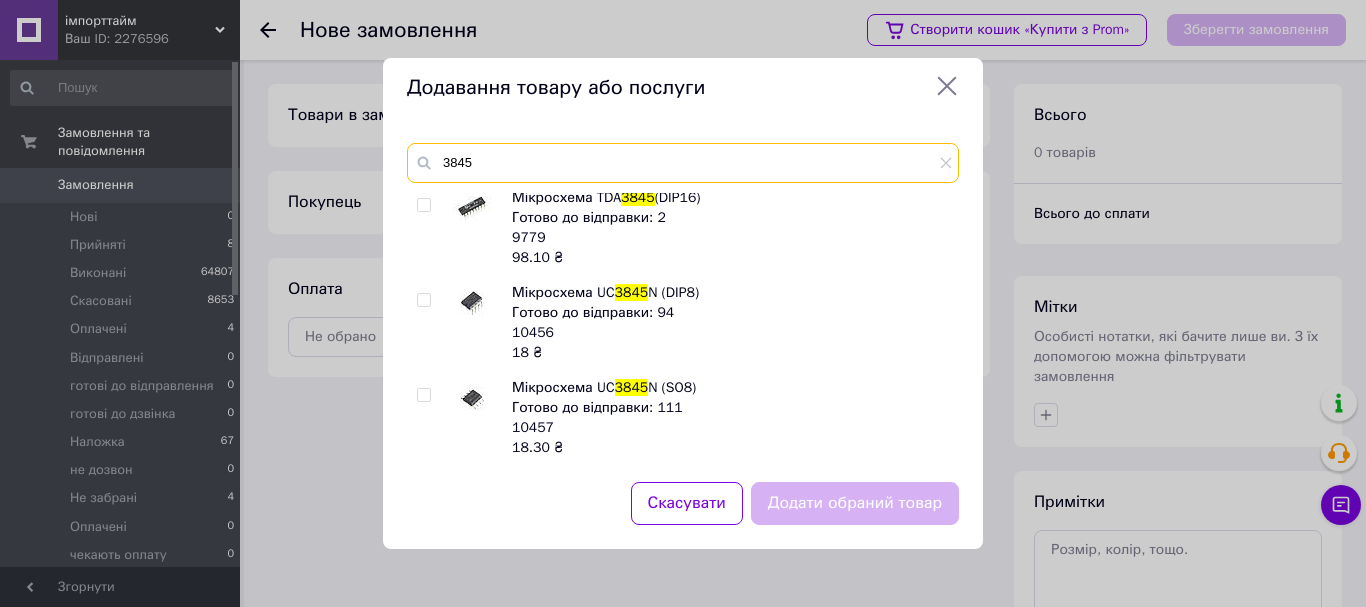 type on "3845" 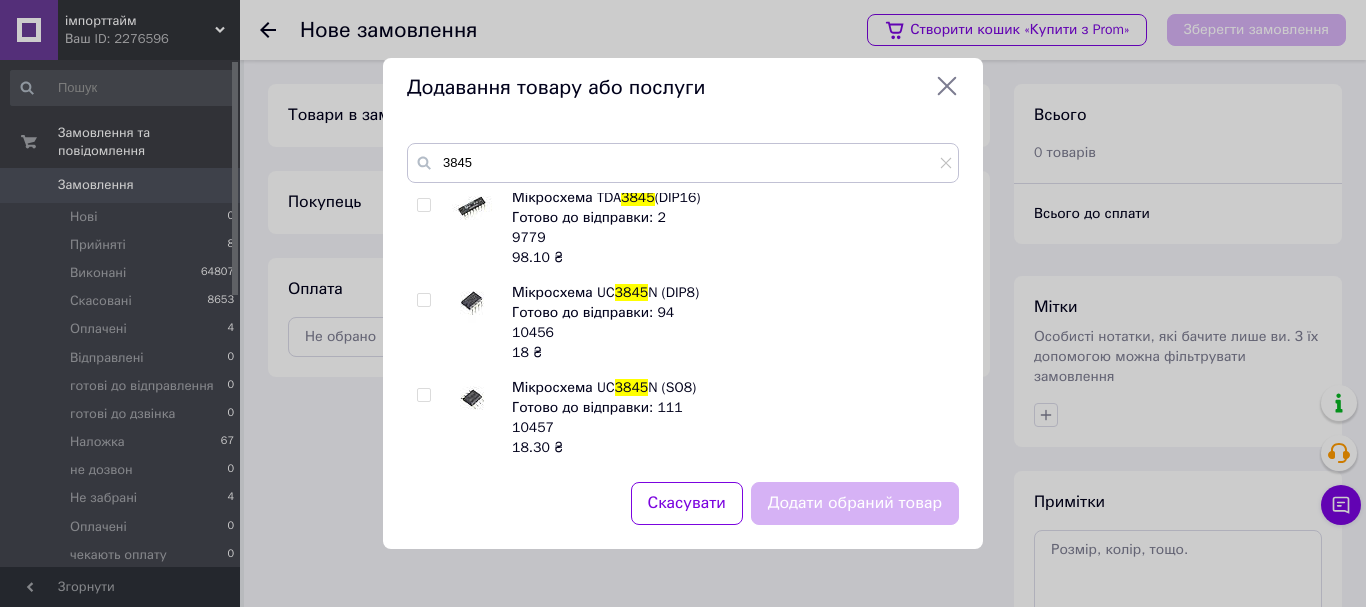 click at bounding box center (423, 395) 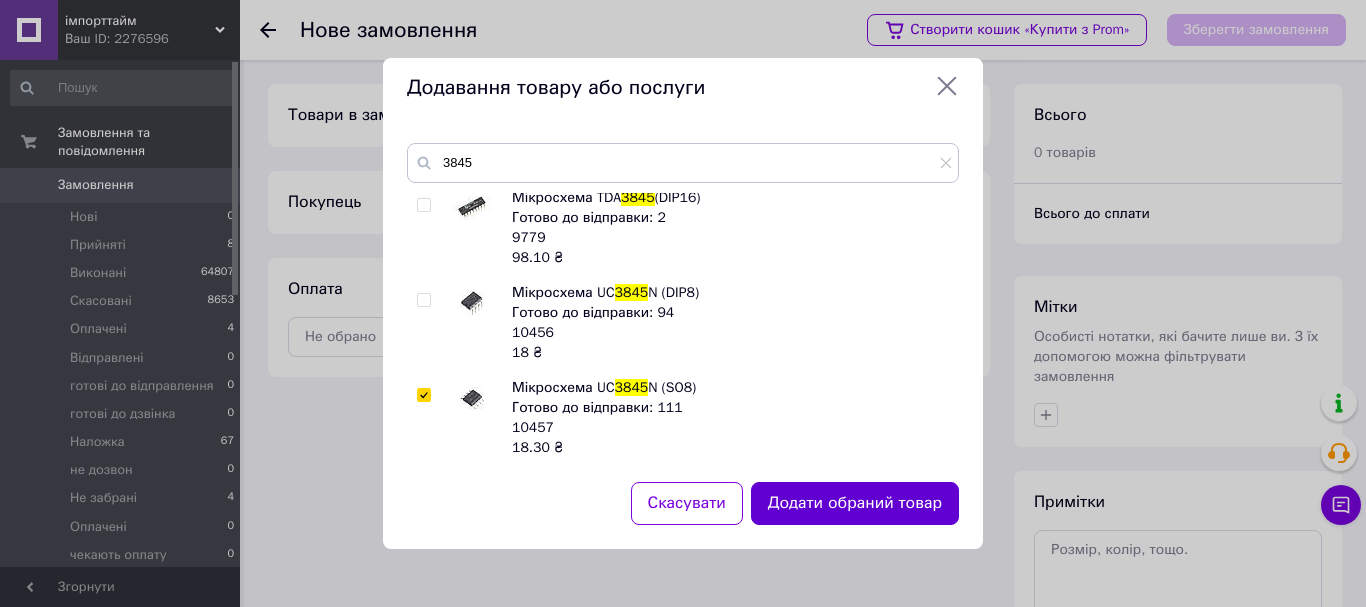 click on "Додати обраний товар" at bounding box center [855, 503] 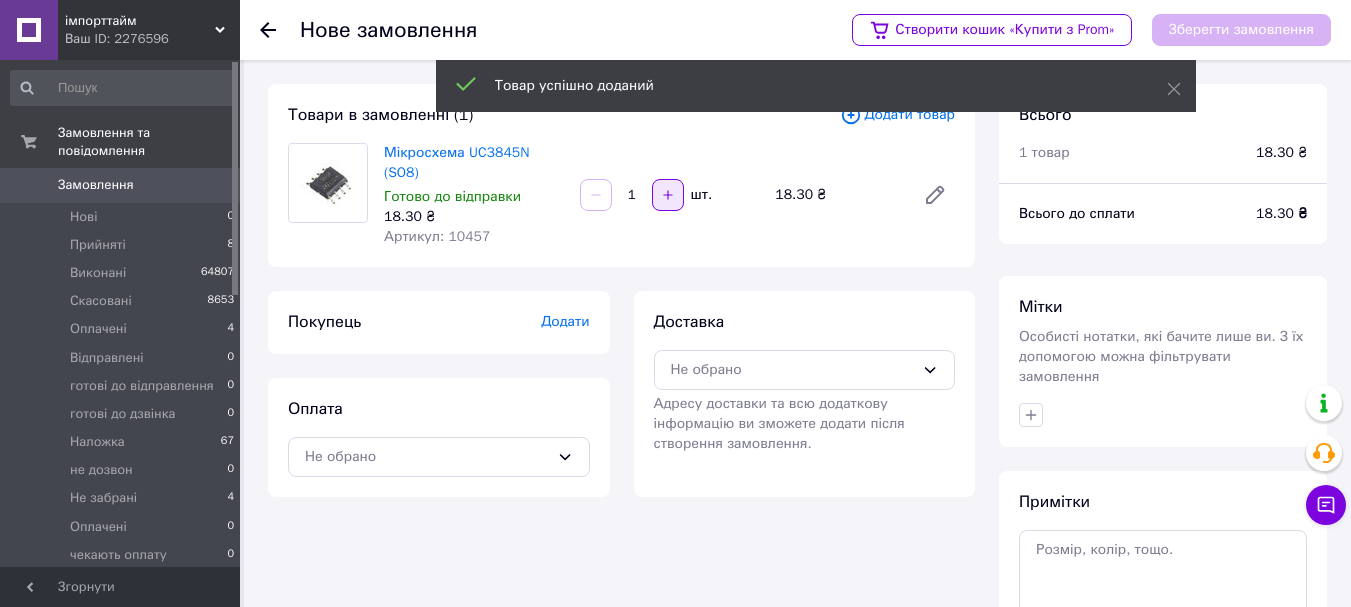 click 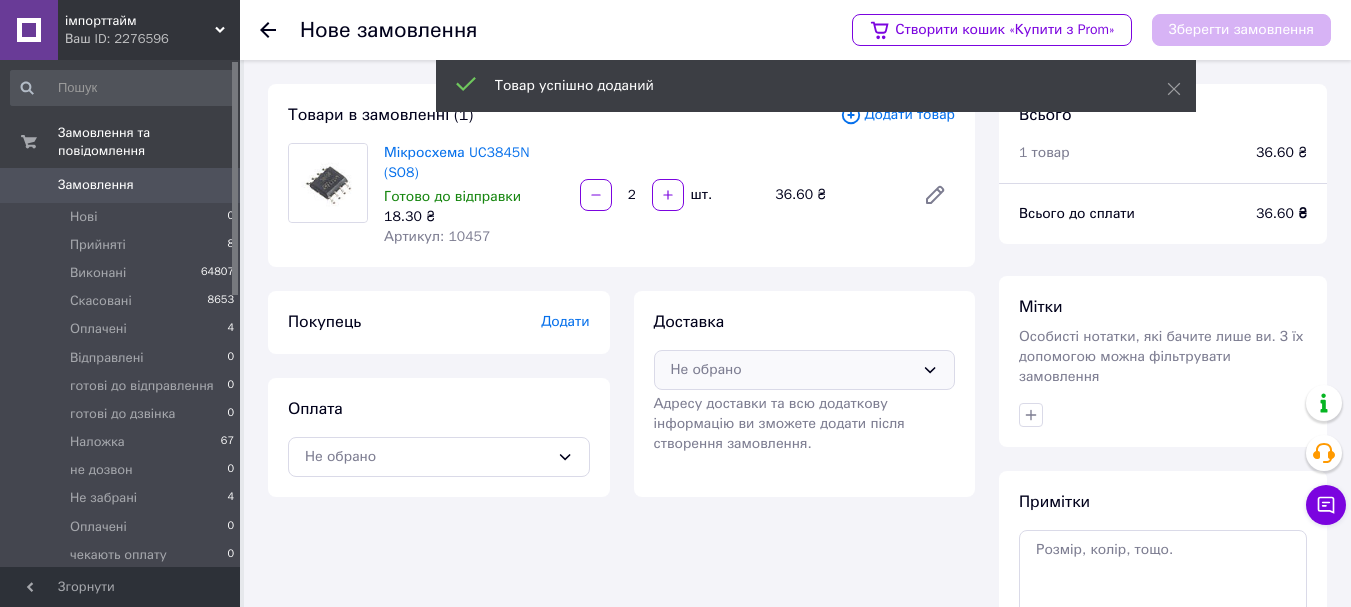 click on "Не обрано" at bounding box center [793, 370] 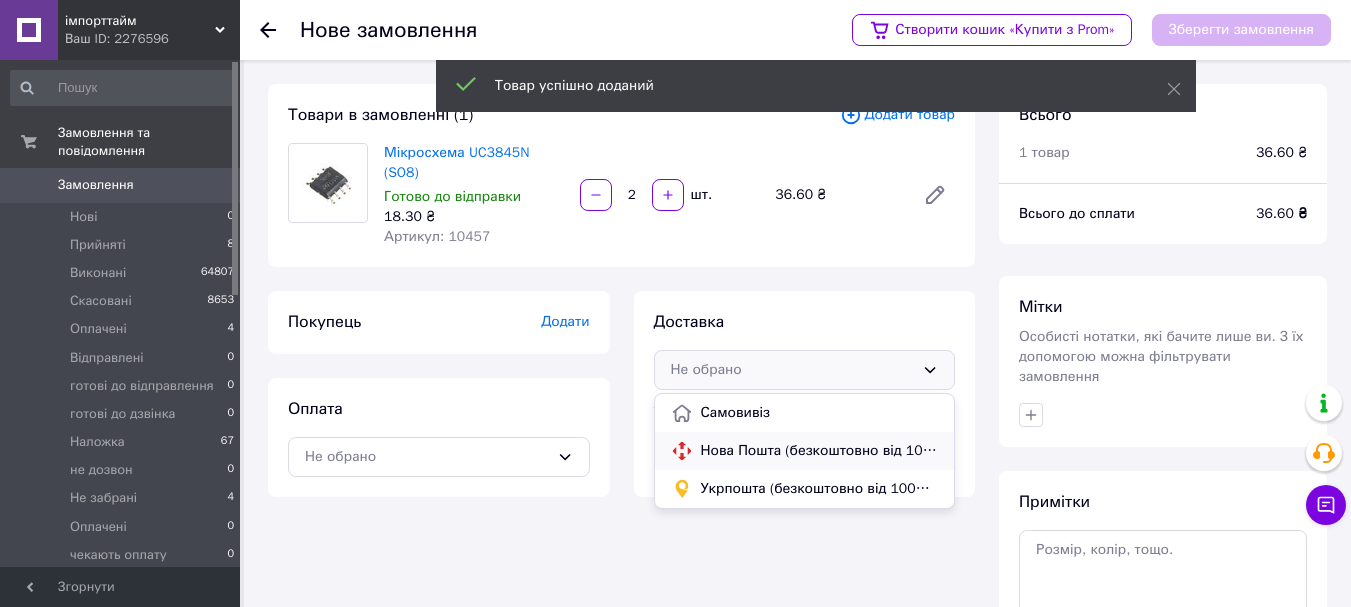 click on "Нова Пошта (безкоштовно від 10000 ₴)" at bounding box center (820, 451) 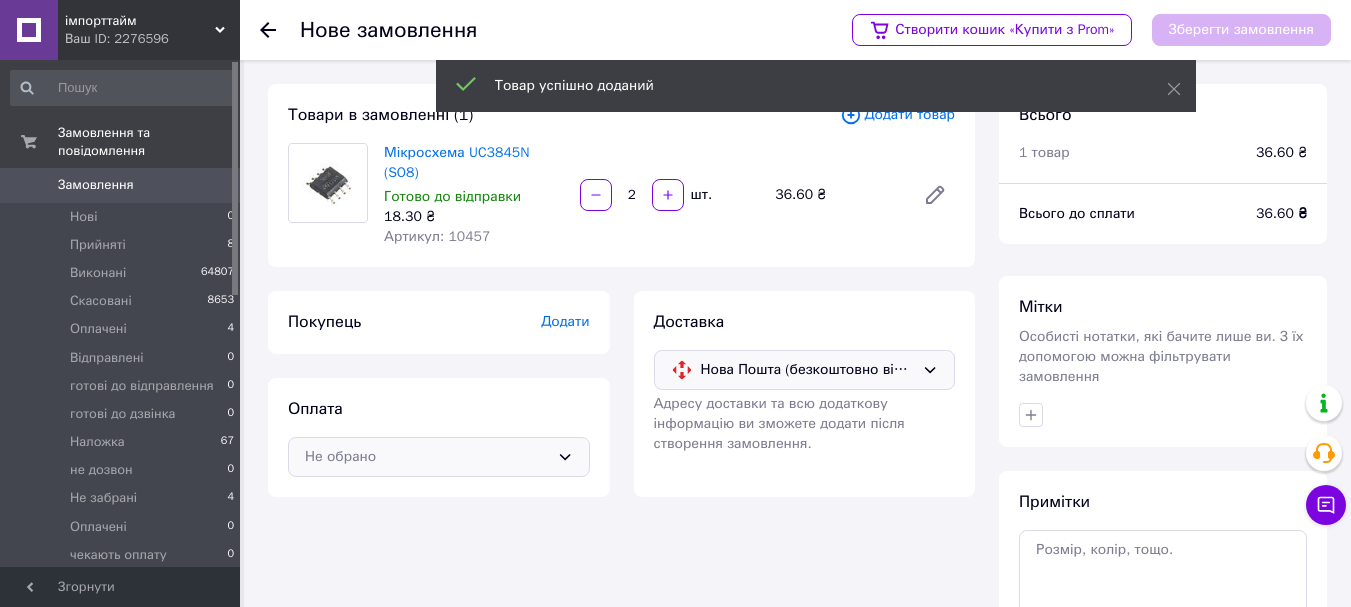 click on "Не обрано" at bounding box center [427, 457] 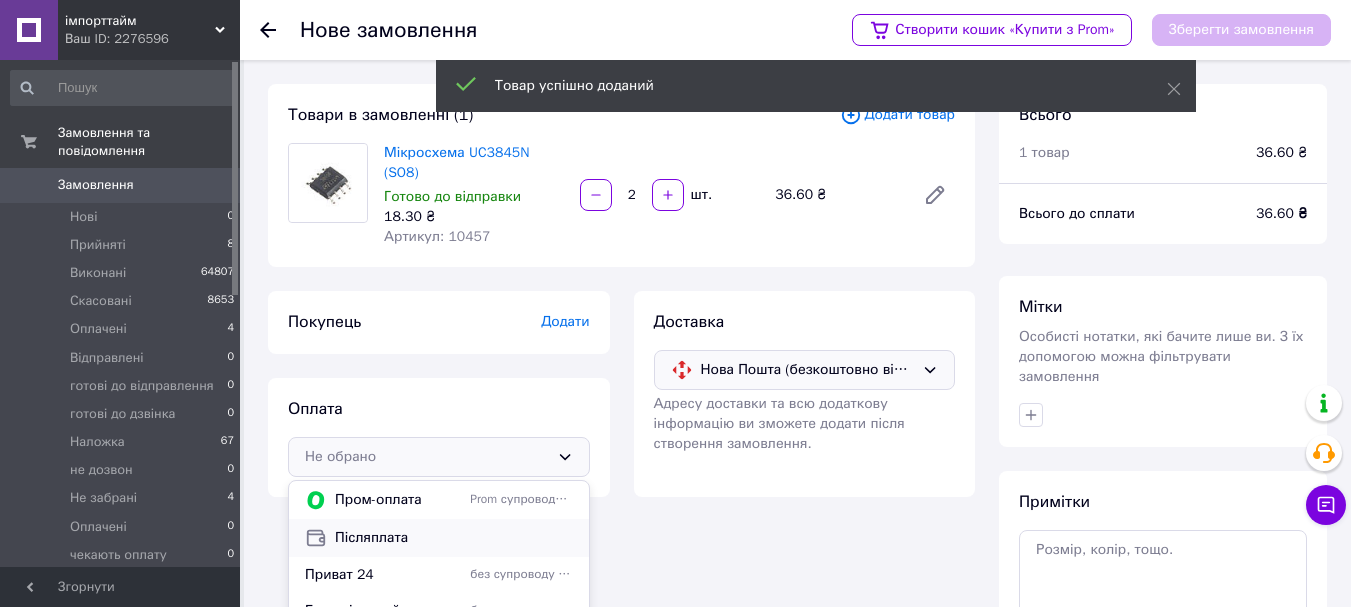 click on "Післяплата" at bounding box center [454, 538] 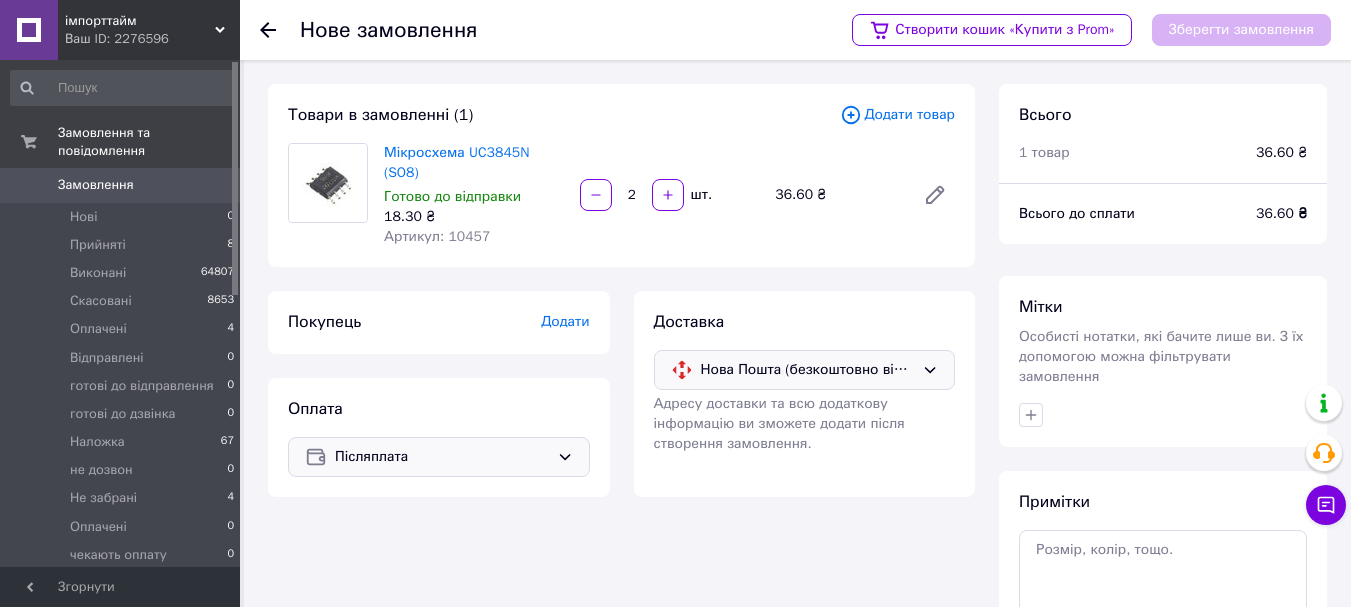 click on "Додати" at bounding box center (565, 321) 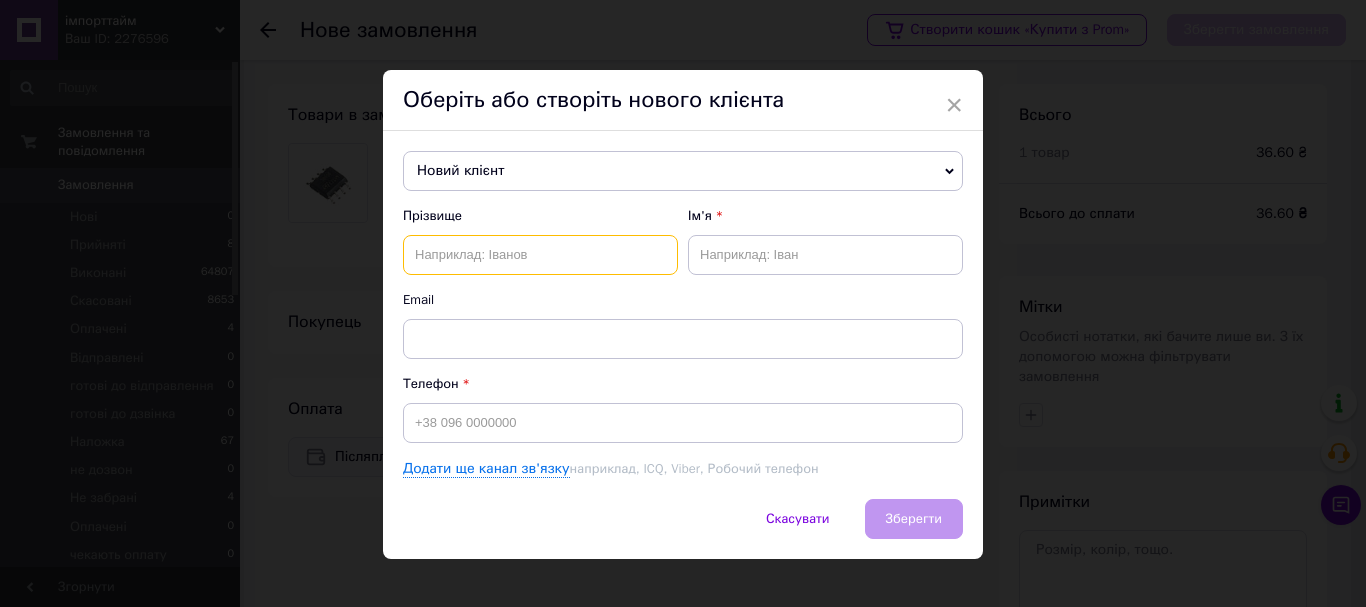 click at bounding box center [540, 255] 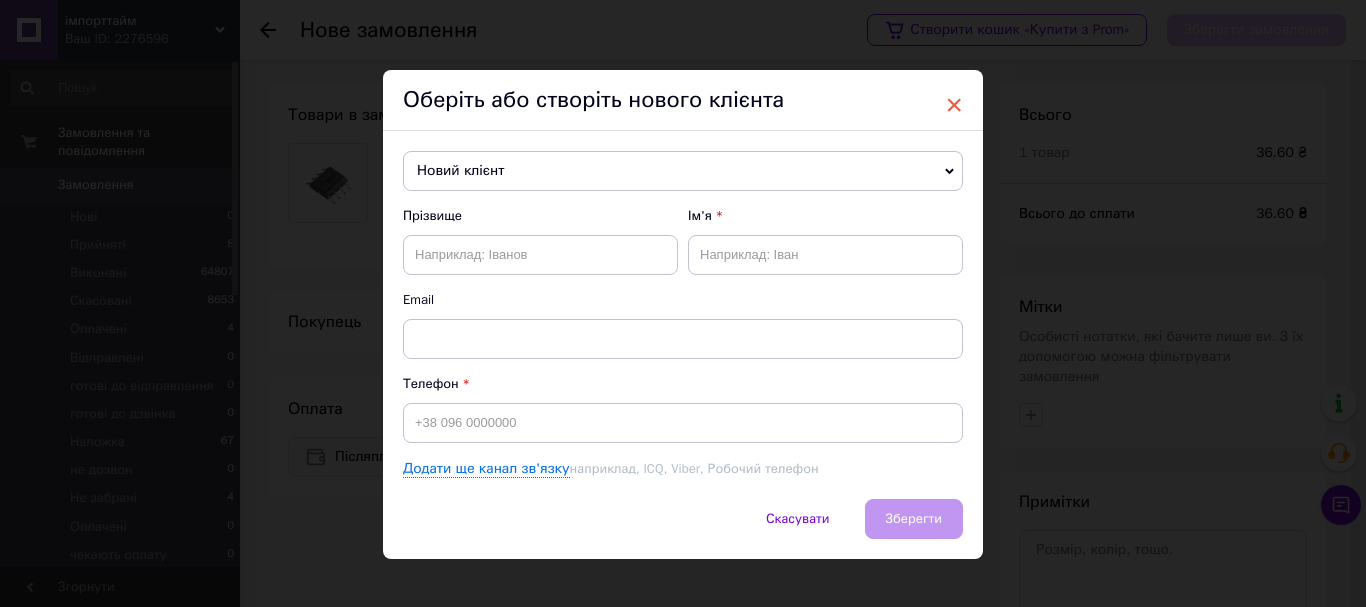 click on "×" at bounding box center (954, 105) 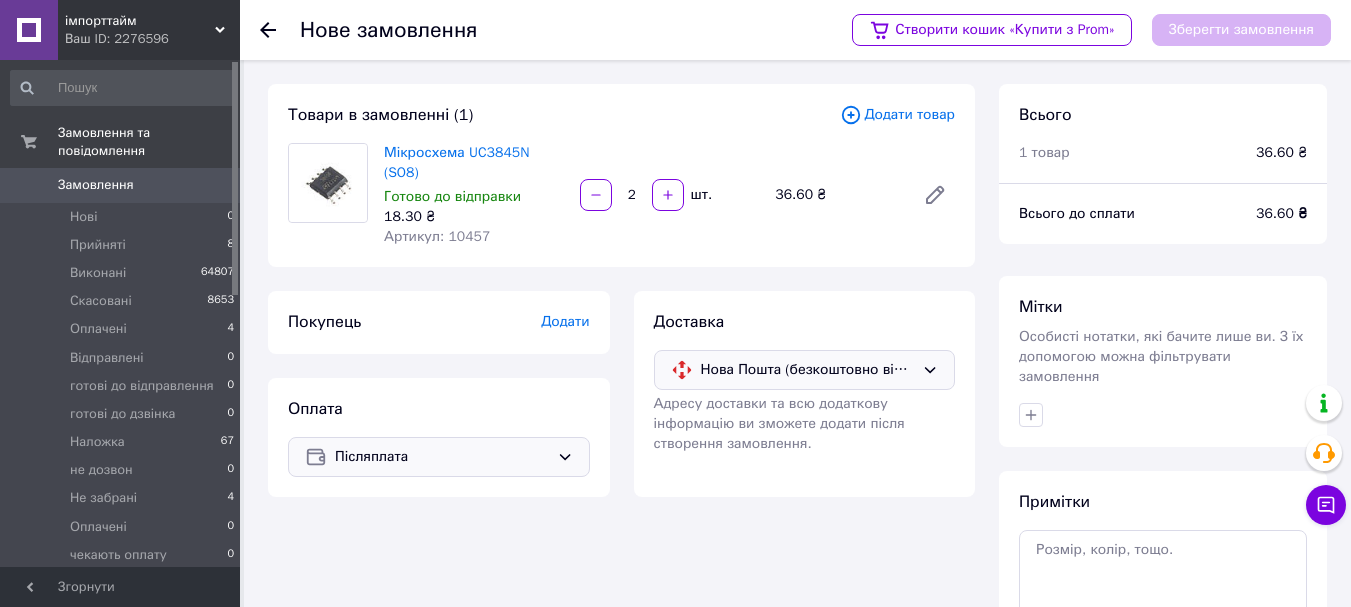 click on "Артикул: 10457" at bounding box center (437, 236) 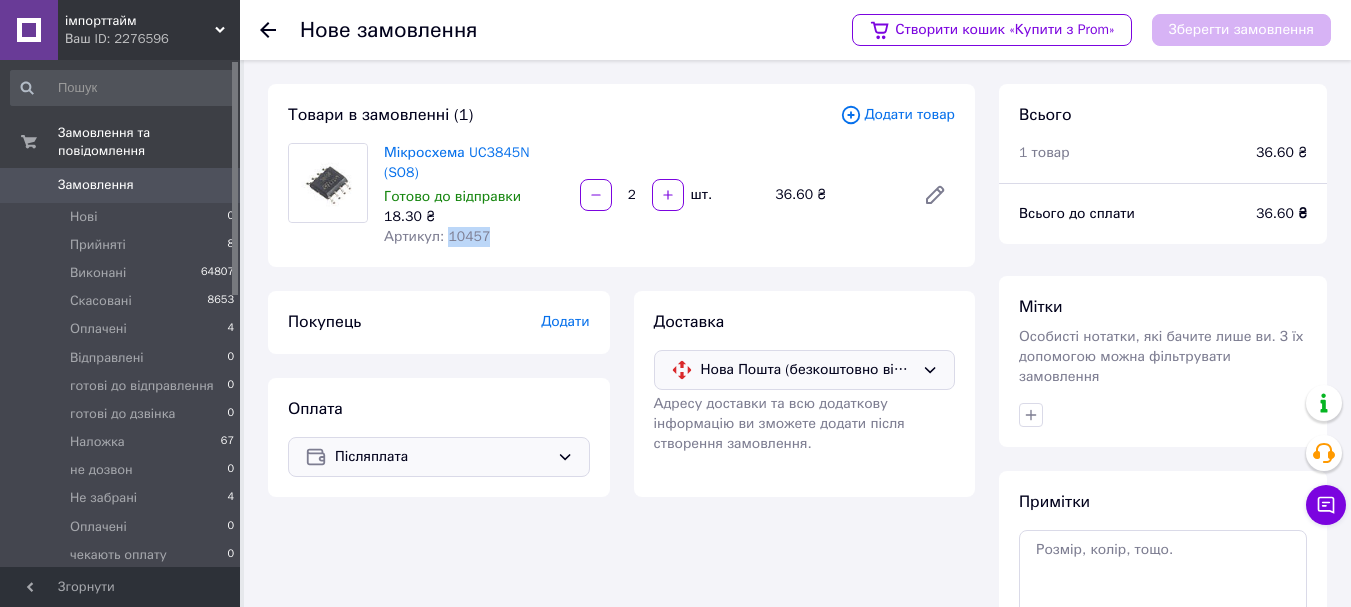 click on "Артикул: 10457" at bounding box center [437, 236] 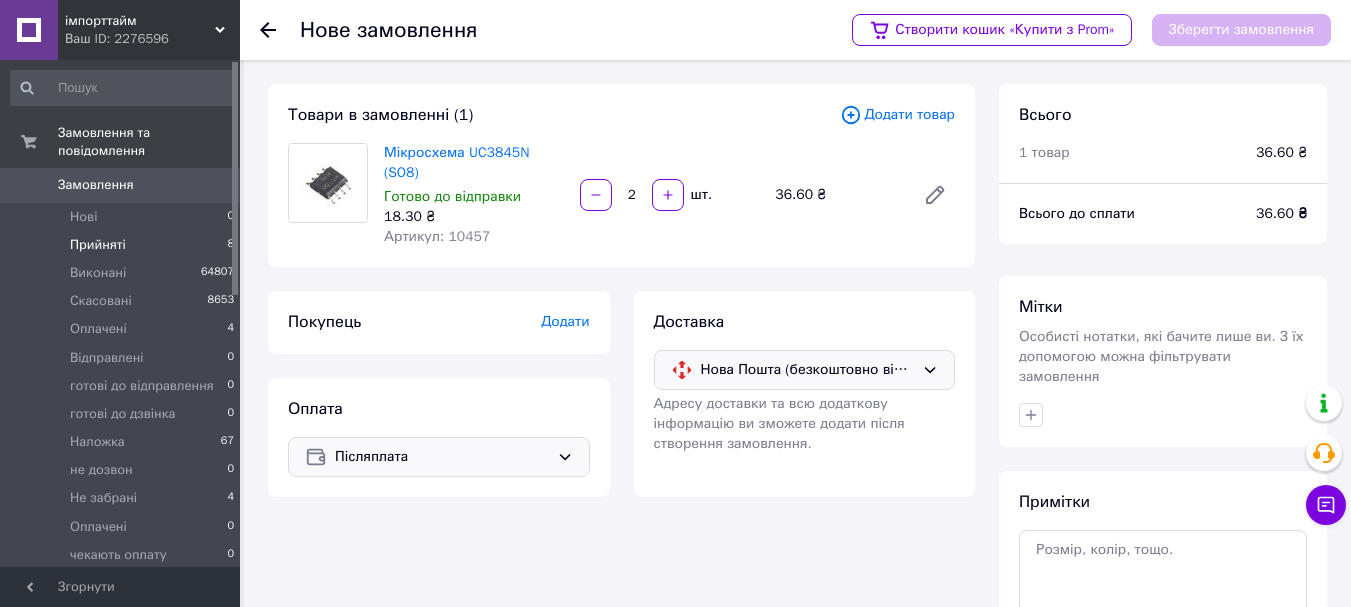 click on "Прийняті 8" at bounding box center (123, 245) 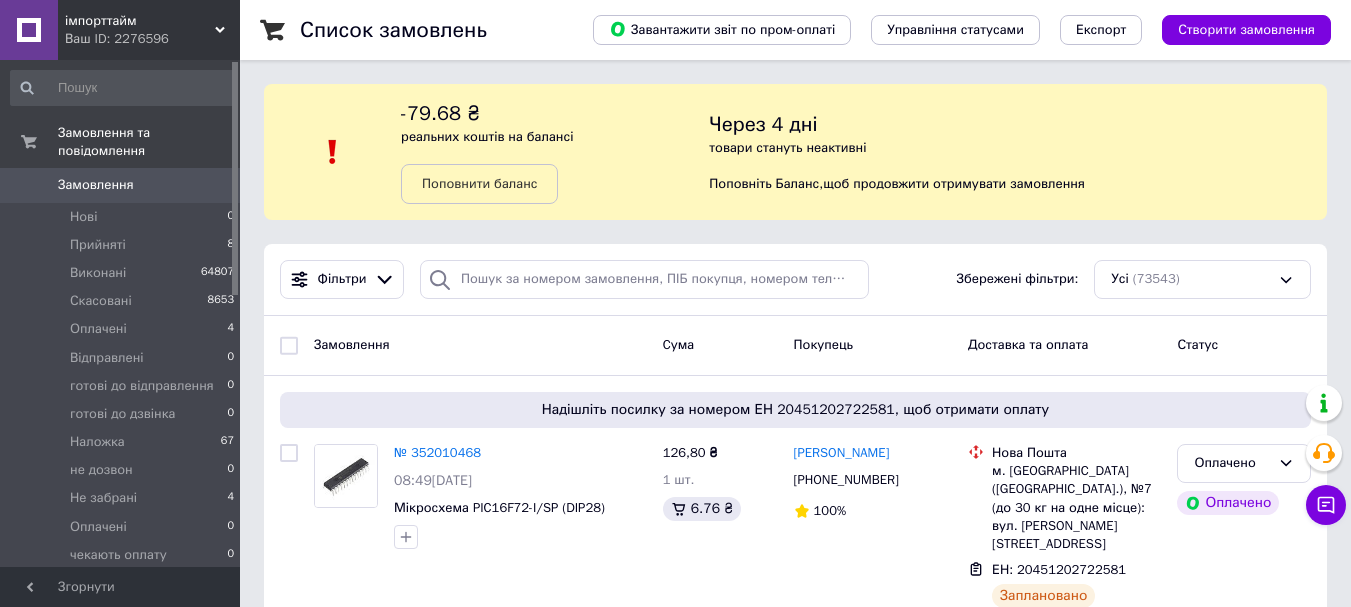 click on "Фільтри Збережені фільтри: Усі (73543)" at bounding box center (795, 280) 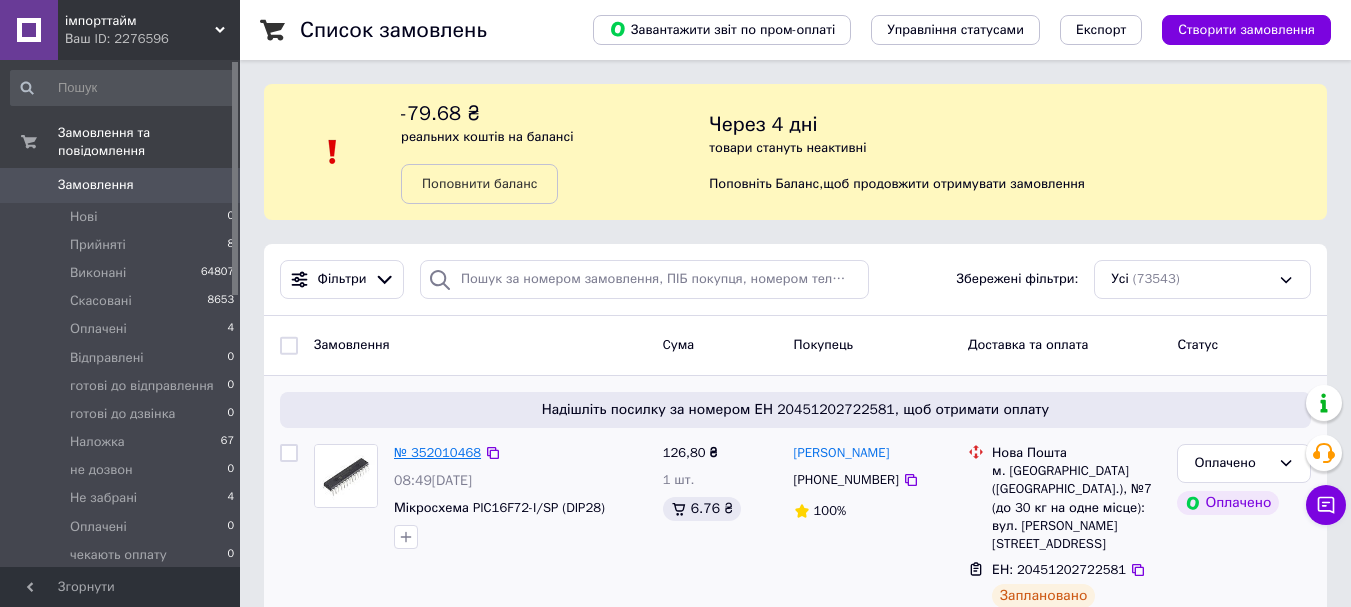 click on "№ 352010468" at bounding box center (437, 452) 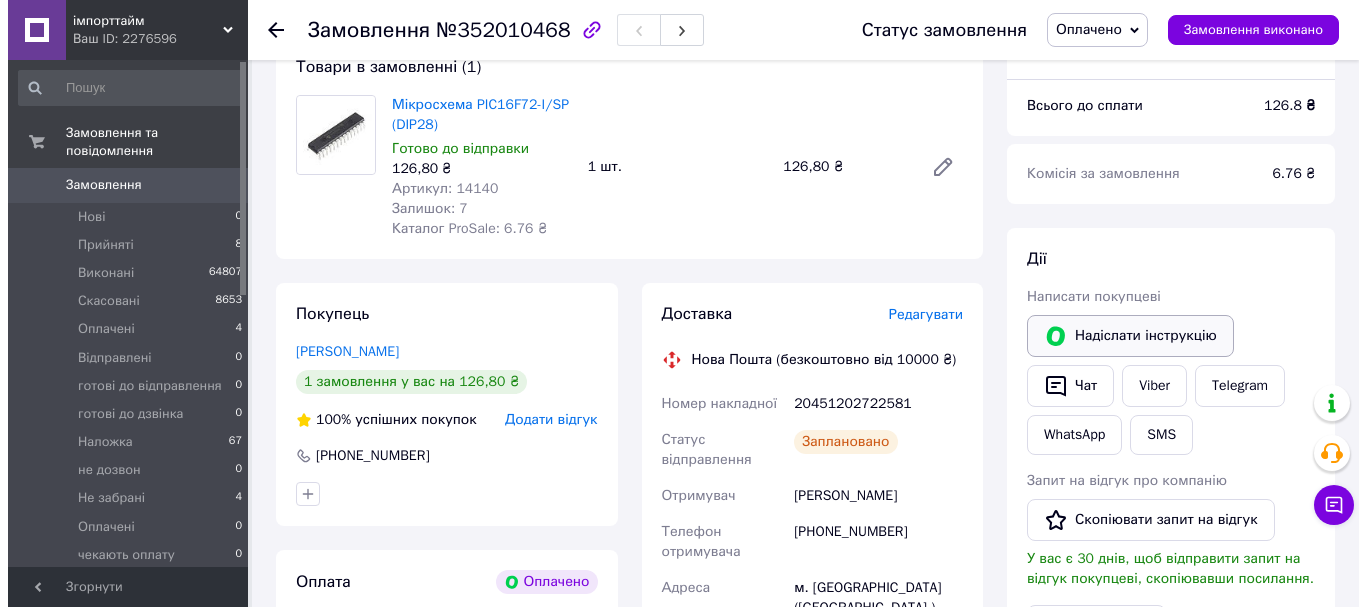 scroll, scrollTop: 200, scrollLeft: 0, axis: vertical 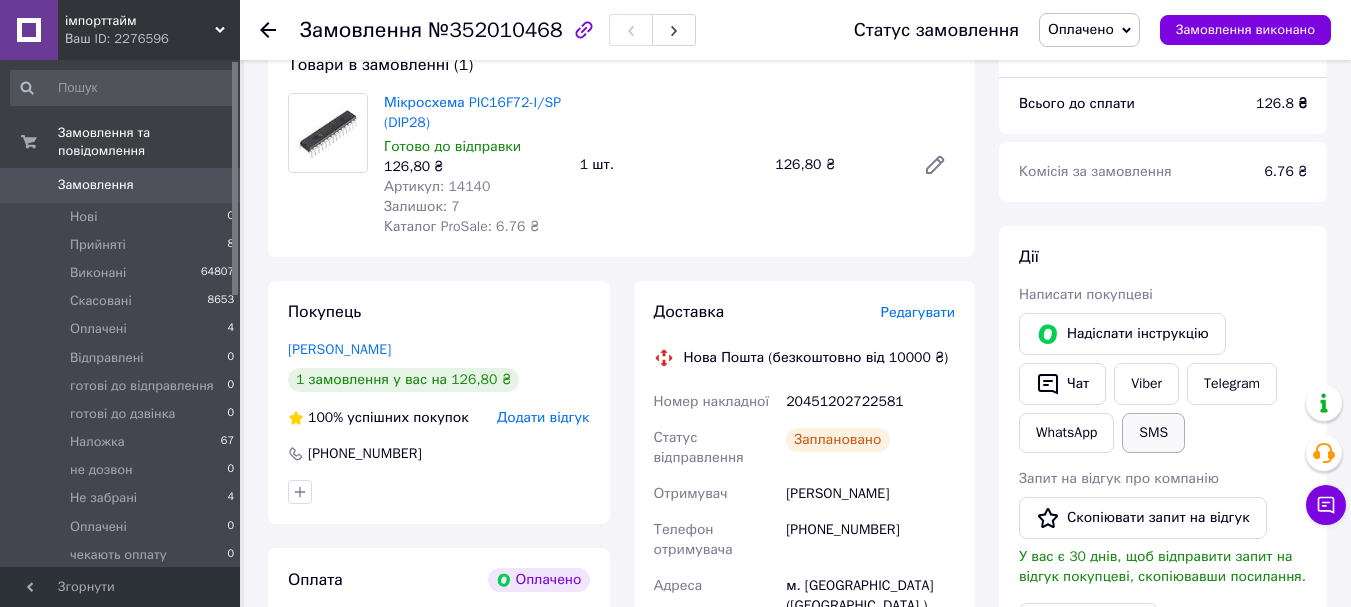 click on "SMS" at bounding box center (1153, 433) 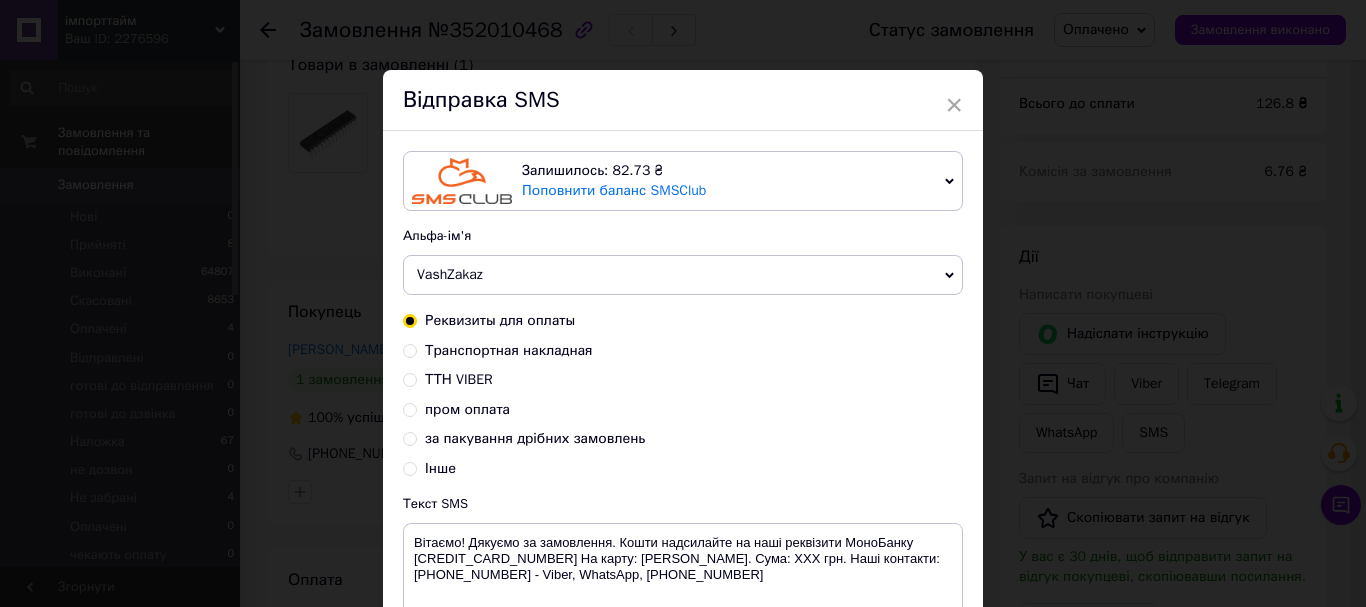 click on "за пакування дрібних замовлень" at bounding box center (535, 438) 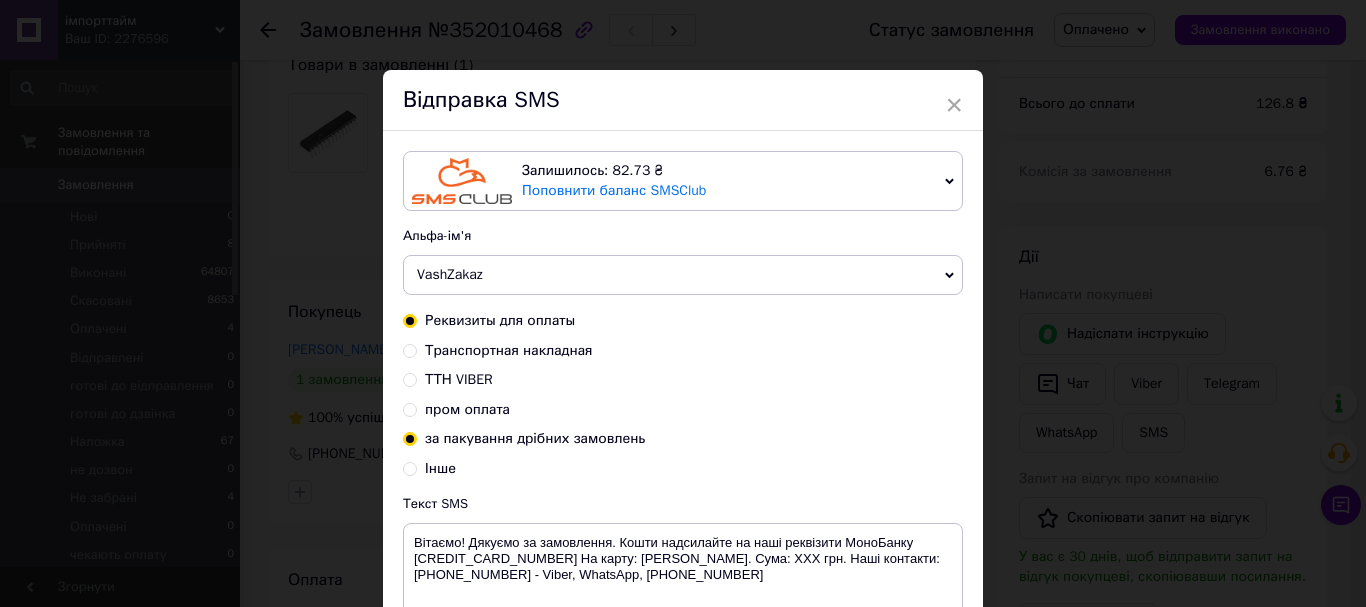 radio on "false" 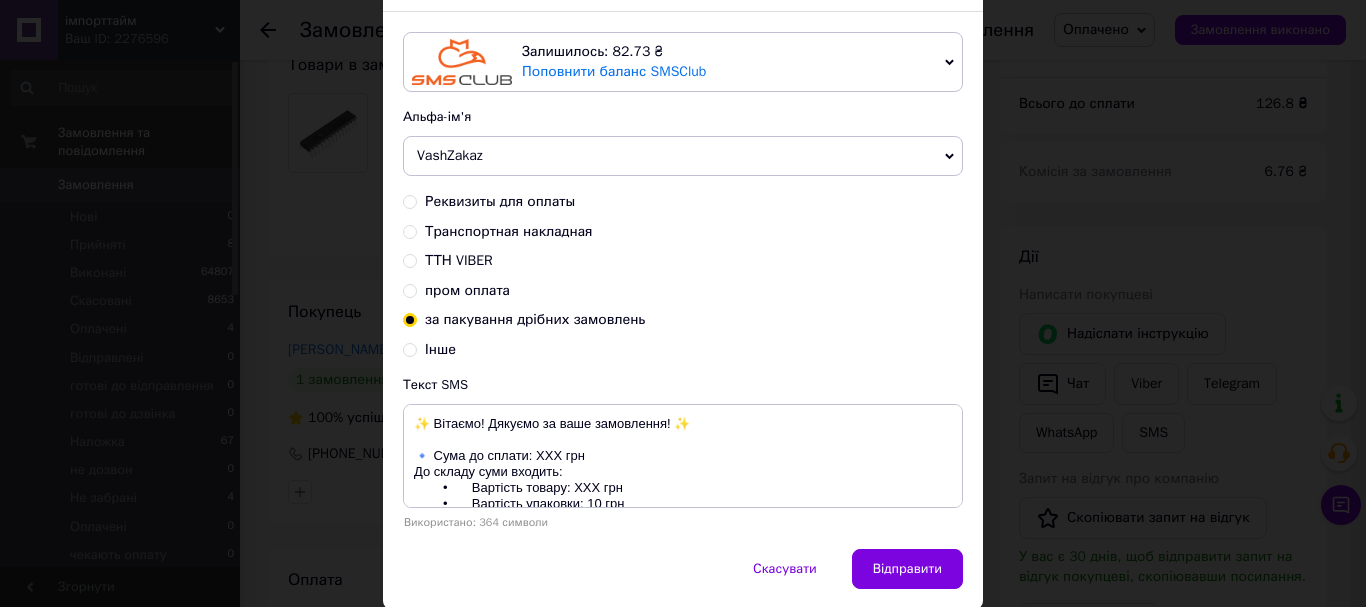 scroll, scrollTop: 133, scrollLeft: 0, axis: vertical 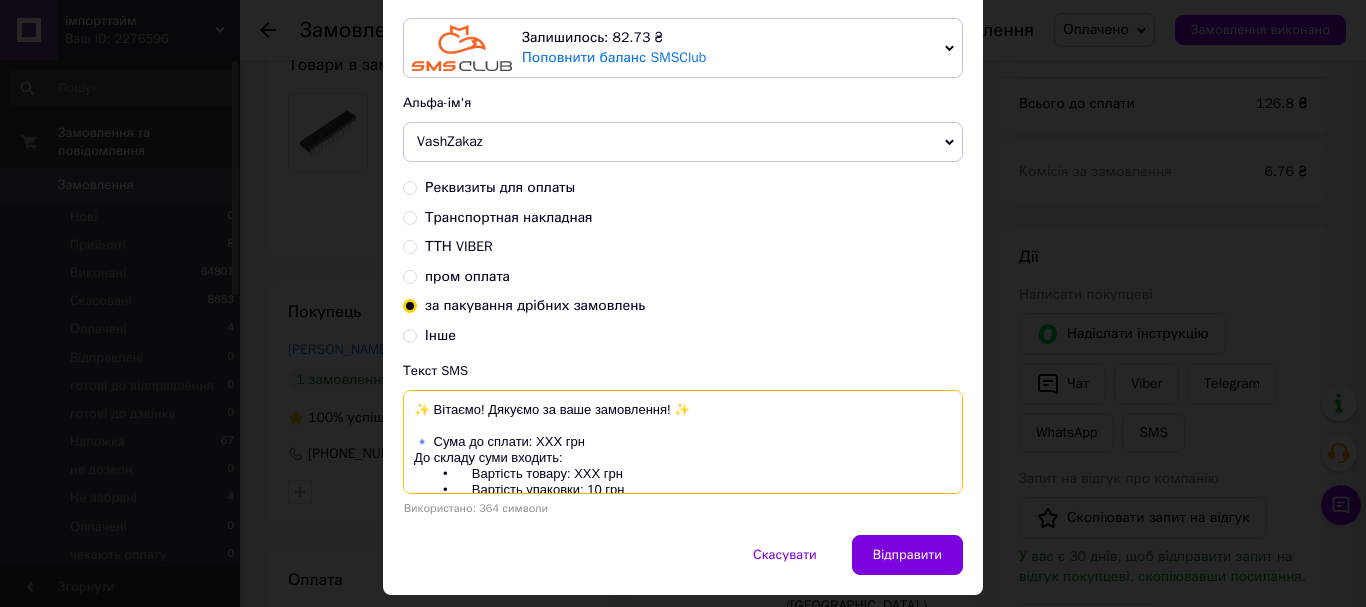 click on "✨ Вітаємо! Дякуємо за ваше замовлення! ✨
🔹 Сума до сплати: XXX грн
До складу суми входить:
•	Вартість товару: XXX грн
•	Вартість упаковки: 10 грн
💳 Будь ласка, надішліть кошти на наші реквізити МоноБанку:
4441 1110 5713 7527
Отримувач: Харченко Р.О.
📞 Наші контакти:
Viber / WhatsApp: 096 925 2020
Додатковий номер: 066 457 4260
Дякуємо, що обрали нас! ❤️" at bounding box center (683, 442) 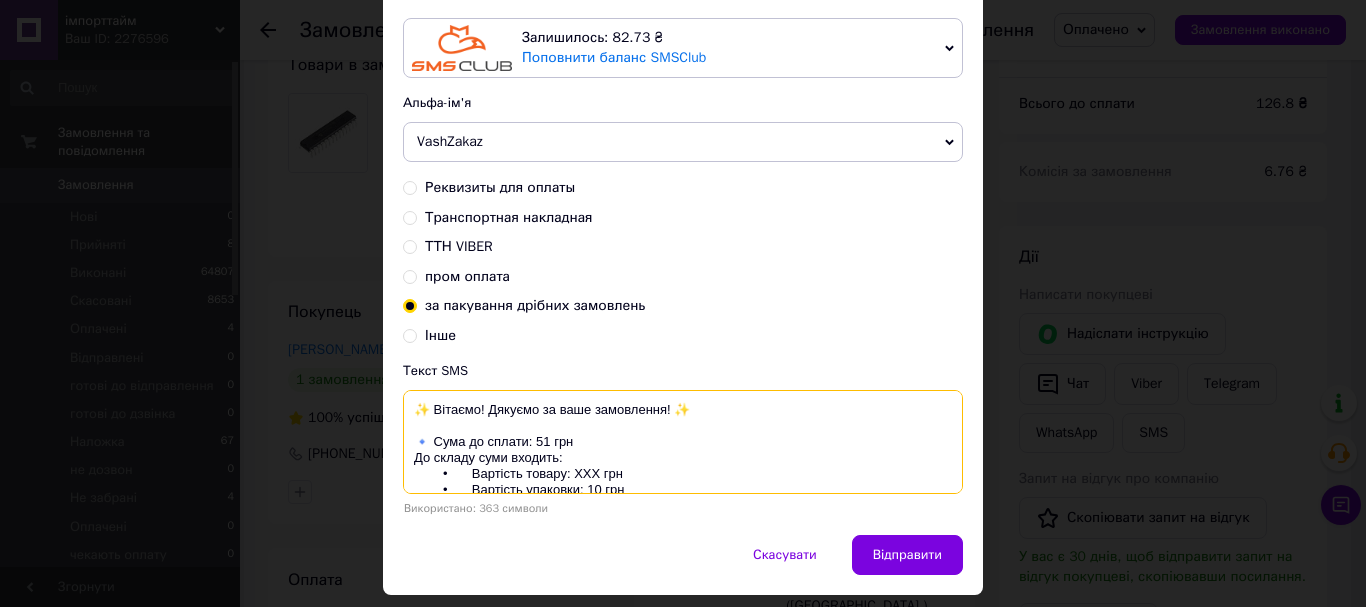 click on "✨ Вітаємо! Дякуємо за ваше замовлення! ✨
🔹 Сума до сплати: 51 грн
До складу суми входить:
•	Вартість товару: XXX грн
•	Вартість упаковки: 10 грн
💳 Будь ласка, надішліть кошти на наші реквізити МоноБанку:
4441 1110 5713 7527
Отримувач: Харченко Р.О.
📞 Наші контакти:
Viber / WhatsApp: 096 925 2020
Додатковий номер: 066 457 4260
Дякуємо, що обрали нас! ❤️" at bounding box center (683, 442) 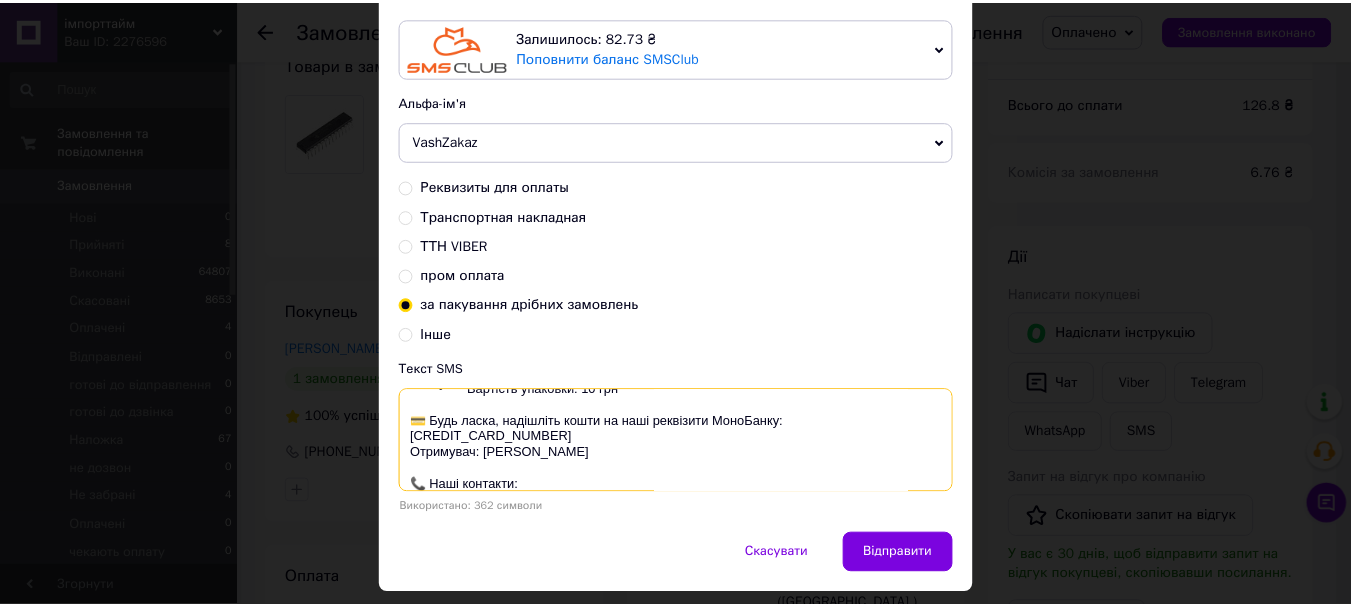 scroll, scrollTop: 67, scrollLeft: 0, axis: vertical 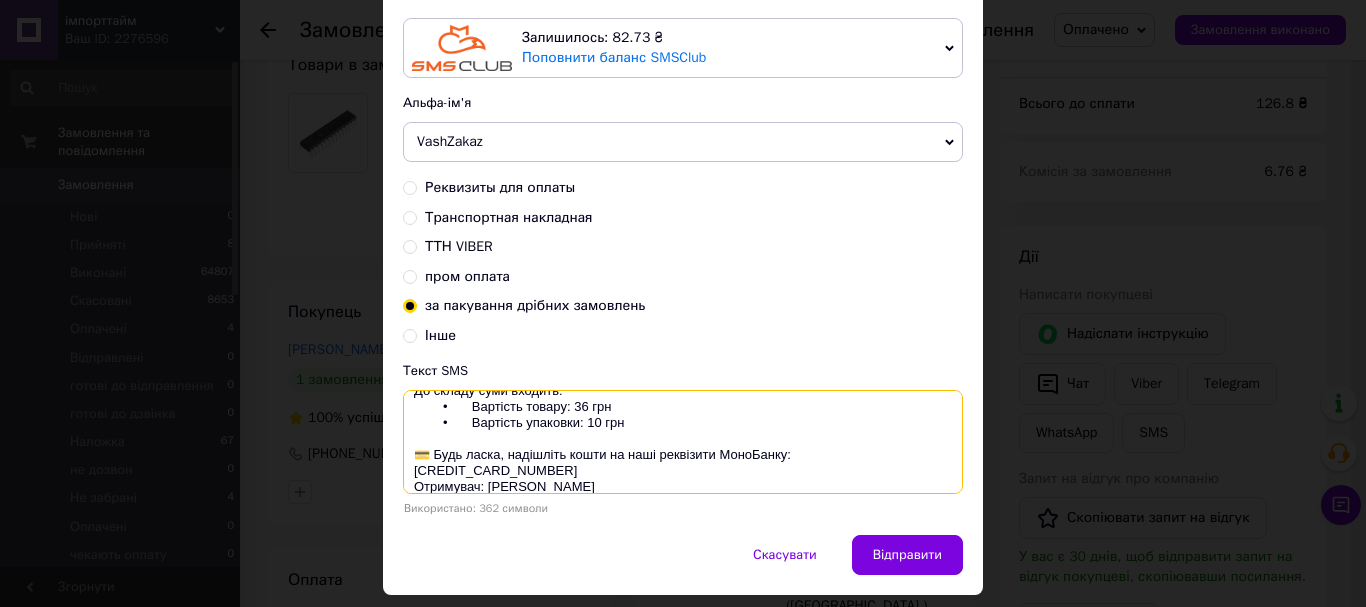 click on "✨ Вітаємо! Дякуємо за ваше замовлення! ✨
🔹 Сума до сплати: 51 грн
До складу суми входить:
•	Вартість товару: 36 грн
•	Вартість упаковки: 10 грн
💳 Будь ласка, надішліть кошти на наші реквізити МоноБанку:
4441 1110 5713 7527
Отримувач: Харченко Р.О.
📞 Наші контакти:
Viber / WhatsApp: 096 925 2020
Додатковий номер: 066 457 4260
Дякуємо, що обрали нас! ❤️" at bounding box center (683, 442) 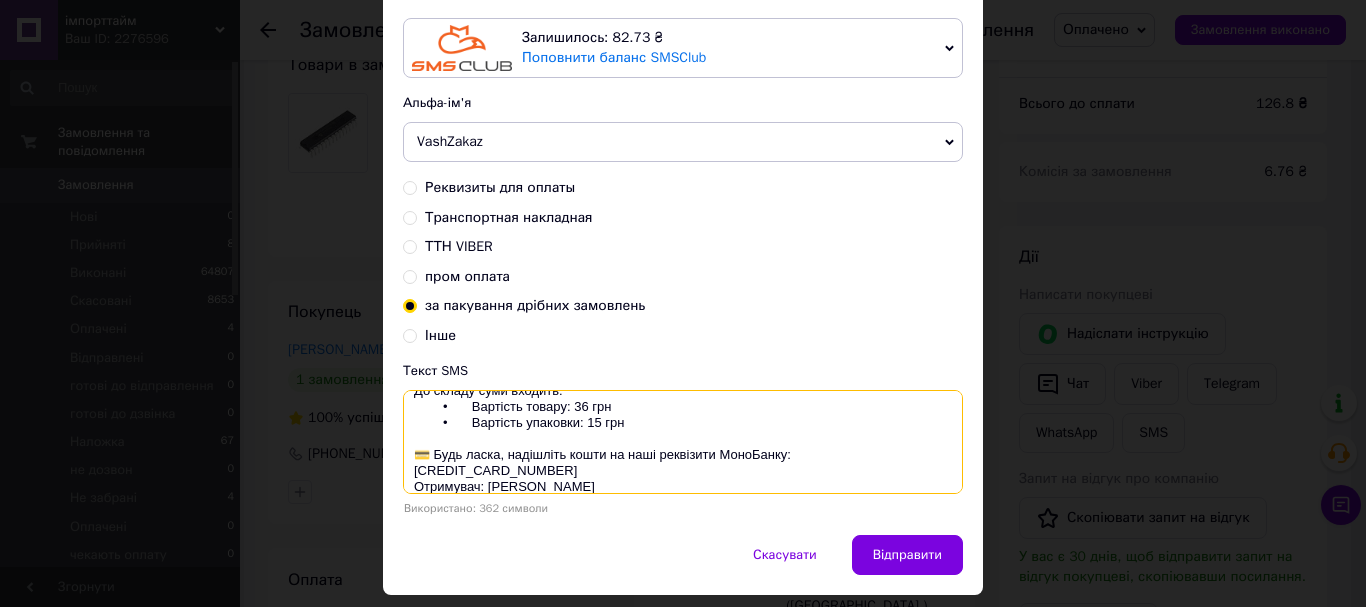 click on "✨ Вітаємо! Дякуємо за ваше замовлення! ✨
🔹 Сума до сплати: 51 грн
До складу суми входить:
•	Вартість товару: 36 грн
•	Вартість упаковки: 15 грн
💳 Будь ласка, надішліть кошти на наші реквізити МоноБанку:
4441 1110 5713 7527
Отримувач: Харченко Р.О.
📞 Наші контакти:
Viber / WhatsApp: 096 925 2020
Додатковий номер: 066 457 4260
Дякуємо, що обрали нас! ❤️" at bounding box center (683, 442) 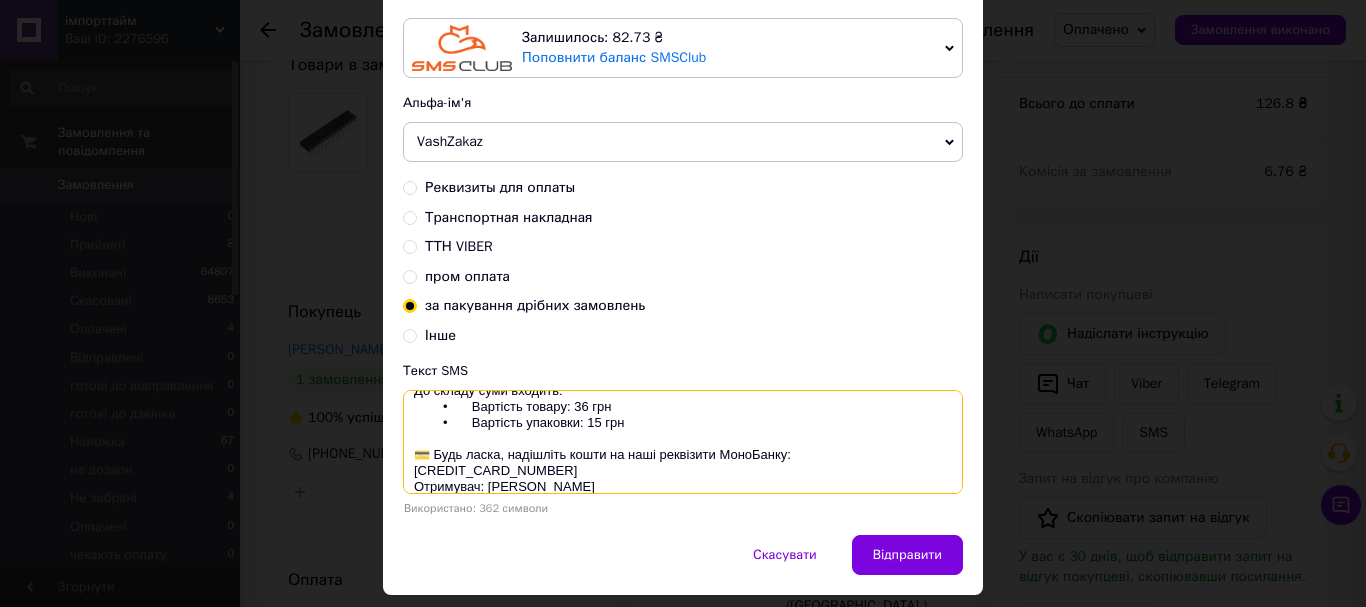 type on "✨ Вітаємо! Дякуємо за ваше замовлення! ✨
🔹 Сума до сплати: 51 грн
До складу суми входить:
•	Вартість товару: 36 грн
•	Вартість упаковки: 15 грн
💳 Будь ласка, надішліть кошти на наші реквізити МоноБанку:
4441 1110 5713 7527
Отримувач: Харченко Р.О.
📞 Наші контакти:
Viber / WhatsApp: 096 925 2020
Додатковий номер: 066 457 4260
Дякуємо, що обрали нас! ❤️" 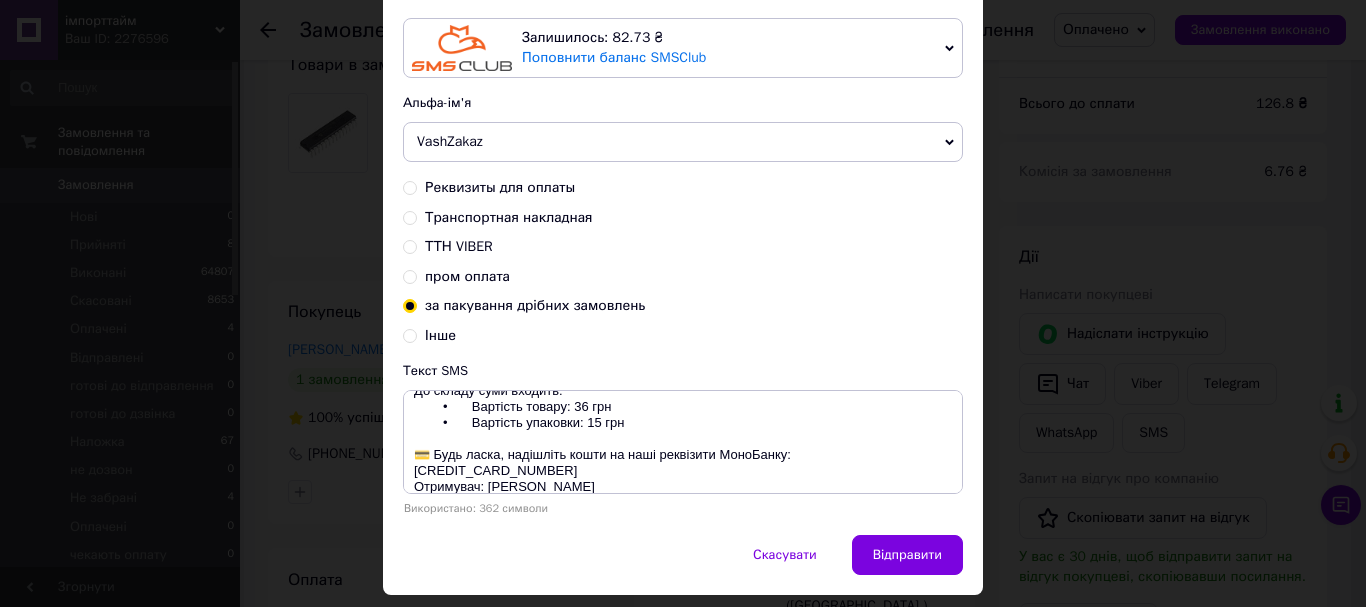 click on "× Відправка SMS Залишилось: 82.73 ₴ Поповнити баланс SMSClub Підключити LetsAds Альфа-ім'я  VashZakaz Оновити список альфа-імен Реквизиты для оплаты Транспортная накладная ТТН VIBER пром оплата за пакування дрібних замовлень Інше Текст SMS ✨ Вітаємо! Дякуємо за ваше замовлення! ✨
🔹 Сума до сплати: 51 грн
До складу суми входить:
•	Вартість товару: 36 грн
•	Вартість упаковки: 15 грн
💳 Будь ласка, надішліть кошти на наші реквізити МоноБанку:
4441 1110 5713 7527
Отримувач: Харченко Р.О.
📞 Наші контакти:
Viber / WhatsApp: 096 925 2020
Додатковий номер: 066 457 4260
Дякуємо, що обрали нас! ❤️ Скасувати" at bounding box center (683, 303) 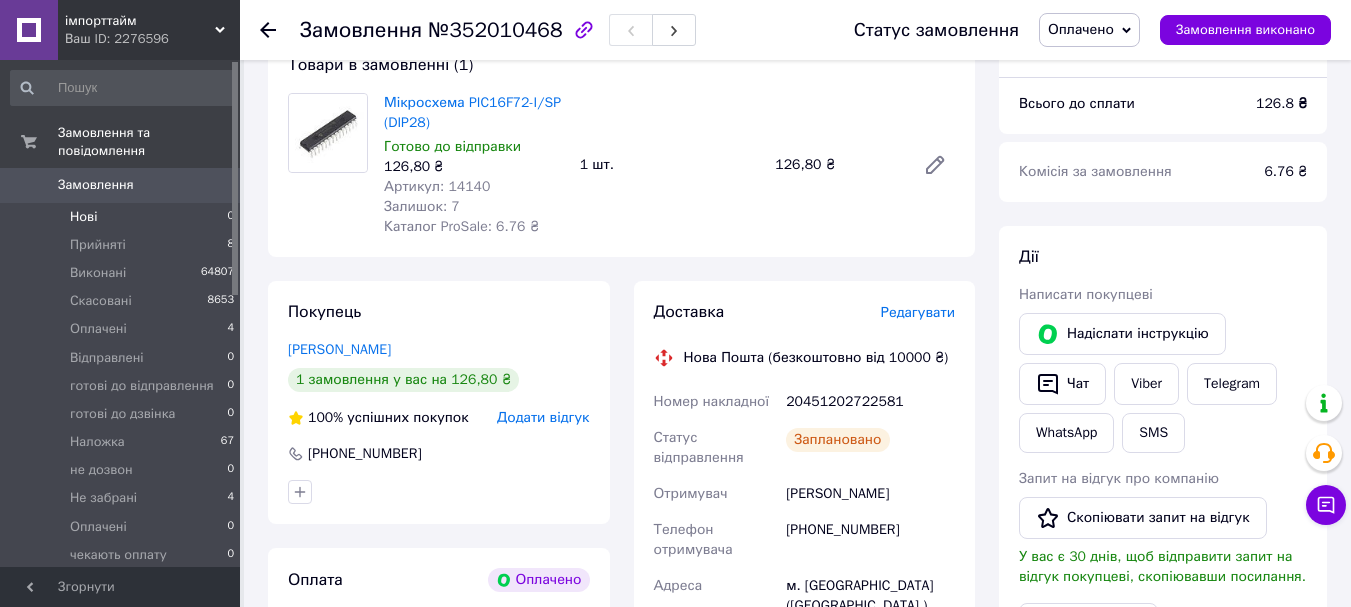 click on "Нові 0" at bounding box center [123, 217] 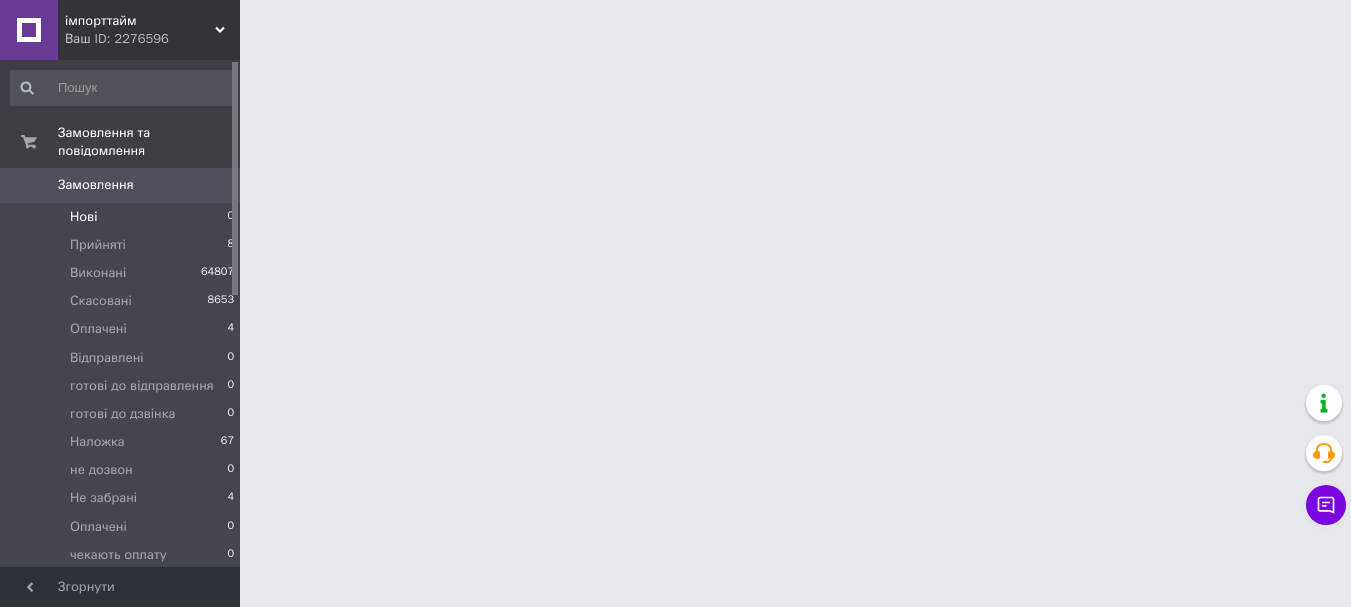 scroll, scrollTop: 0, scrollLeft: 0, axis: both 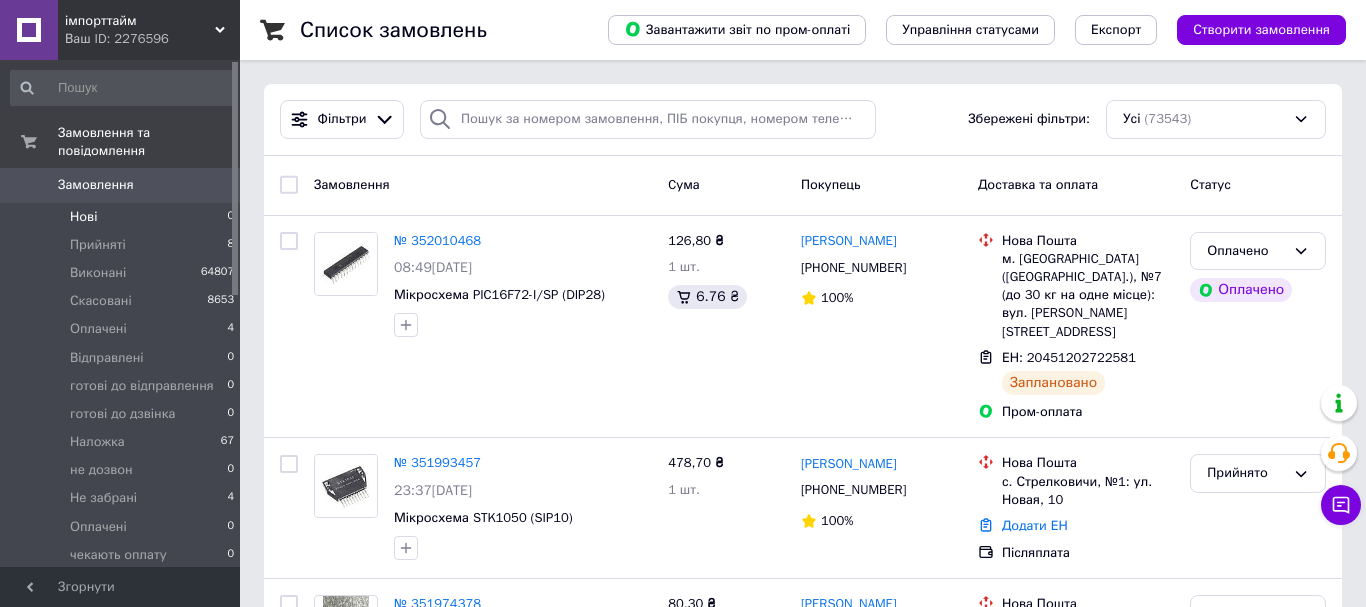 click on "Нові 0" at bounding box center [123, 217] 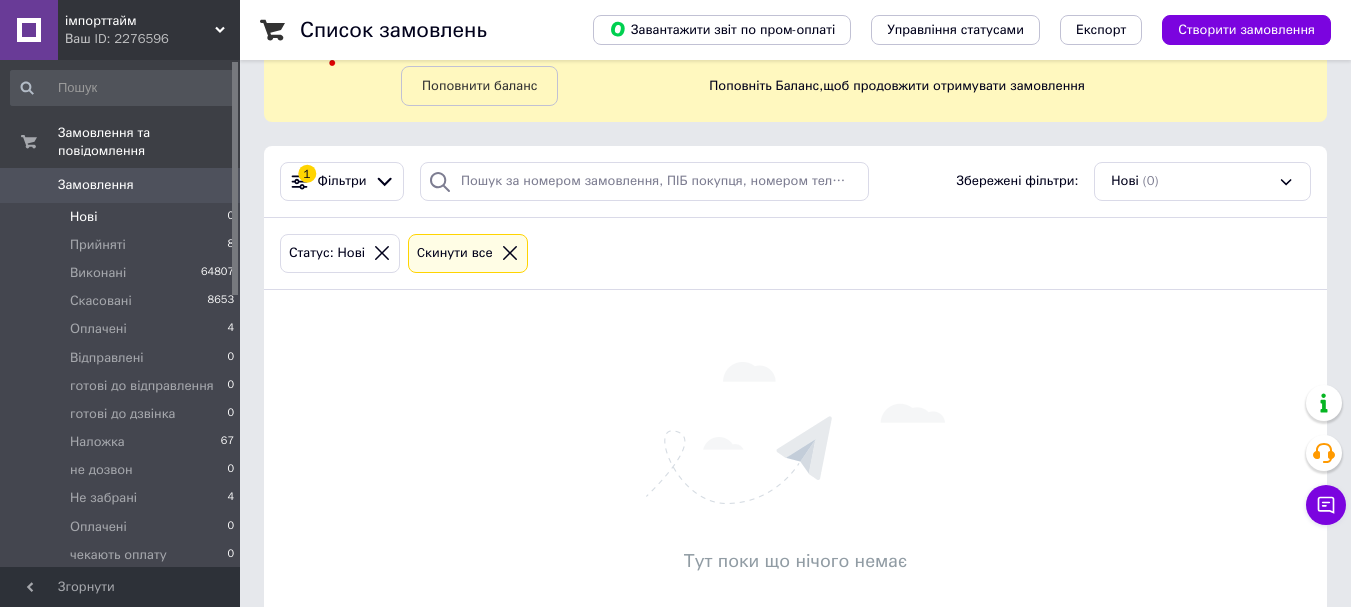 scroll, scrollTop: 100, scrollLeft: 0, axis: vertical 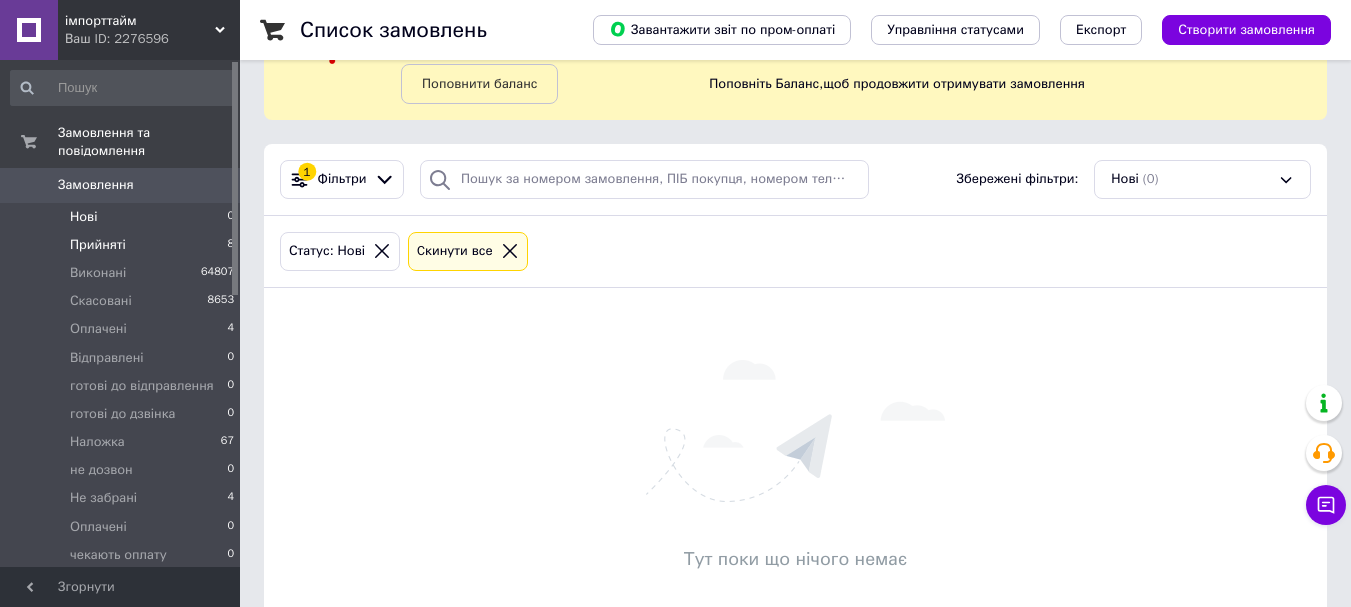 click on "Прийняті" at bounding box center (98, 245) 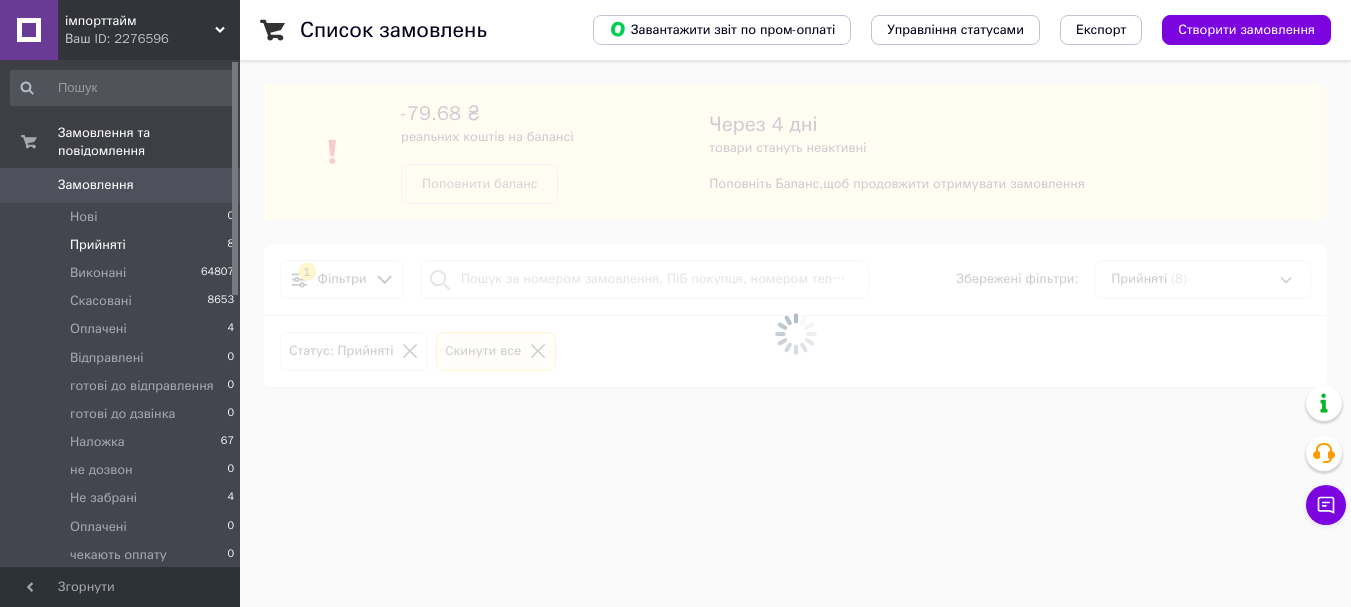 scroll, scrollTop: 0, scrollLeft: 0, axis: both 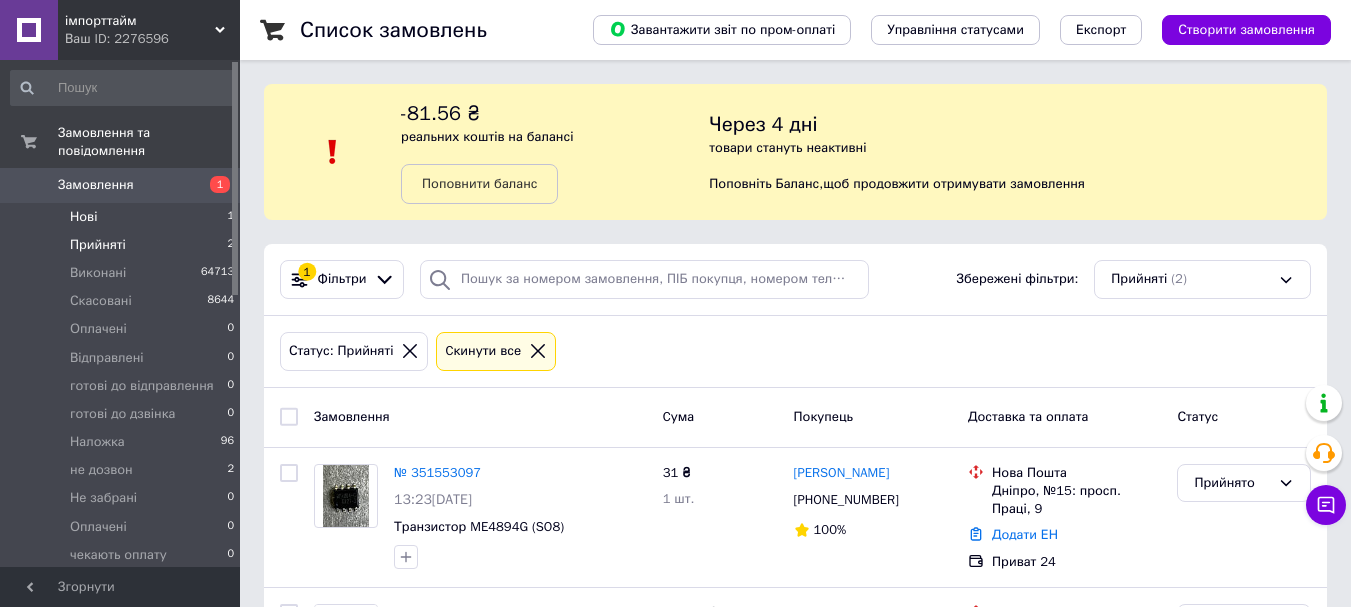 click on "Нові" at bounding box center (83, 217) 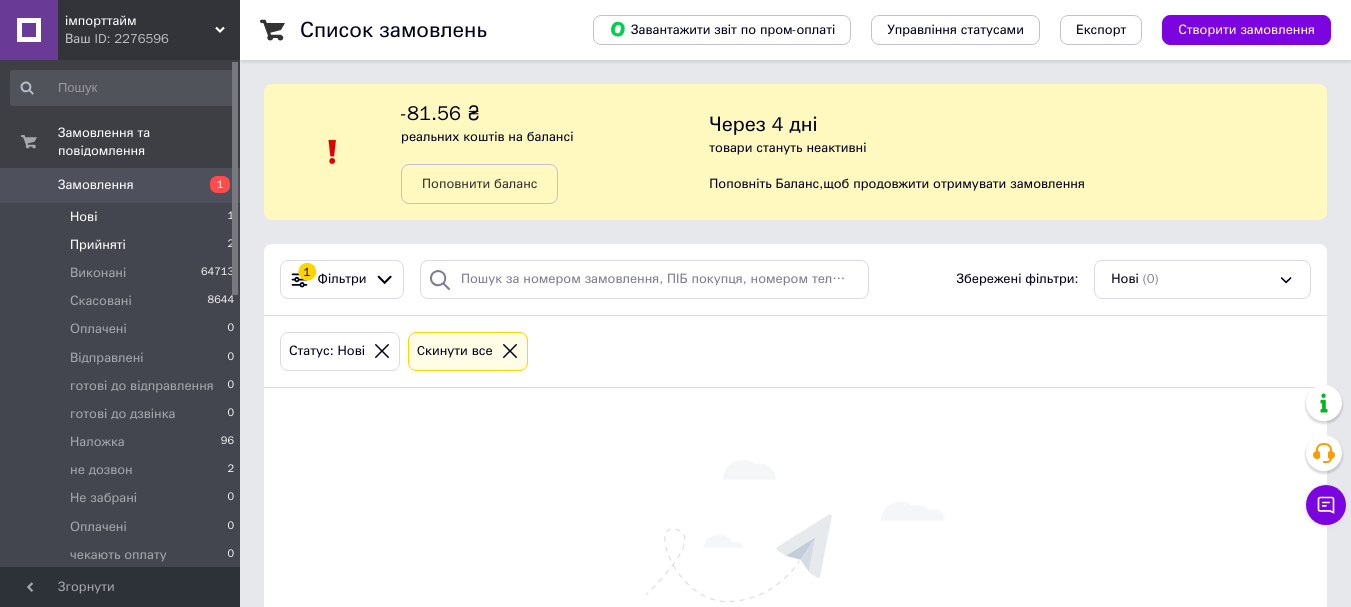 click on "Прийняті 2" at bounding box center [123, 245] 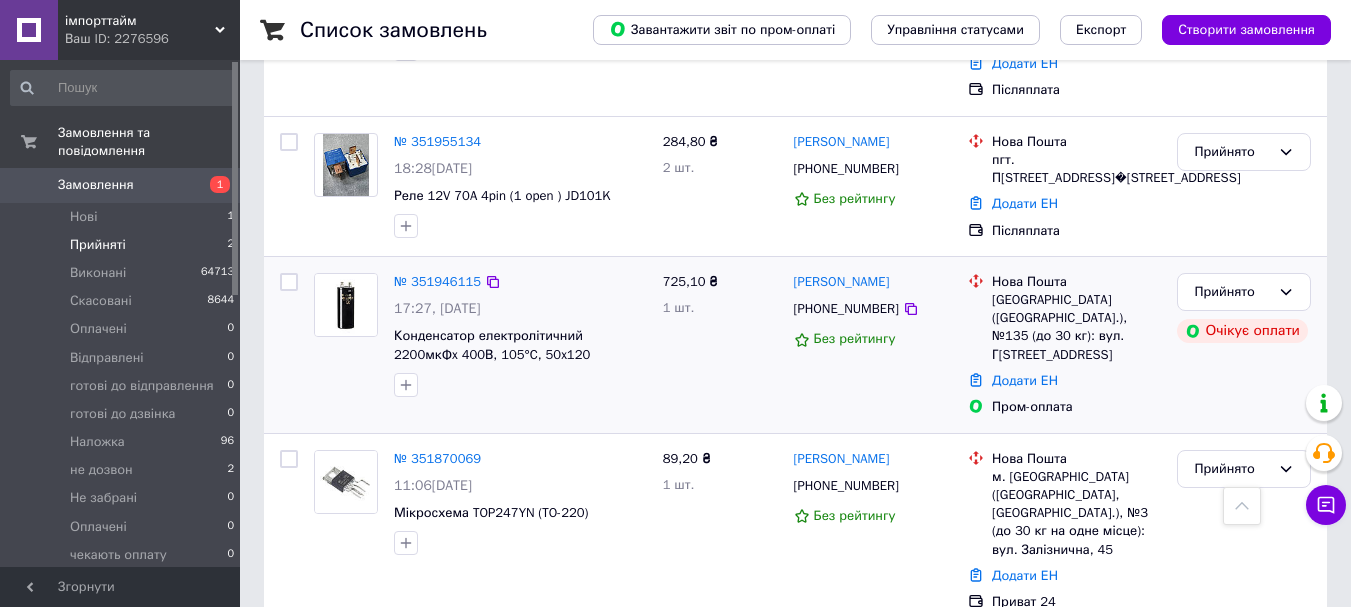 scroll, scrollTop: 643, scrollLeft: 0, axis: vertical 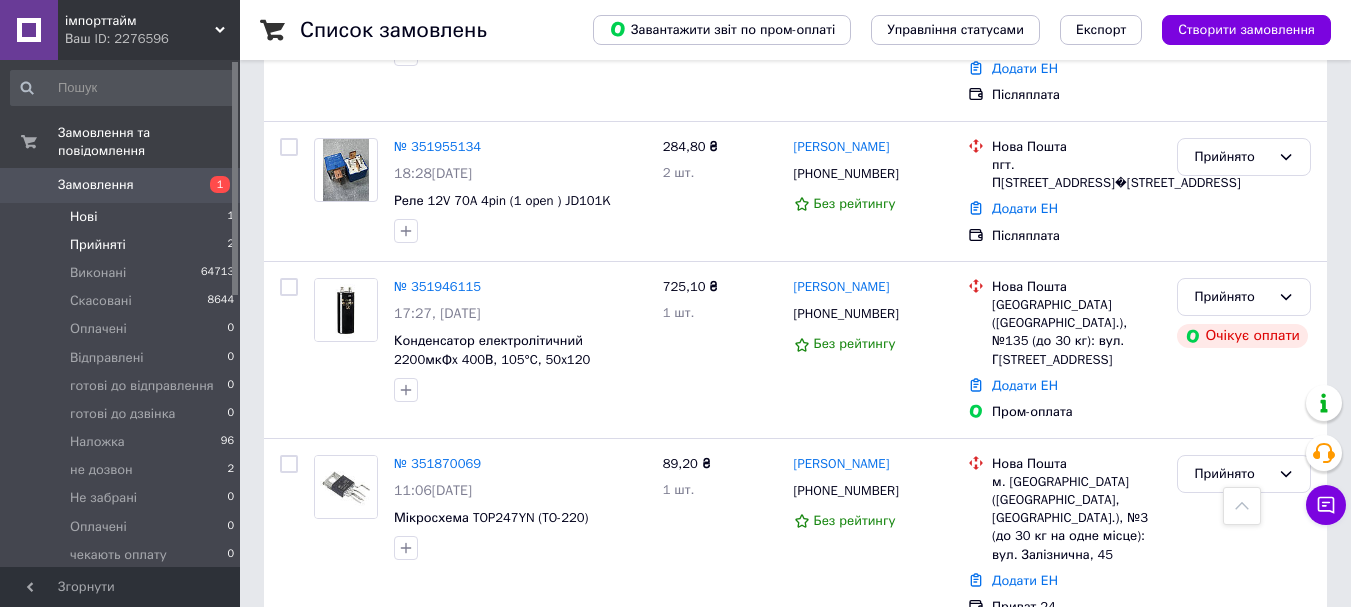 click on "Нові 1" at bounding box center [123, 217] 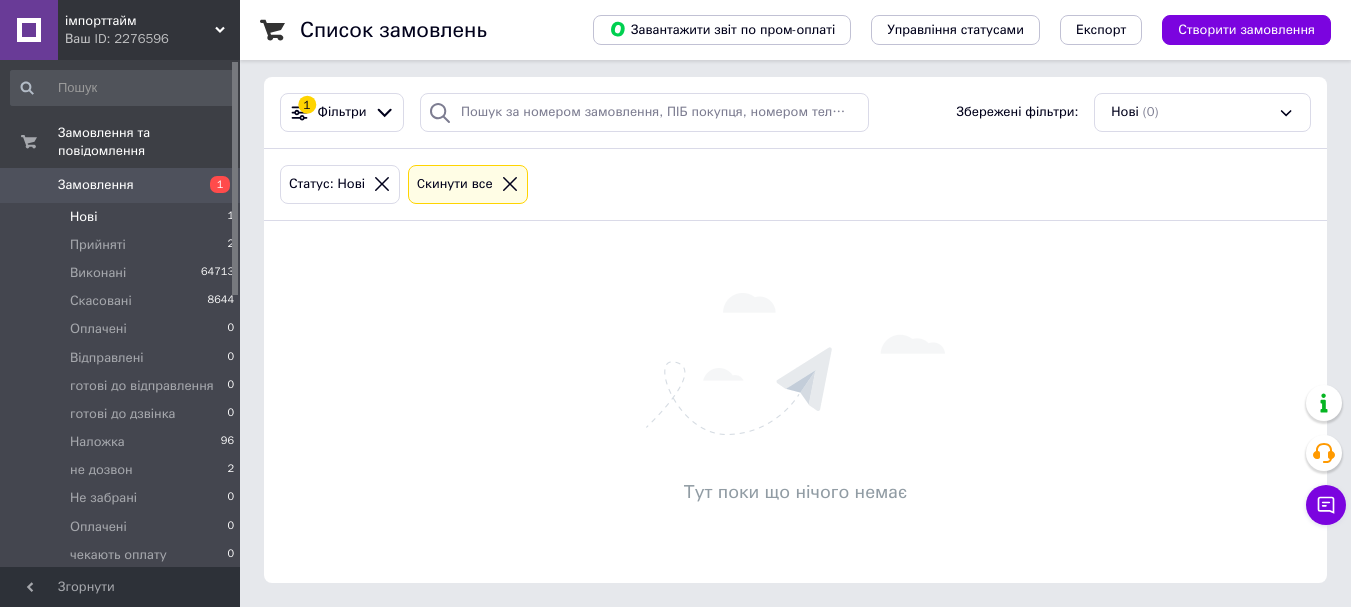 scroll, scrollTop: 0, scrollLeft: 0, axis: both 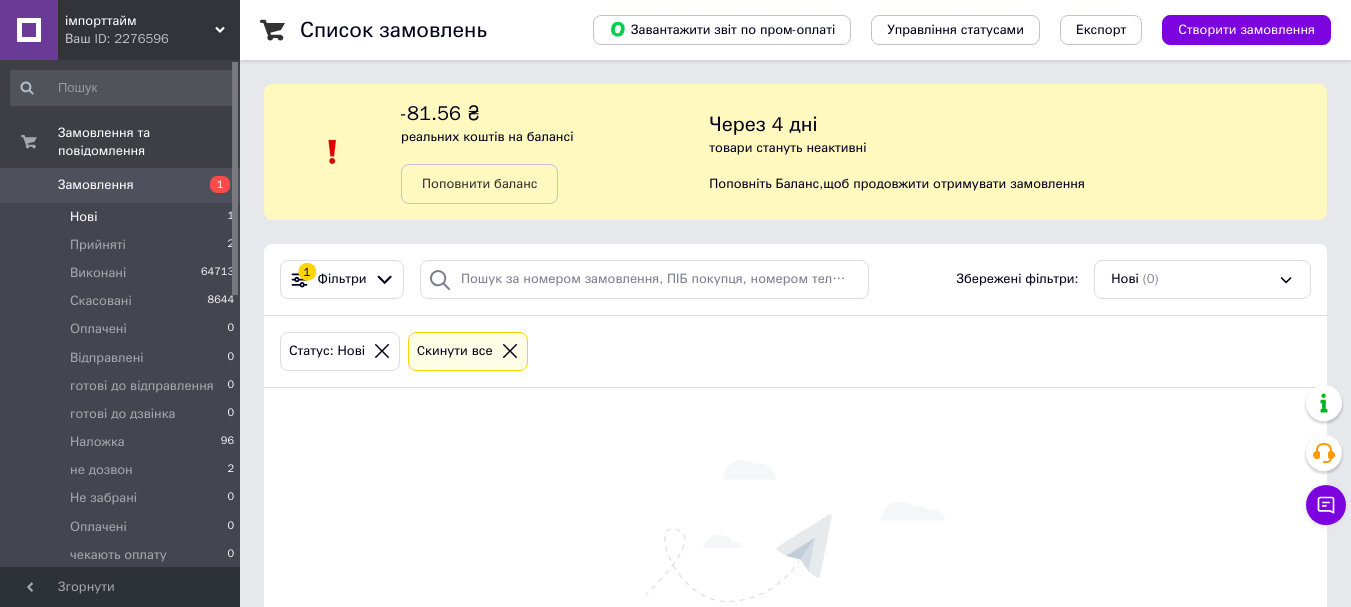 click on "Нові" at bounding box center [83, 217] 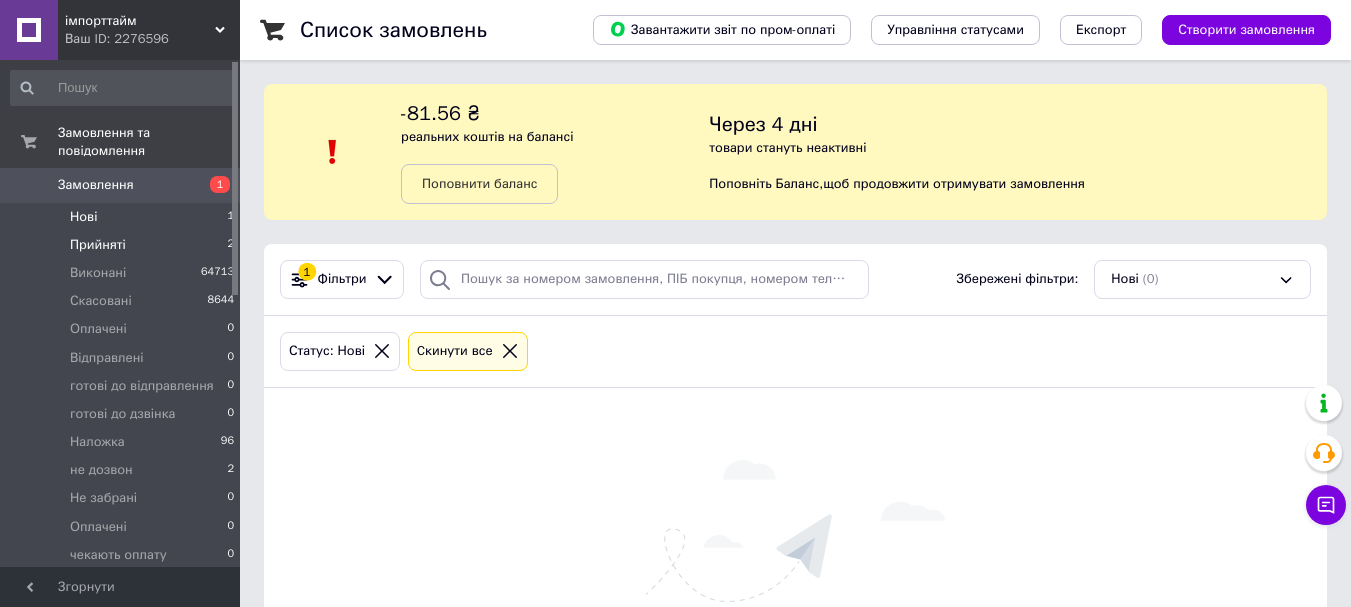 click on "Прийняті" at bounding box center (98, 245) 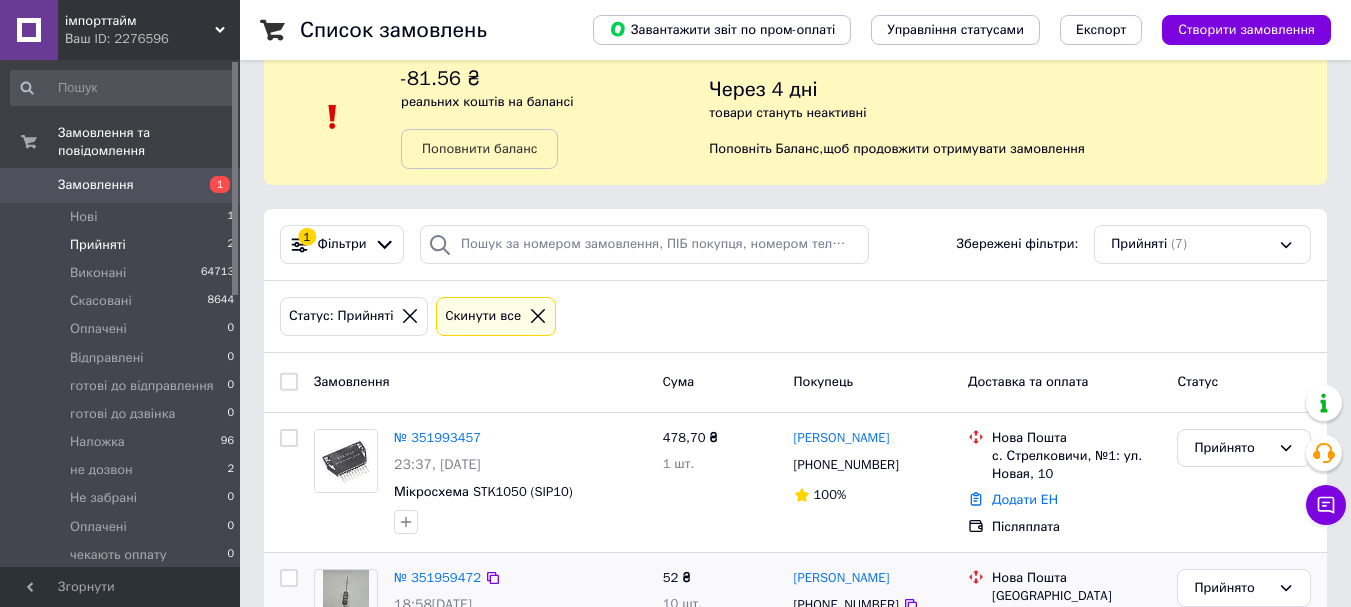 scroll, scrollTop: 33, scrollLeft: 0, axis: vertical 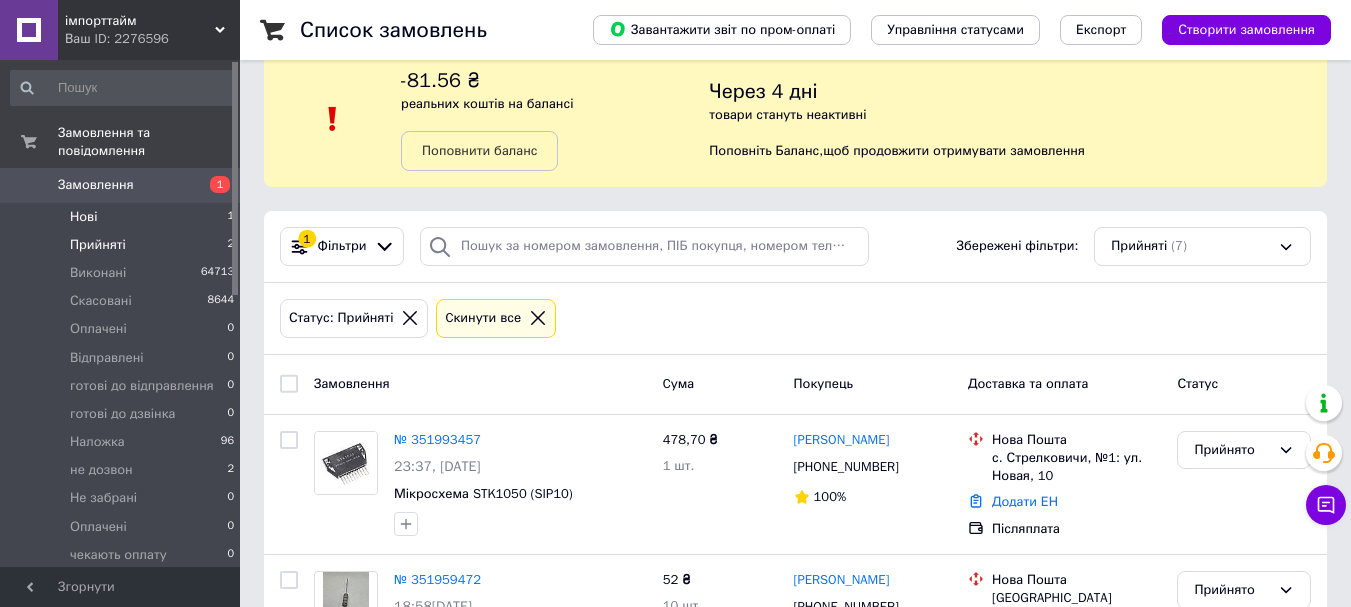 click on "Нові" at bounding box center [83, 217] 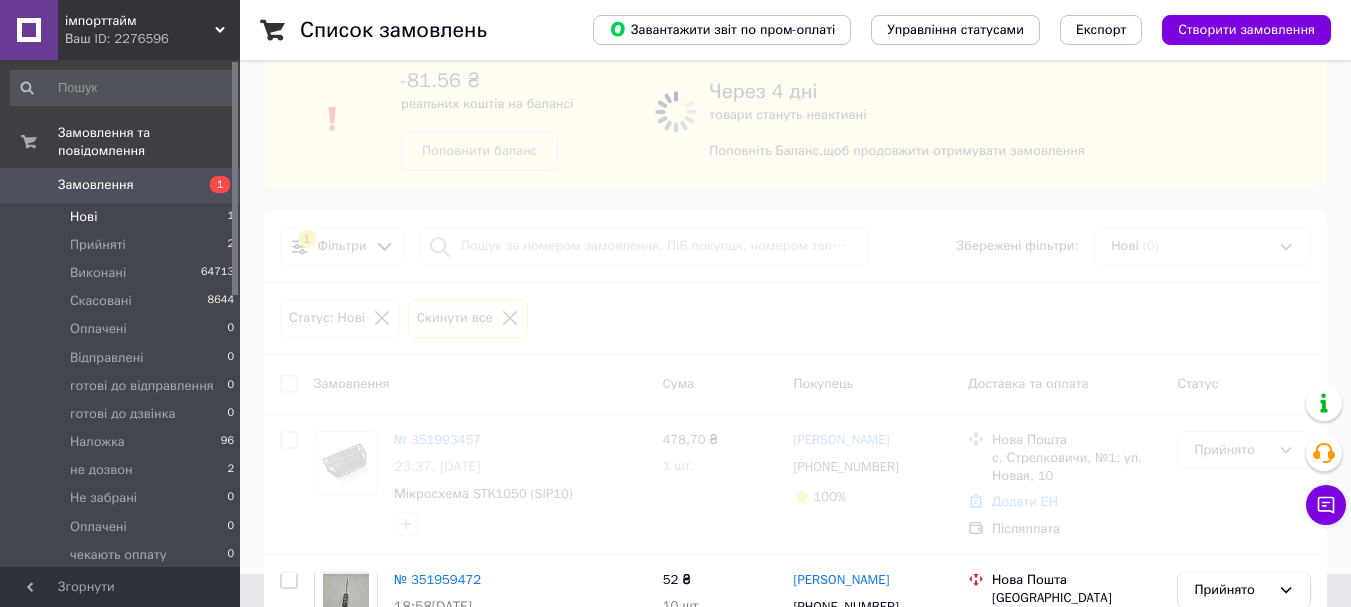 scroll, scrollTop: 0, scrollLeft: 0, axis: both 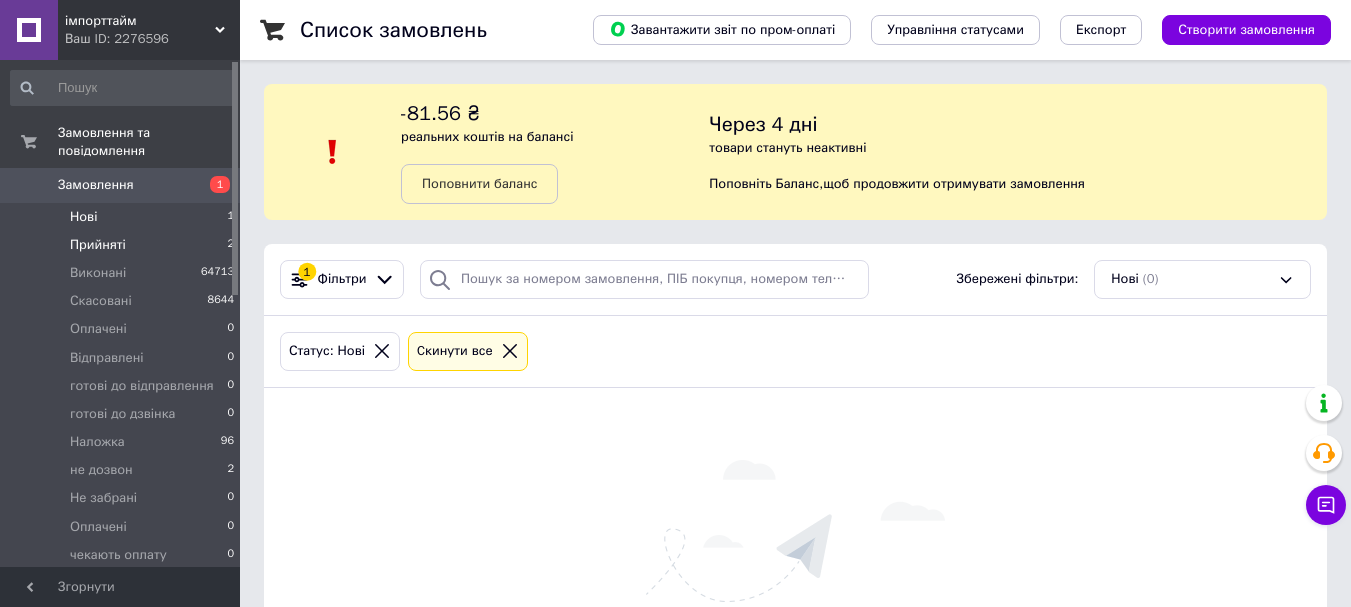 click on "Прийняті" at bounding box center [98, 245] 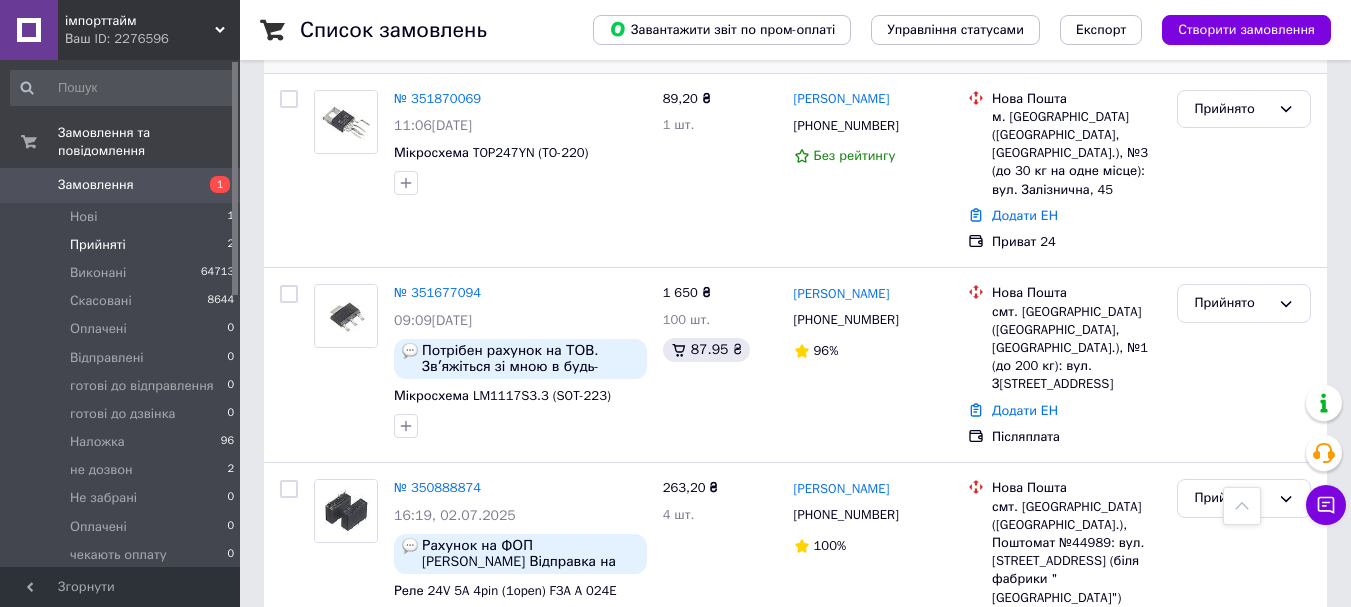scroll, scrollTop: 1010, scrollLeft: 0, axis: vertical 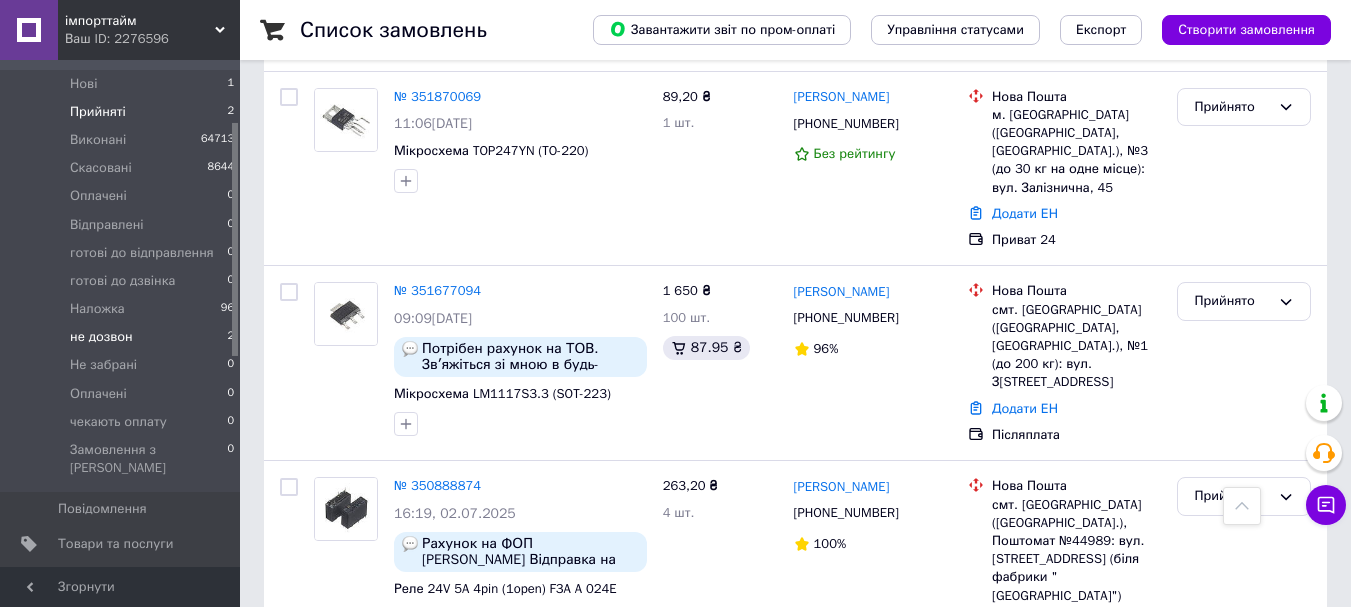 click on "не дозвон" at bounding box center (101, 337) 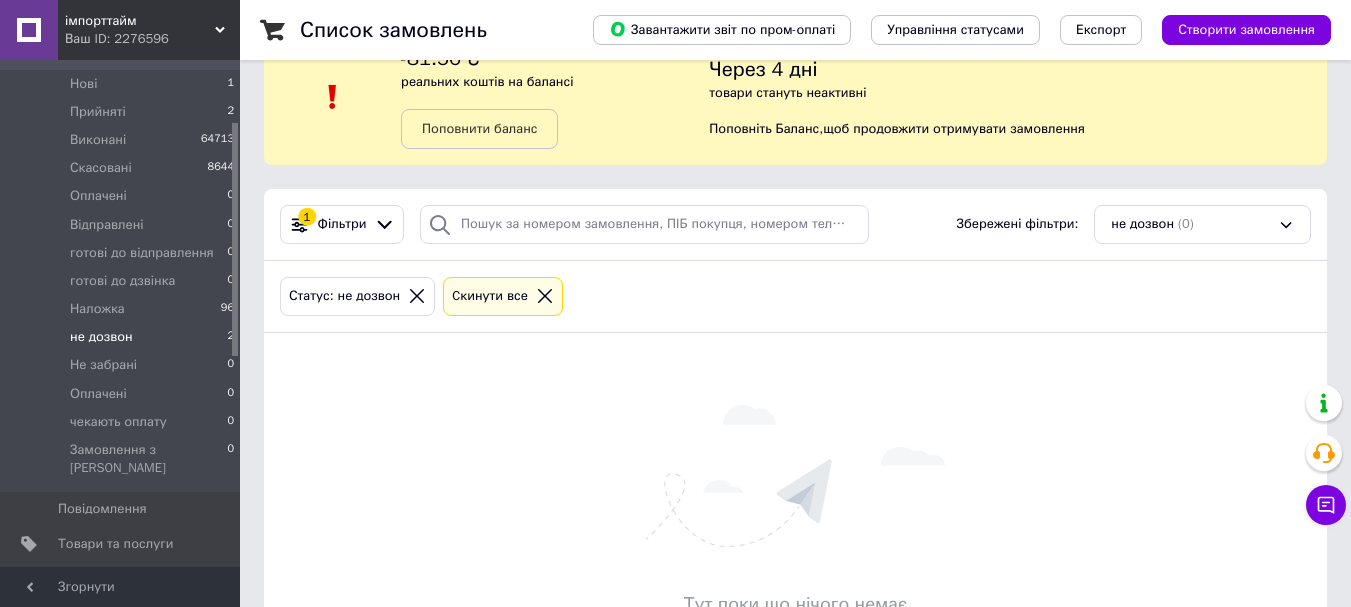 scroll, scrollTop: 167, scrollLeft: 0, axis: vertical 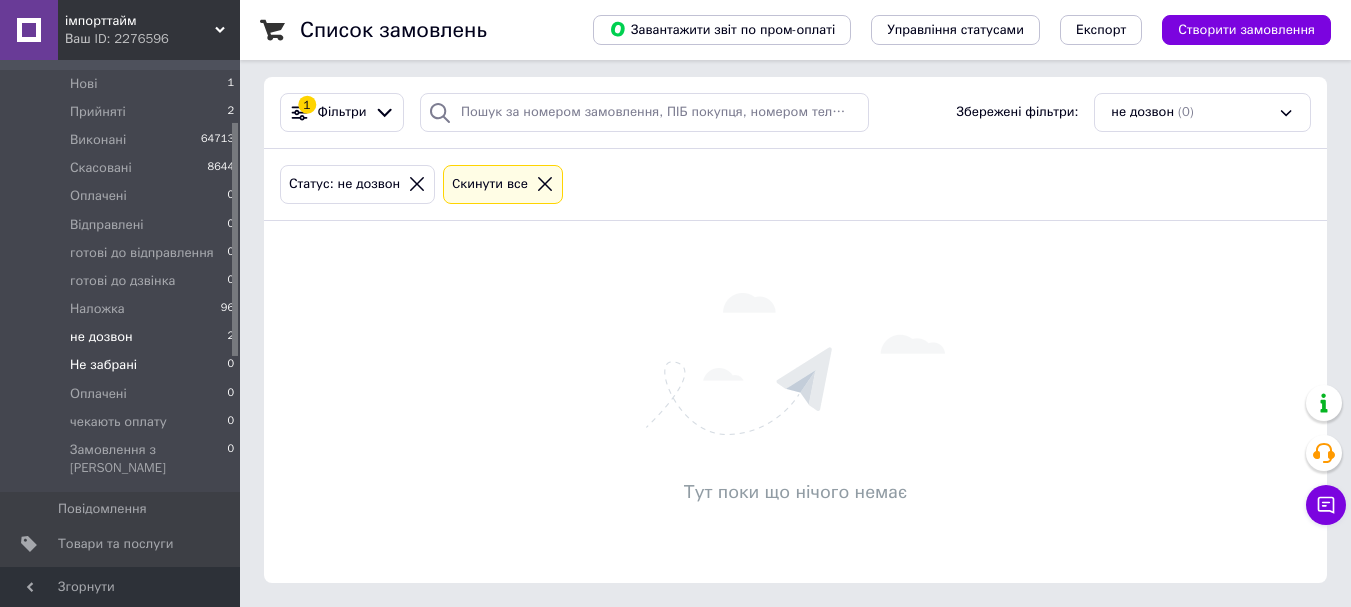 click on "Не забрані 0" at bounding box center (123, 365) 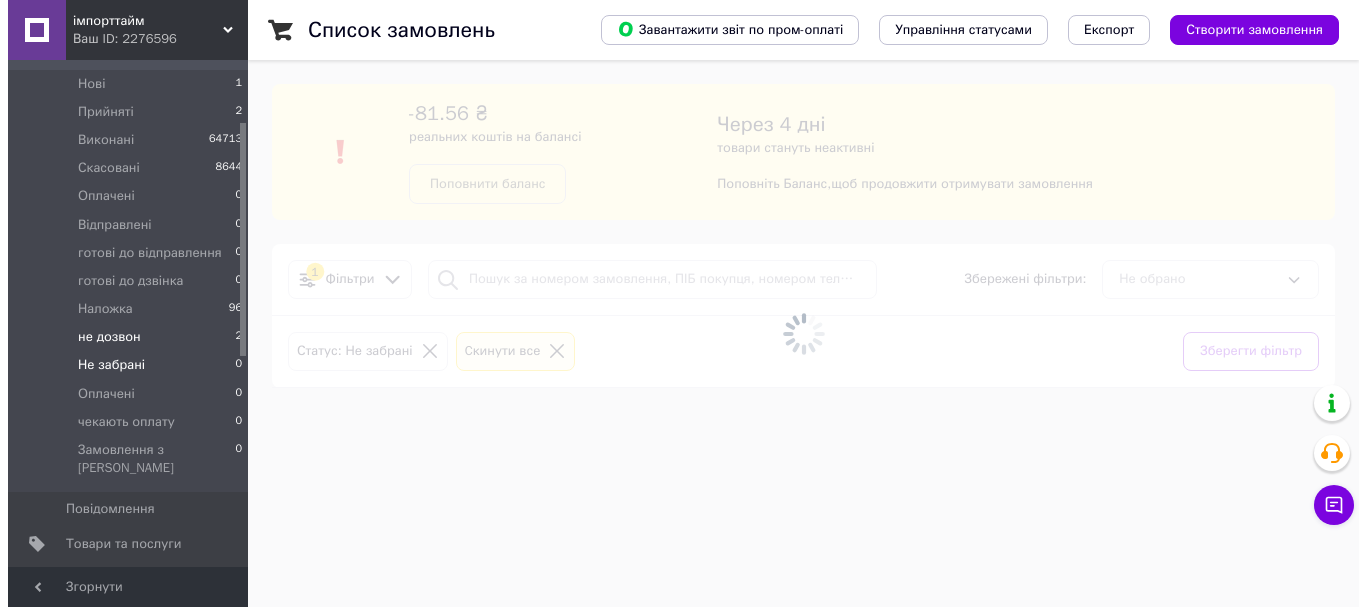 scroll, scrollTop: 0, scrollLeft: 0, axis: both 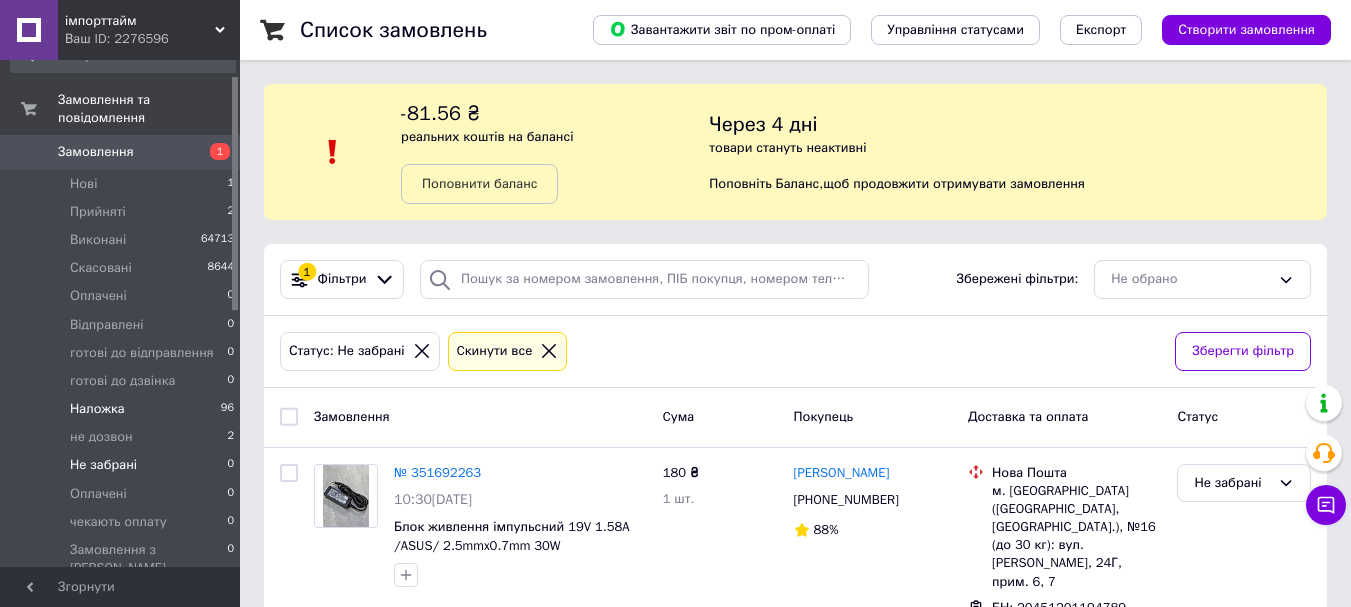 click on "Наложка" at bounding box center (97, 409) 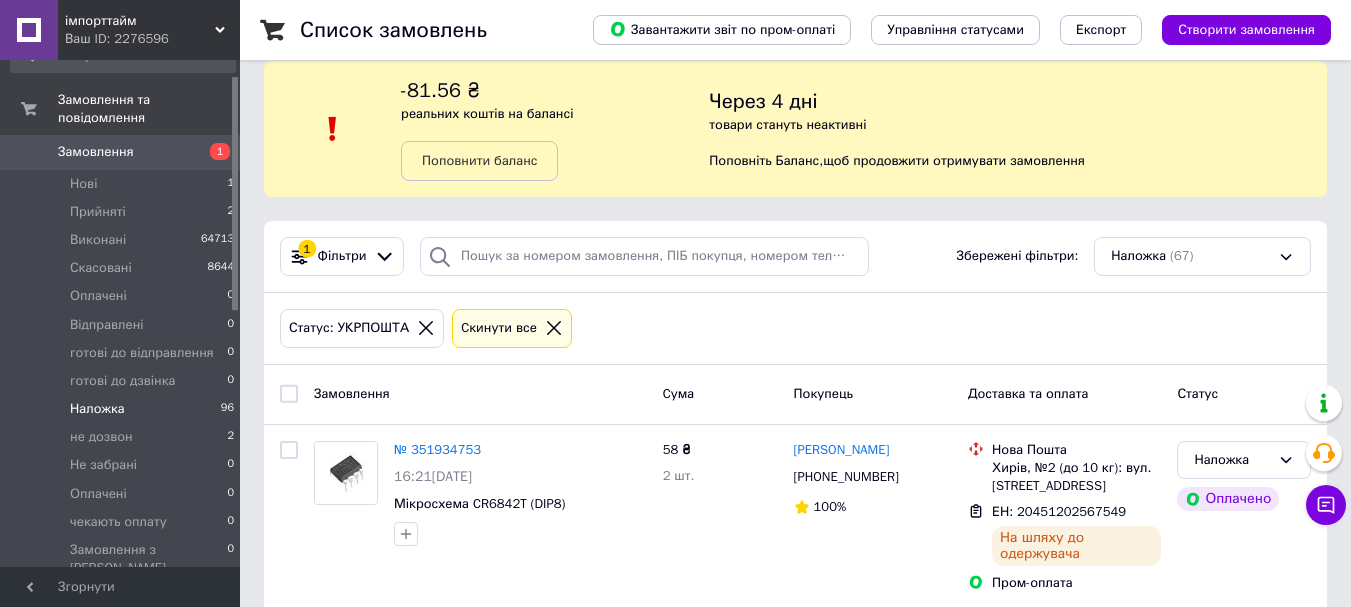 scroll, scrollTop: 33, scrollLeft: 0, axis: vertical 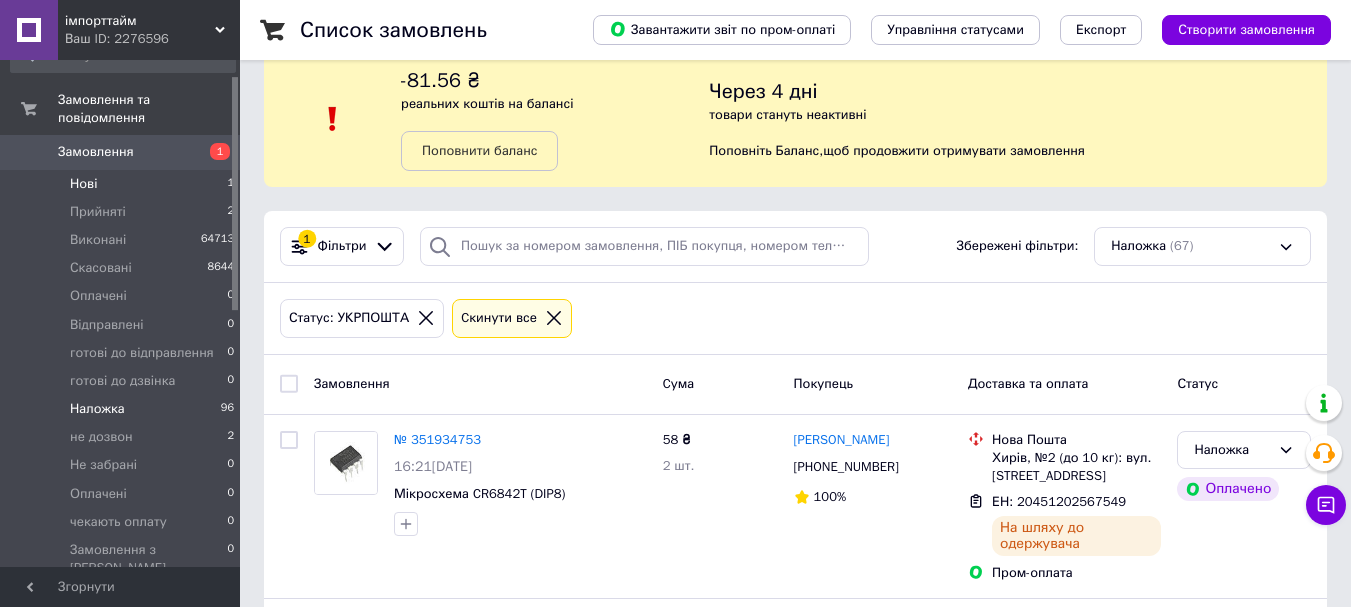 click on "Нові" at bounding box center (83, 184) 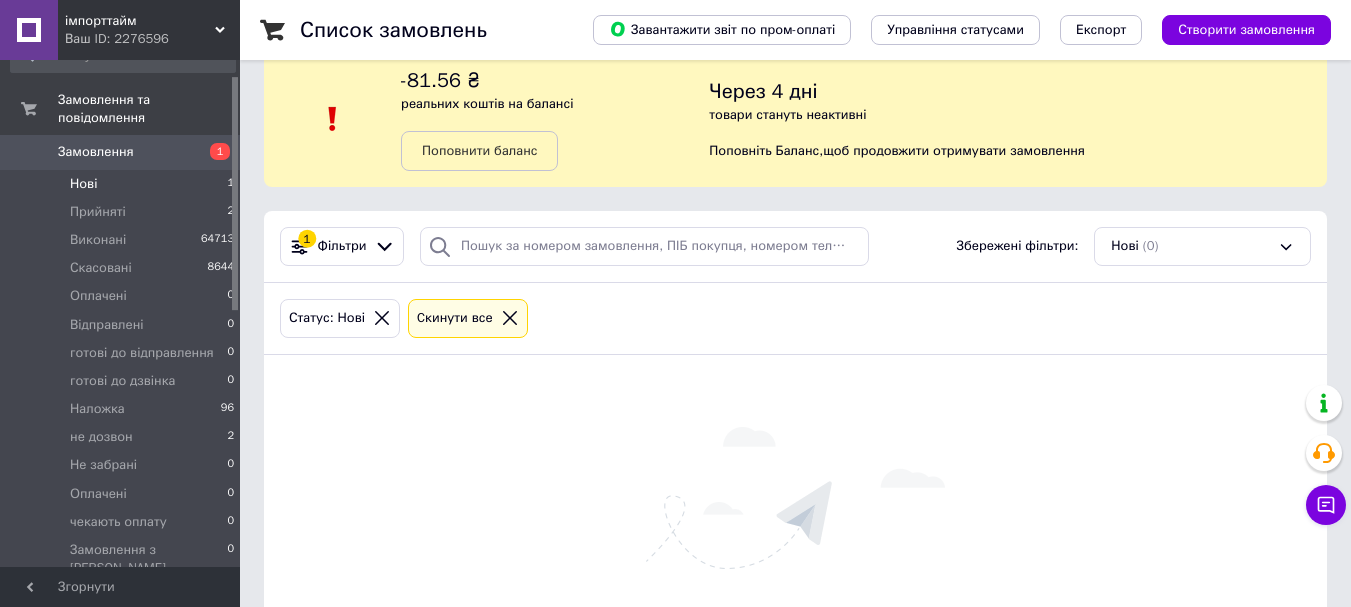 scroll, scrollTop: 0, scrollLeft: 0, axis: both 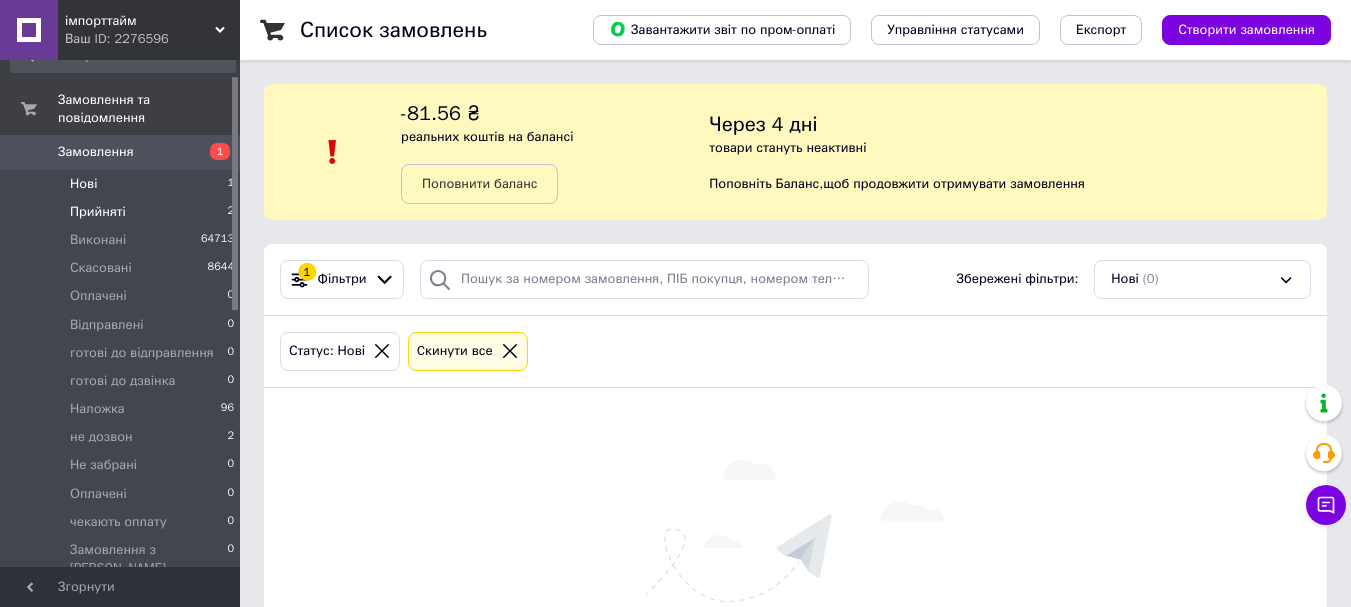 click on "Прийняті" at bounding box center [98, 212] 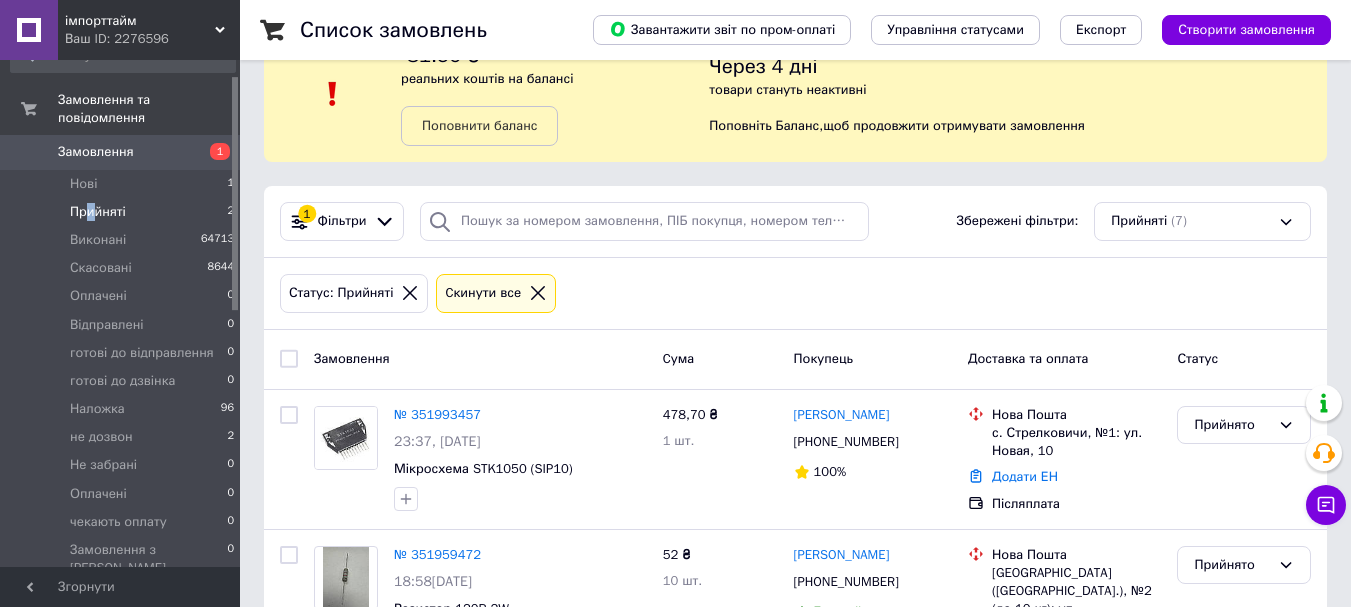 scroll, scrollTop: 67, scrollLeft: 0, axis: vertical 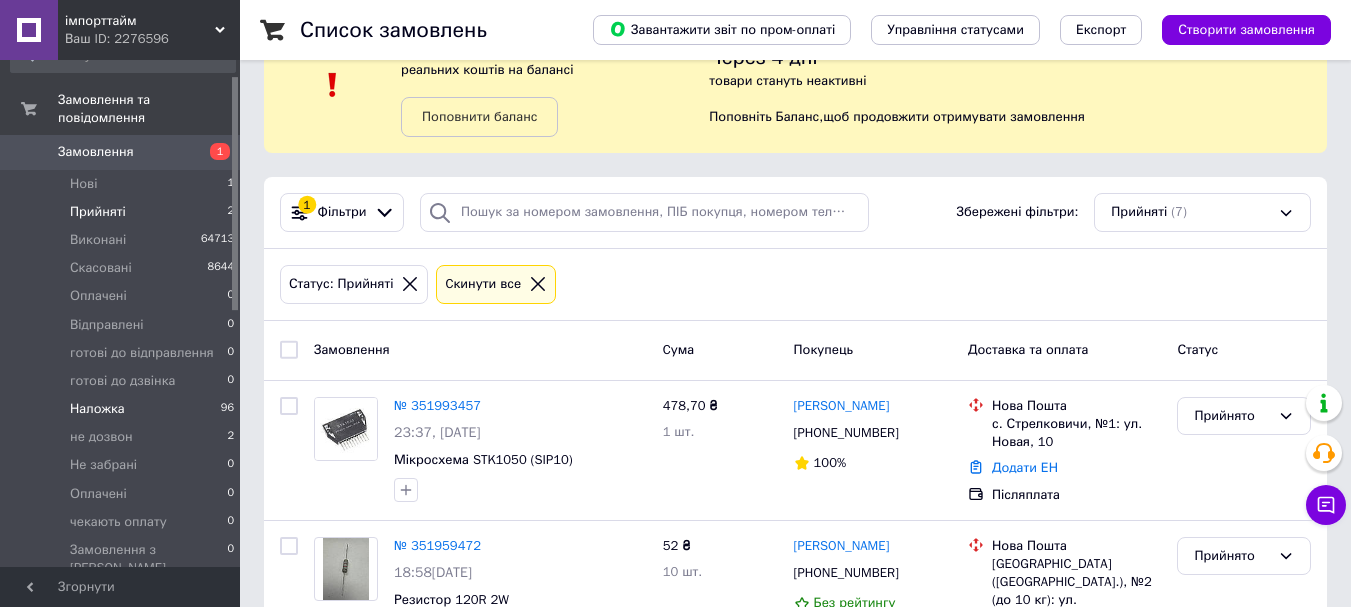 click on "Наложка 96" at bounding box center [123, 409] 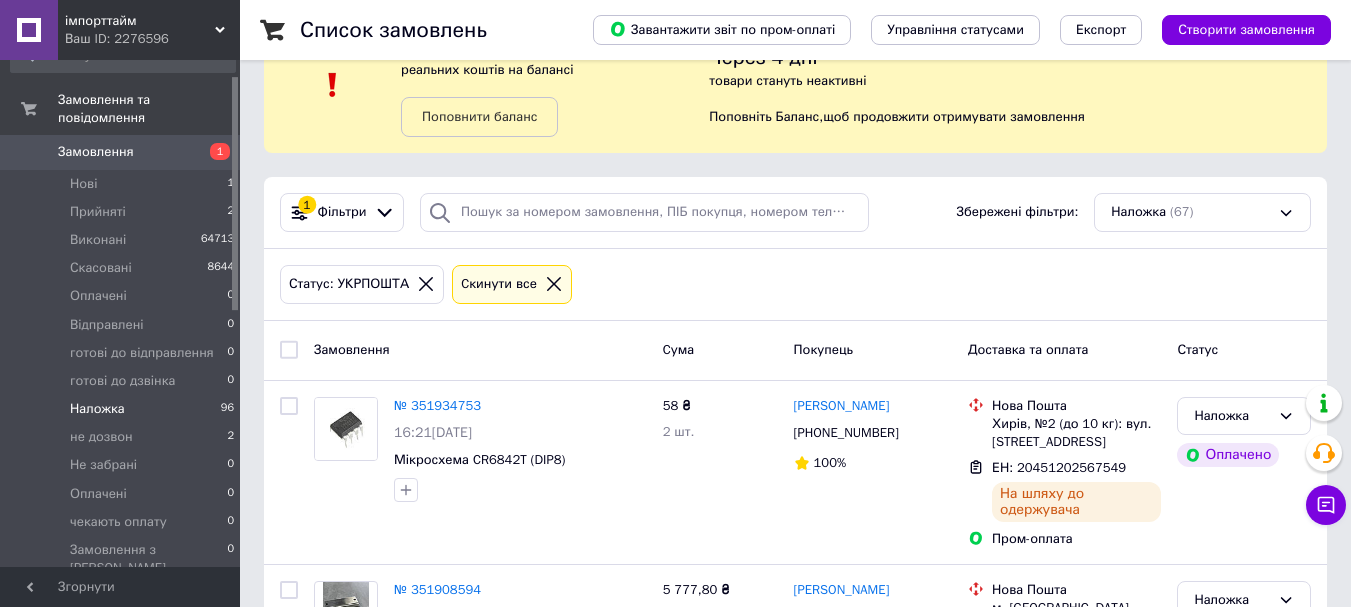 scroll, scrollTop: 0, scrollLeft: 0, axis: both 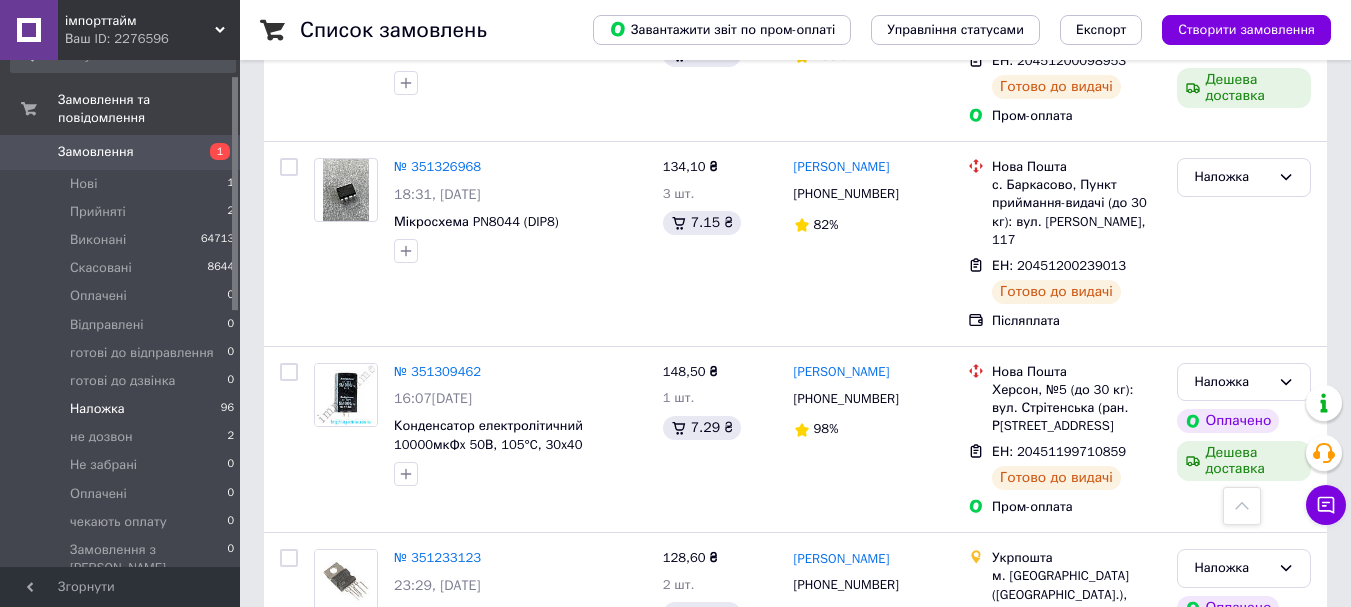 click at bounding box center (289, 821) 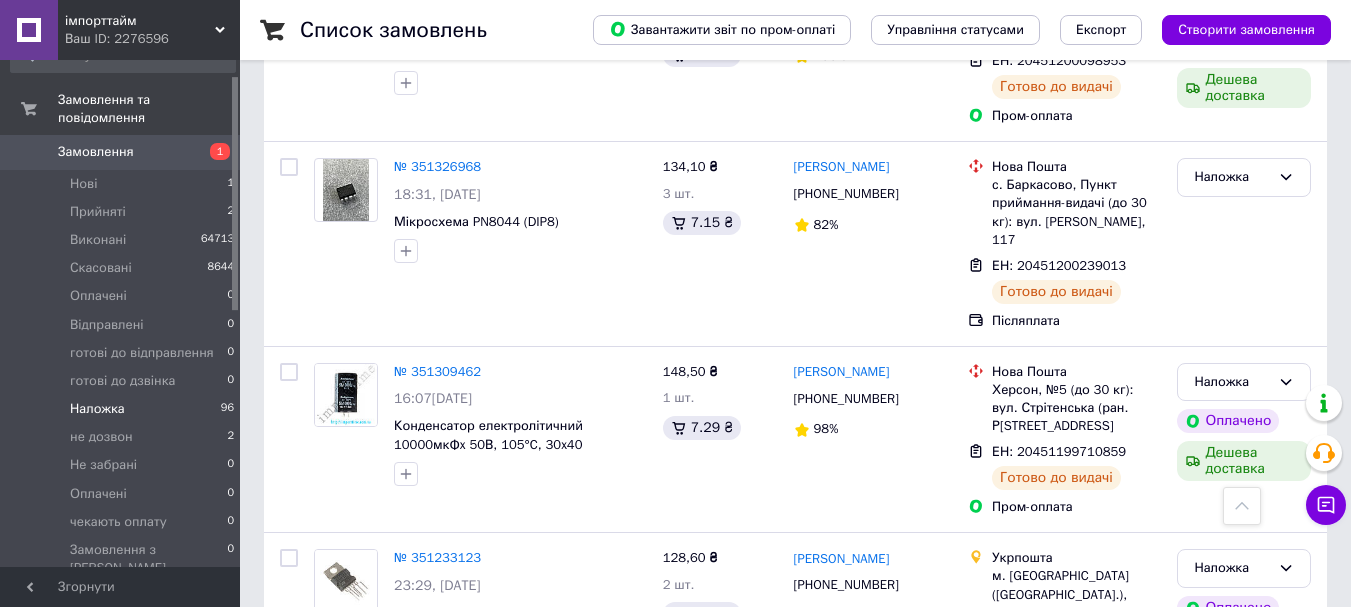drag, startPoint x: 285, startPoint y: 254, endPoint x: 313, endPoint y: 305, distance: 58.18075 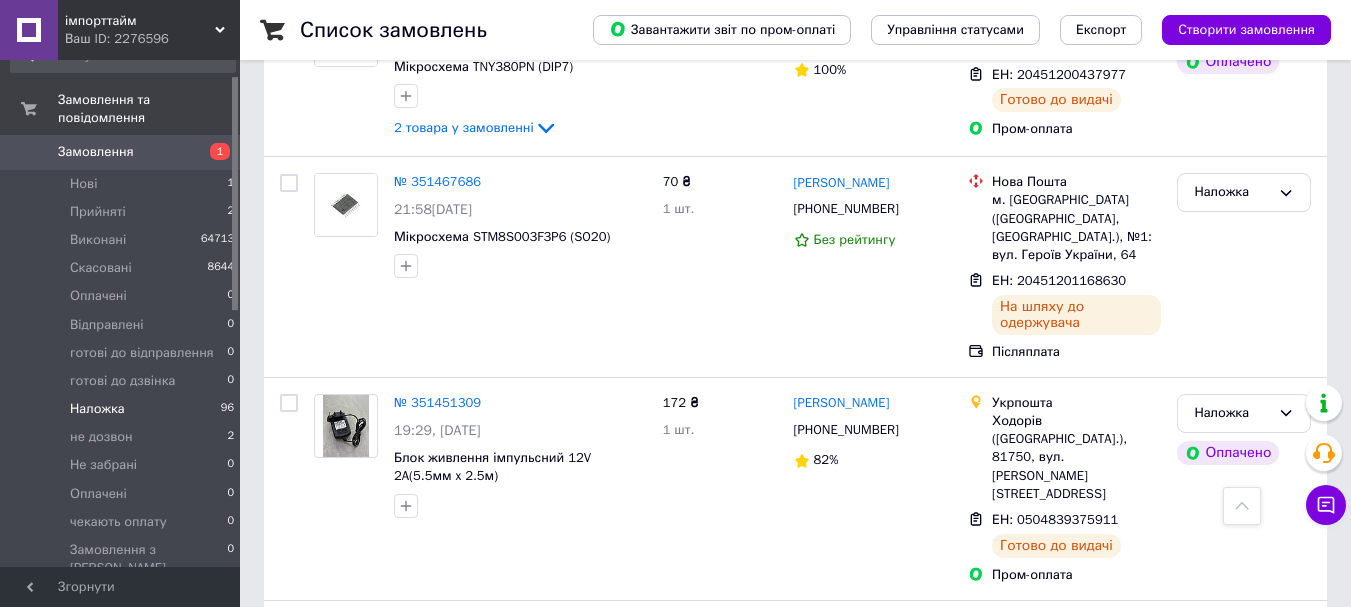 scroll, scrollTop: 11513, scrollLeft: 0, axis: vertical 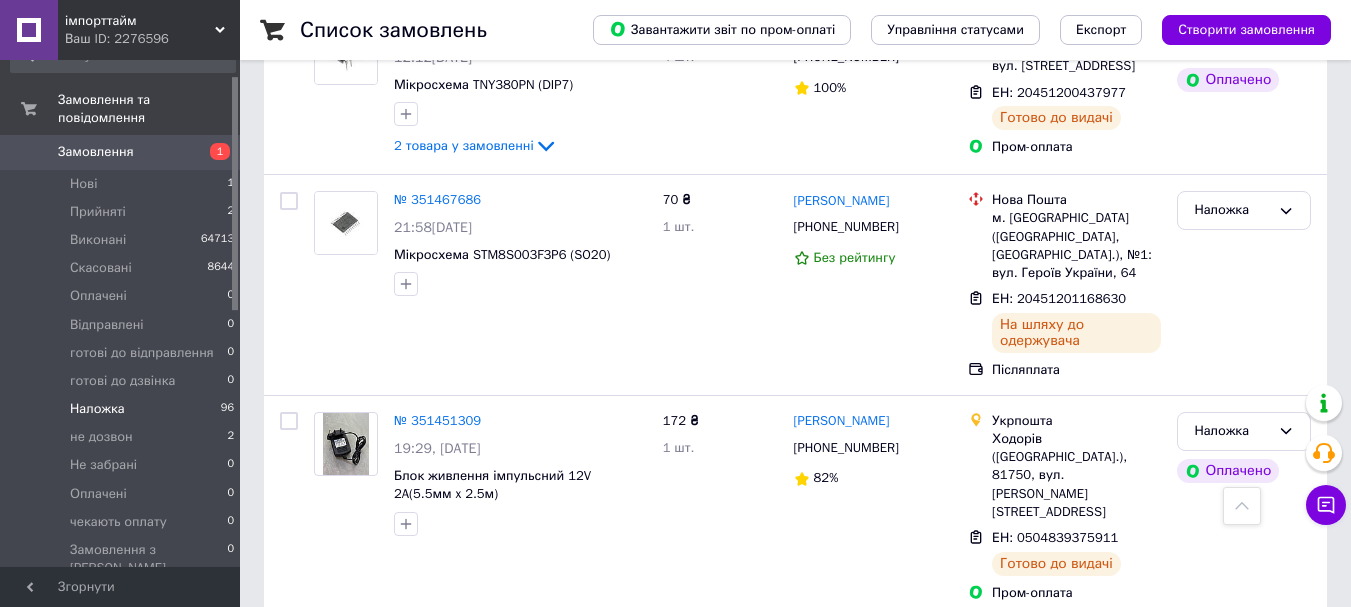 click at bounding box center [289, 644] 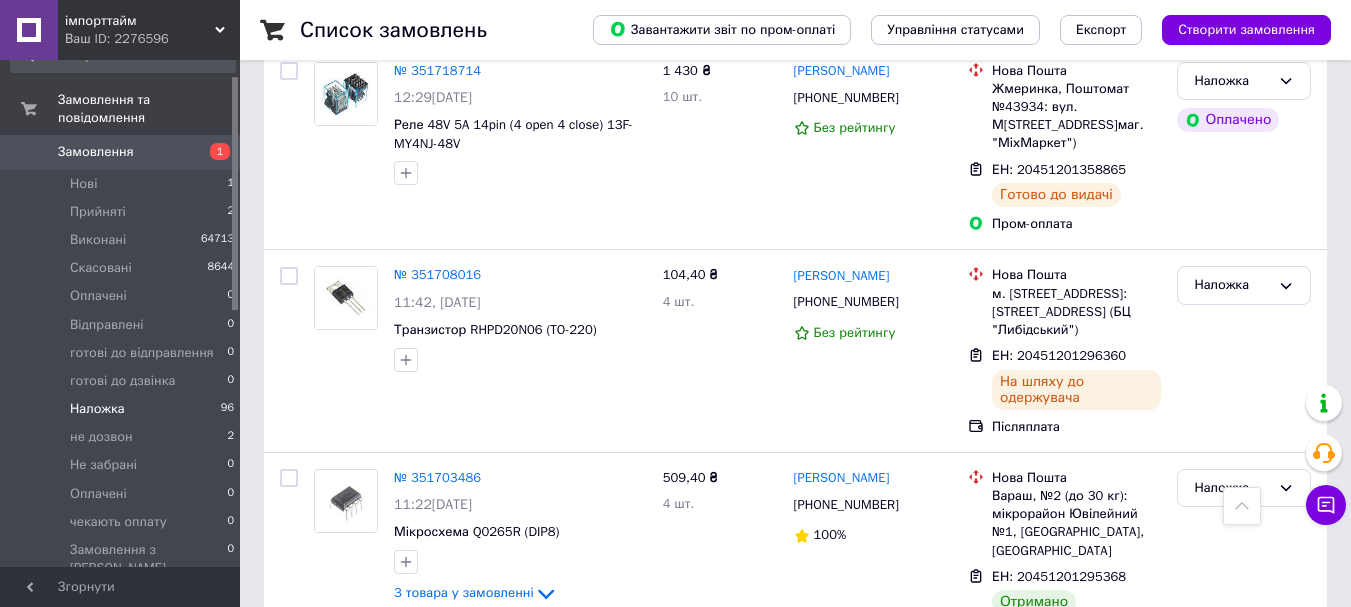 scroll, scrollTop: 8413, scrollLeft: 0, axis: vertical 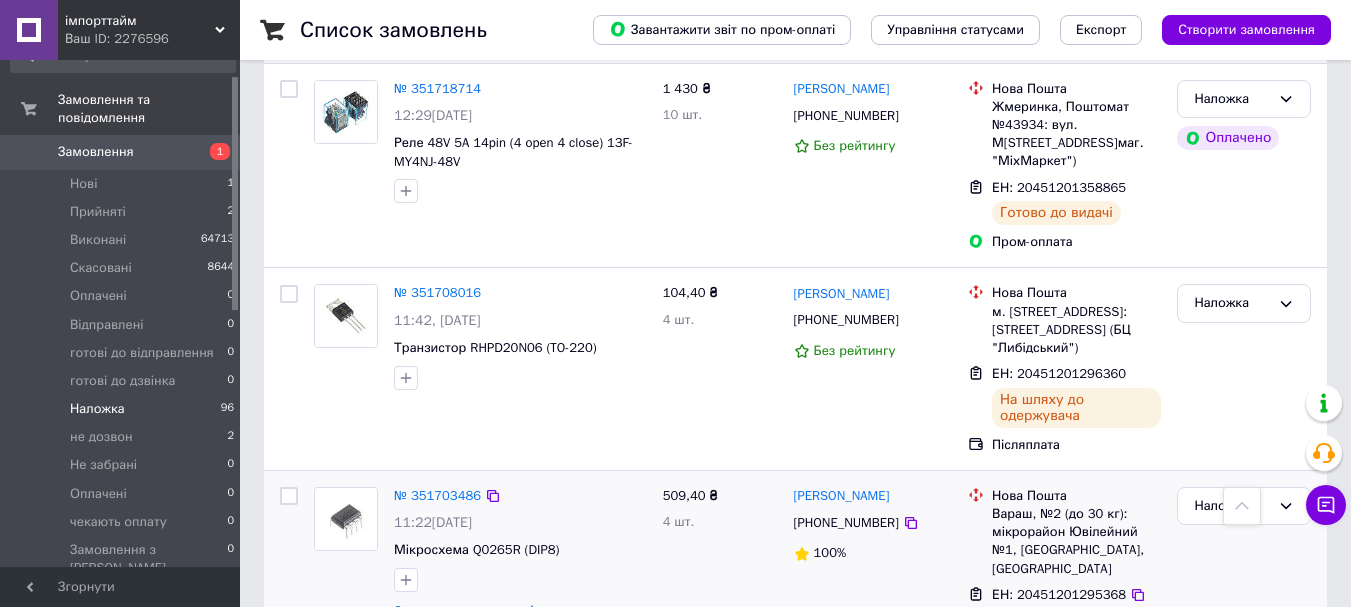 click at bounding box center [289, 496] 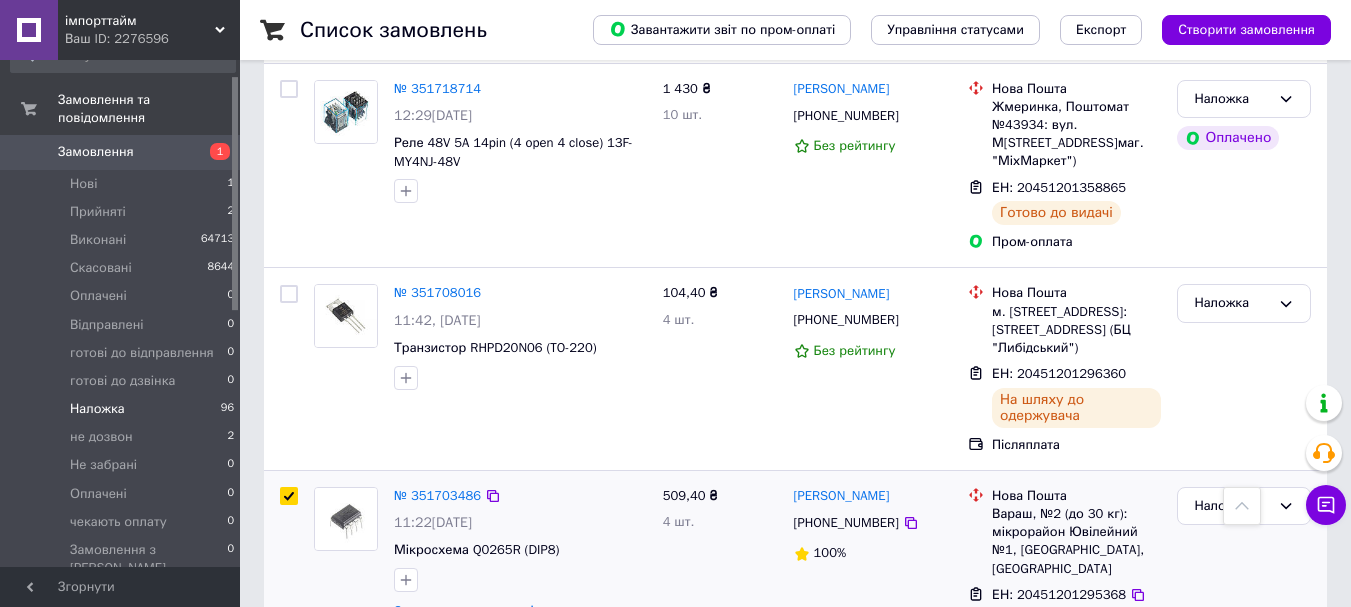 checkbox on "true" 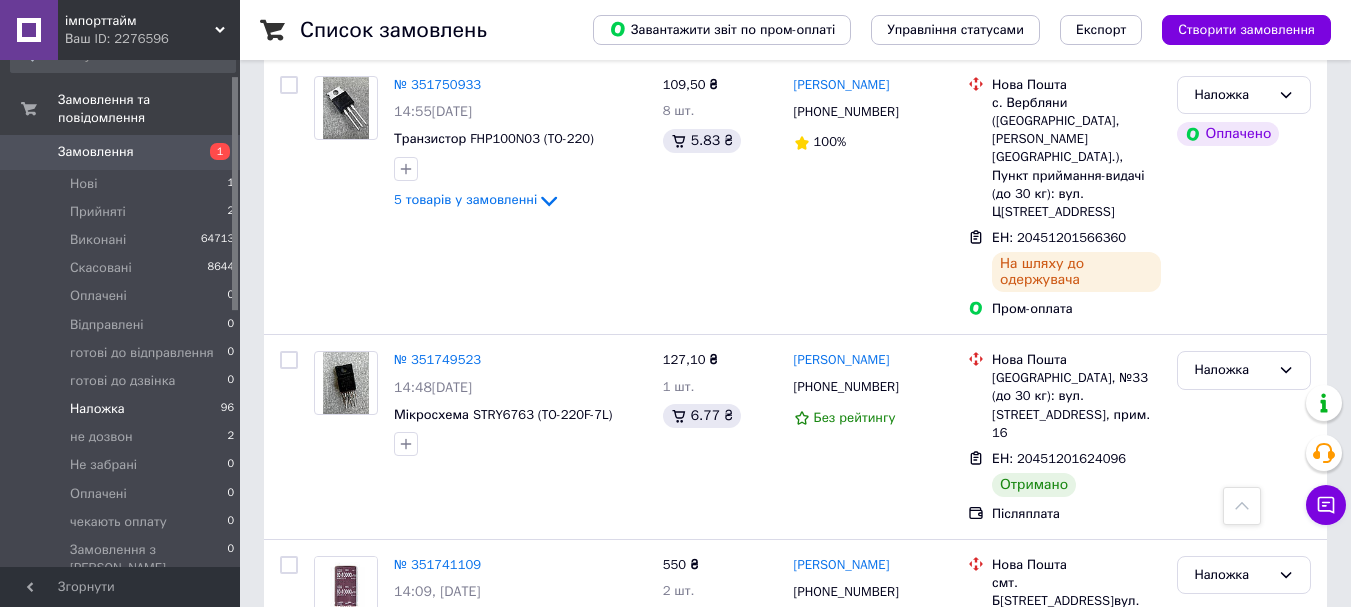 scroll, scrollTop: 6413, scrollLeft: 0, axis: vertical 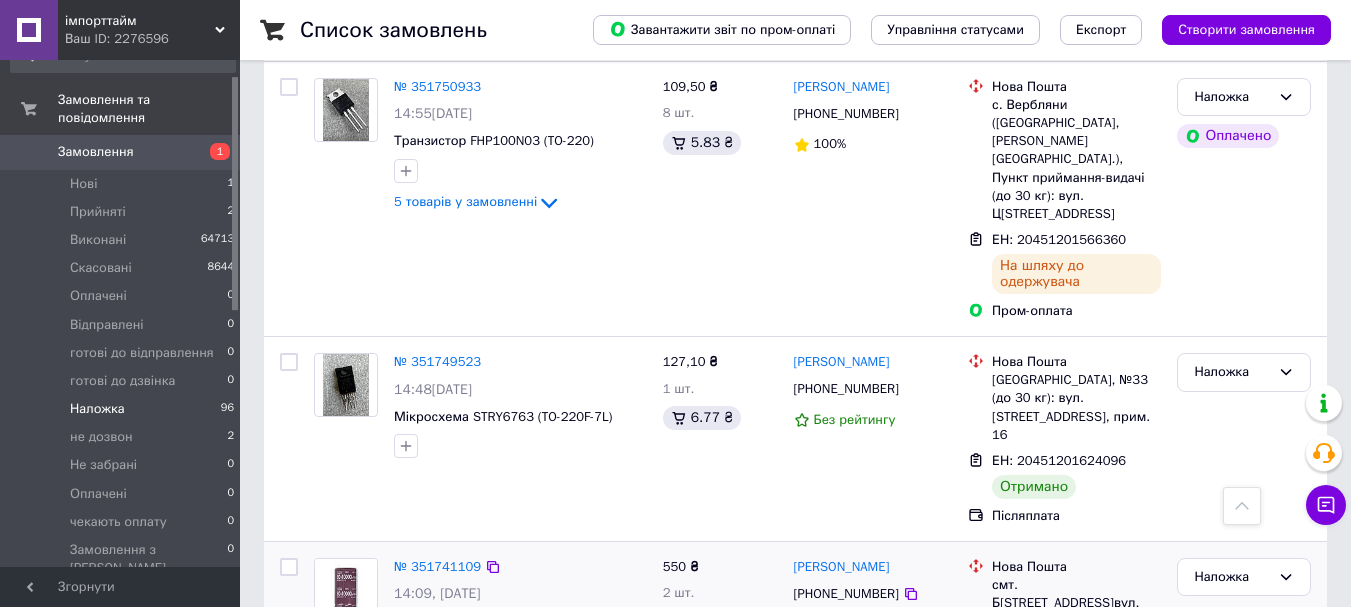 click at bounding box center [289, 567] 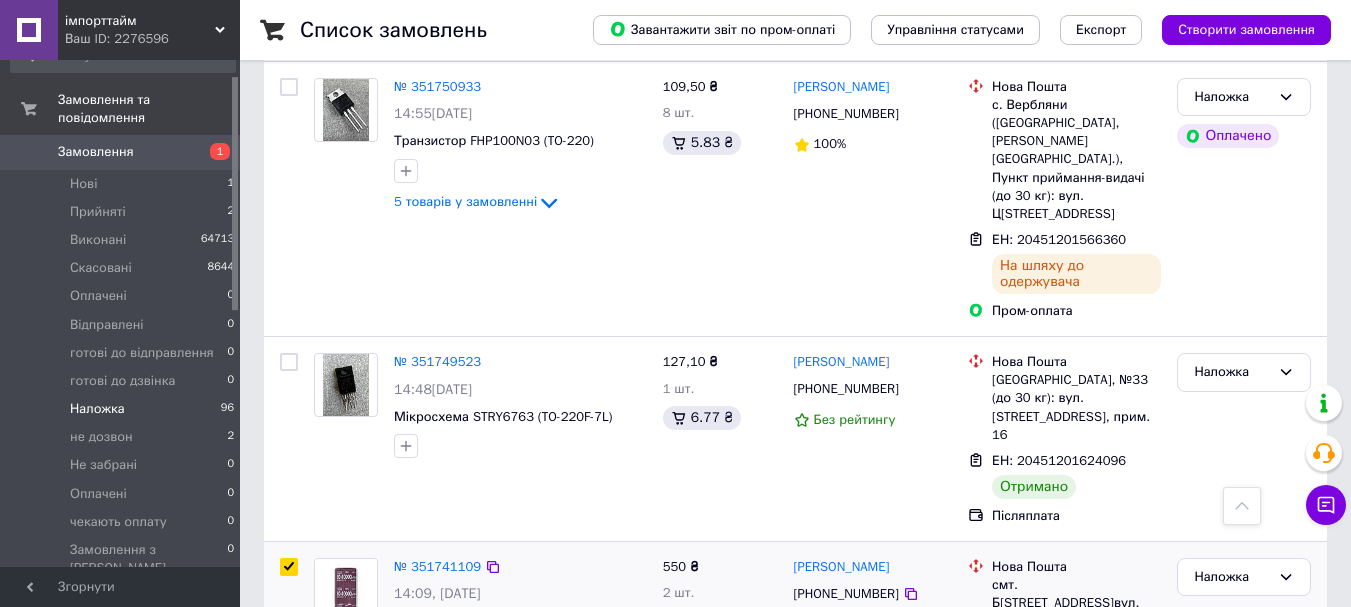 checkbox on "true" 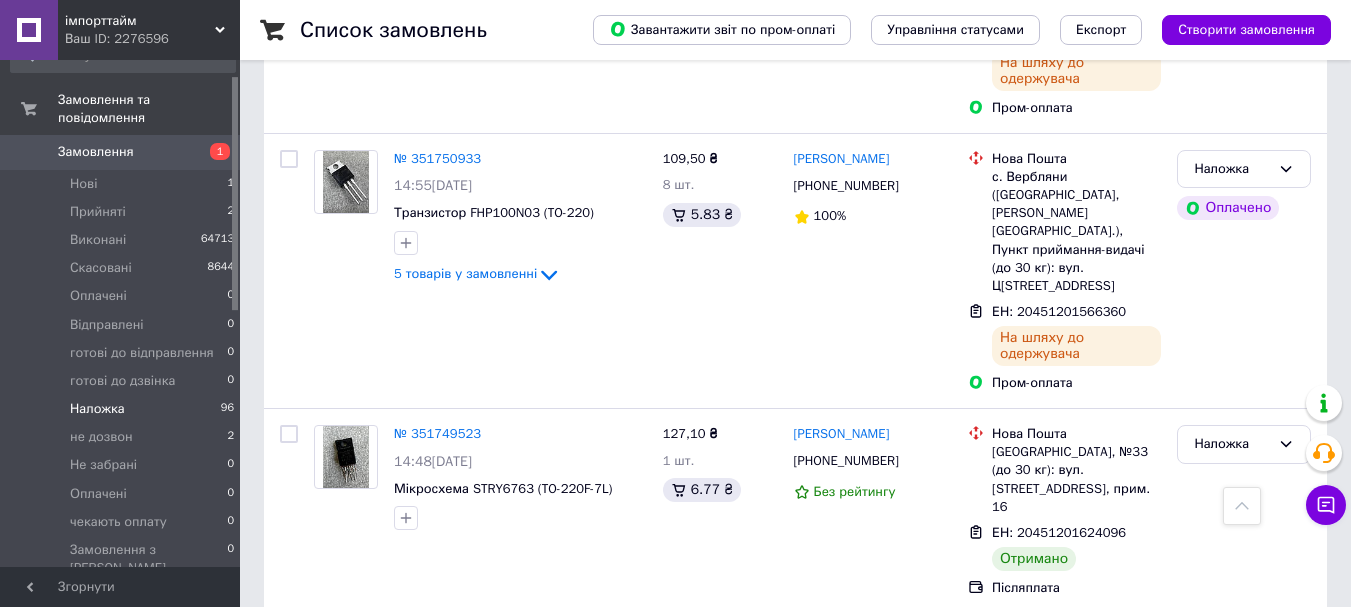 scroll, scrollTop: 6313, scrollLeft: 0, axis: vertical 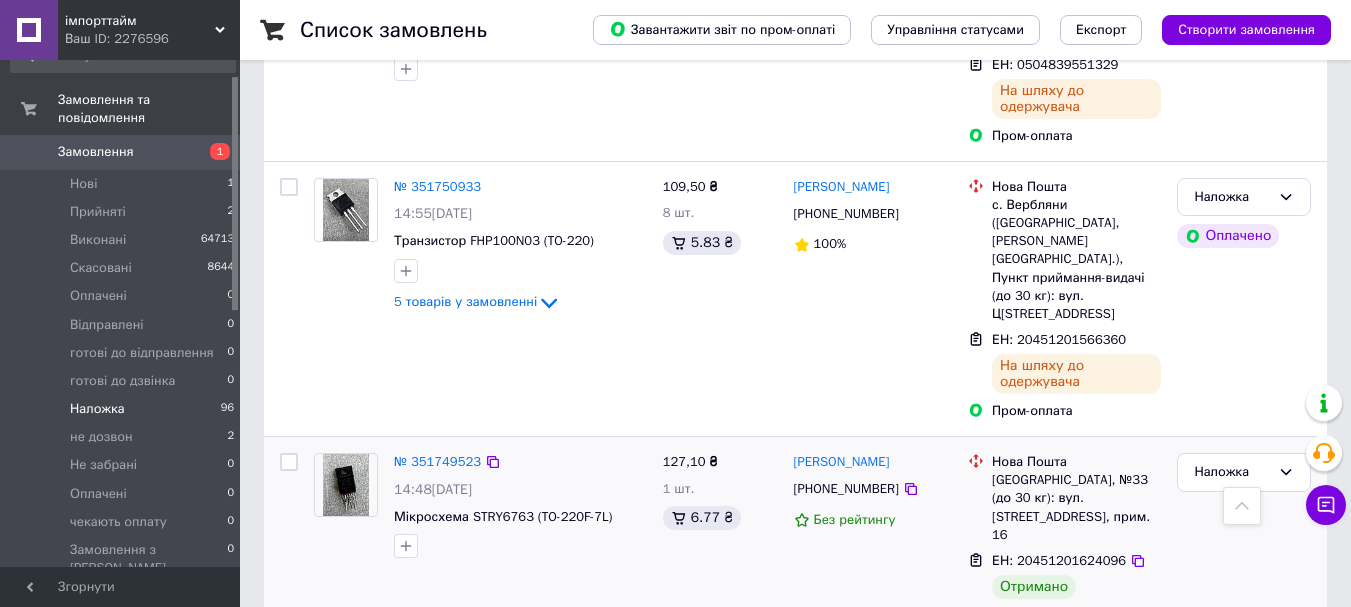 click at bounding box center (289, 462) 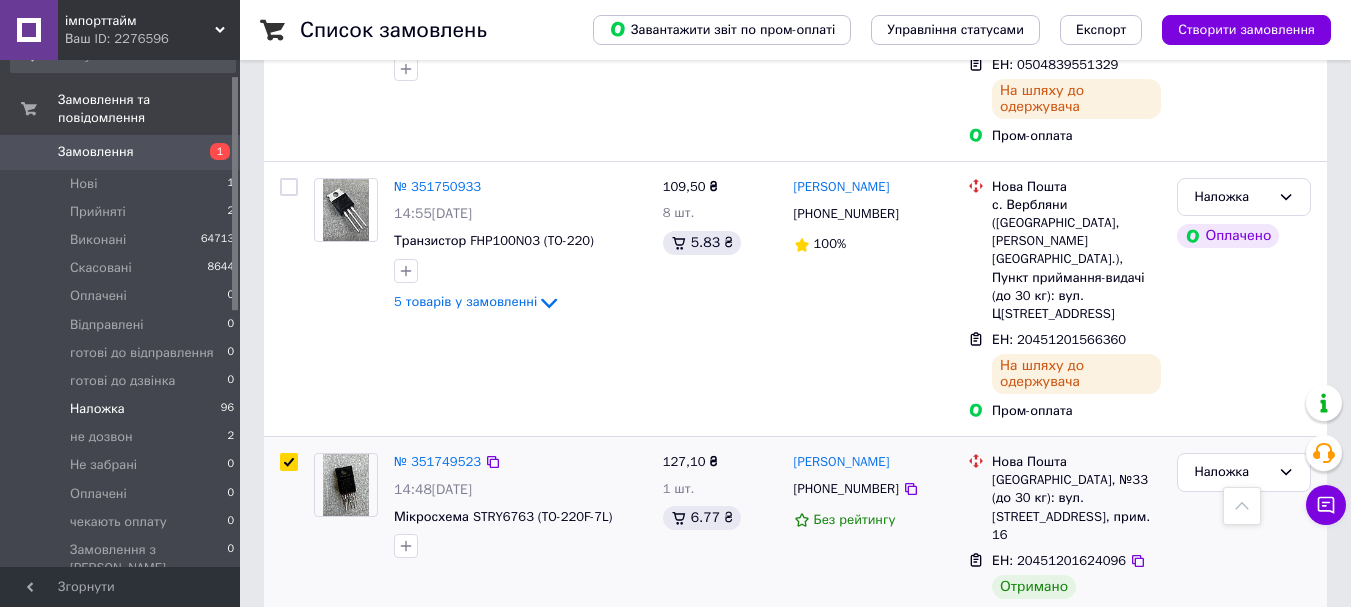 checkbox on "true" 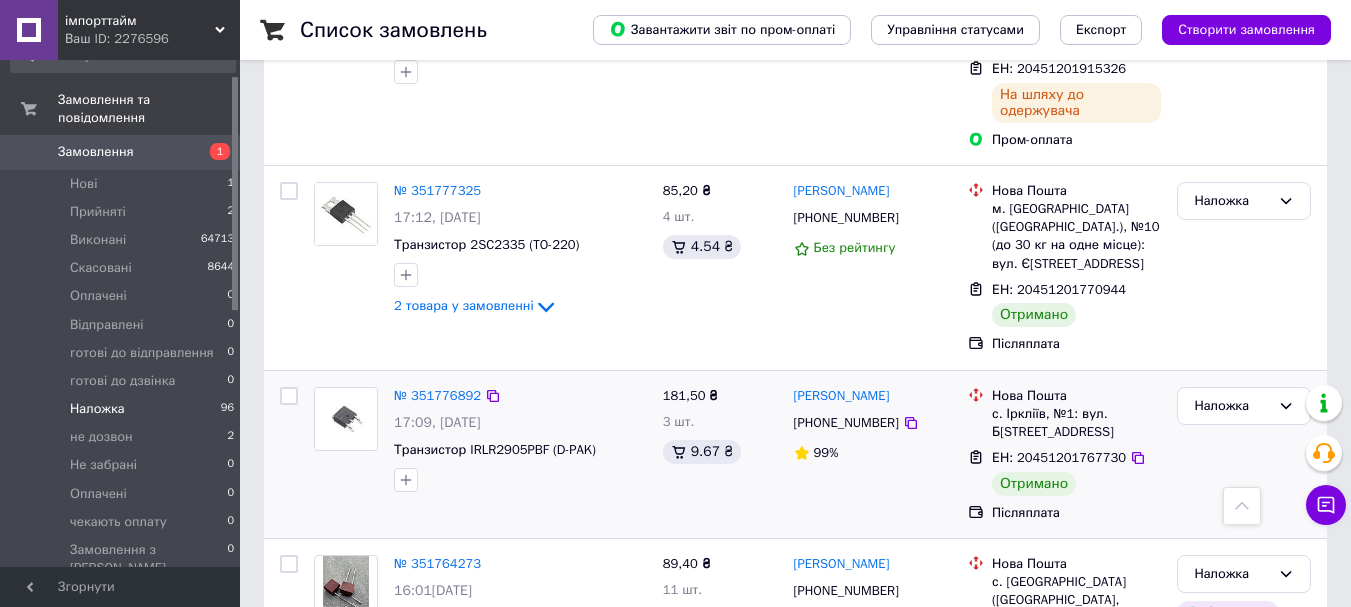 scroll, scrollTop: 5179, scrollLeft: 0, axis: vertical 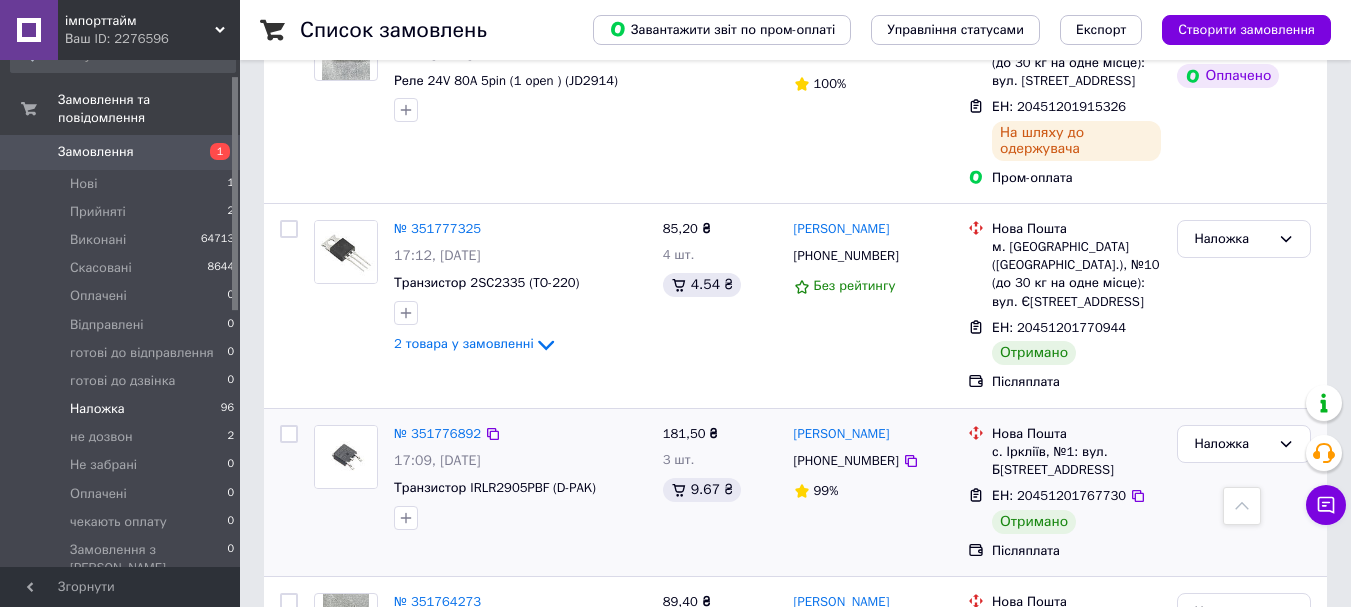 click at bounding box center [289, 434] 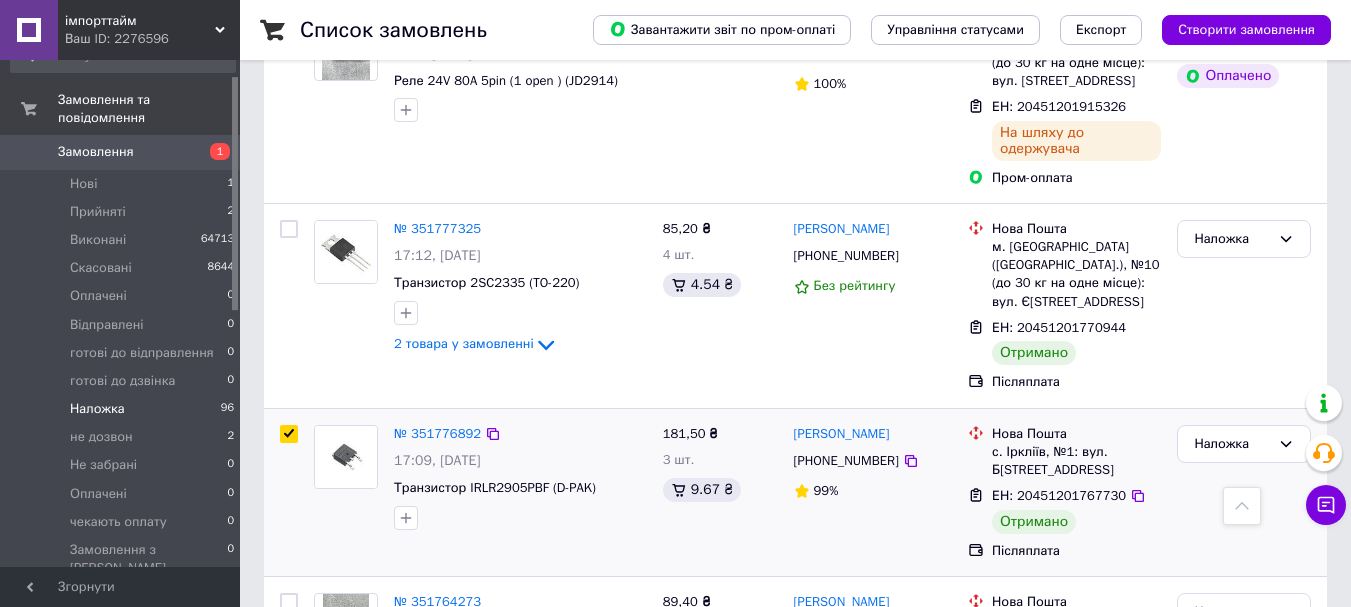 checkbox on "true" 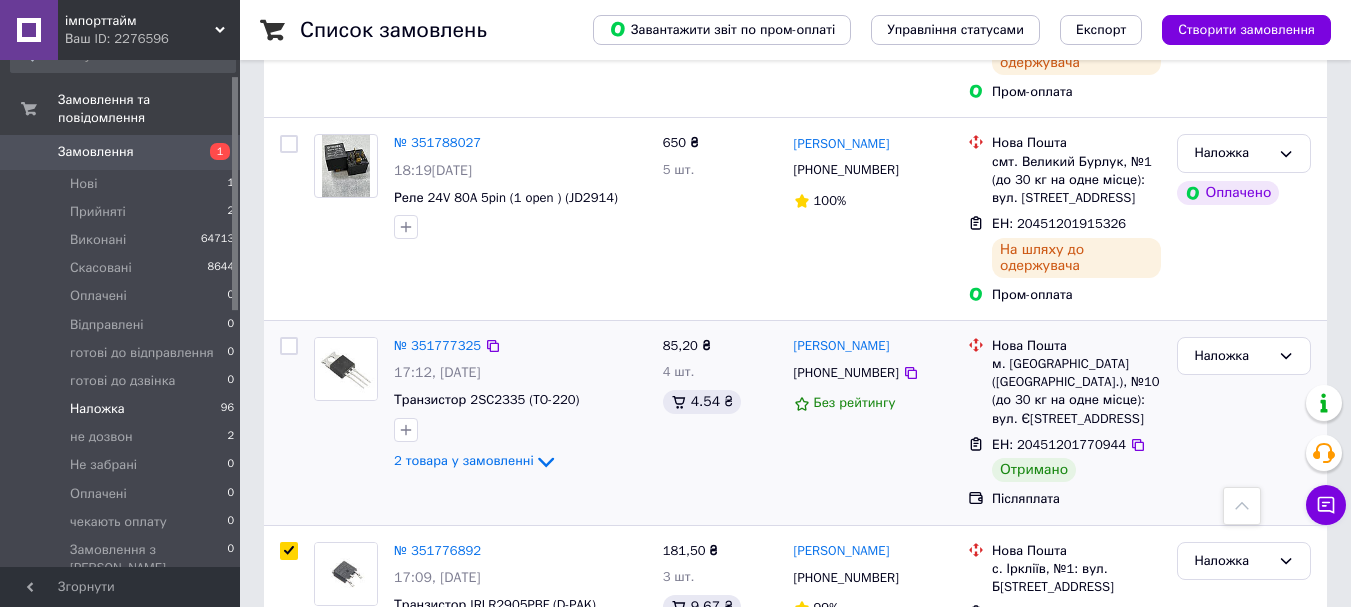scroll, scrollTop: 5046, scrollLeft: 0, axis: vertical 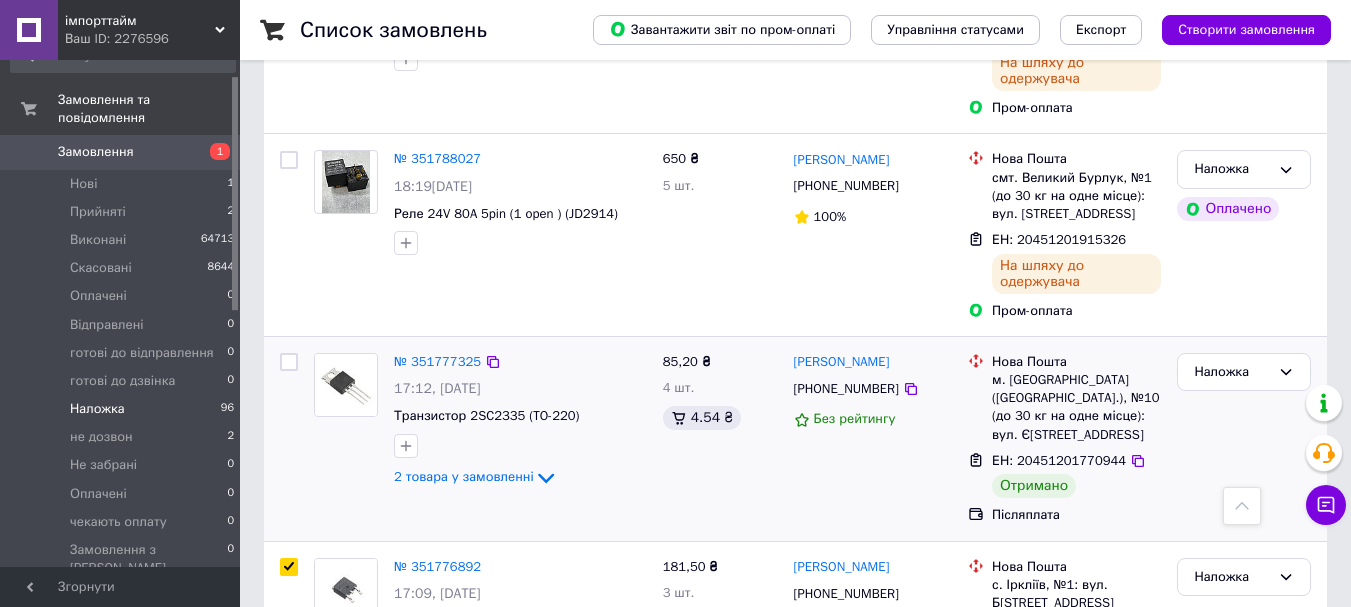click at bounding box center [289, 362] 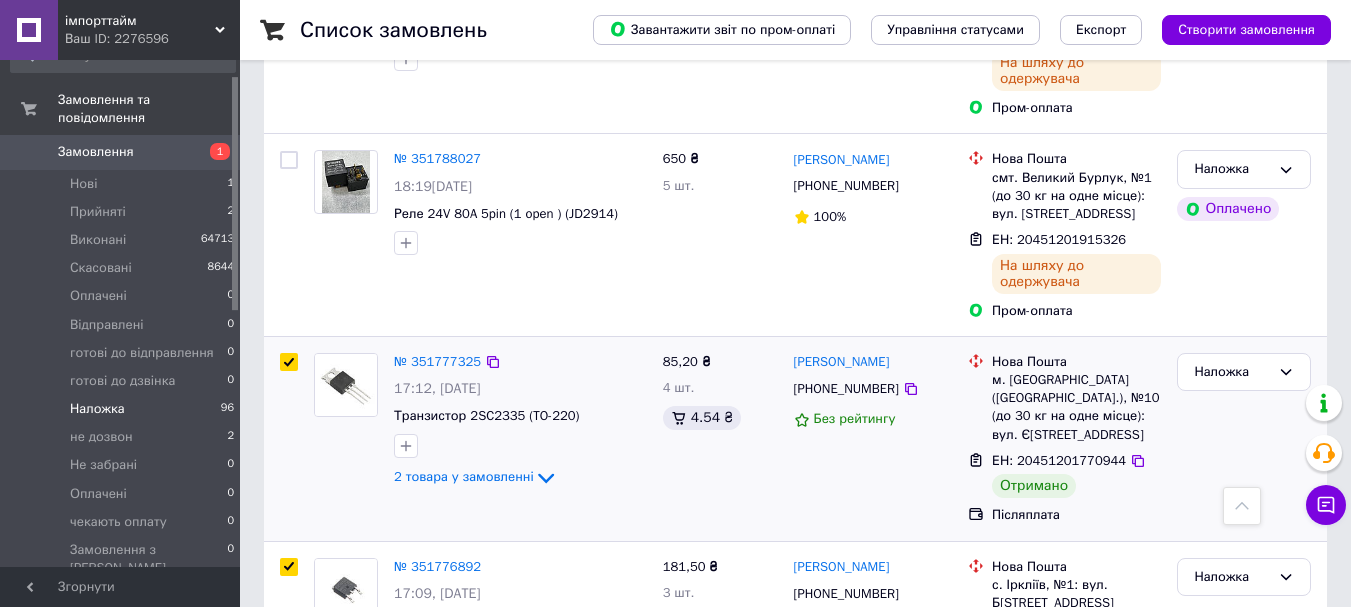 checkbox on "true" 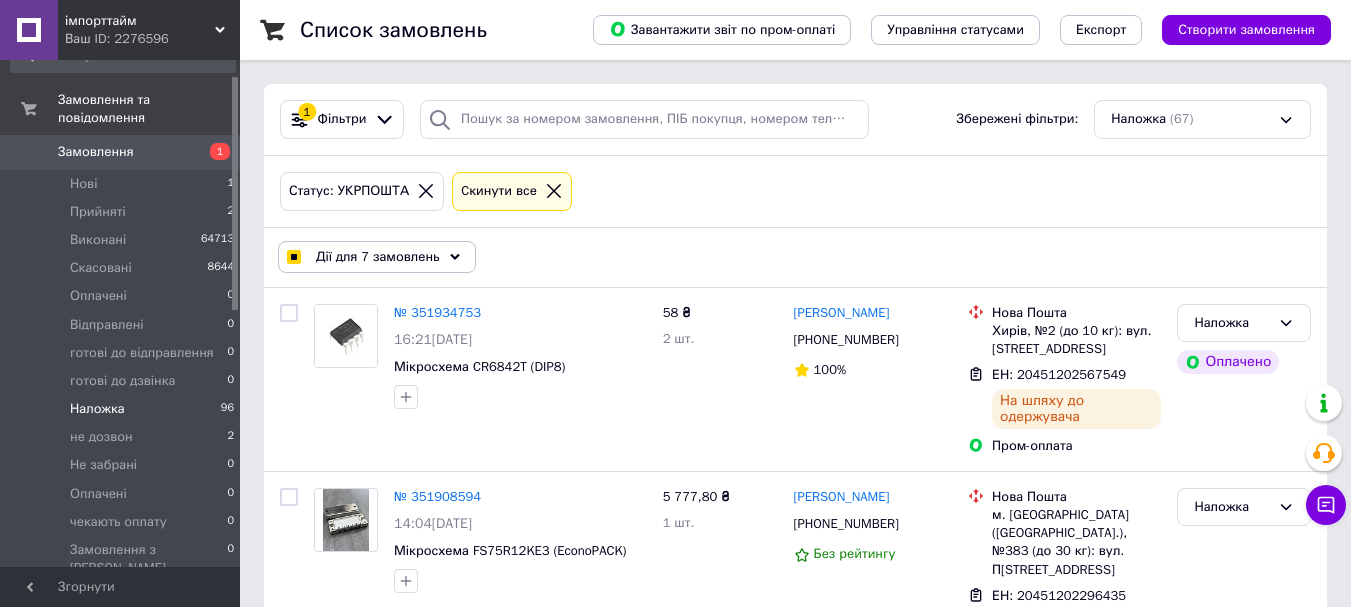 scroll, scrollTop: 167, scrollLeft: 0, axis: vertical 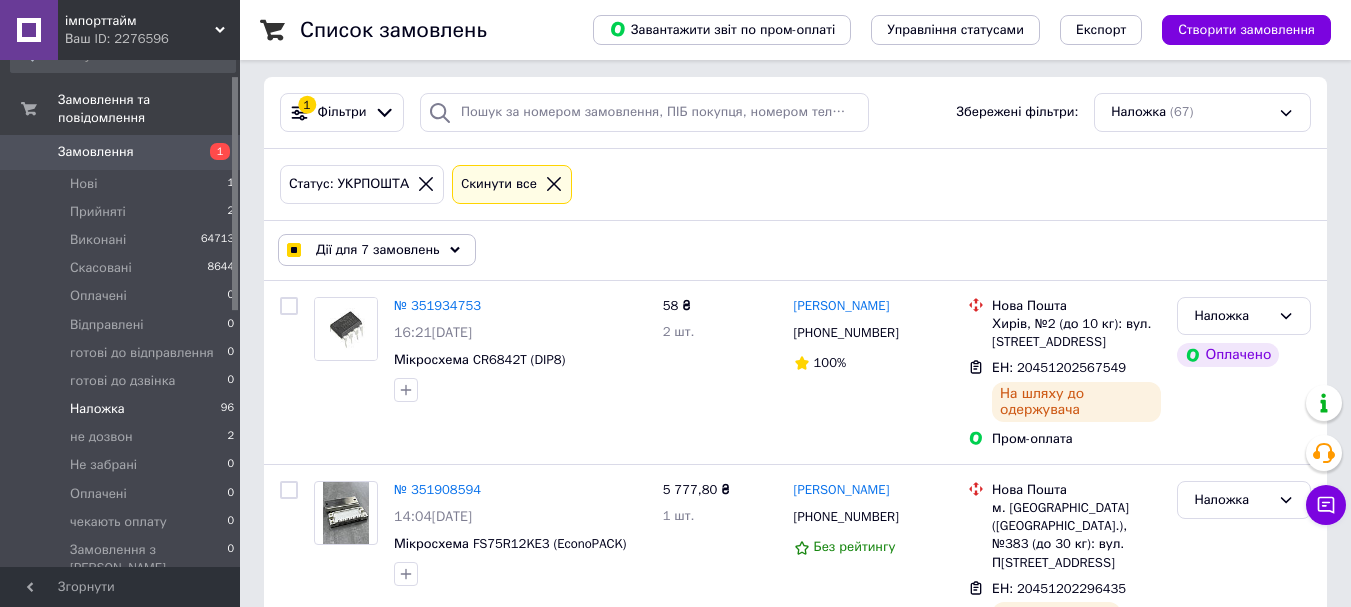 click 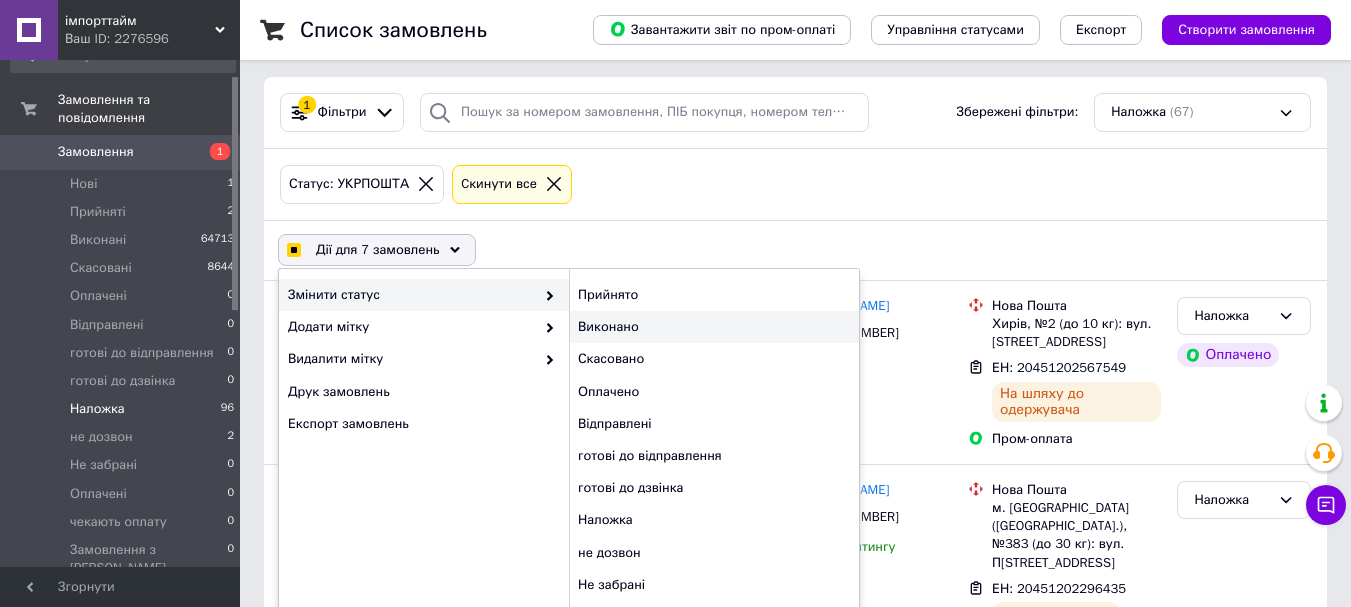 checkbox on "true" 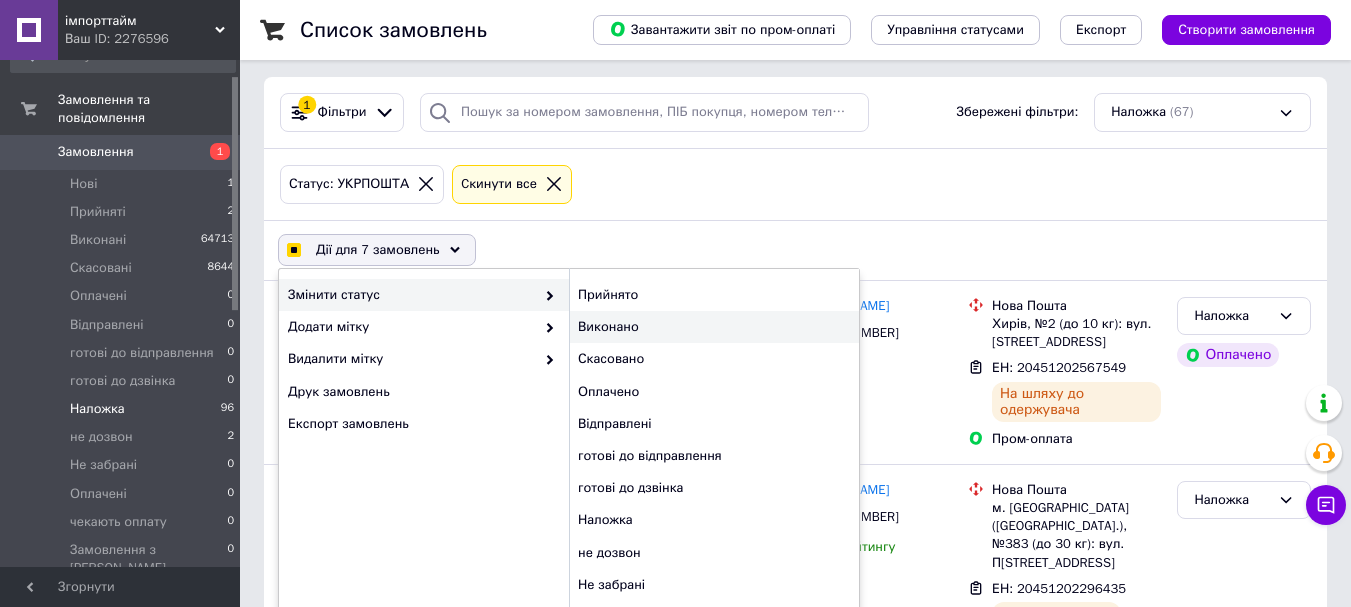 click on "Виконано" at bounding box center [714, 327] 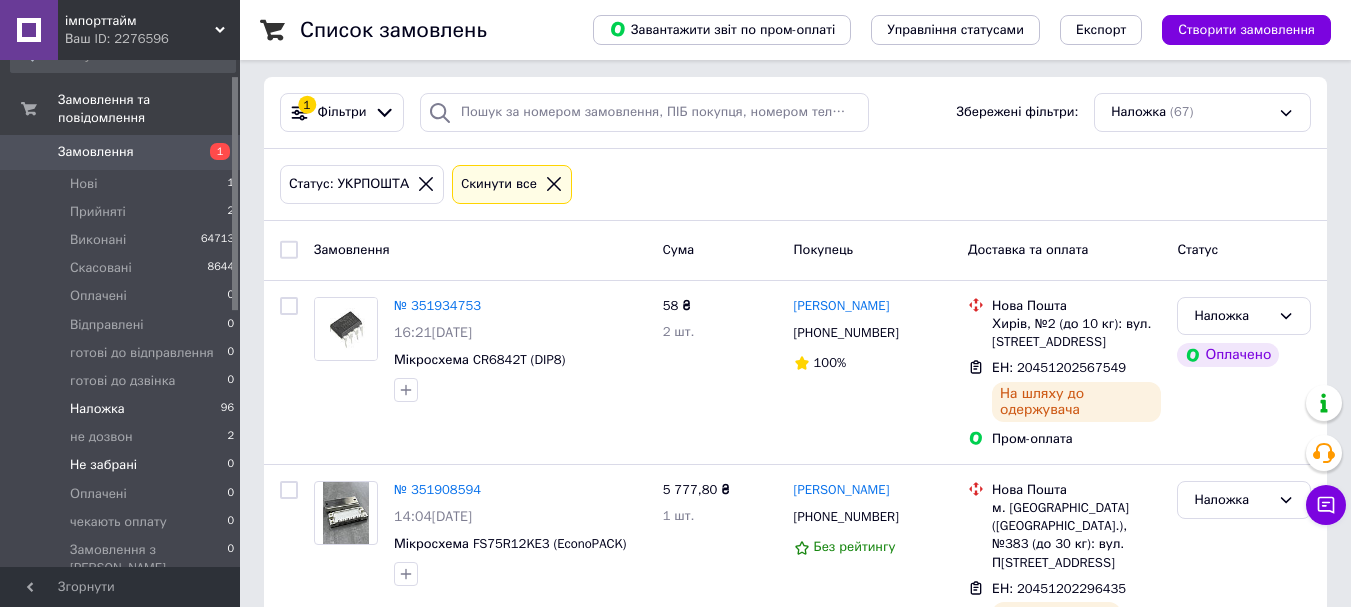 click on "Не забрані" at bounding box center (103, 465) 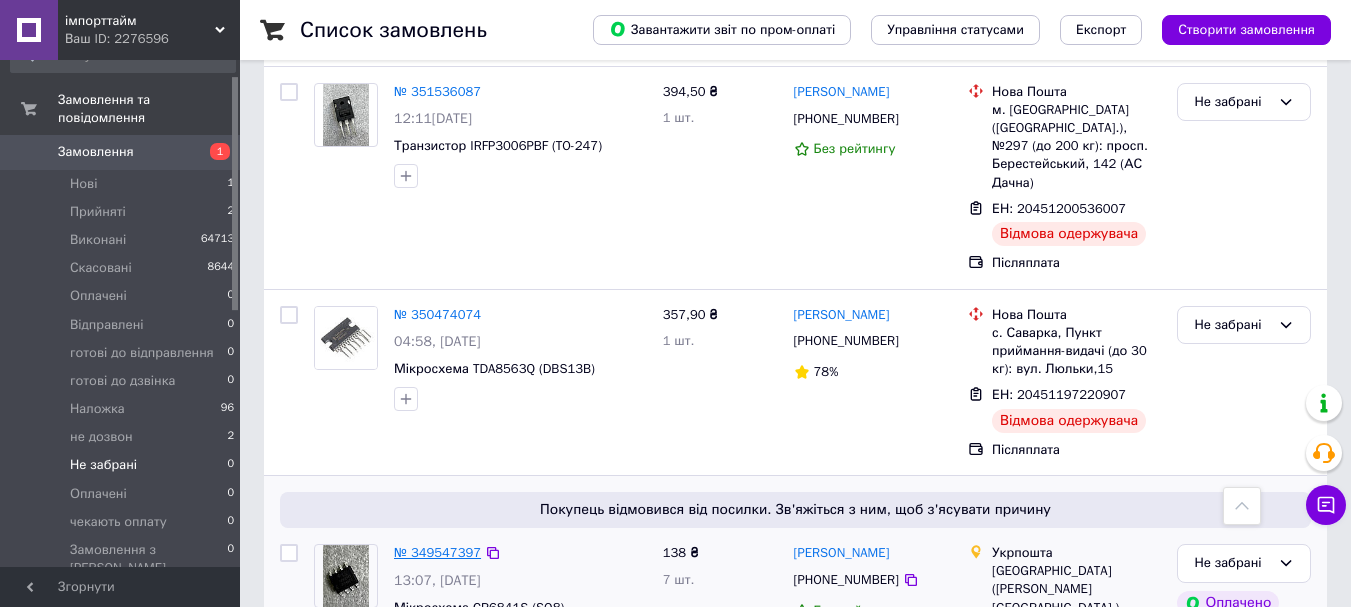 scroll, scrollTop: 616, scrollLeft: 0, axis: vertical 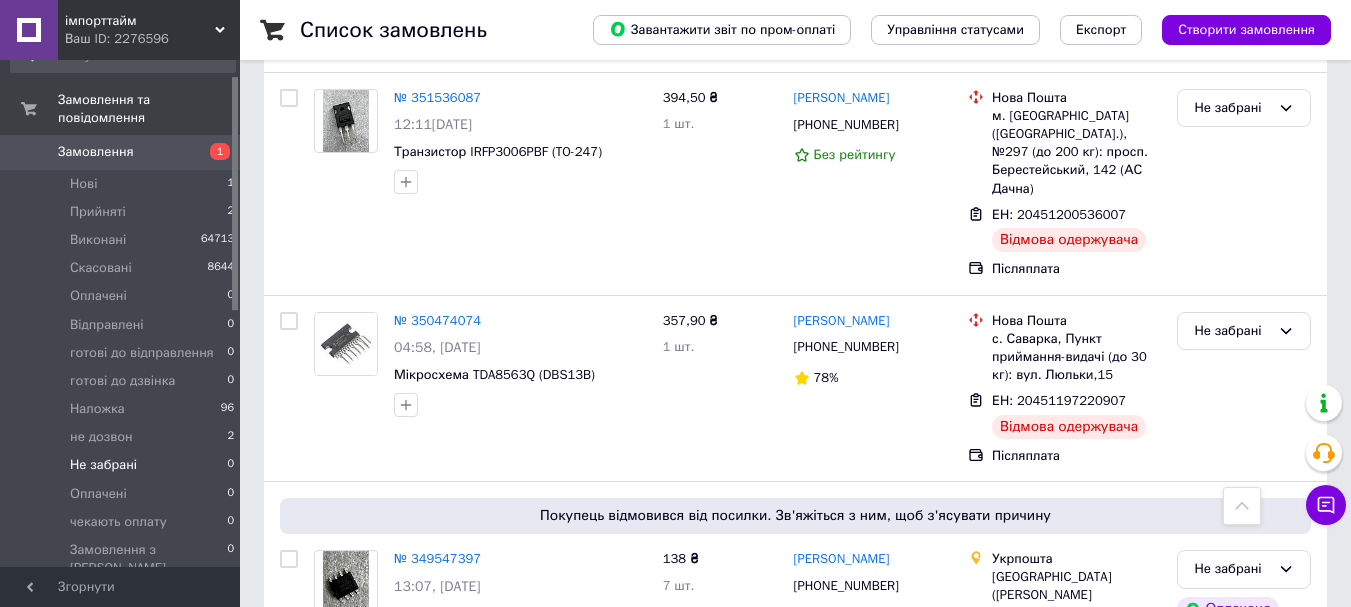 click on "№ 350474074" at bounding box center [437, 320] 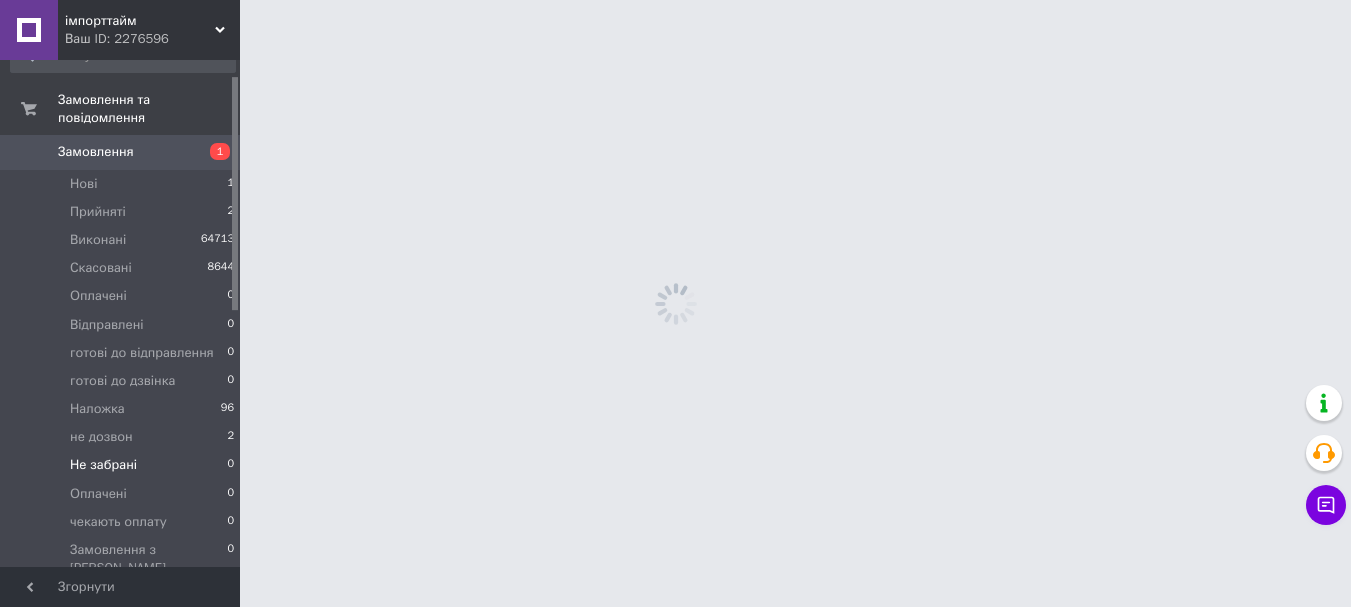 scroll, scrollTop: 0, scrollLeft: 0, axis: both 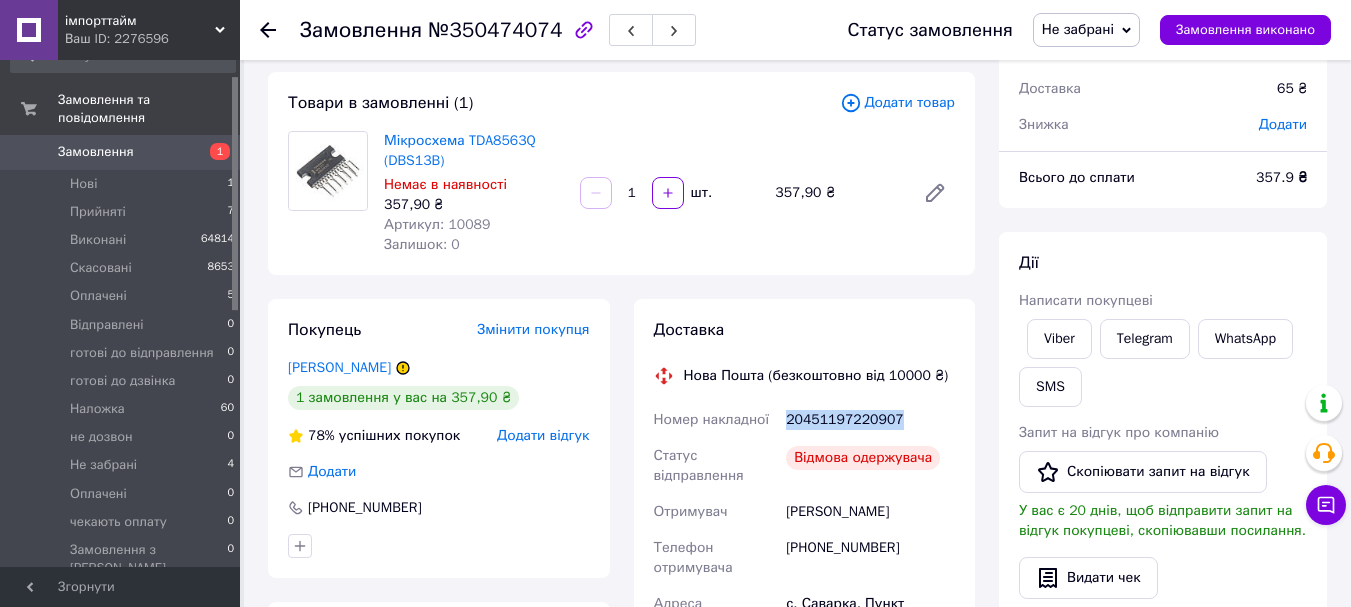 drag, startPoint x: 894, startPoint y: 423, endPoint x: 787, endPoint y: 425, distance: 107.01869 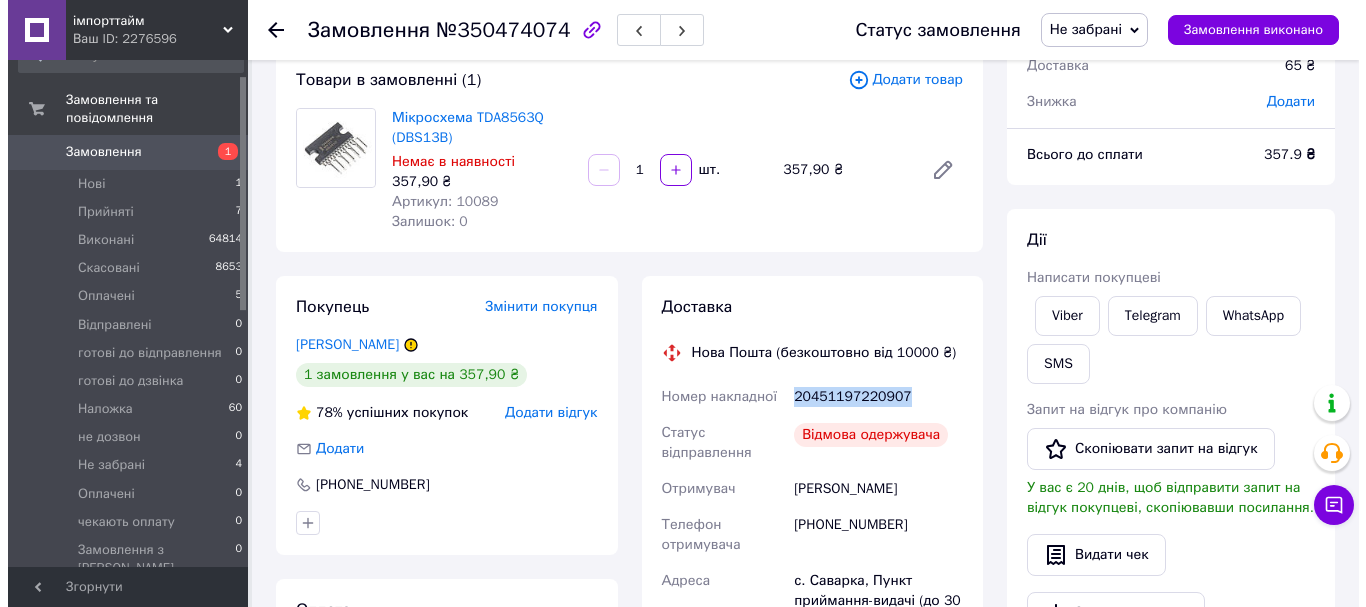 scroll, scrollTop: 133, scrollLeft: 0, axis: vertical 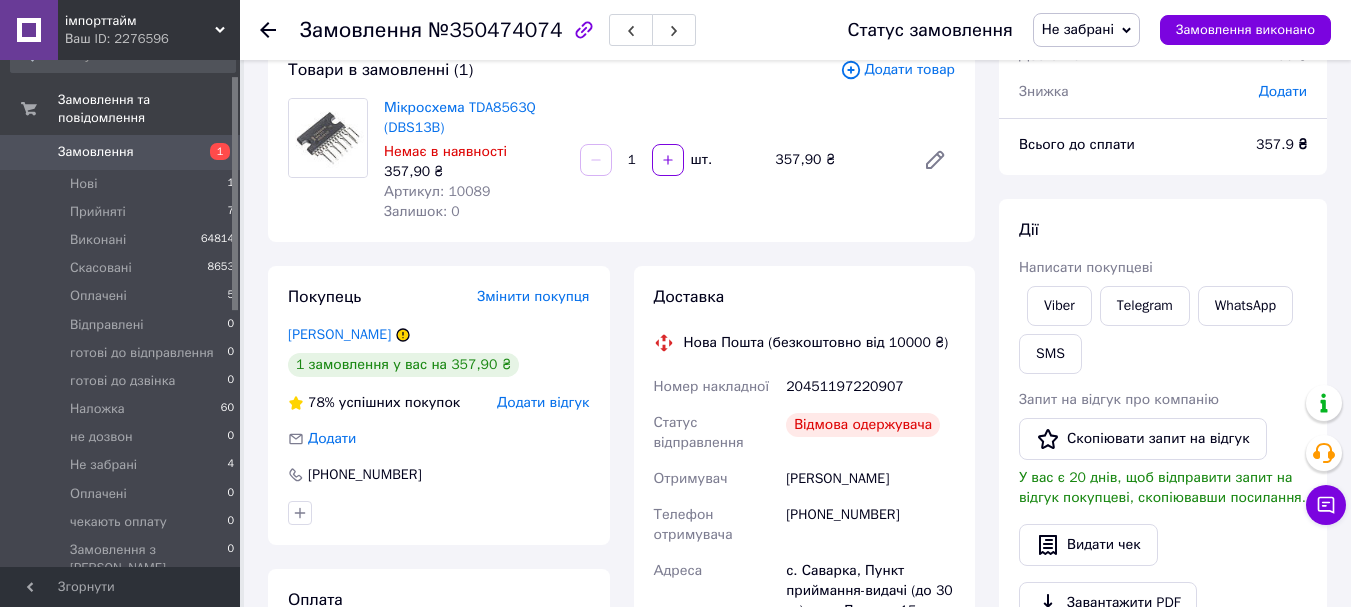 click on "Додати відгук" at bounding box center [543, 402] 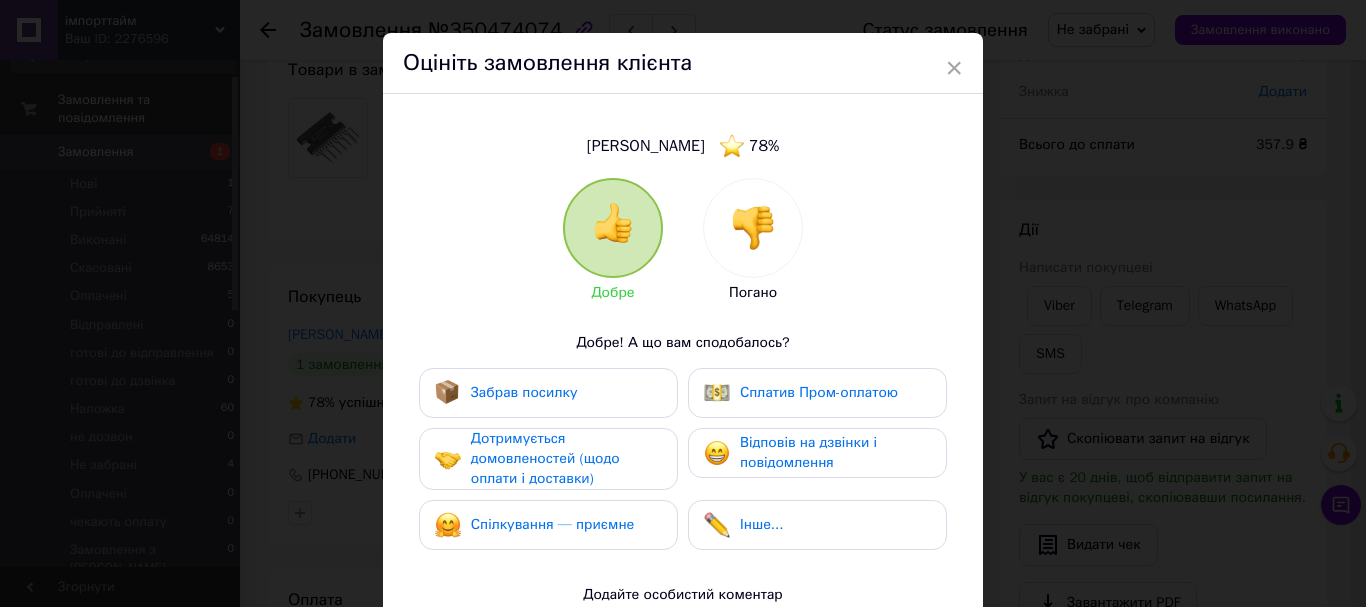 scroll, scrollTop: 133, scrollLeft: 0, axis: vertical 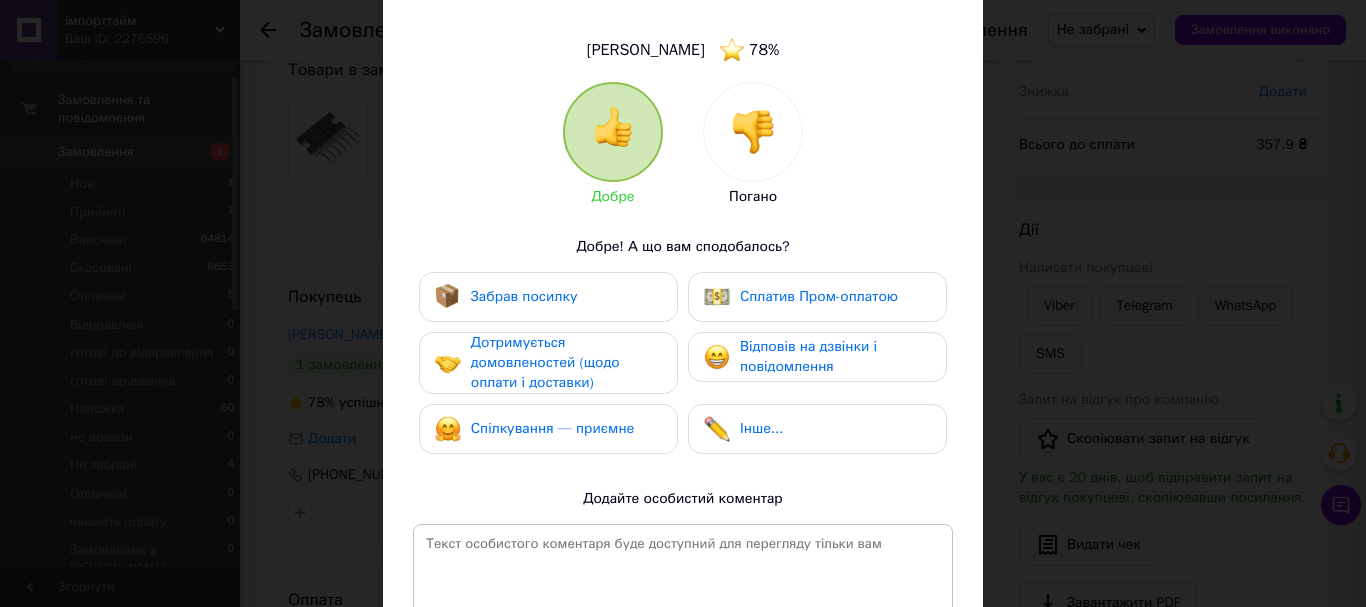 click at bounding box center [753, 132] 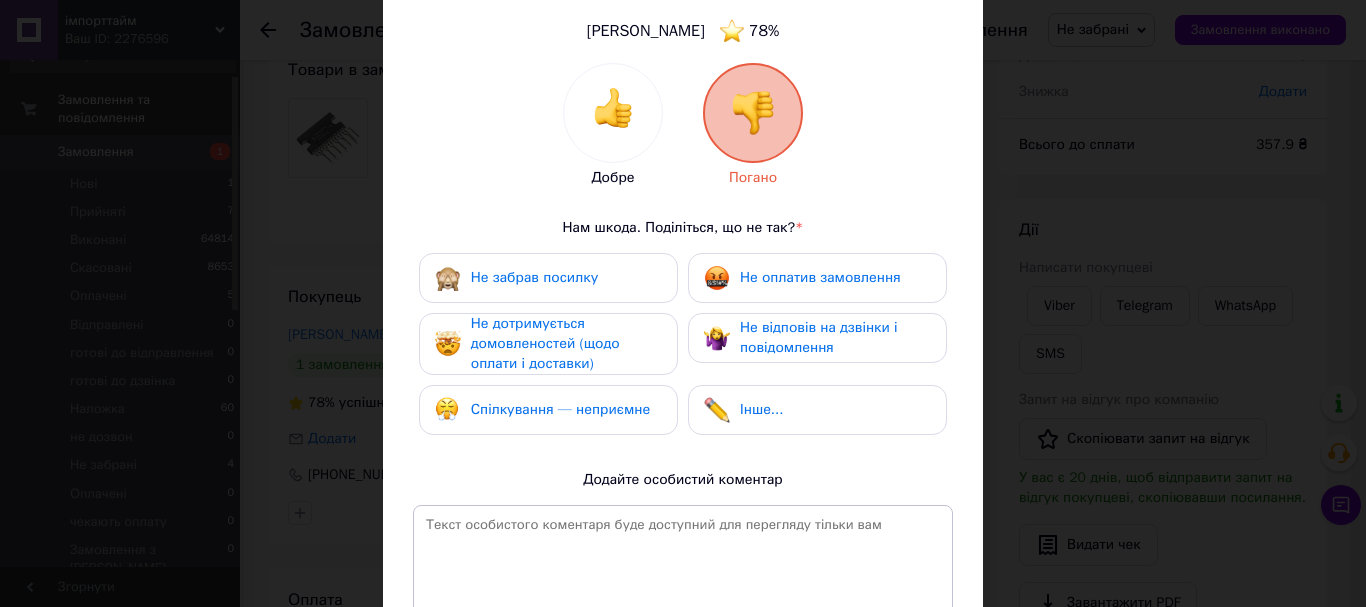 scroll, scrollTop: 200, scrollLeft: 0, axis: vertical 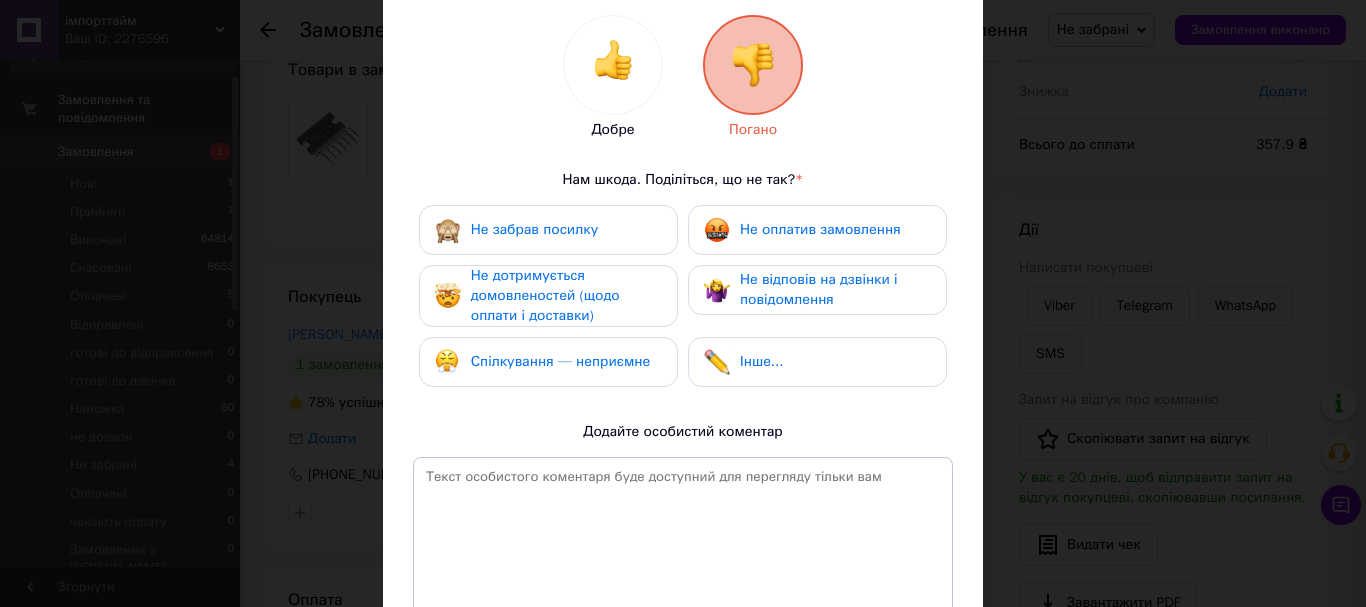 click on "Не забрав посилку" at bounding box center (534, 229) 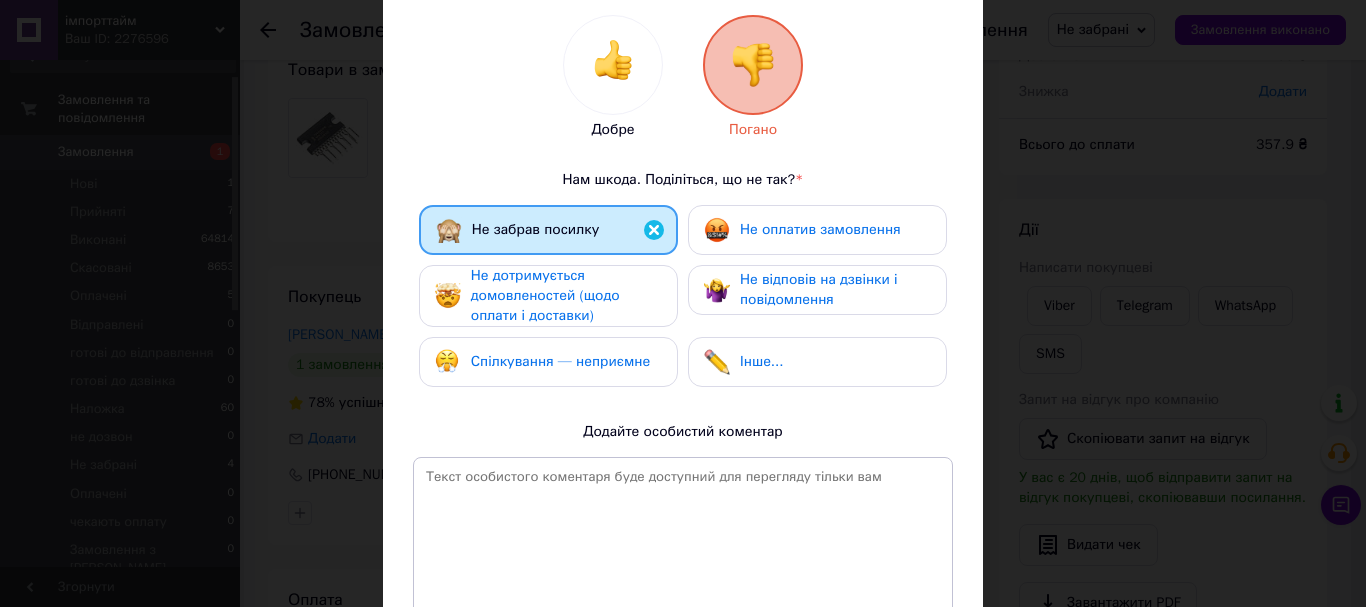 click on "Не дотримується домовленостей (щодо оплати і доставки)" at bounding box center (545, 295) 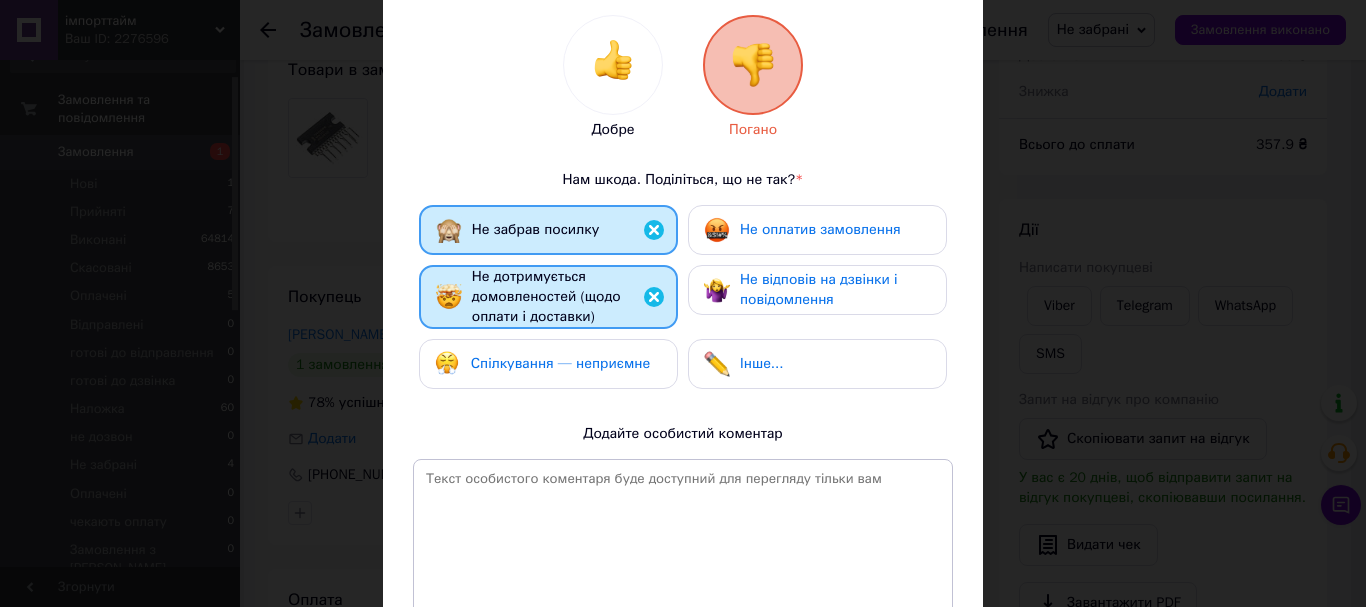 click on "Спілкування — неприємне" at bounding box center [560, 363] 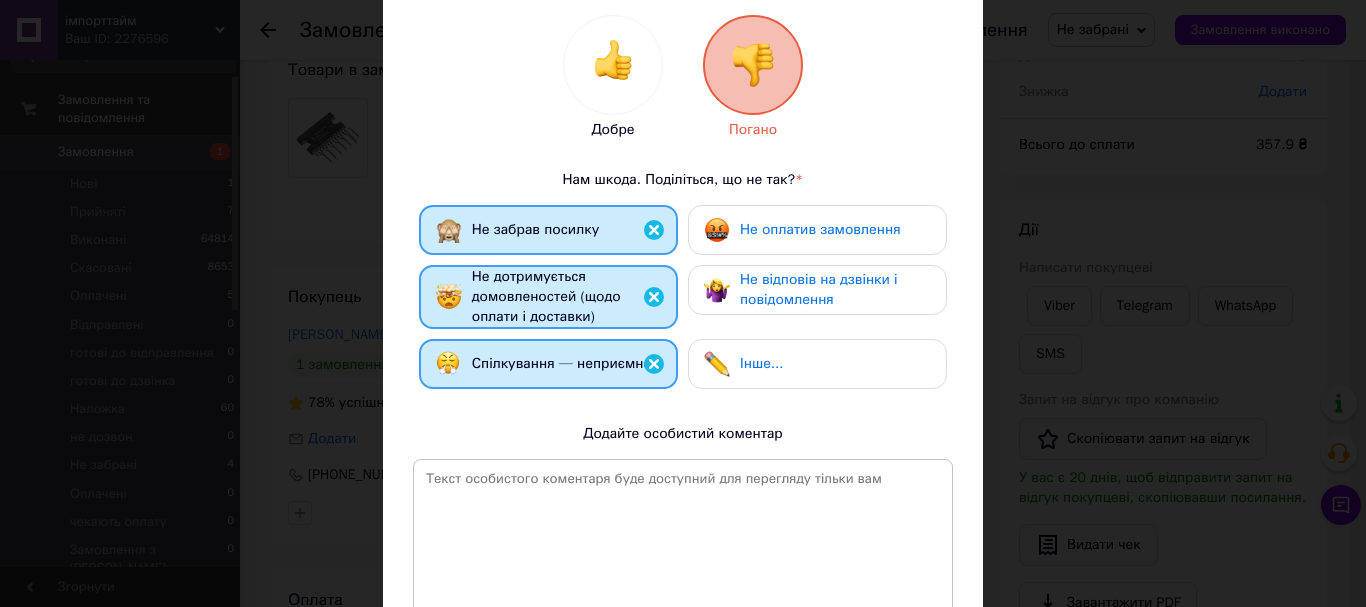 click on "Не забрав посилку Не оплатив замовлення Не дотримується домовленостей (щодо оплати і доставки) Не відповів на дзвінки і повідомлення Спілкування — неприємне Інше..." at bounding box center (683, 302) 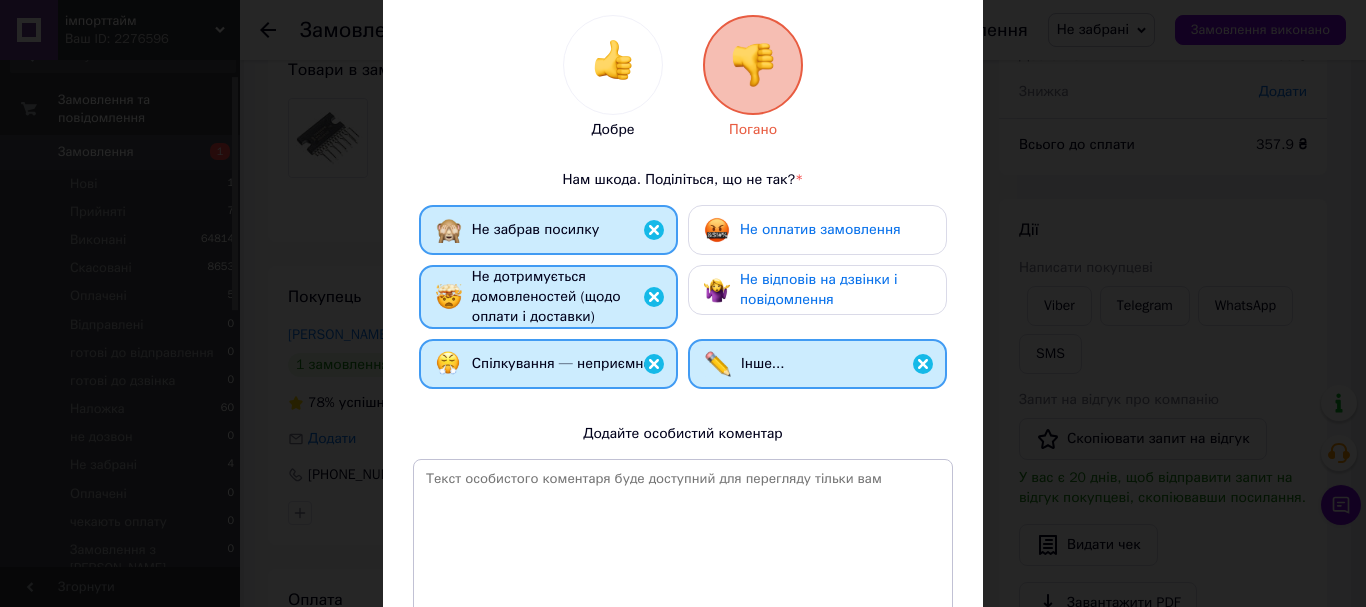 click on "Не відповів на дзвінки і повідомлення" at bounding box center (819, 289) 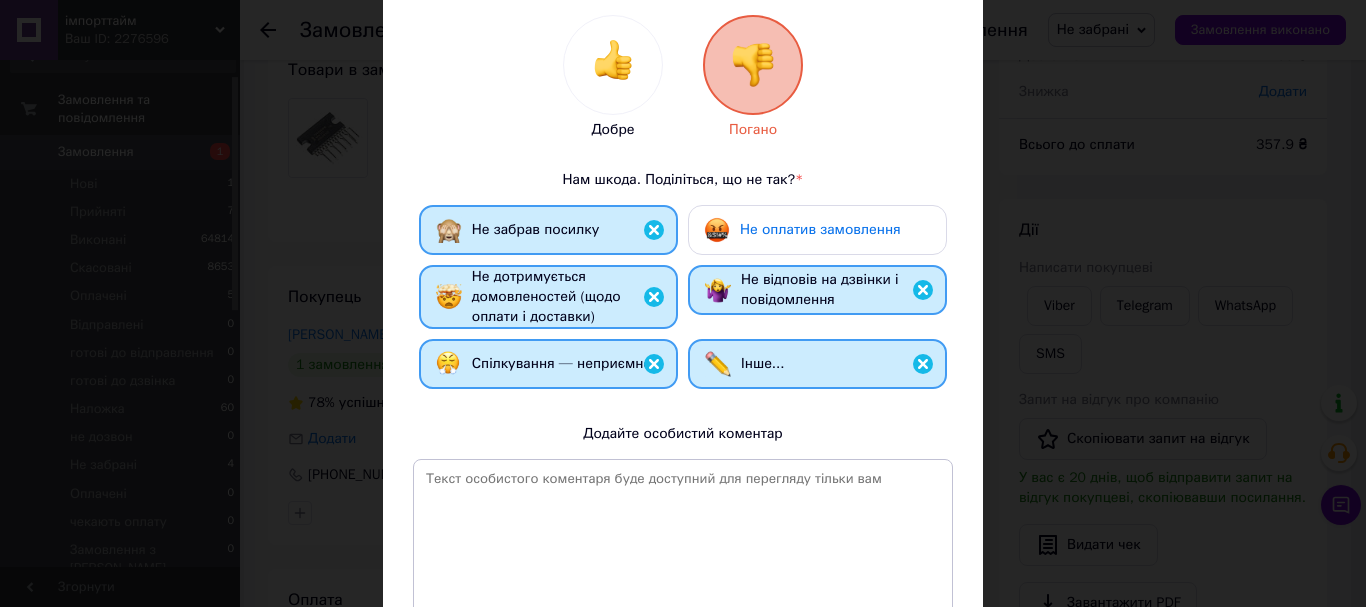 click on "Не оплатив замовлення" at bounding box center (802, 230) 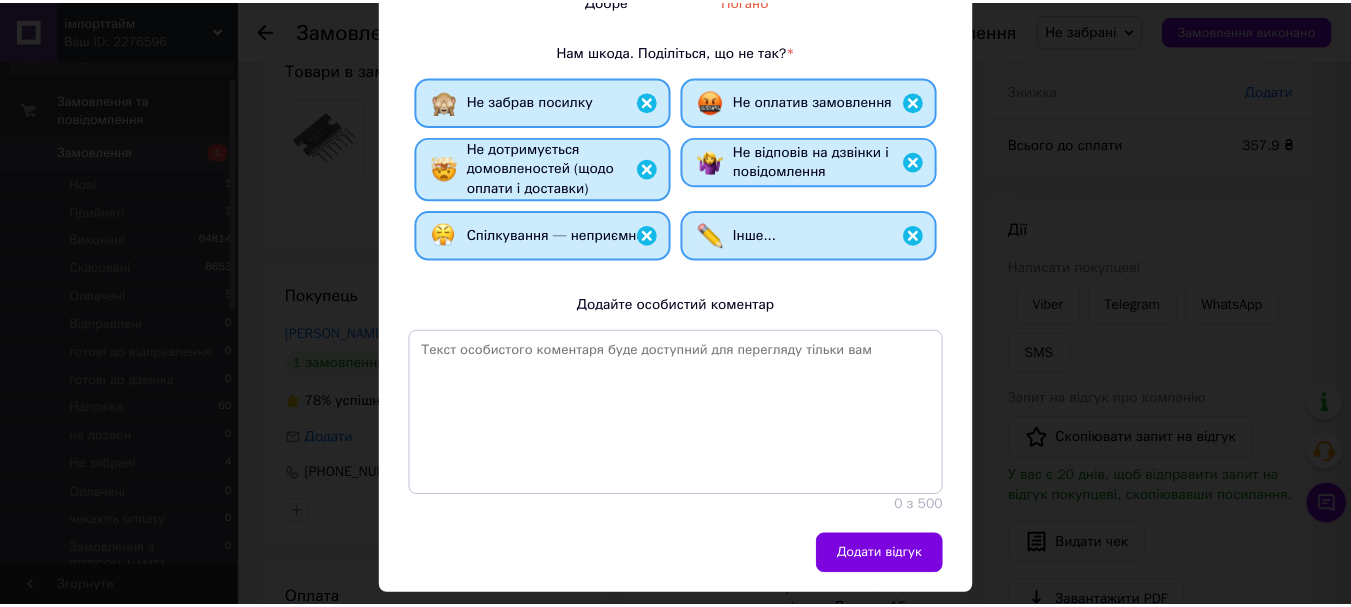 scroll, scrollTop: 333, scrollLeft: 0, axis: vertical 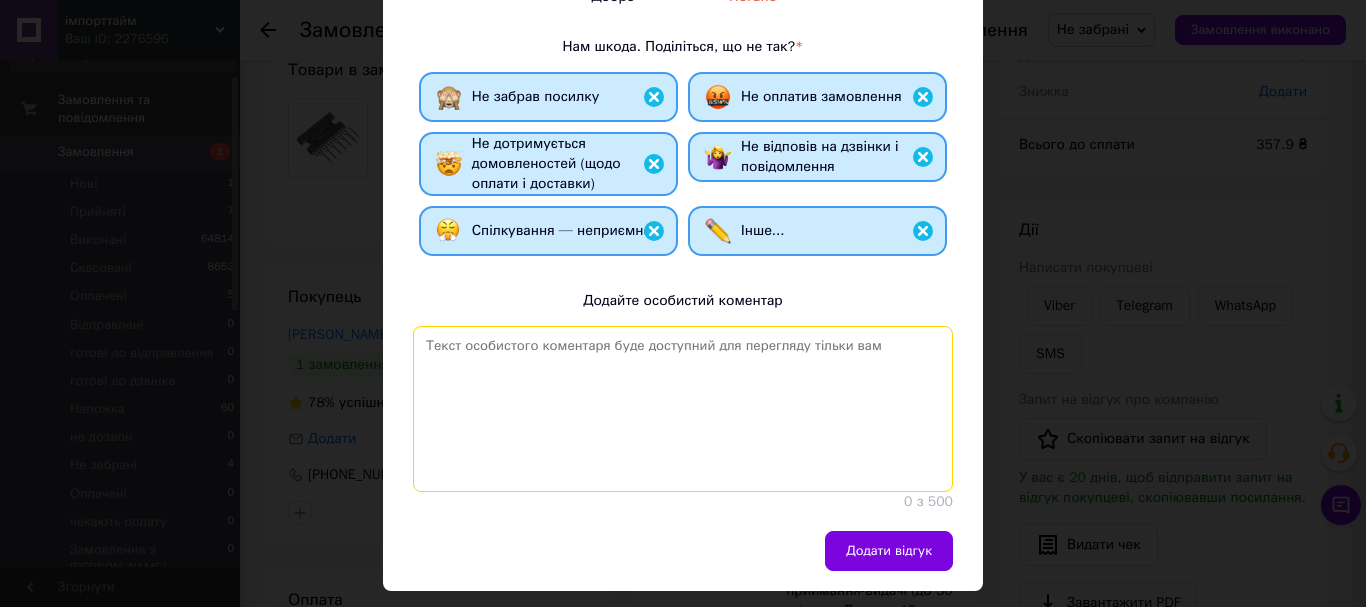click at bounding box center [683, 409] 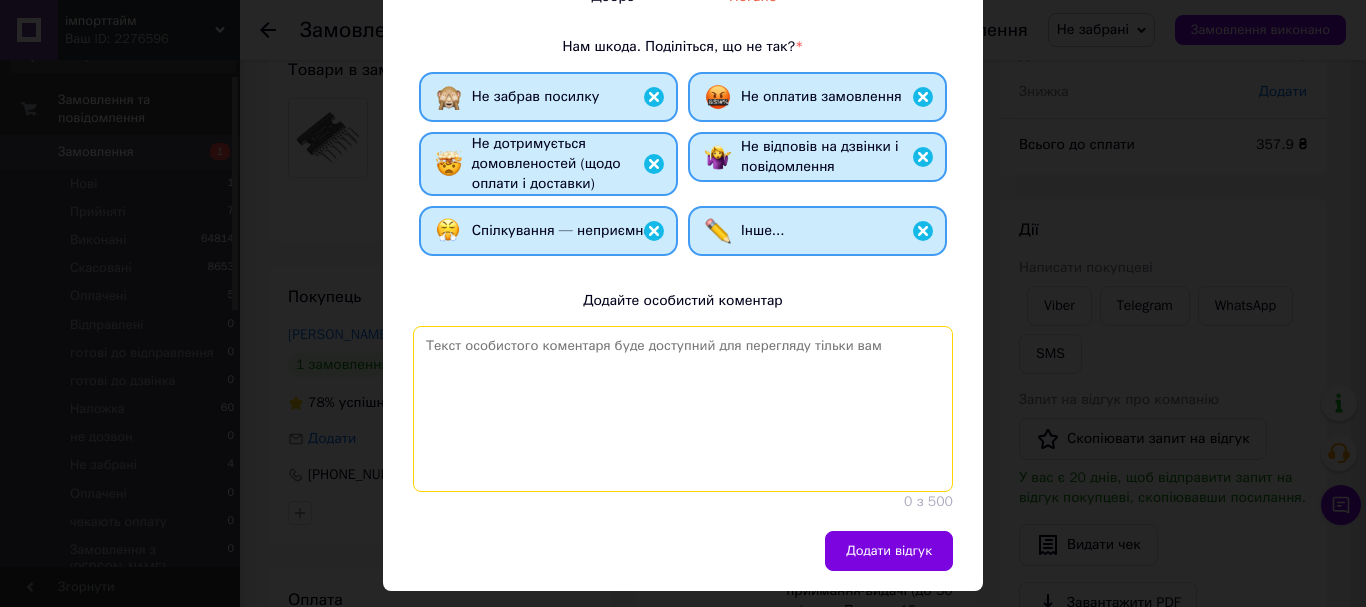 paste on "Клієнт замовив товар з накладеним платежем, але не забрав посилку, що призвело до непотрібних витрат на транспортні послуги. Рекомендуємо утриматись від співпраці
з даним покупцем, оскільки подібні ситуації можуть повторюватися." 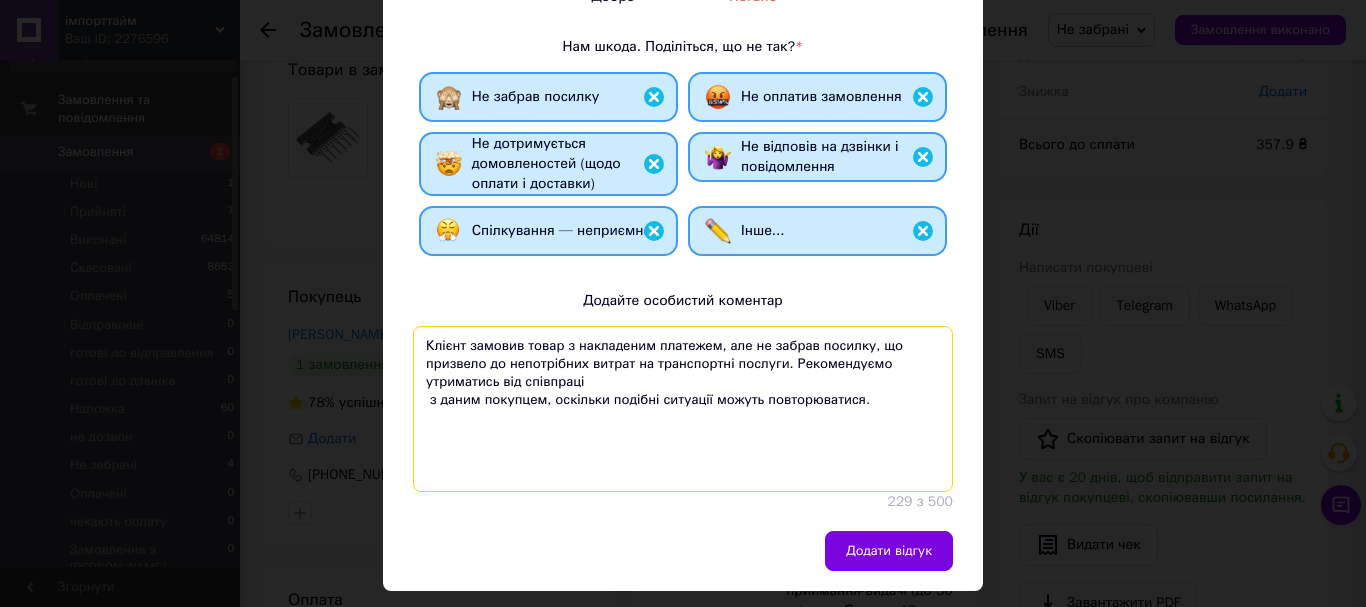 click on "Клієнт замовив товар з накладеним платежем, але не забрав посилку, що призвело до непотрібних витрат на транспортні послуги. Рекомендуємо утриматись від співпраці
з даним покупцем, оскільки подібні ситуації можуть повторюватися." at bounding box center (683, 409) 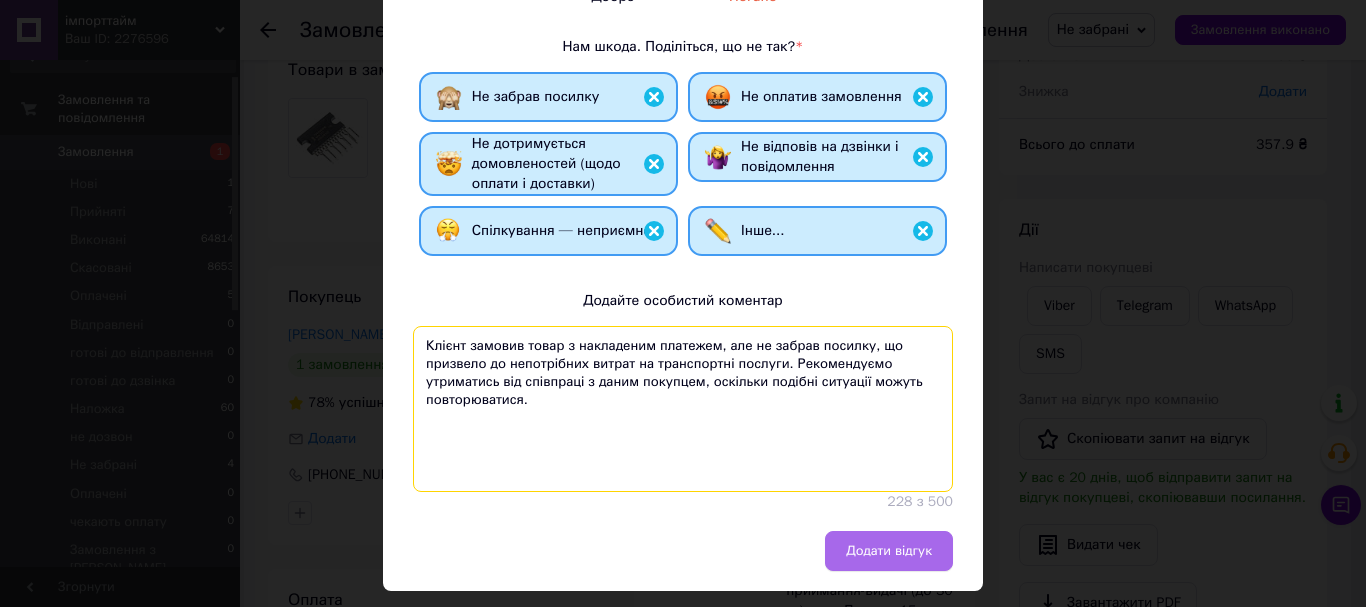 type on "Клієнт замовив товар з накладеним платежем, але не забрав посилку, що призвело до непотрібних витрат на транспортні послуги. Рекомендуємо утриматись від співпраці з даним покупцем, оскільки подібні ситуації можуть повторюватися." 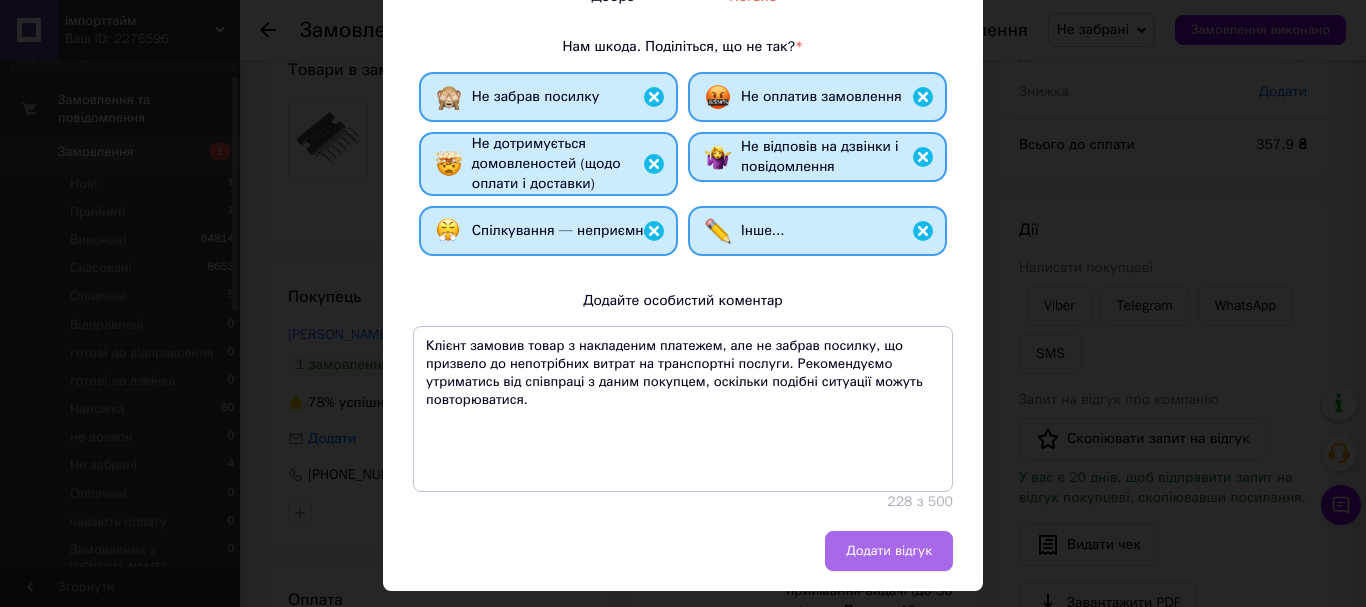 click on "Додати відгук" at bounding box center (889, 551) 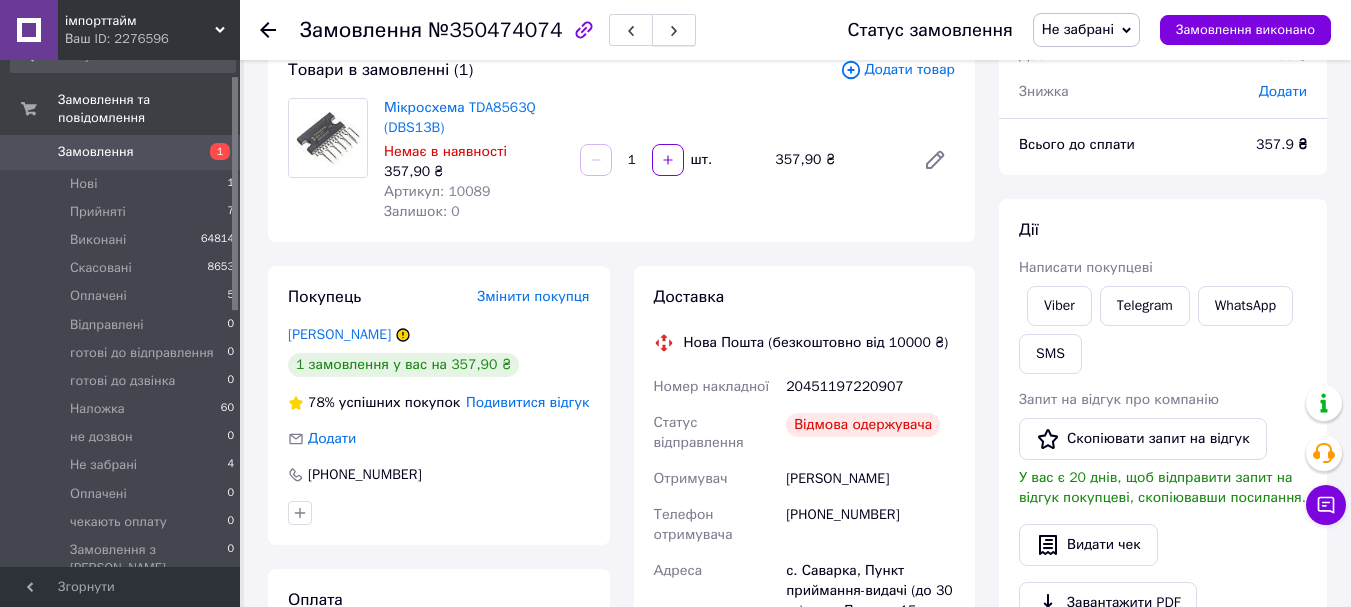 click at bounding box center (674, 30) 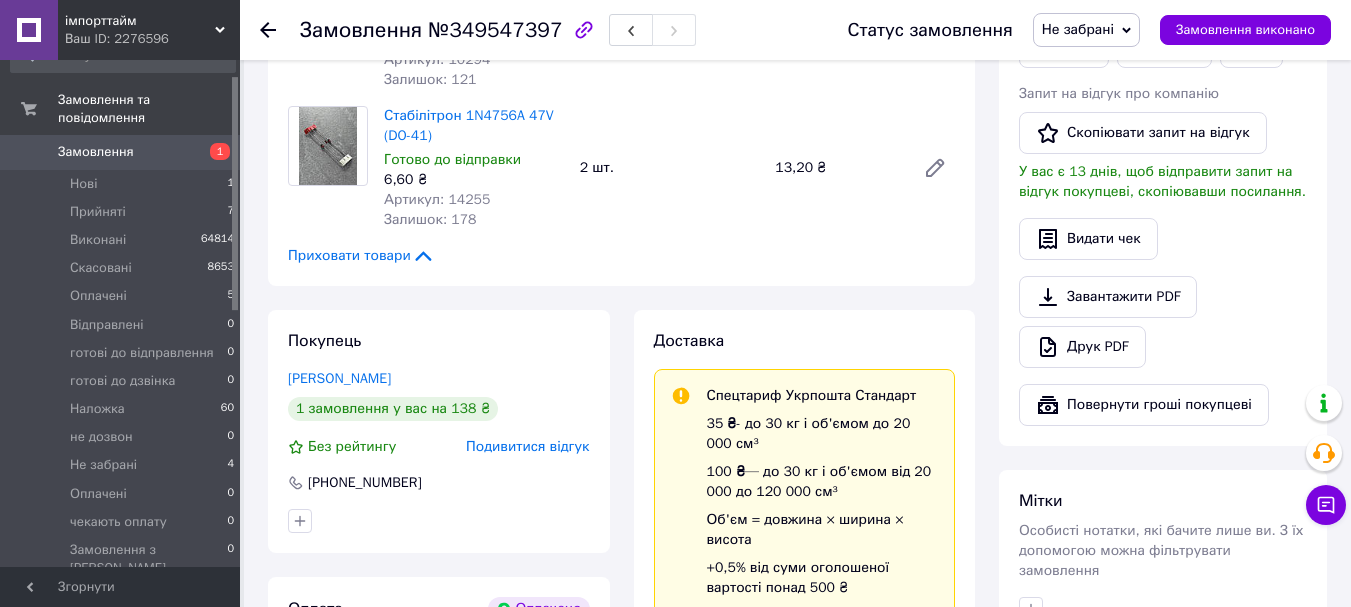 scroll, scrollTop: 533, scrollLeft: 0, axis: vertical 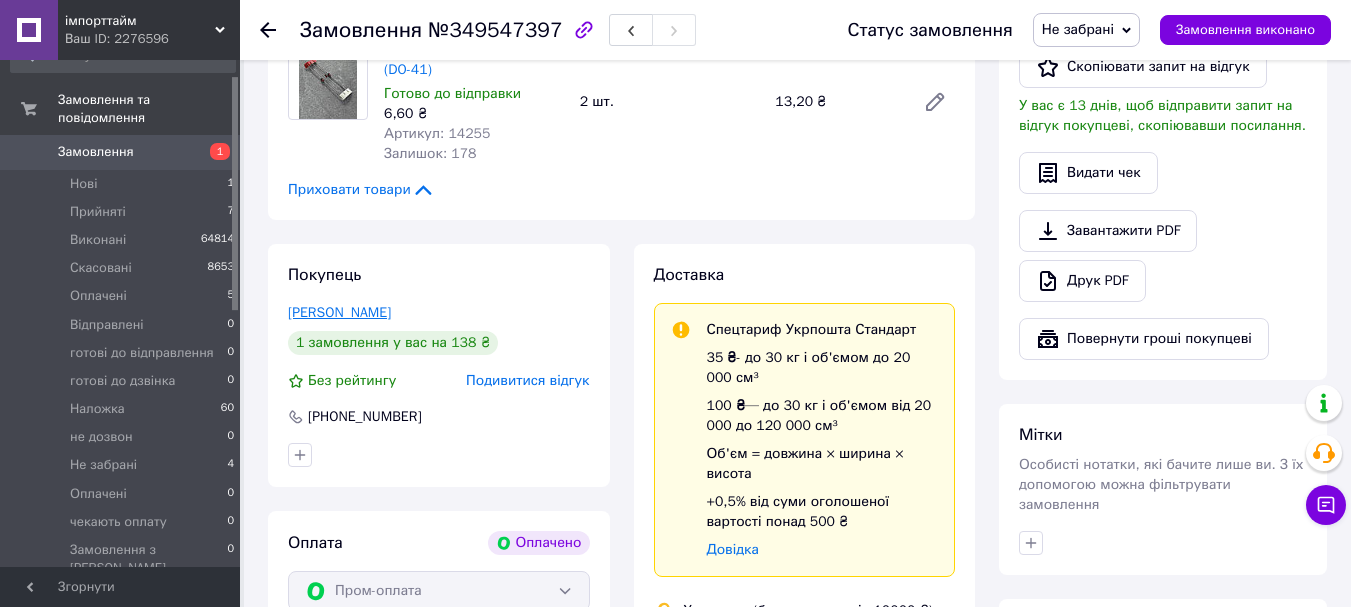 drag, startPoint x: 325, startPoint y: 269, endPoint x: 417, endPoint y: 307, distance: 99.53894 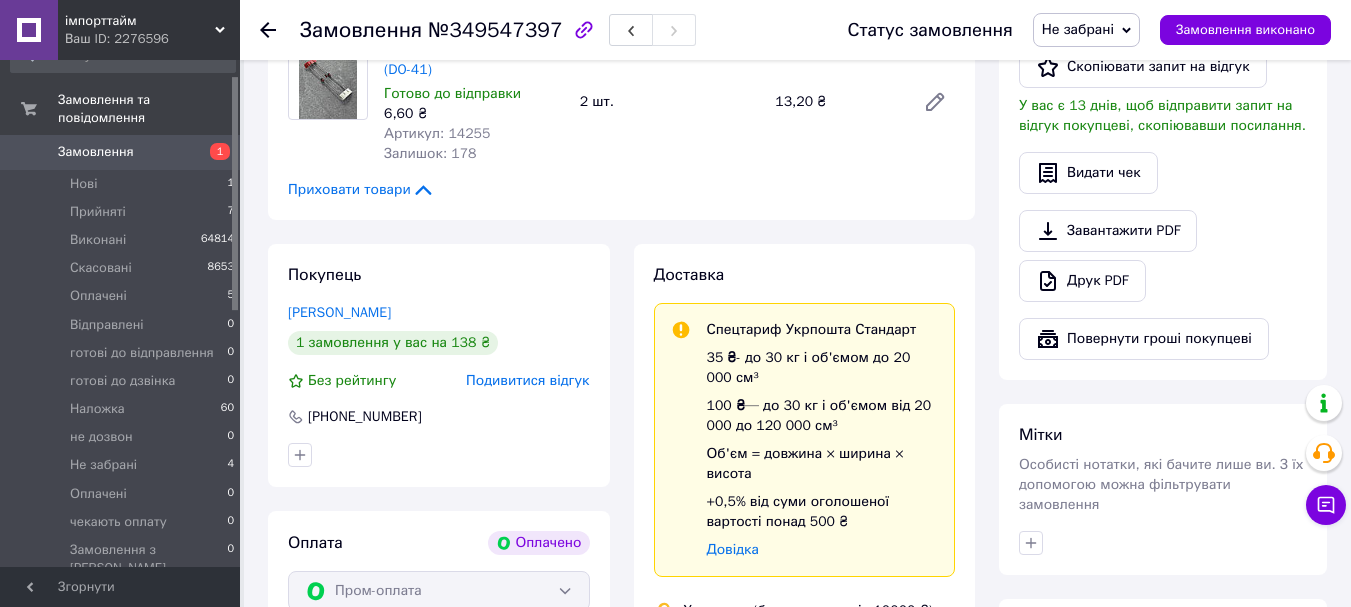 click on "Кисличенко Володимир" at bounding box center [339, 312] 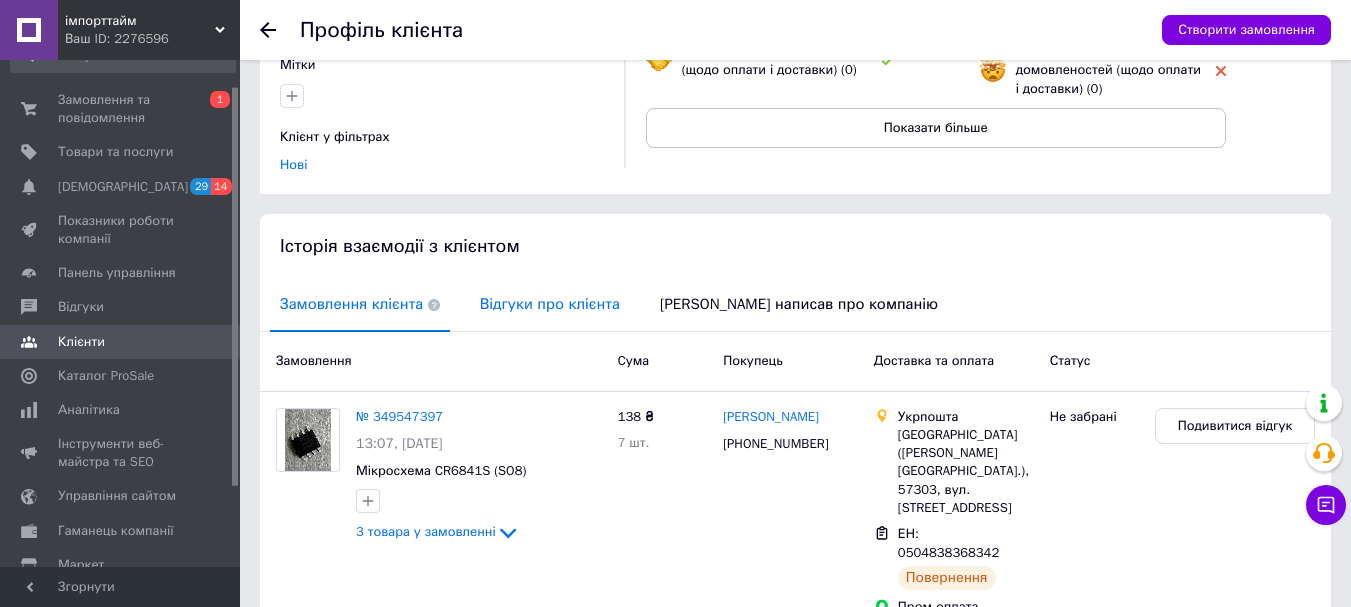 click on "Відгуки про клієнта" at bounding box center [550, 304] 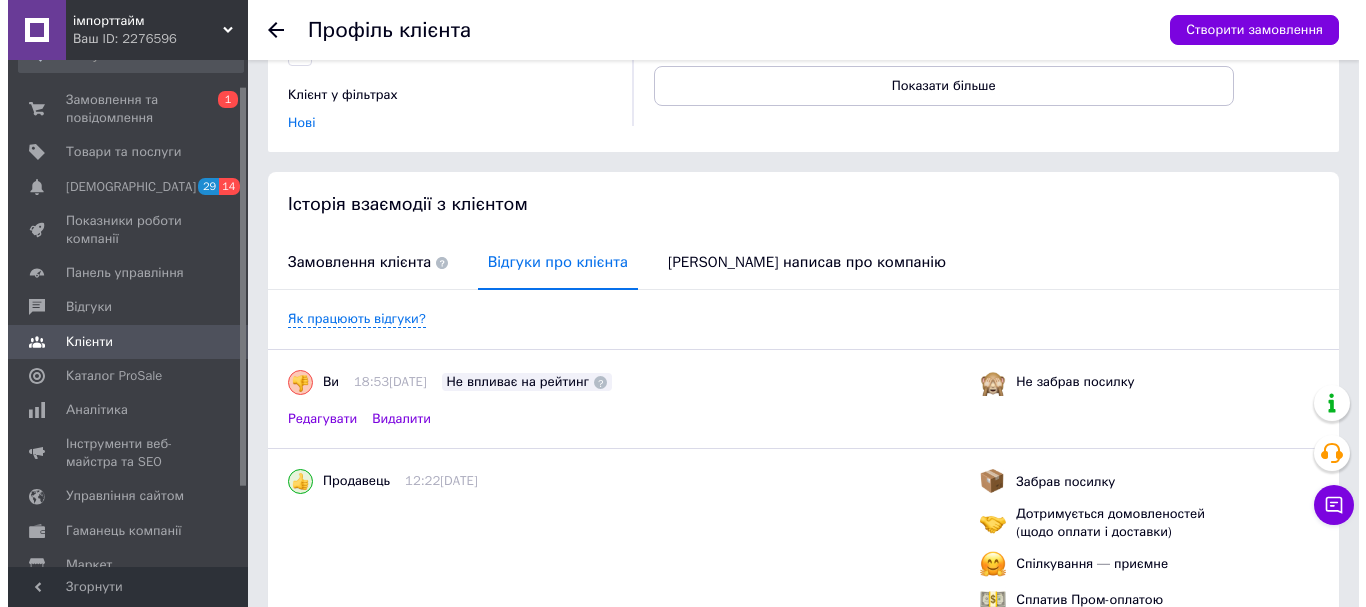 scroll, scrollTop: 400, scrollLeft: 0, axis: vertical 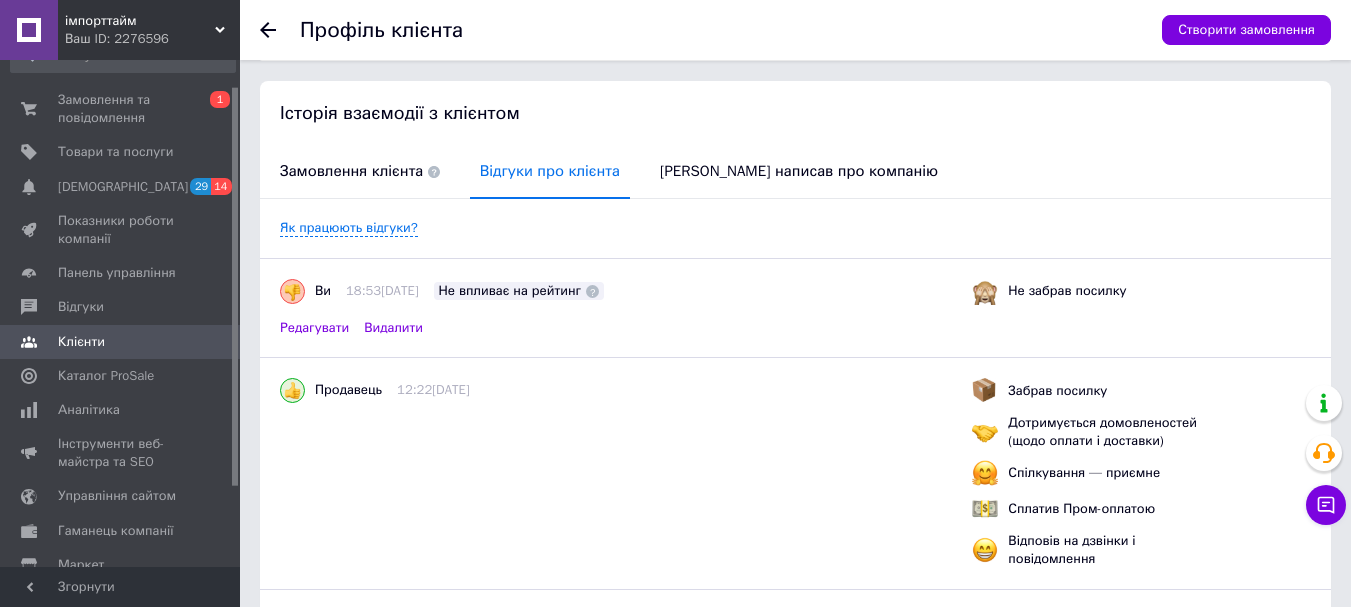 click on "Редагувати" at bounding box center [314, 328] 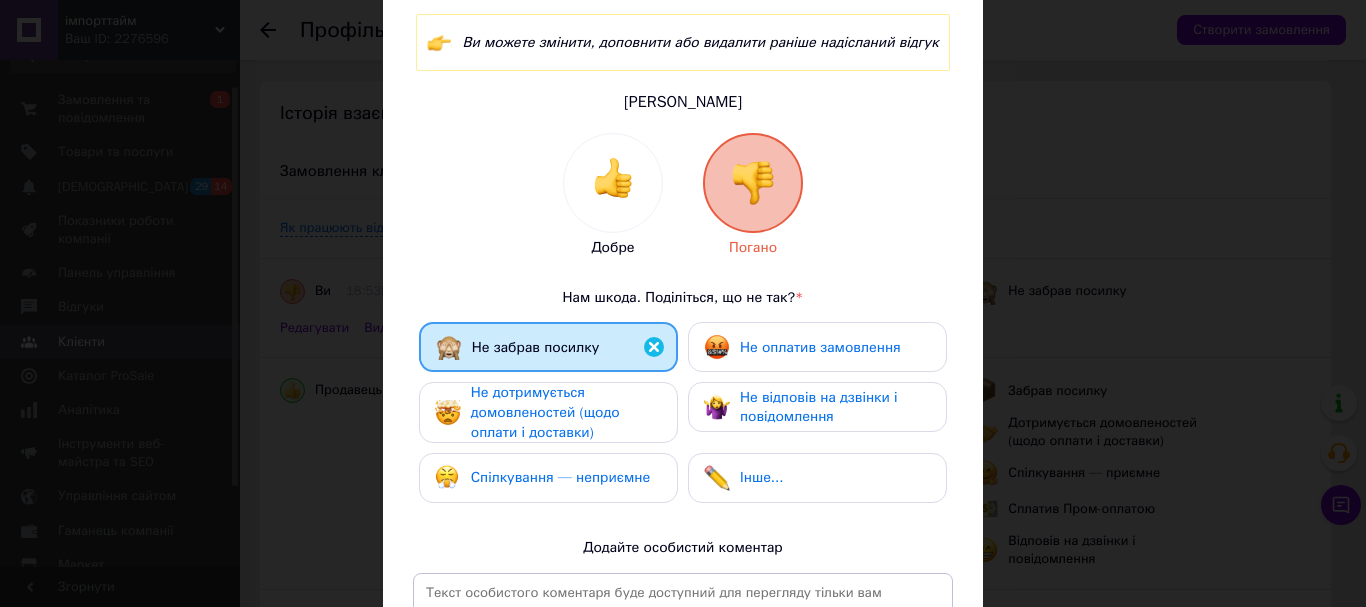 scroll, scrollTop: 167, scrollLeft: 0, axis: vertical 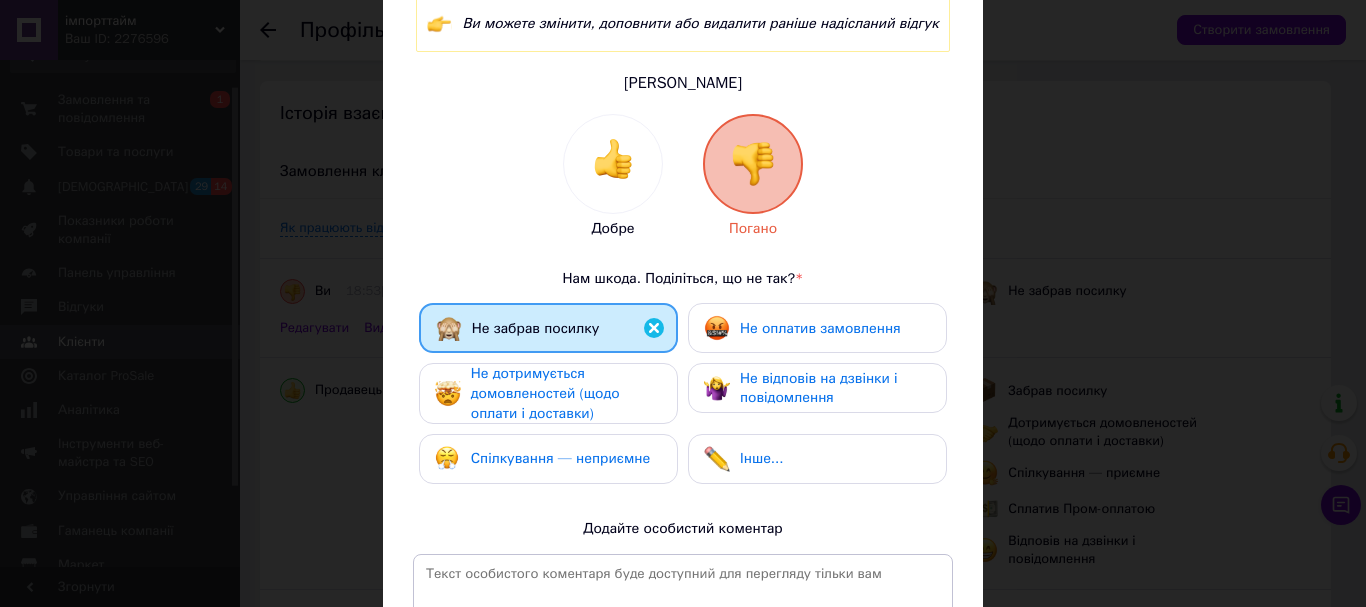 click on "Не дотримується домовленостей (щодо оплати і доставки)" at bounding box center (545, 393) 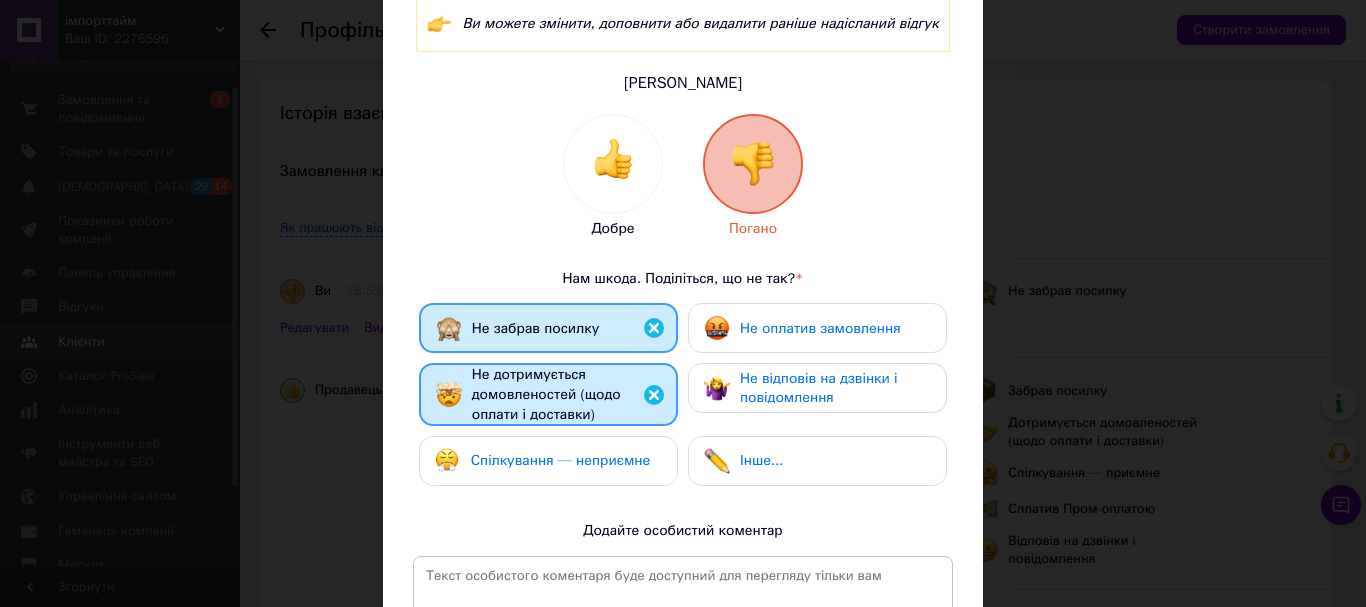 click on "Спілкування — неприємне" at bounding box center (560, 460) 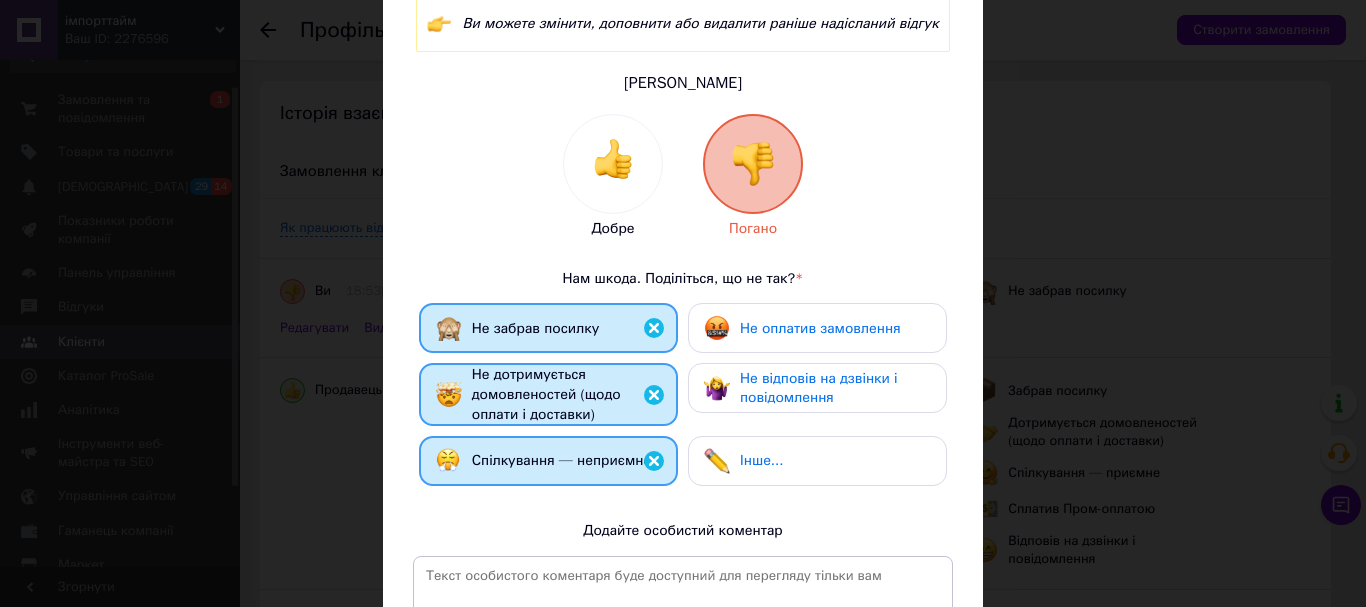 click on "Інше..." at bounding box center [743, 461] 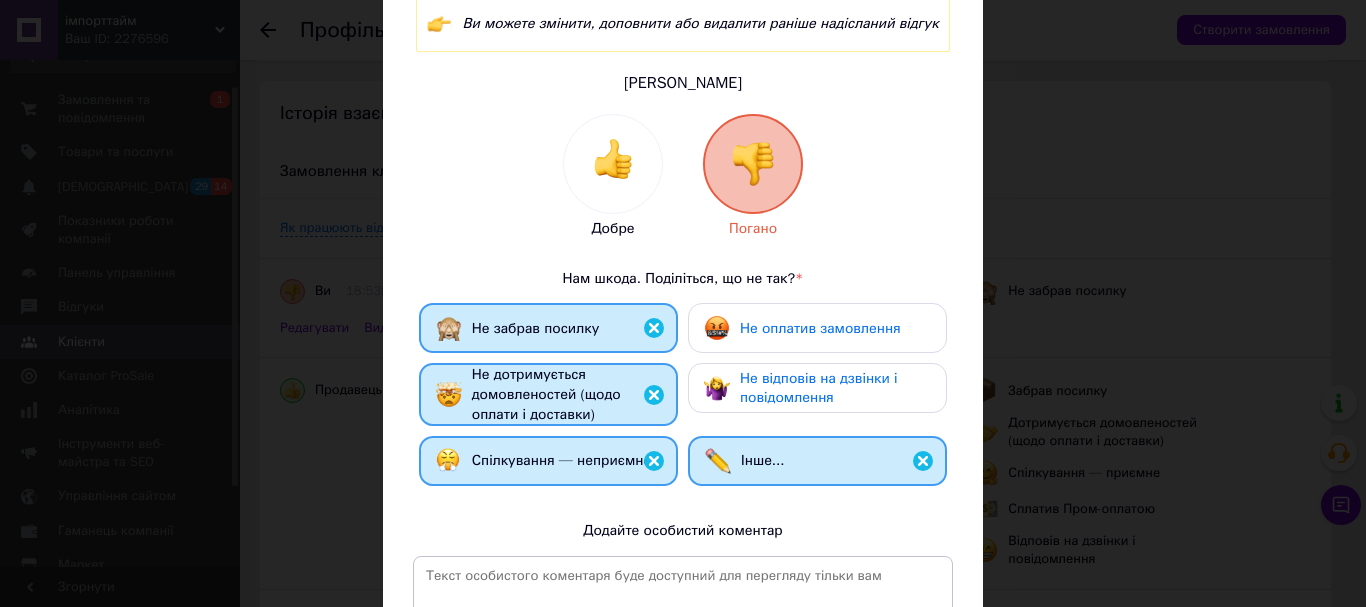 click on "Не відповів на дзвінки і повідомлення" at bounding box center [819, 388] 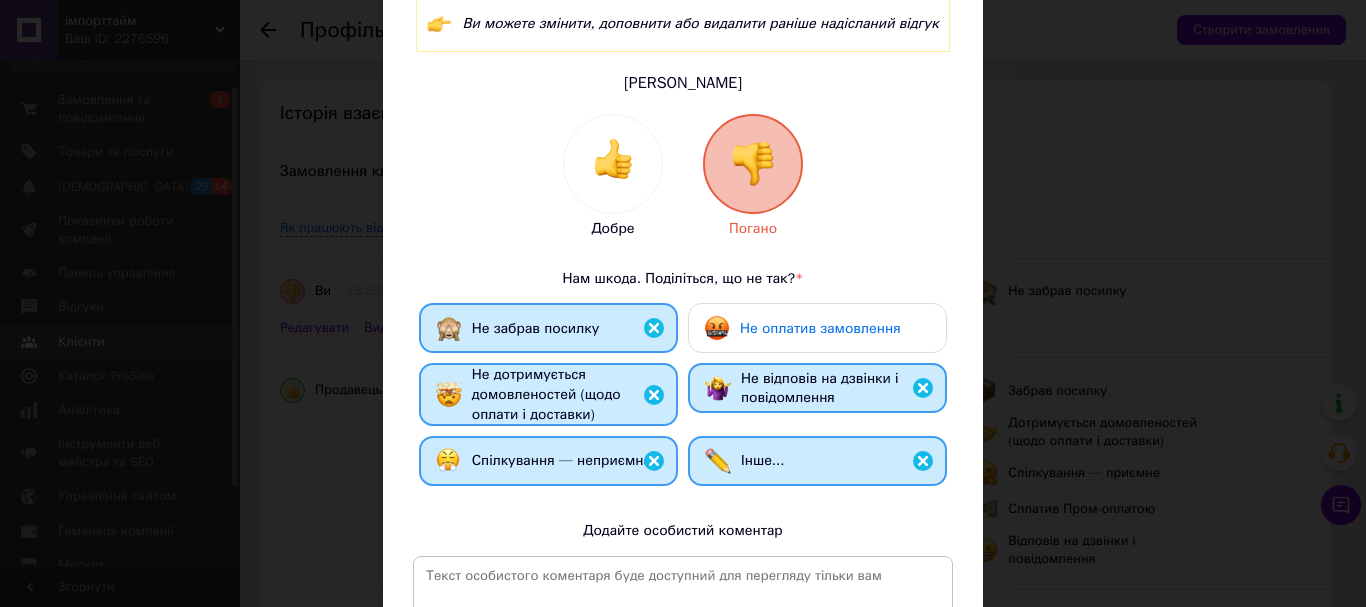 click on "Не оплатив замовлення" at bounding box center [820, 328] 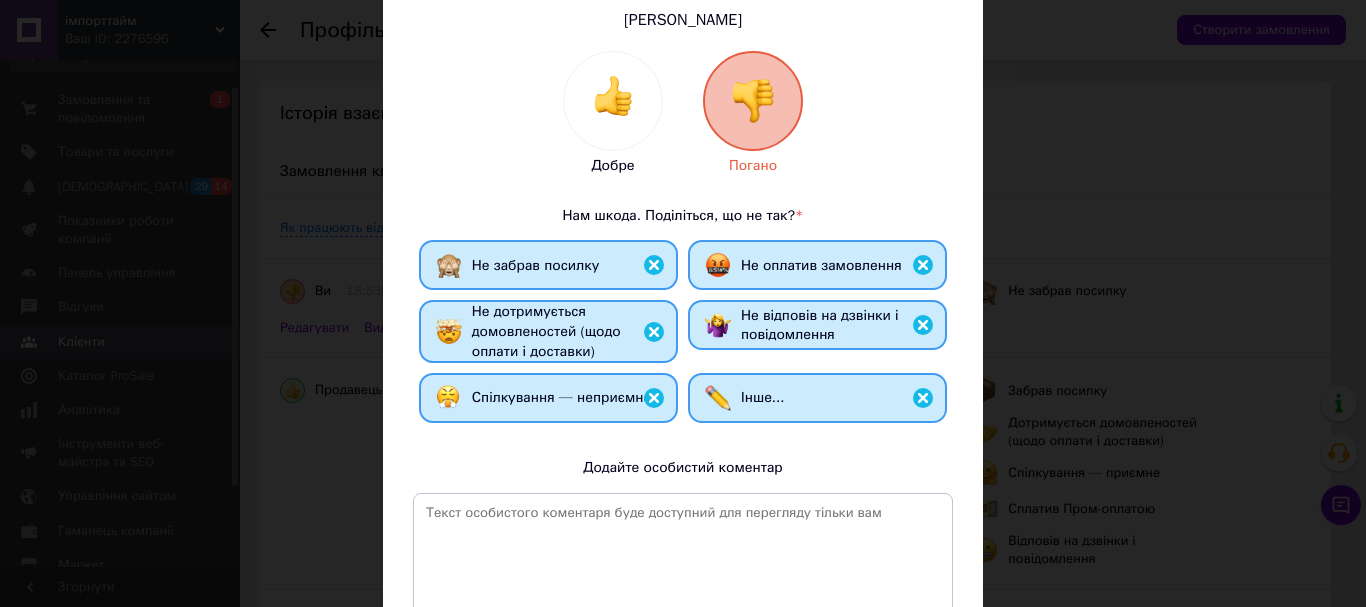 scroll, scrollTop: 333, scrollLeft: 0, axis: vertical 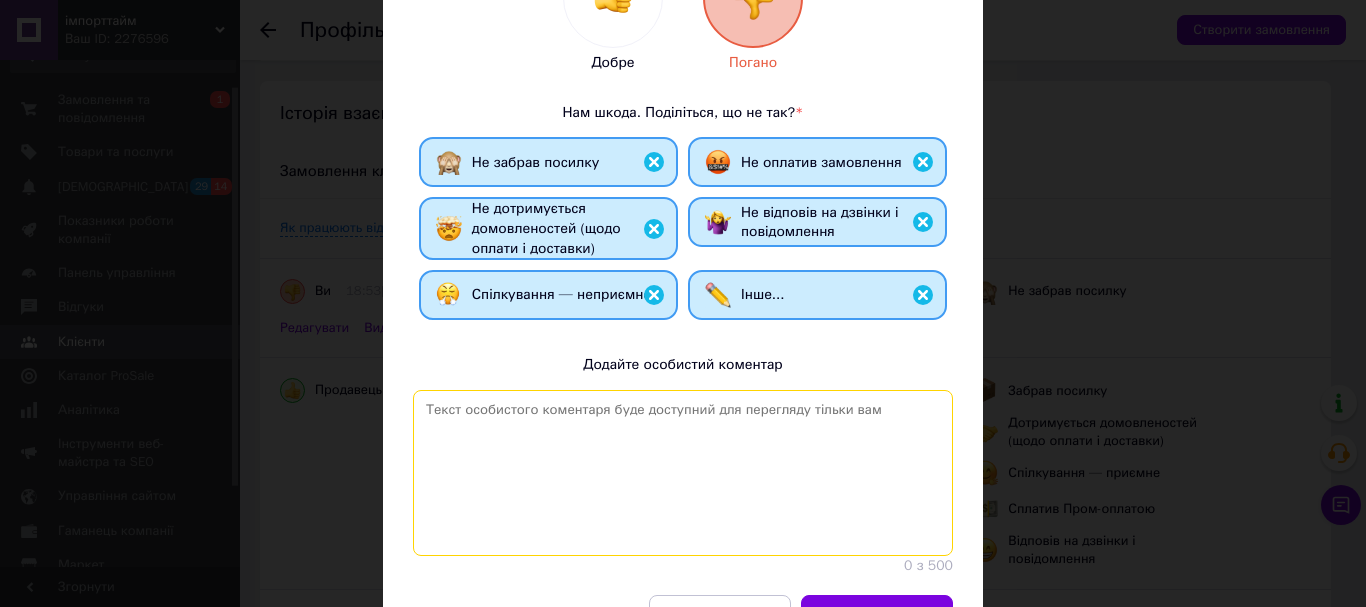click at bounding box center (683, 473) 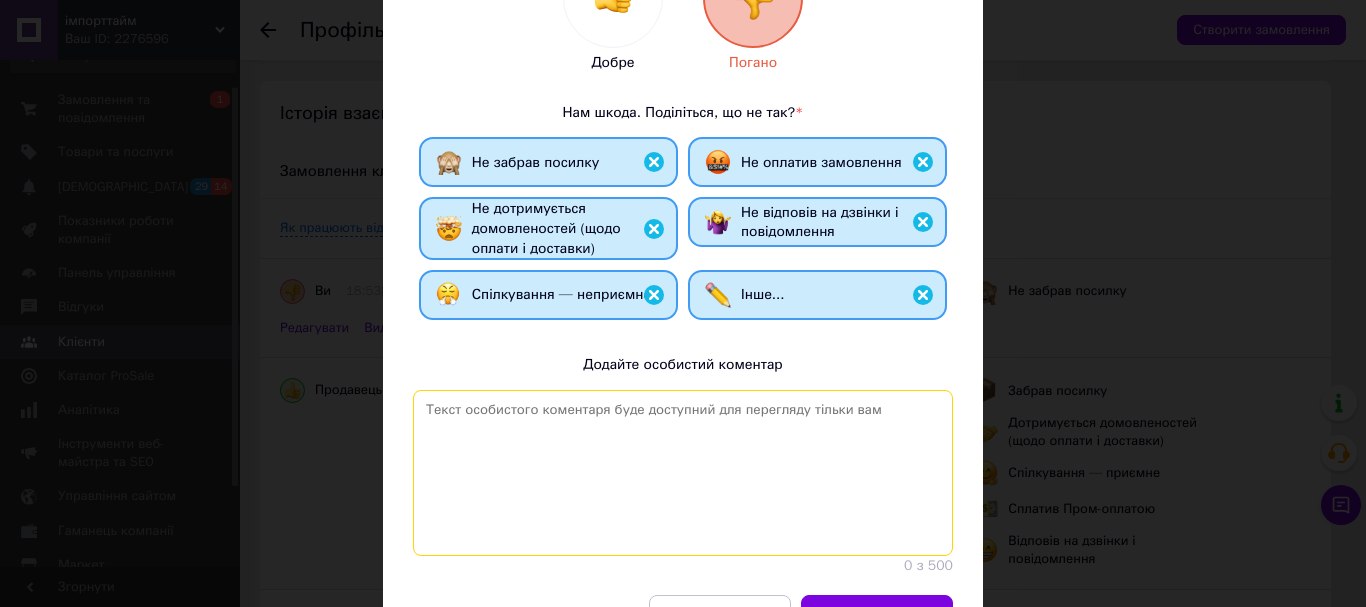 paste on "Клієнт замовив товар з накладеним платежем, але не забрав посилку, що призвело до непотрібних витрат на транспортні послуги. Рекомендуємо утриматись від співпраці
з даним покупцем, оскільки подібні ситуації можуть повторюватися." 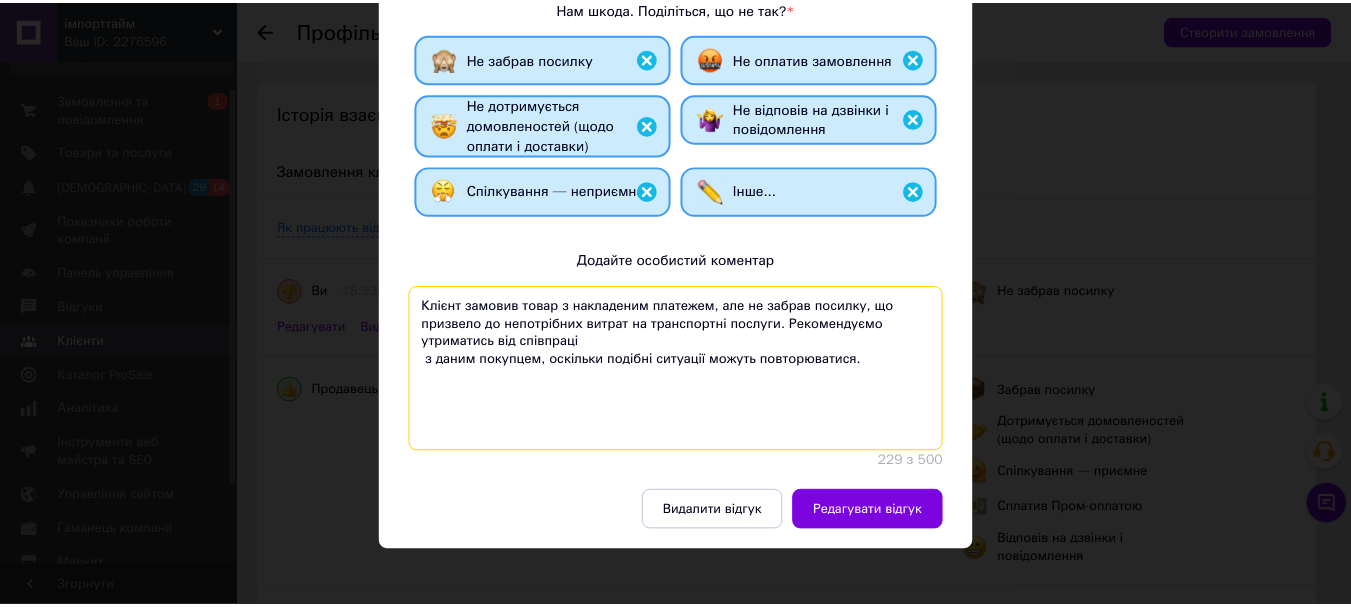 scroll, scrollTop: 443, scrollLeft: 0, axis: vertical 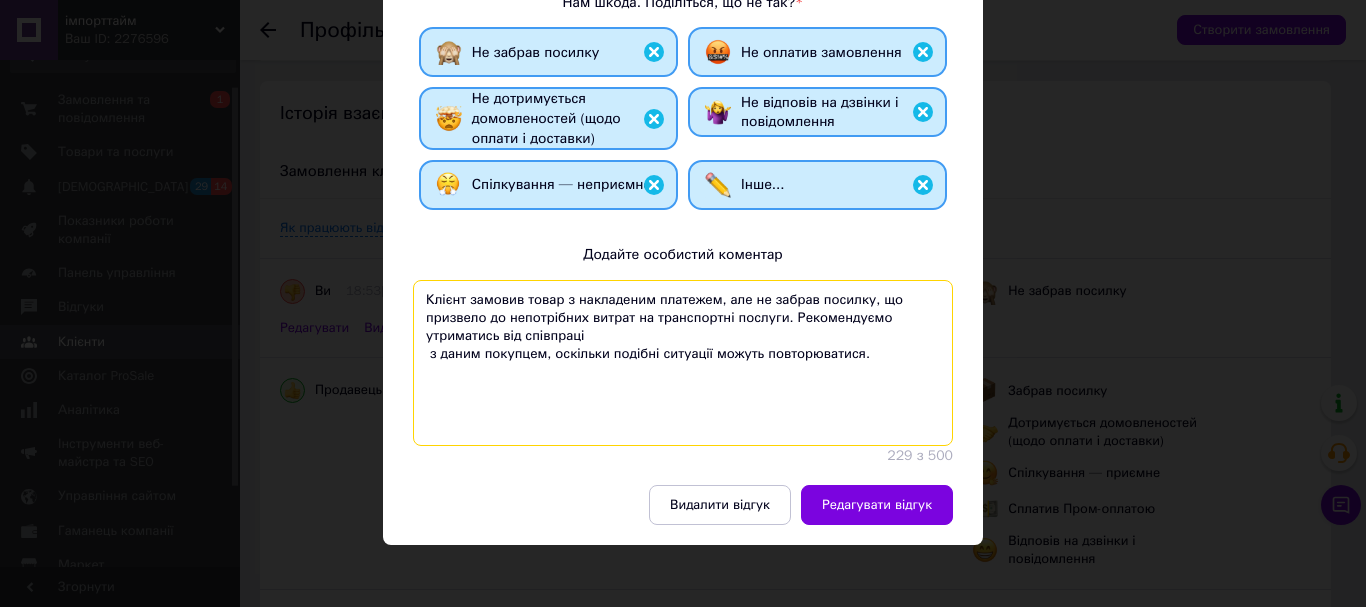 click on "Клієнт замовив товар з накладеним платежем, але не забрав посилку, що призвело до непотрібних витрат на транспортні послуги. Рекомендуємо утриматись від співпраці
з даним покупцем, оскільки подібні ситуації можуть повторюватися." at bounding box center [683, 363] 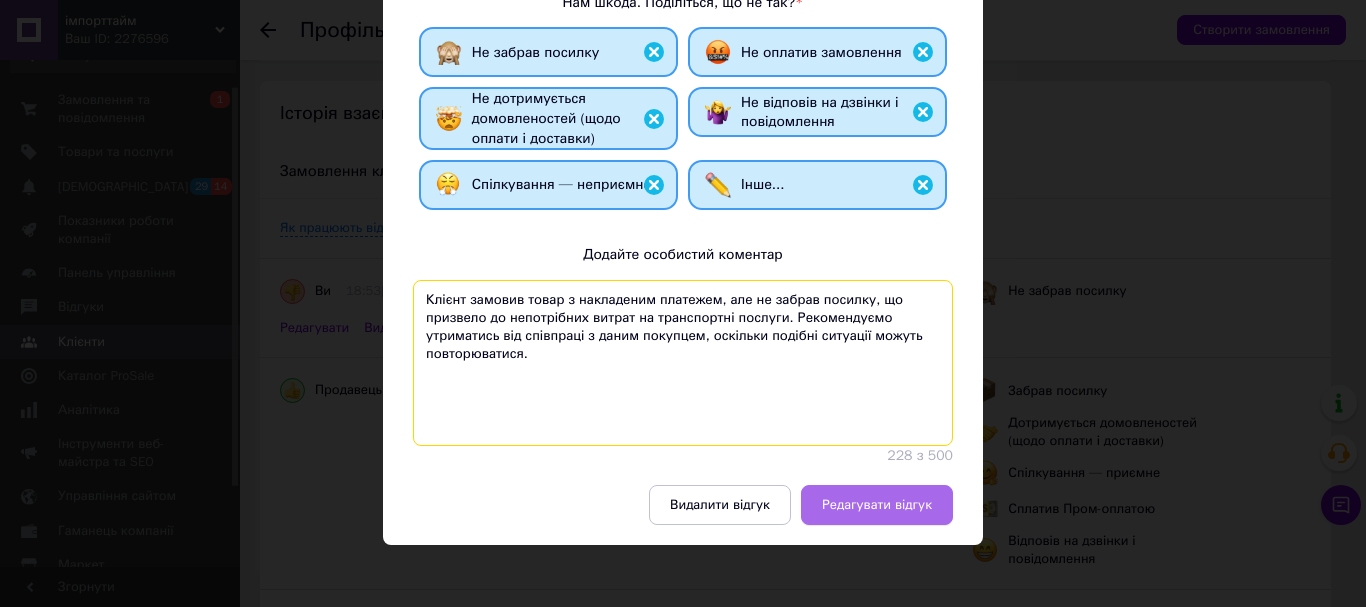 type on "Клієнт замовив товар з накладеним платежем, але не забрав посилку, що призвело до непотрібних витрат на транспортні послуги. Рекомендуємо утриматись від співпраці з даним покупцем, оскільки подібні ситуації можуть повторюватися." 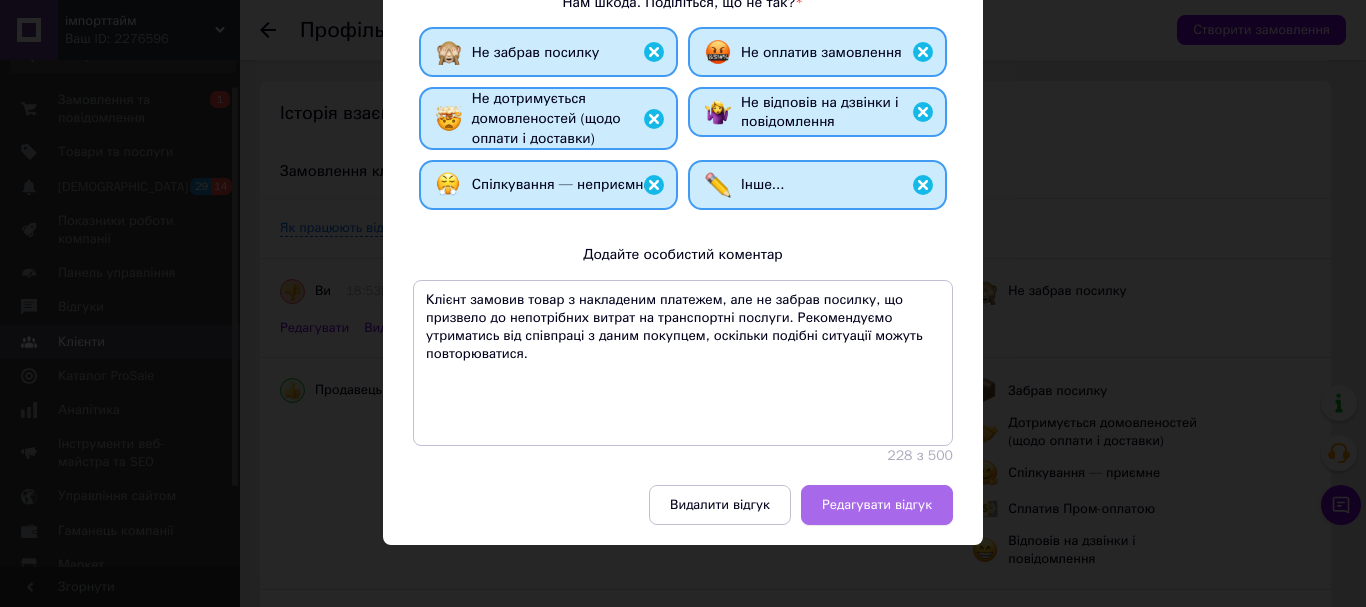 click on "Редагувати відгук" at bounding box center [877, 505] 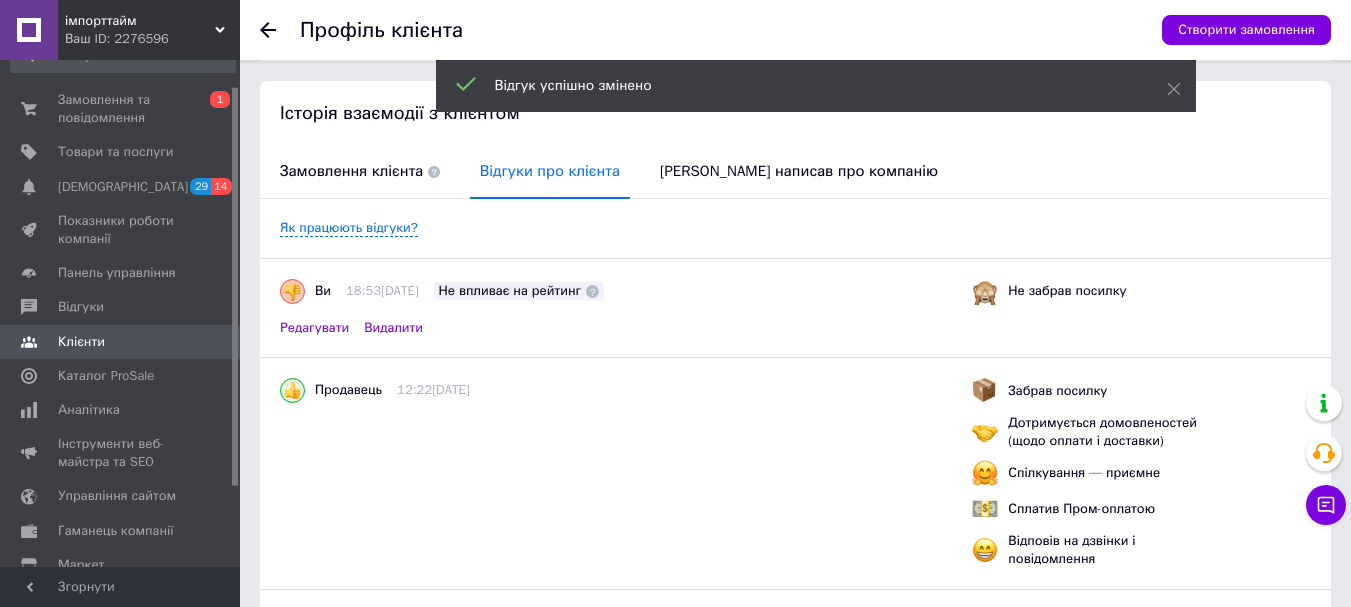 click on "Ви 18:53, 25.06.2025 Не впливає на рейтинг Редагувати Видалити" at bounding box center [618, 308] 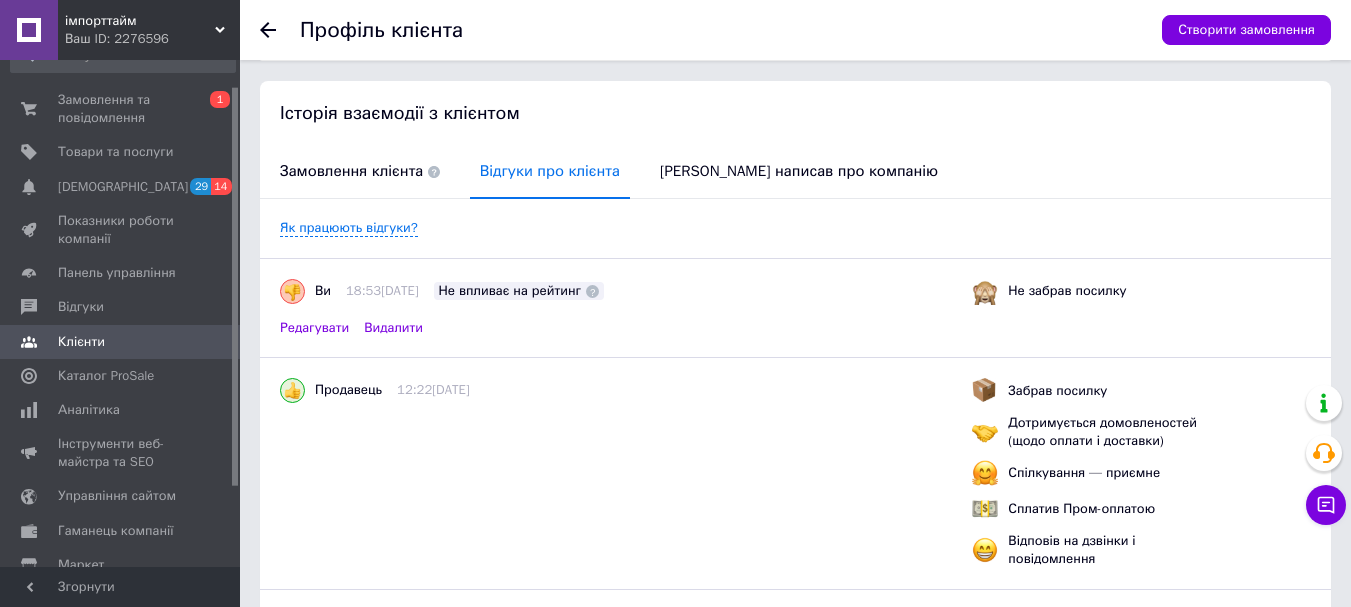click at bounding box center [292, 292] 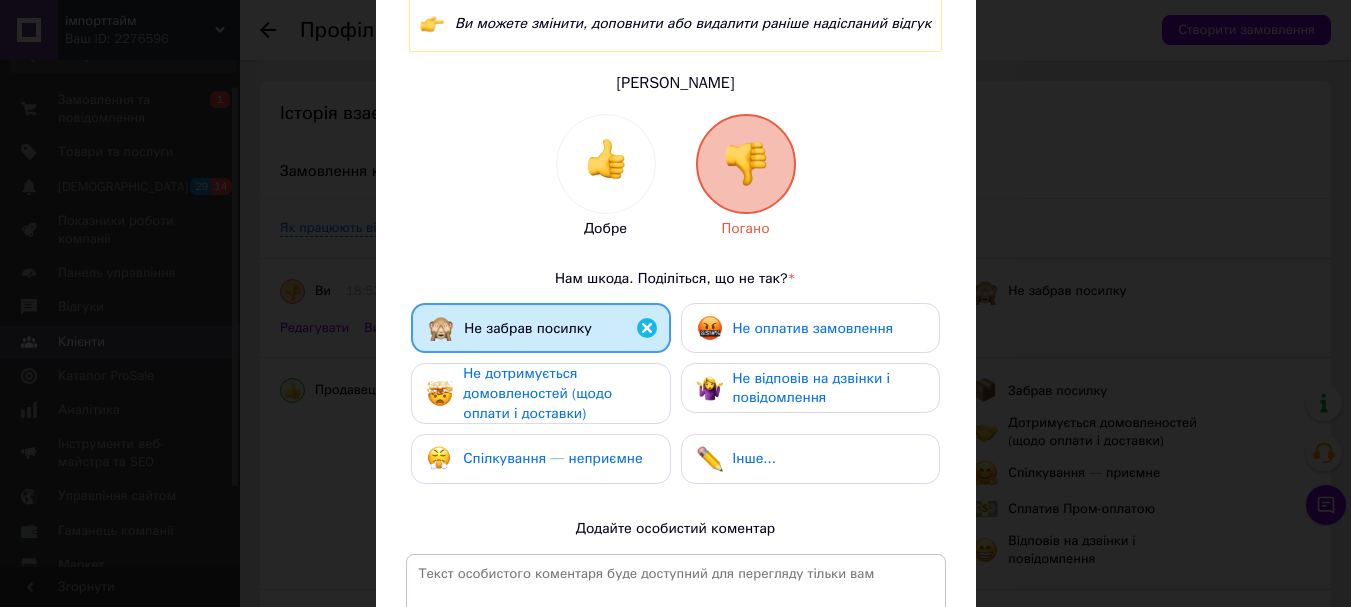 scroll, scrollTop: 267, scrollLeft: 0, axis: vertical 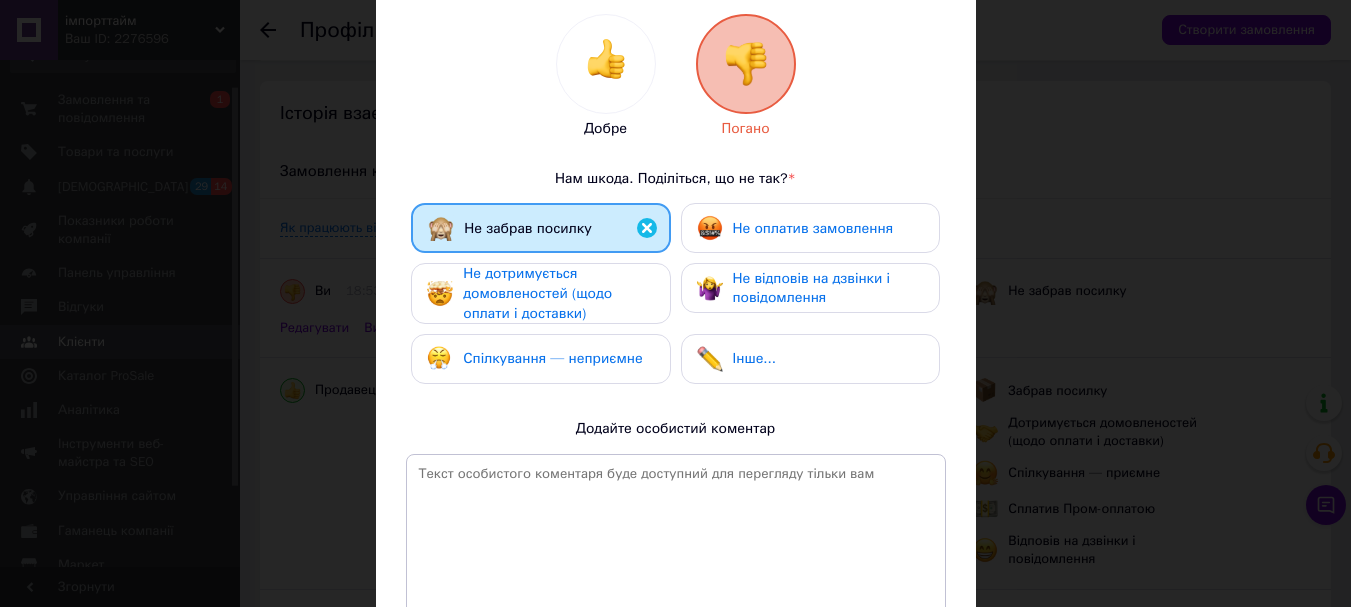 click on "Не дотримується домовленостей (щодо оплати і доставки)" at bounding box center (558, 293) 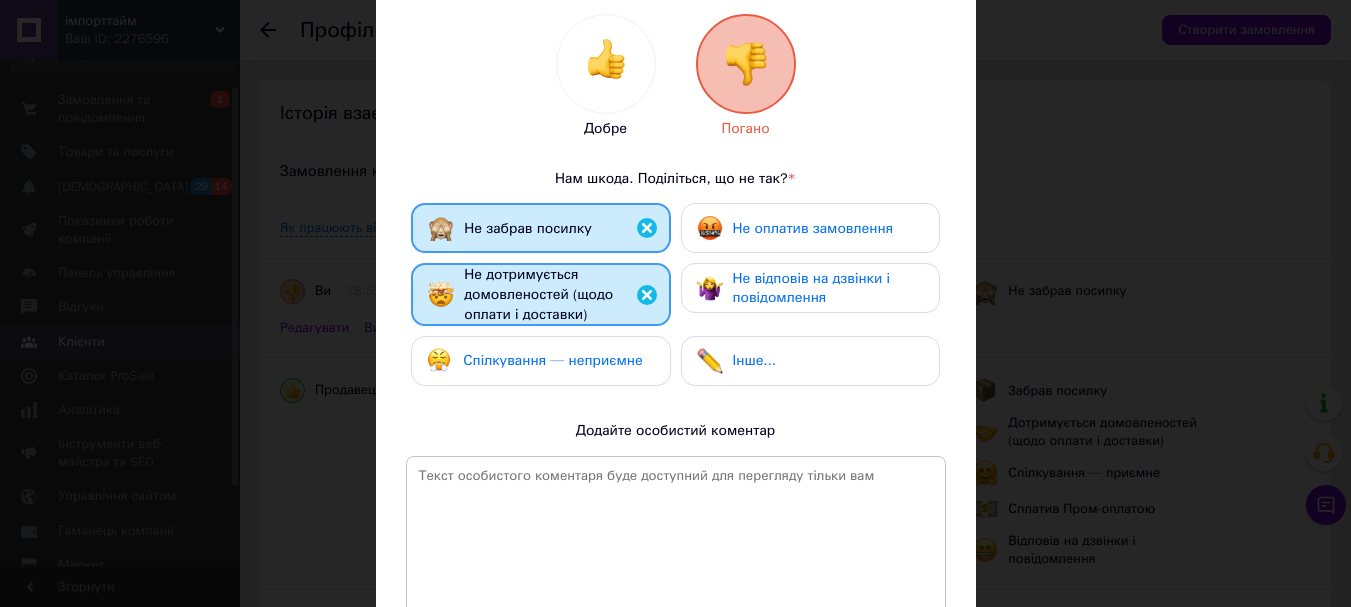 click on "Спілкування — неприємне" at bounding box center [552, 360] 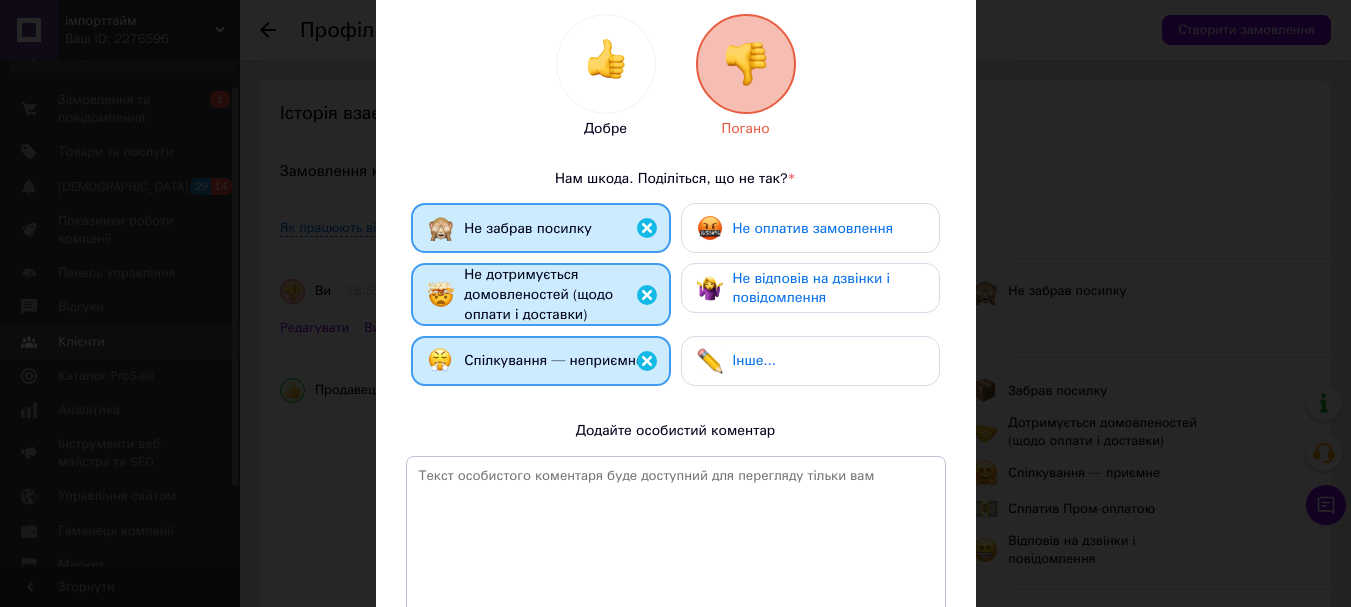 click on "Інше..." at bounding box center (810, 361) 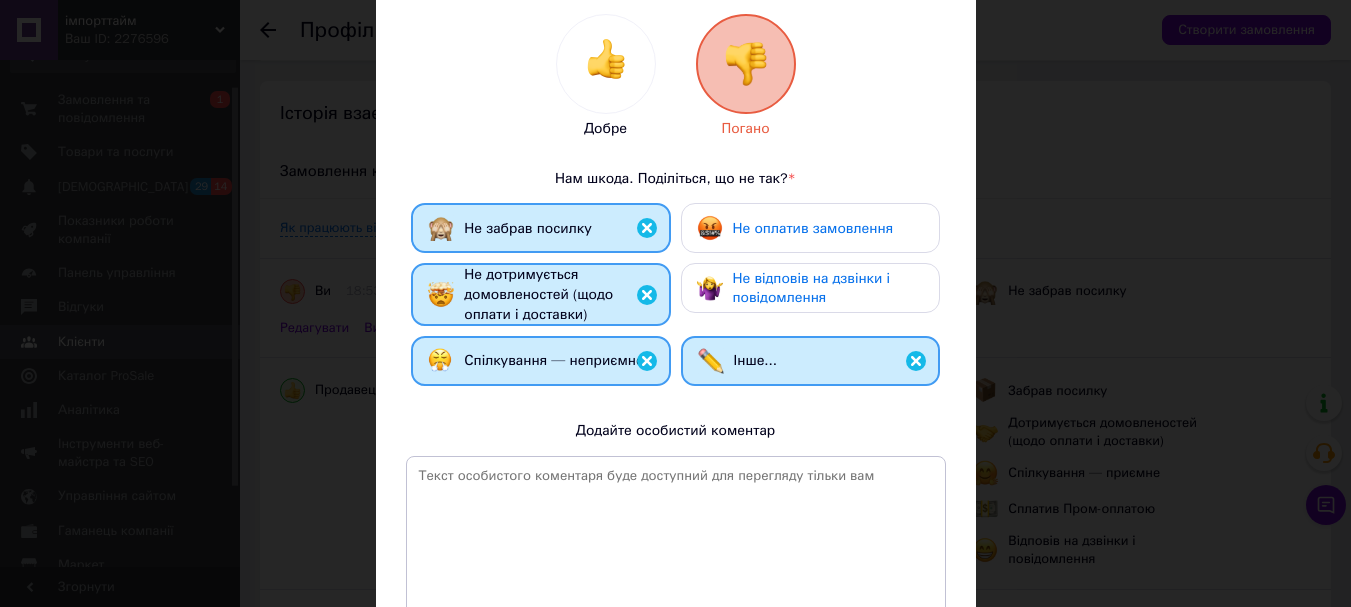 click on "Не відповів на дзвінки і повідомлення" at bounding box center [810, 288] 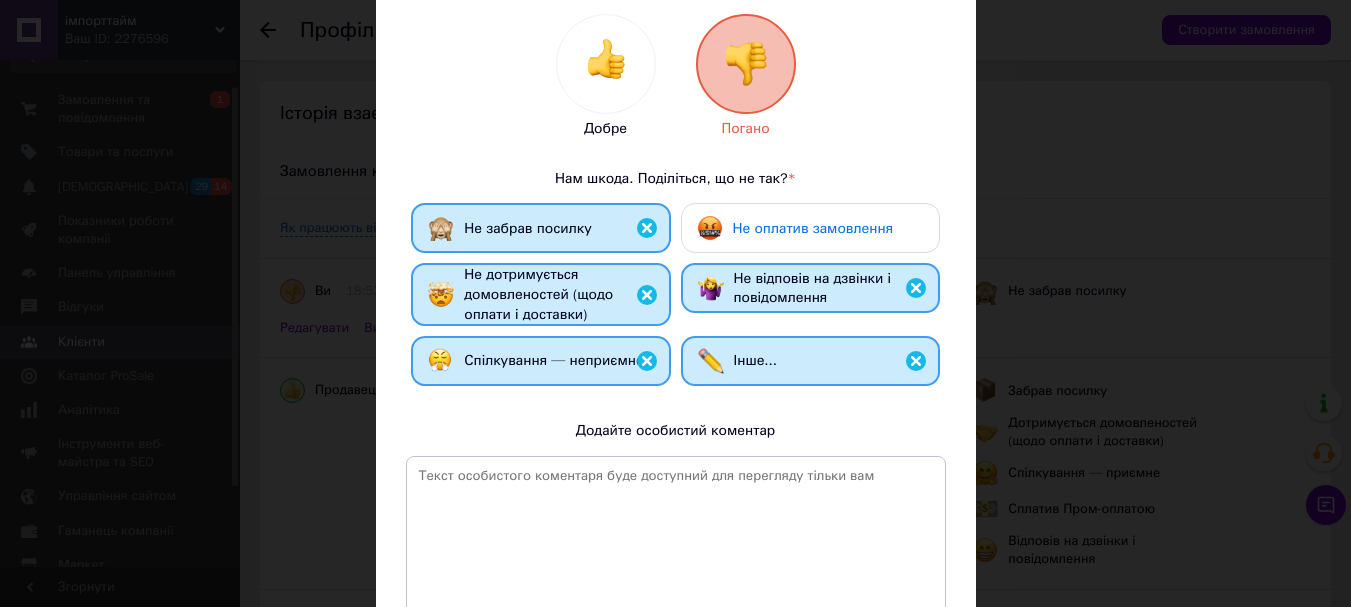 click on "Не оплатив замовлення" at bounding box center (813, 228) 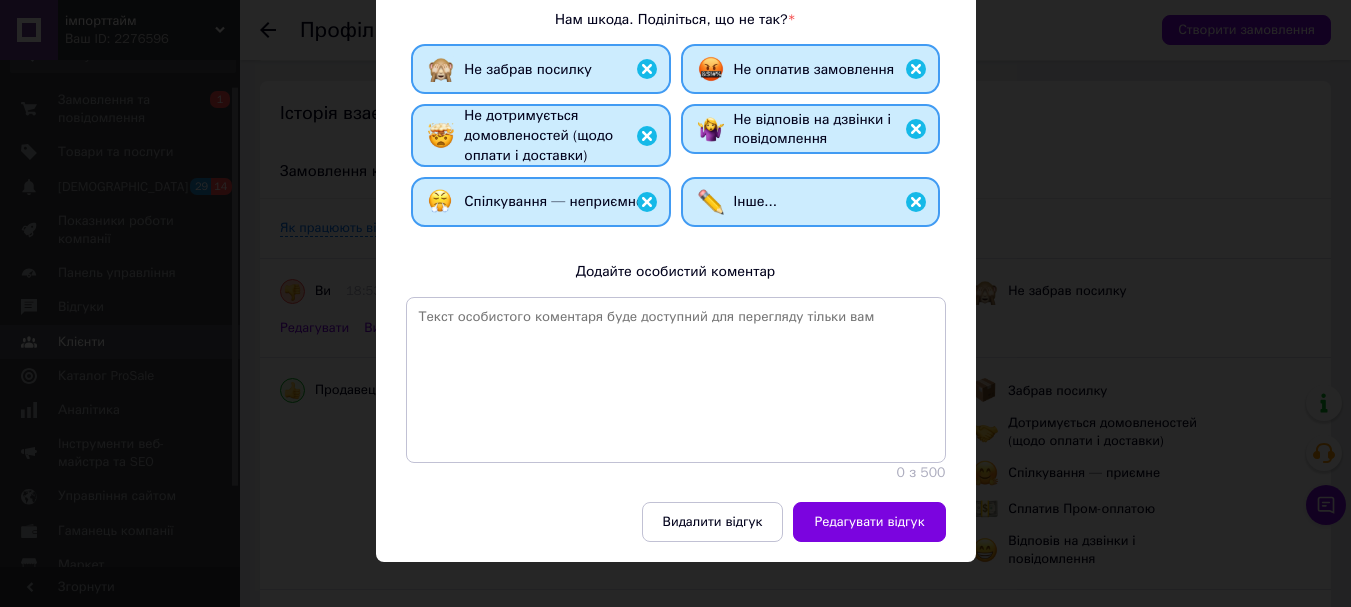 scroll, scrollTop: 443, scrollLeft: 0, axis: vertical 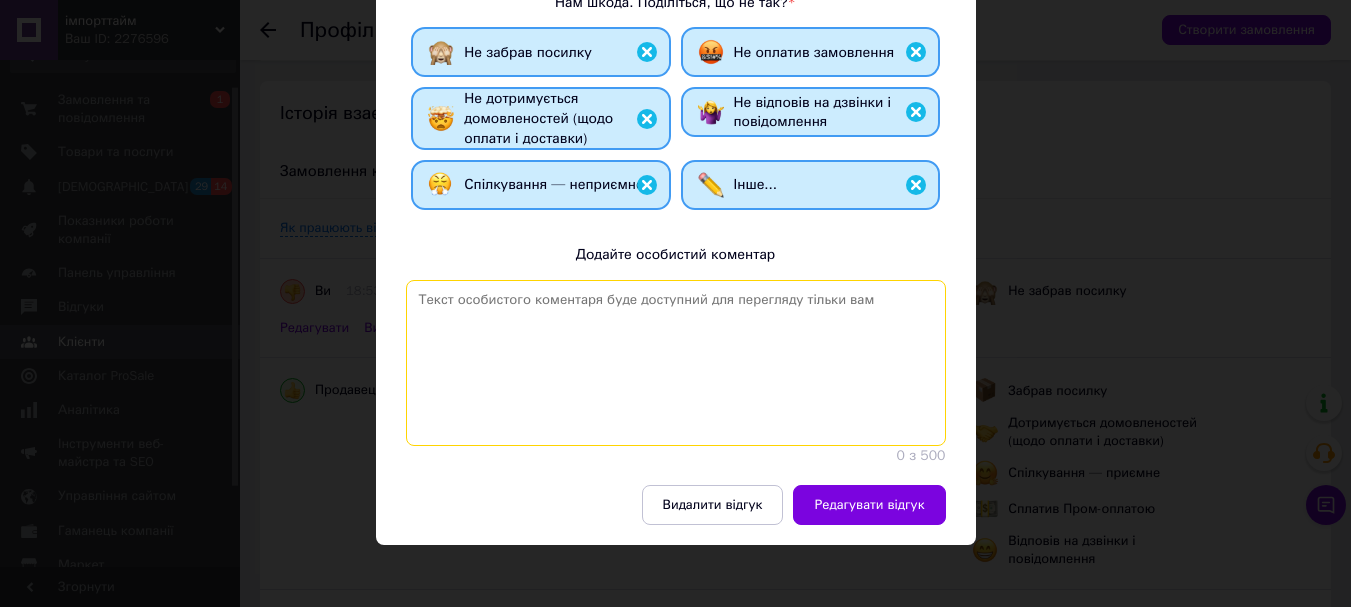 click at bounding box center (676, 363) 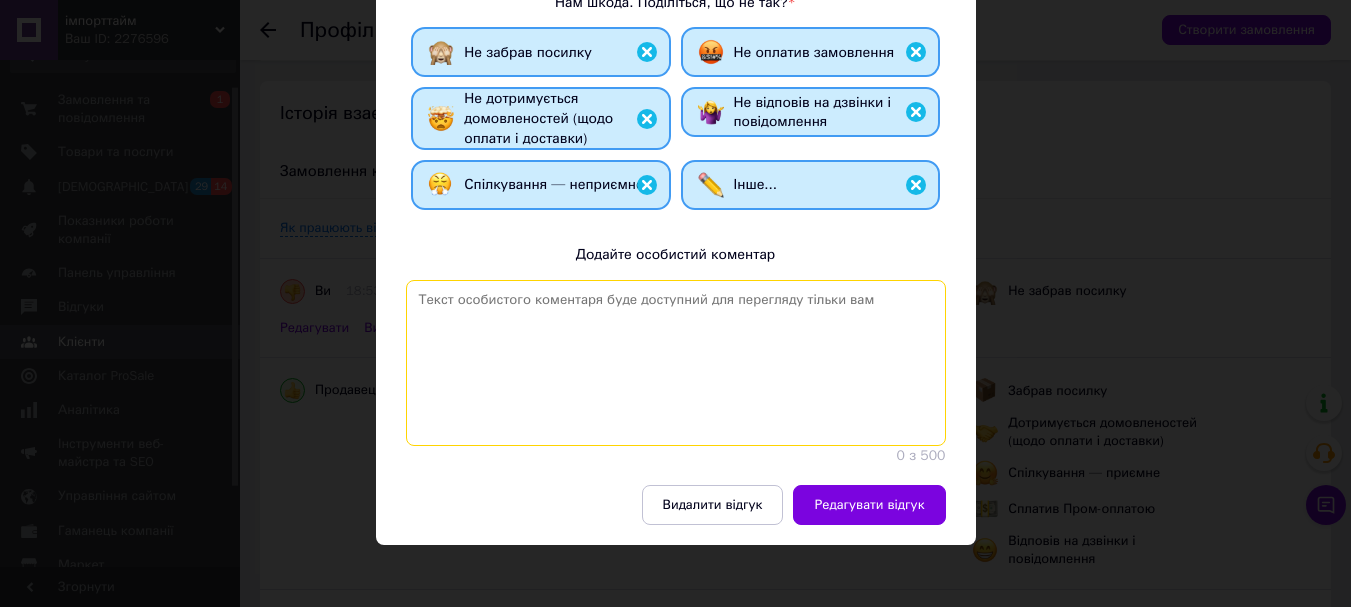 paste on "Клієнт замовив товар з накладеним платежем, але не забрав посилку, що призвело до непотрібних витрат на транспортні послуги. Рекомендуємо утриматись від співпраці
з даним покупцем, оскільки подібні ситуації можуть повторюватися." 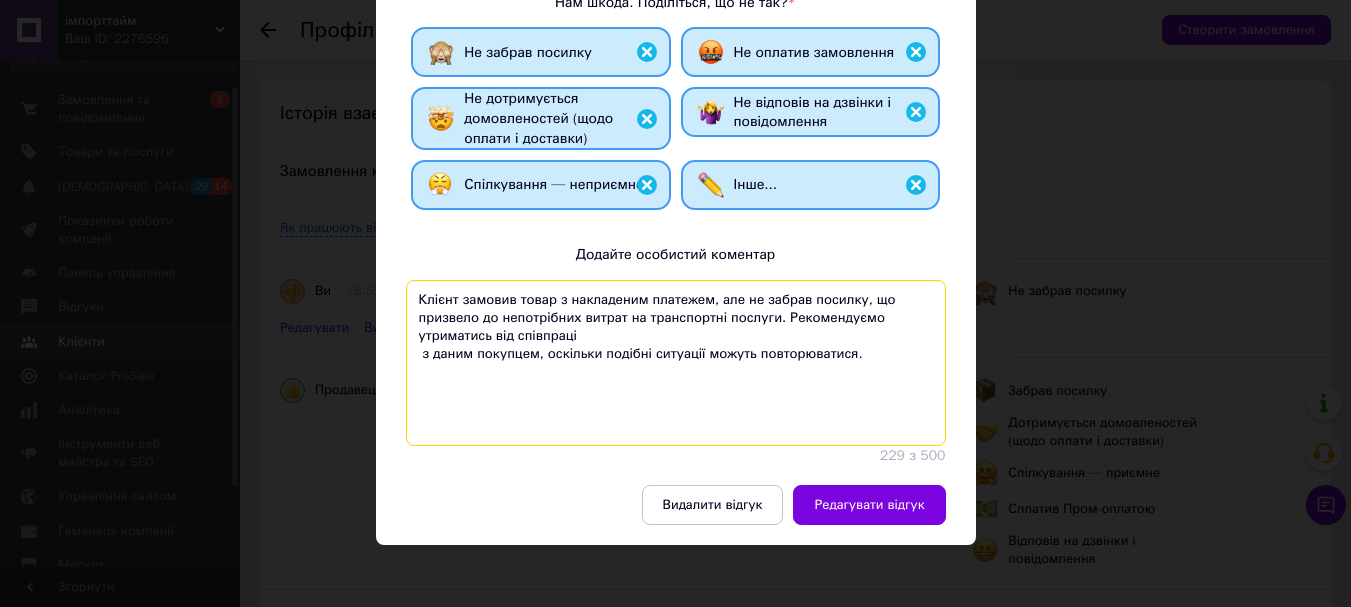 click on "Клієнт замовив товар з накладеним платежем, але не забрав посилку, що призвело до непотрібних витрат на транспортні послуги. Рекомендуємо утриматись від співпраці
з даним покупцем, оскільки подібні ситуації можуть повторюватися." at bounding box center (676, 363) 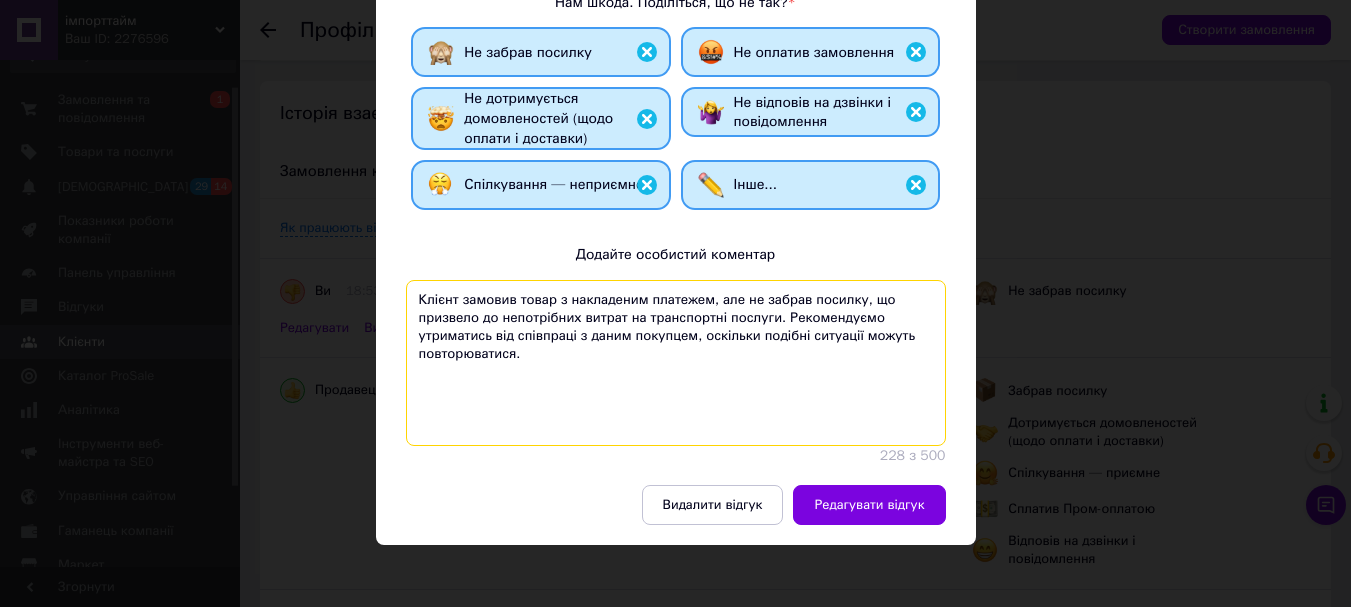 type on "Клієнт замовив товар з накладеним платежем, але не забрав посилку, що призвело до непотрібних витрат на транспортні послуги. Рекомендуємо утриматись від співпраці з даним покупцем, оскільки подібні ситуації можуть повторюватися." 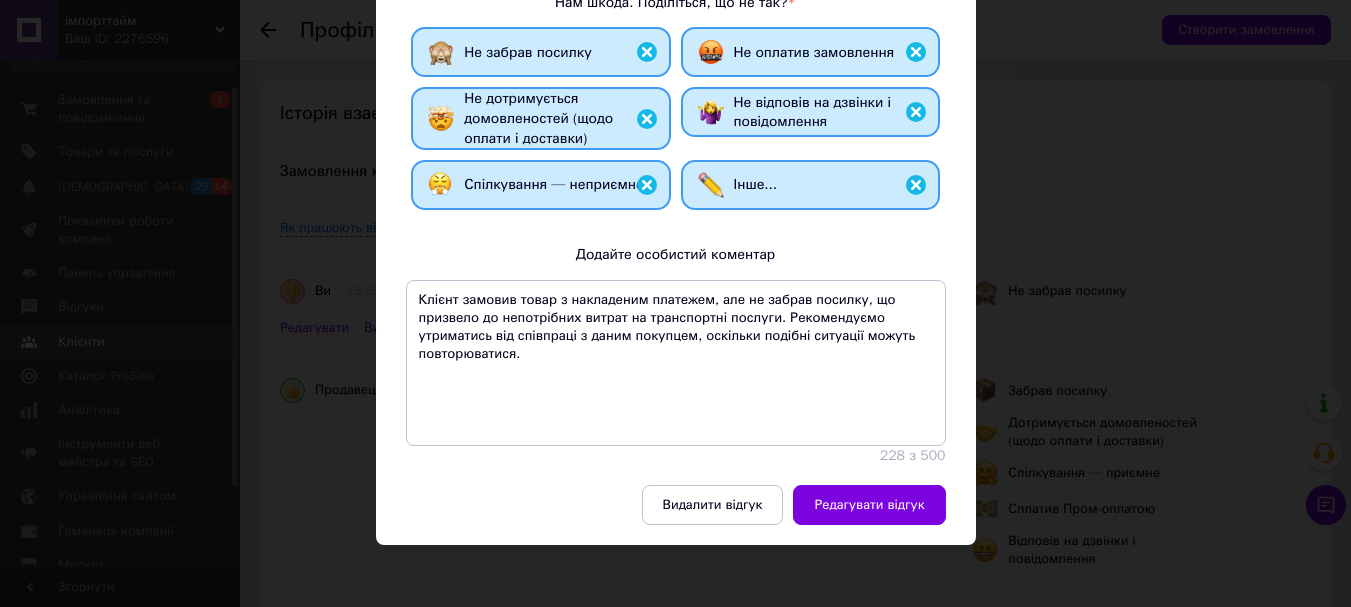 click on "Редагувати відгук" at bounding box center (869, 505) 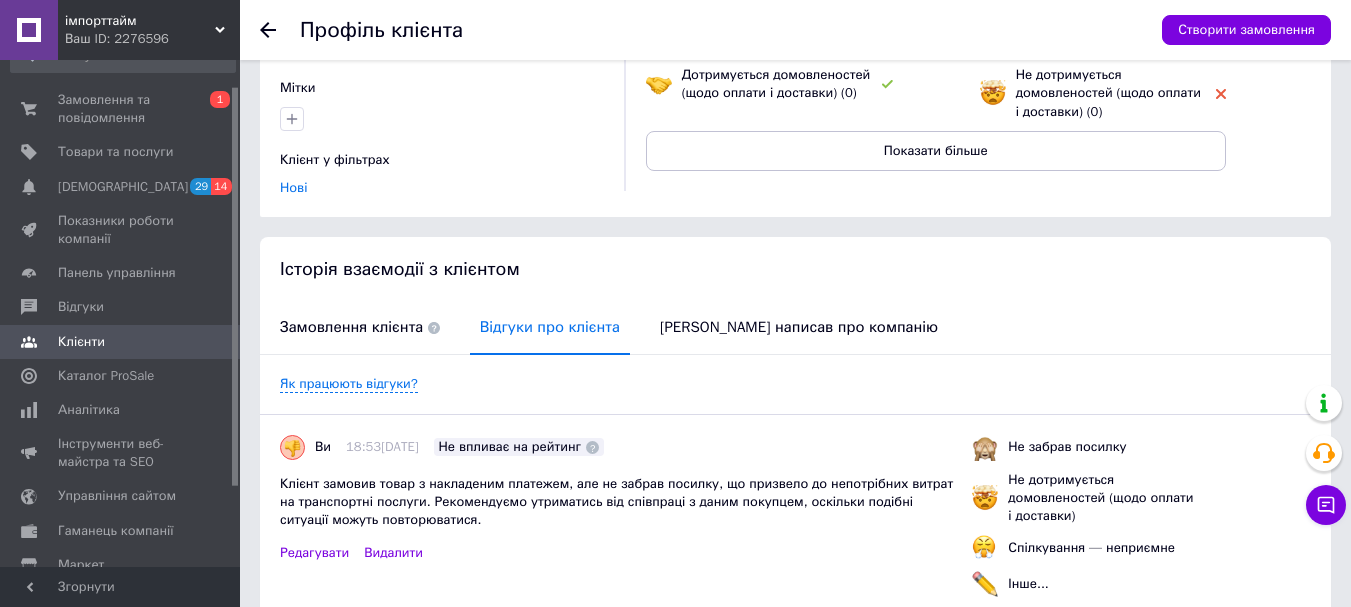 scroll, scrollTop: 233, scrollLeft: 0, axis: vertical 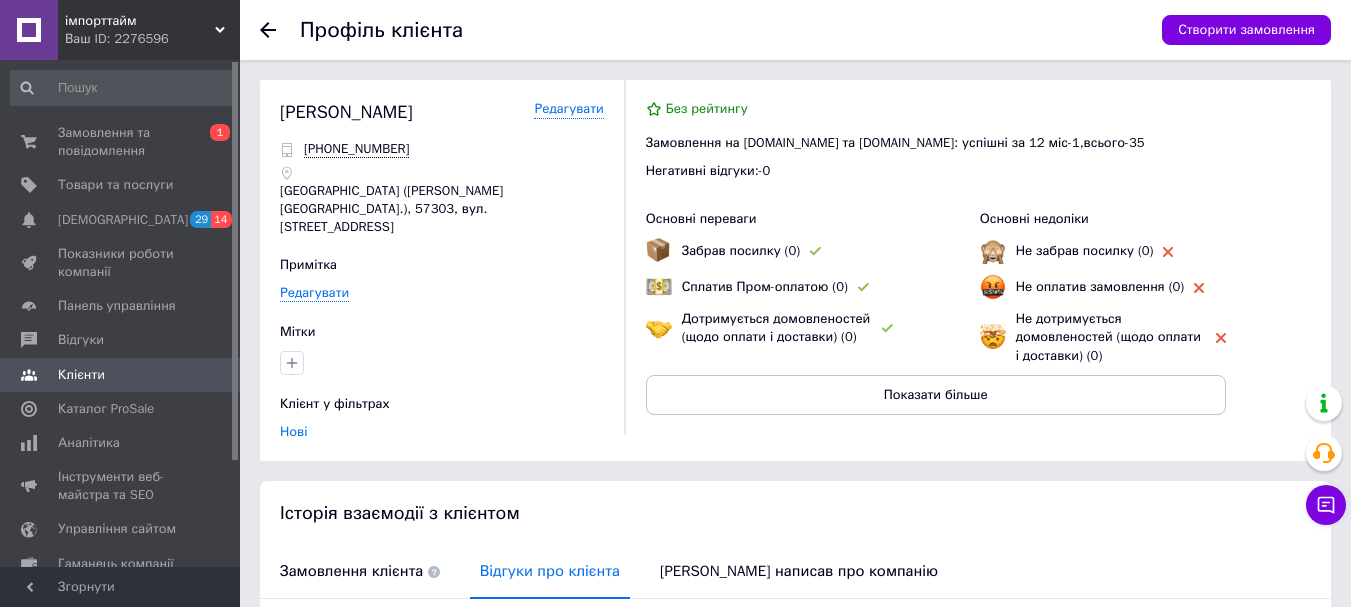 click on "Профіль клієнта Створити замовлення" at bounding box center (795, 30) 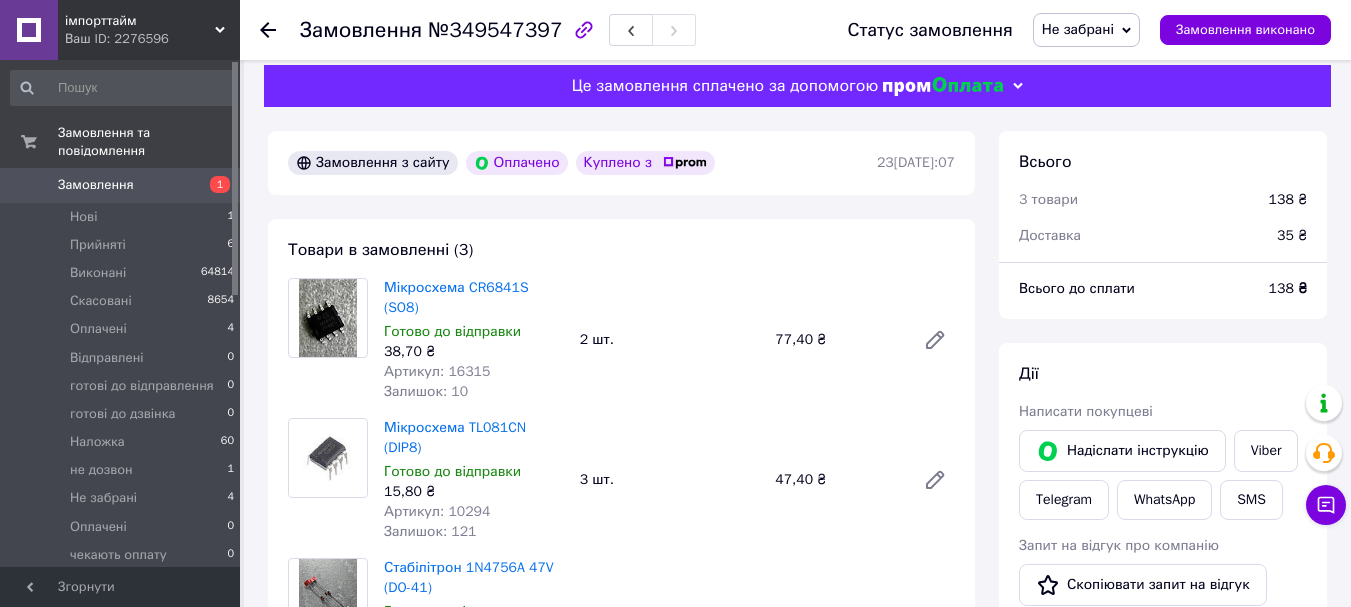 scroll, scrollTop: 0, scrollLeft: 0, axis: both 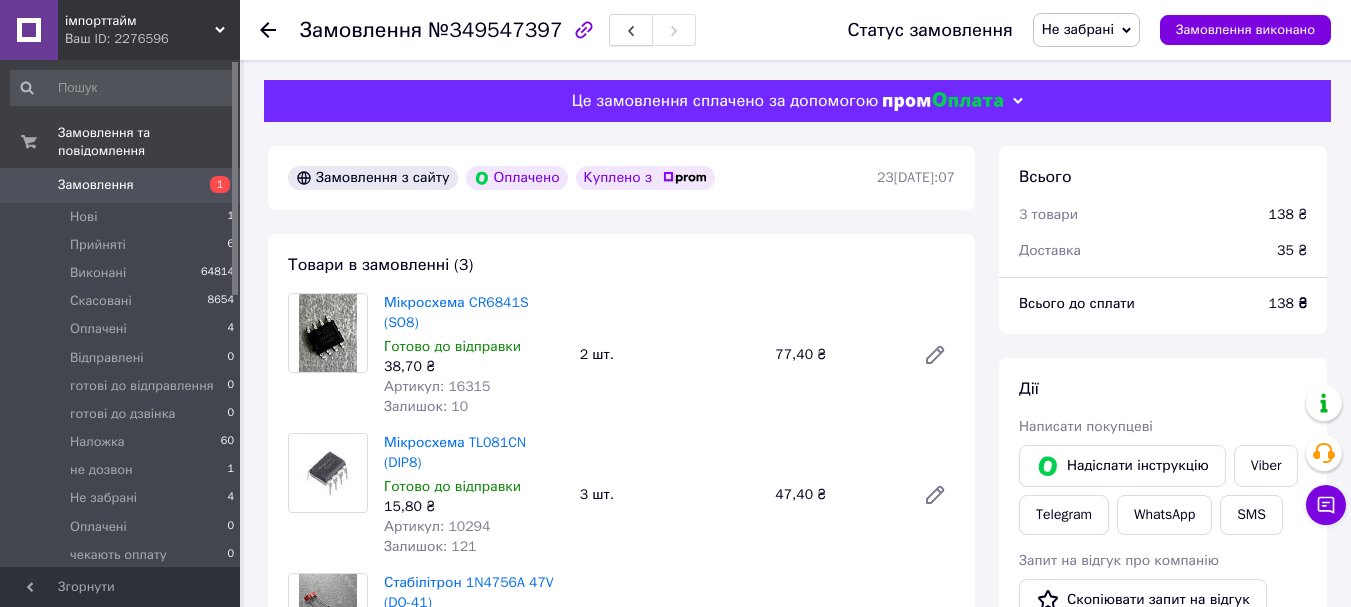 click at bounding box center [631, 30] 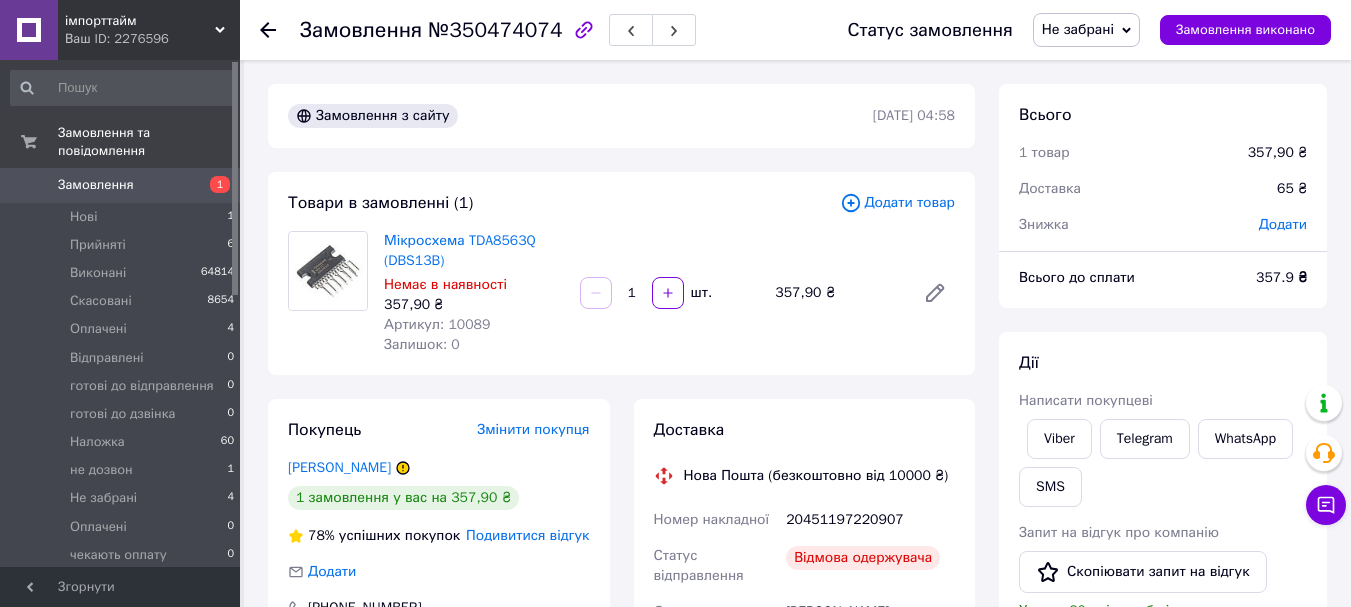 scroll, scrollTop: 88, scrollLeft: 0, axis: vertical 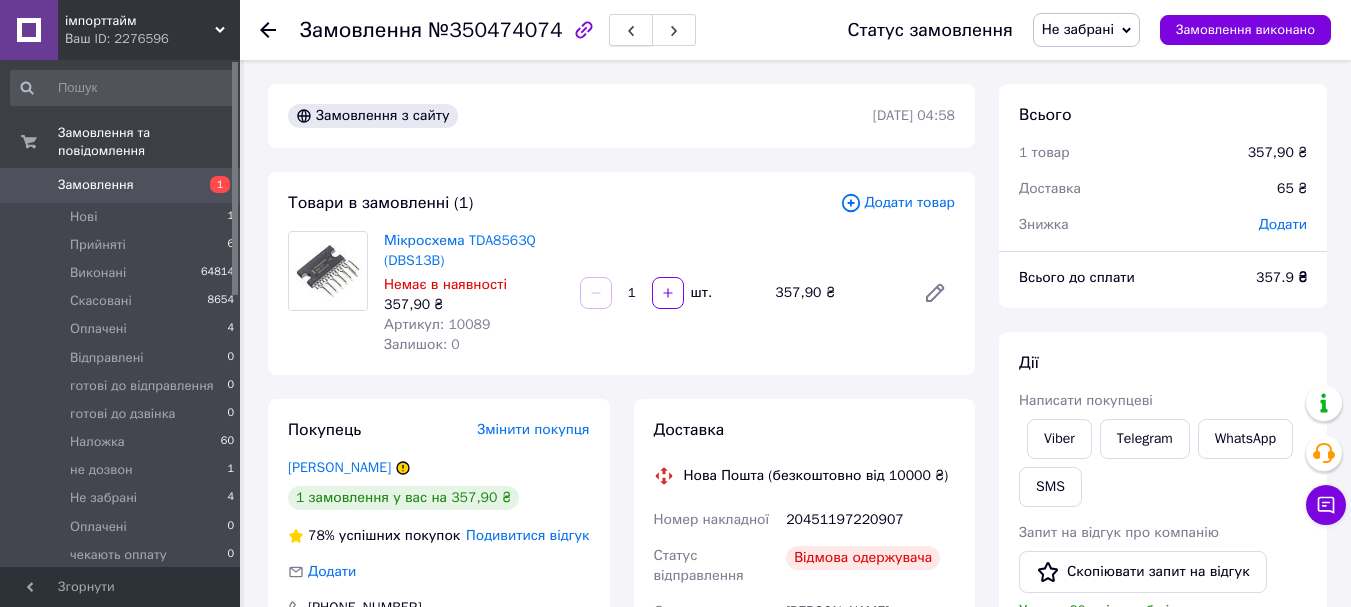 click at bounding box center [631, 30] 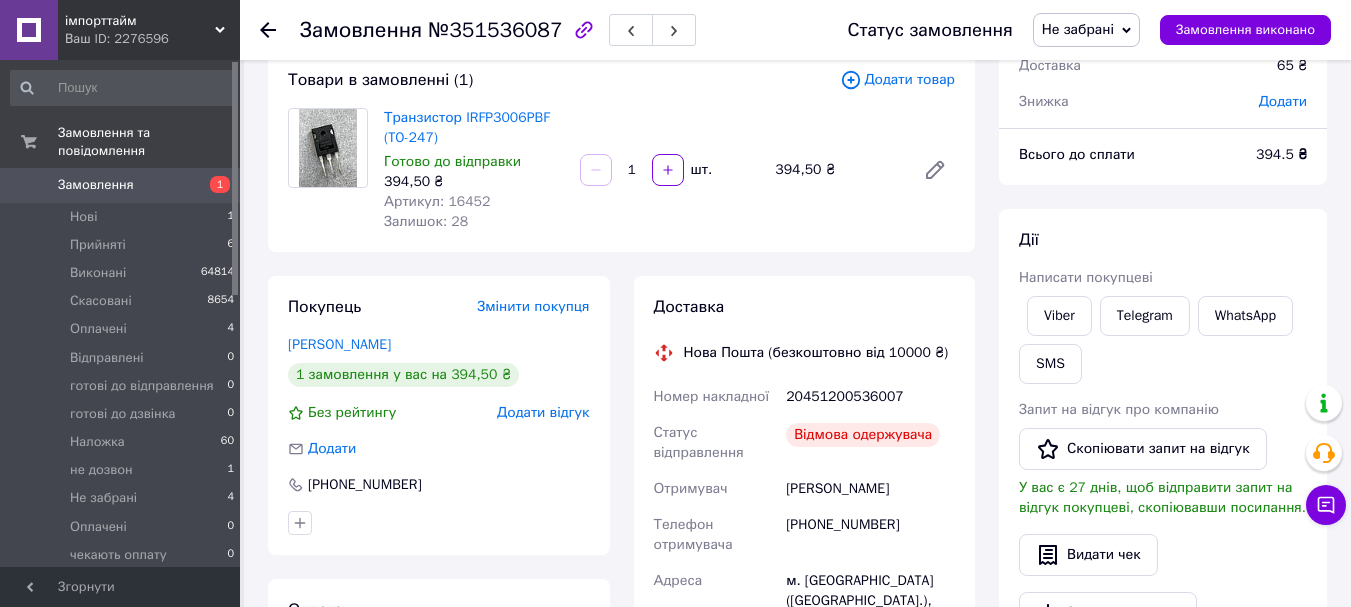 scroll, scrollTop: 133, scrollLeft: 0, axis: vertical 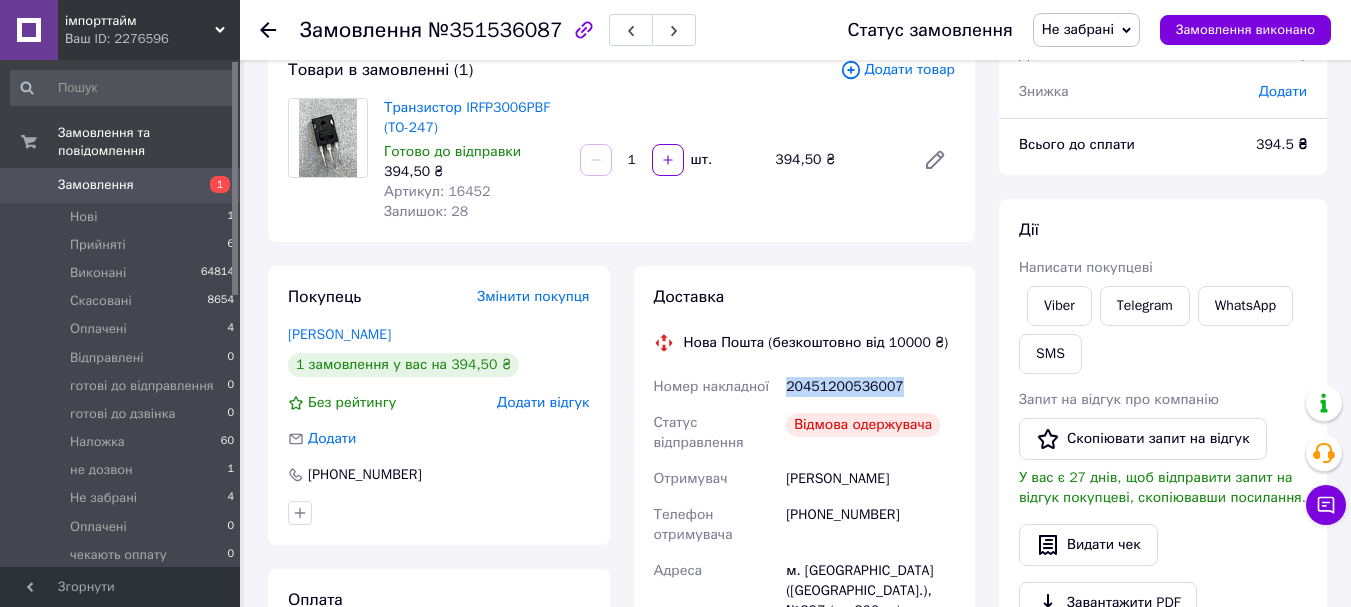 drag, startPoint x: 896, startPoint y: 384, endPoint x: 779, endPoint y: 398, distance: 117.83463 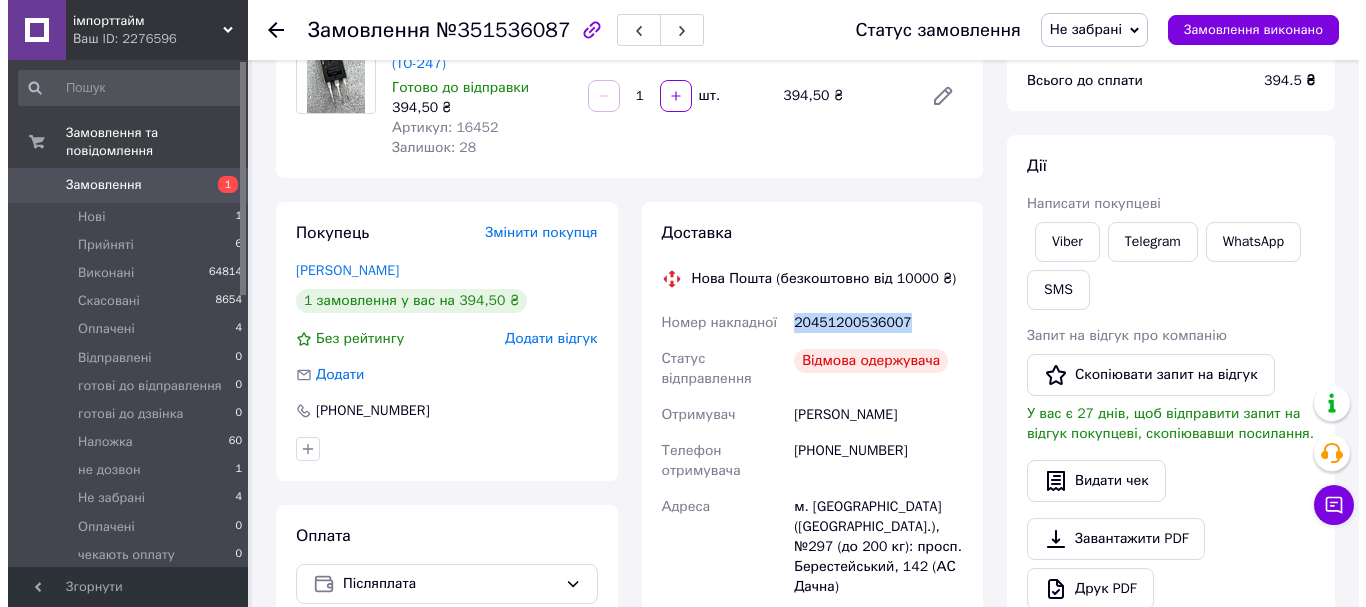 scroll, scrollTop: 200, scrollLeft: 0, axis: vertical 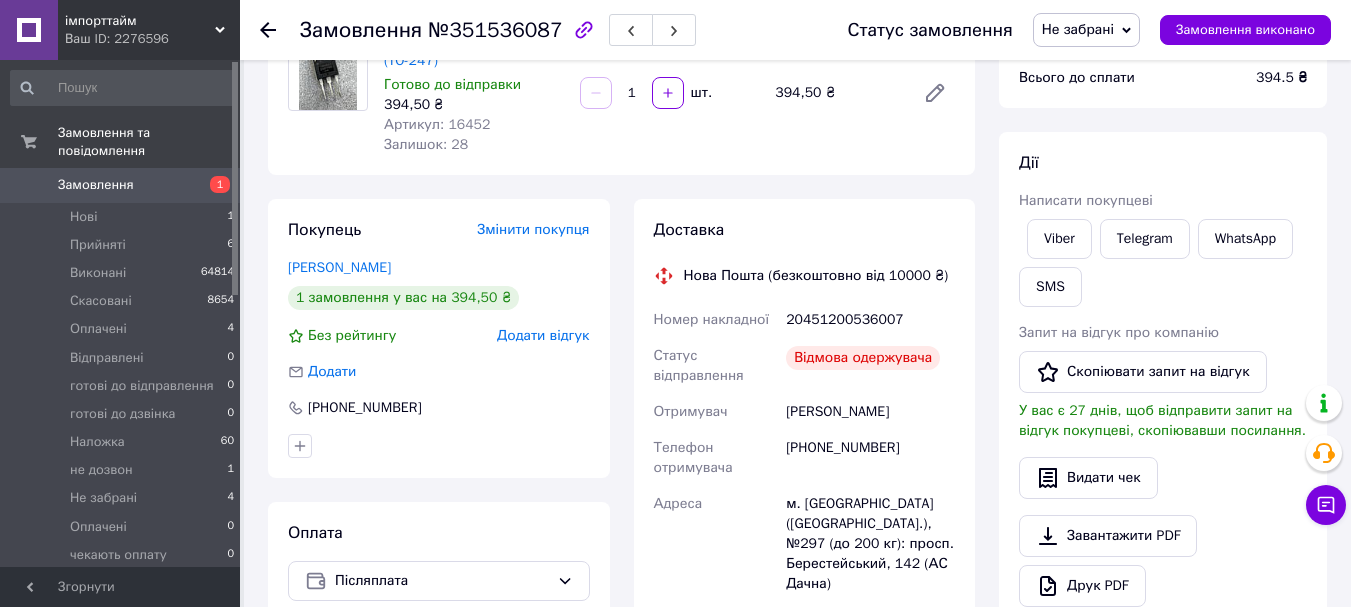 click on "Додати відгук" at bounding box center (543, 335) 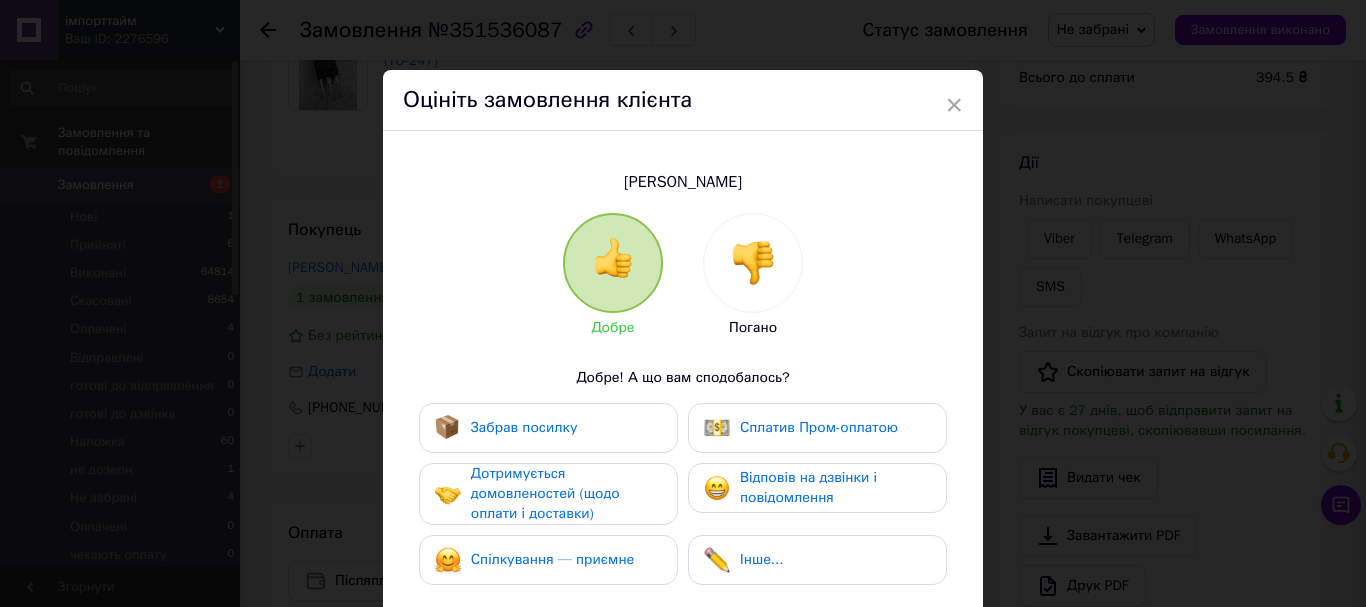click at bounding box center (753, 263) 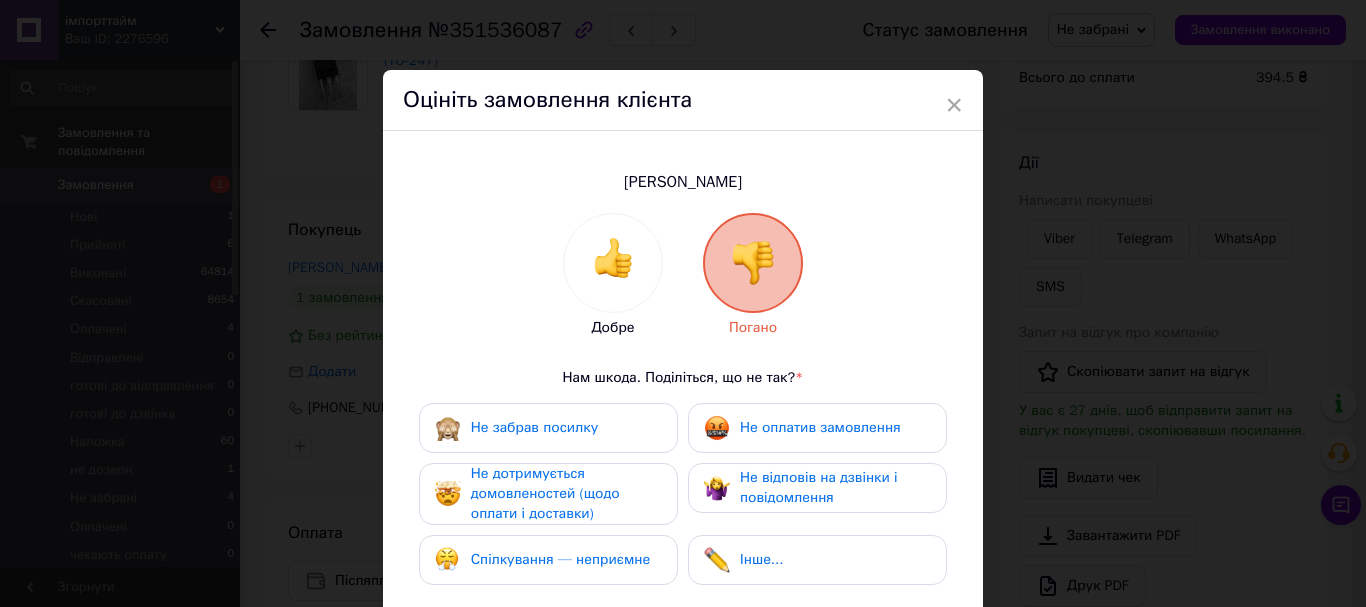 click on "Не забрав посилку" at bounding box center (548, 428) 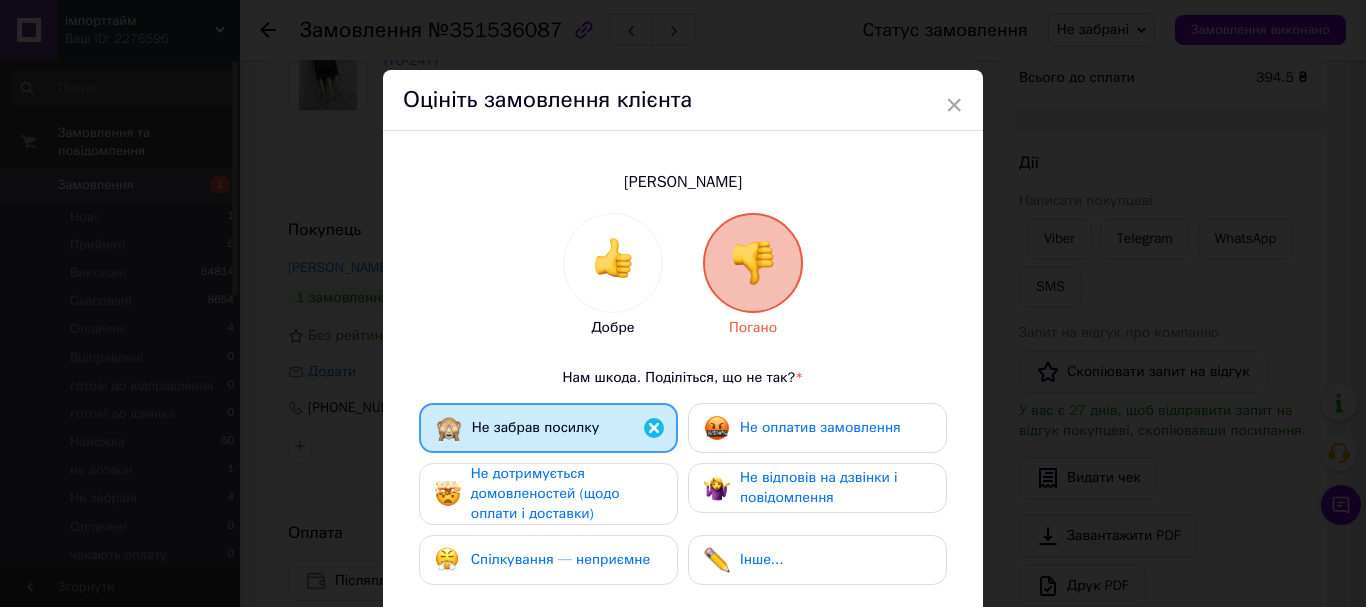 click on "Не дотримується домовленостей (щодо оплати і доставки)" at bounding box center (545, 493) 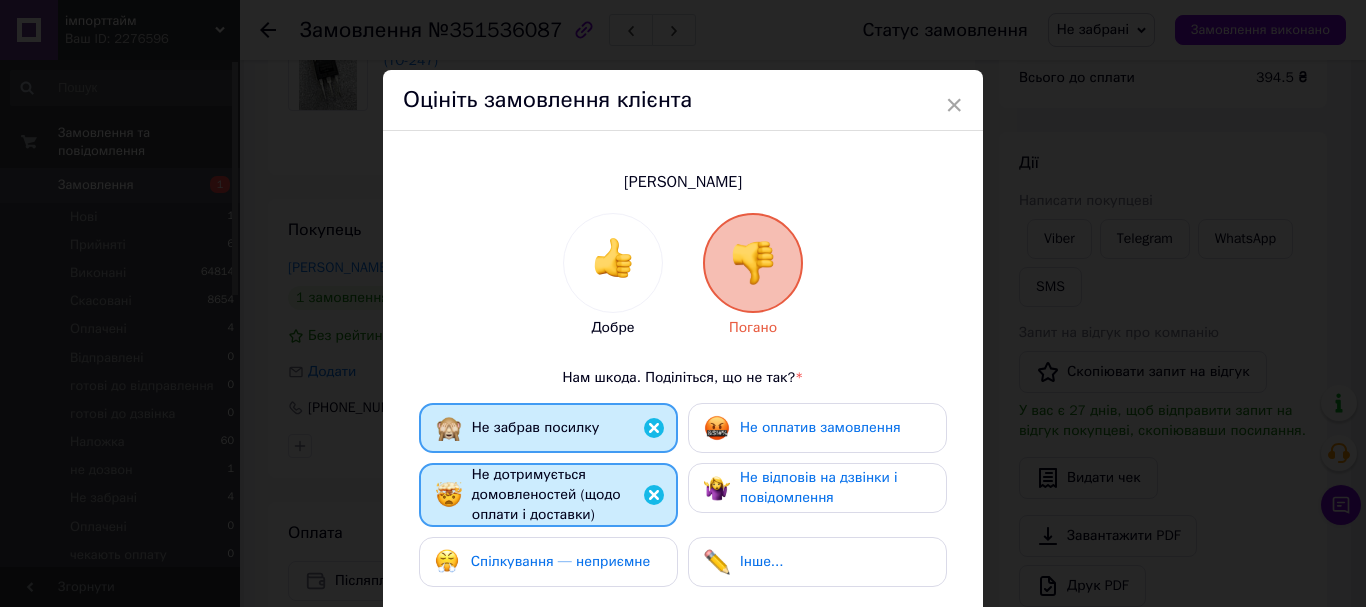drag, startPoint x: 507, startPoint y: 550, endPoint x: 598, endPoint y: 548, distance: 91.02197 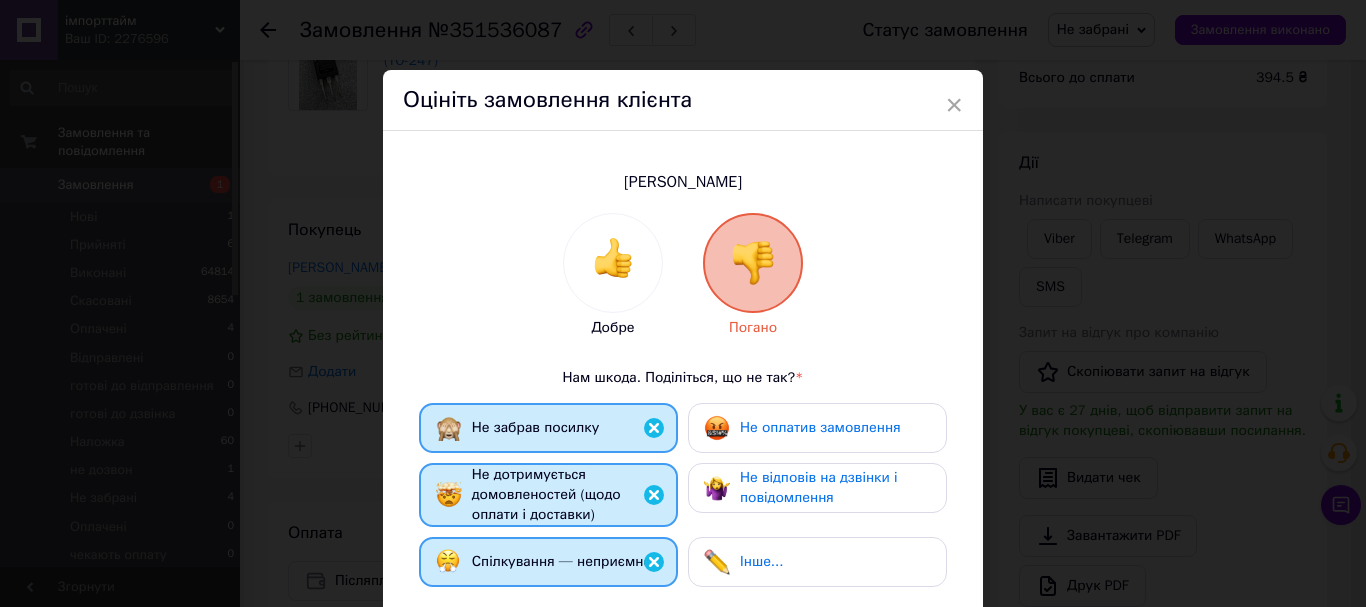 click on "Інше..." at bounding box center [817, 562] 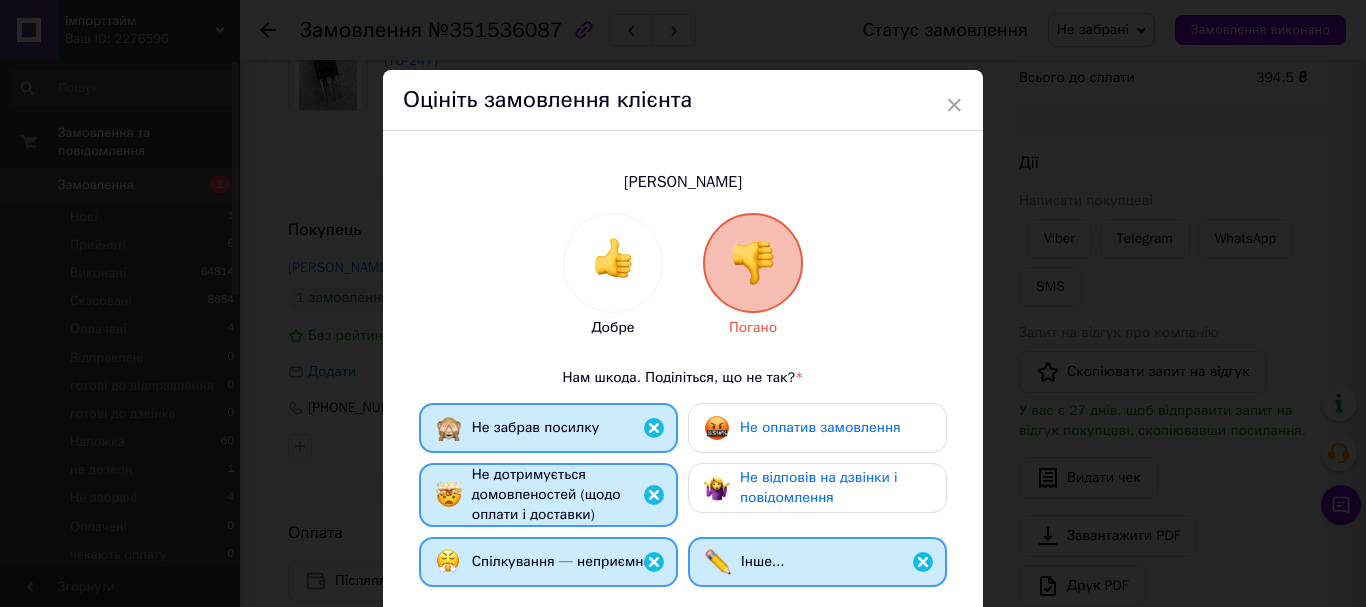 click on "Не відповів на дзвінки і повідомлення" at bounding box center (819, 487) 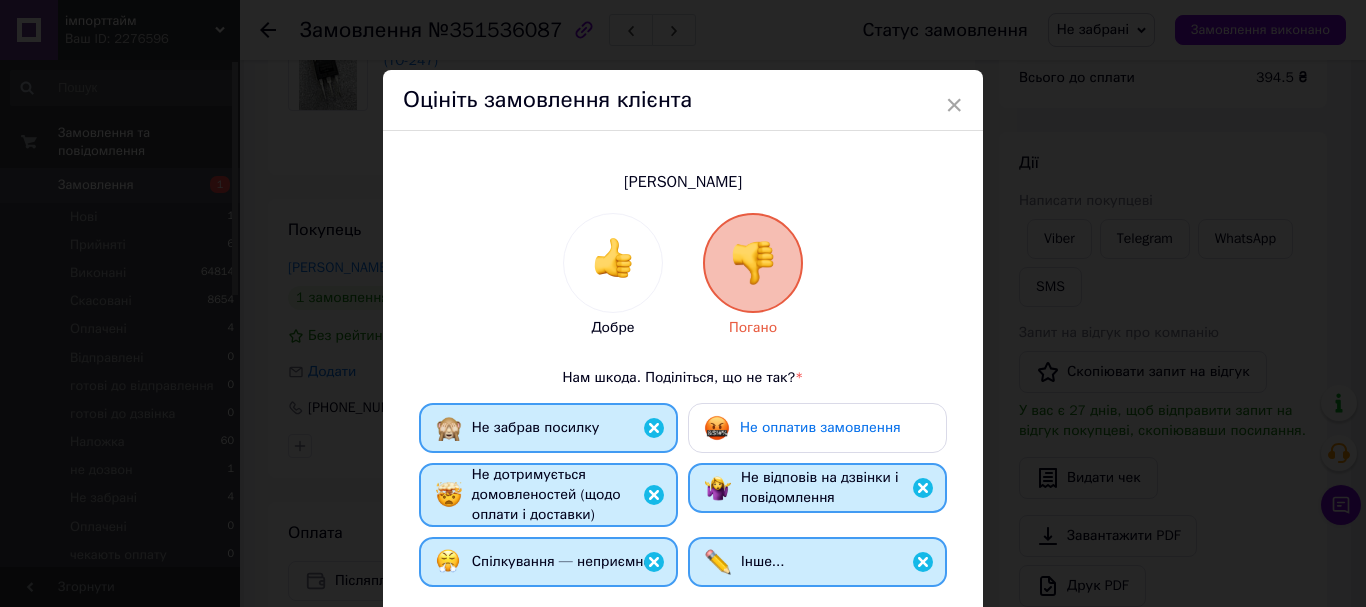 click on "Не оплатив замовлення" at bounding box center (817, 428) 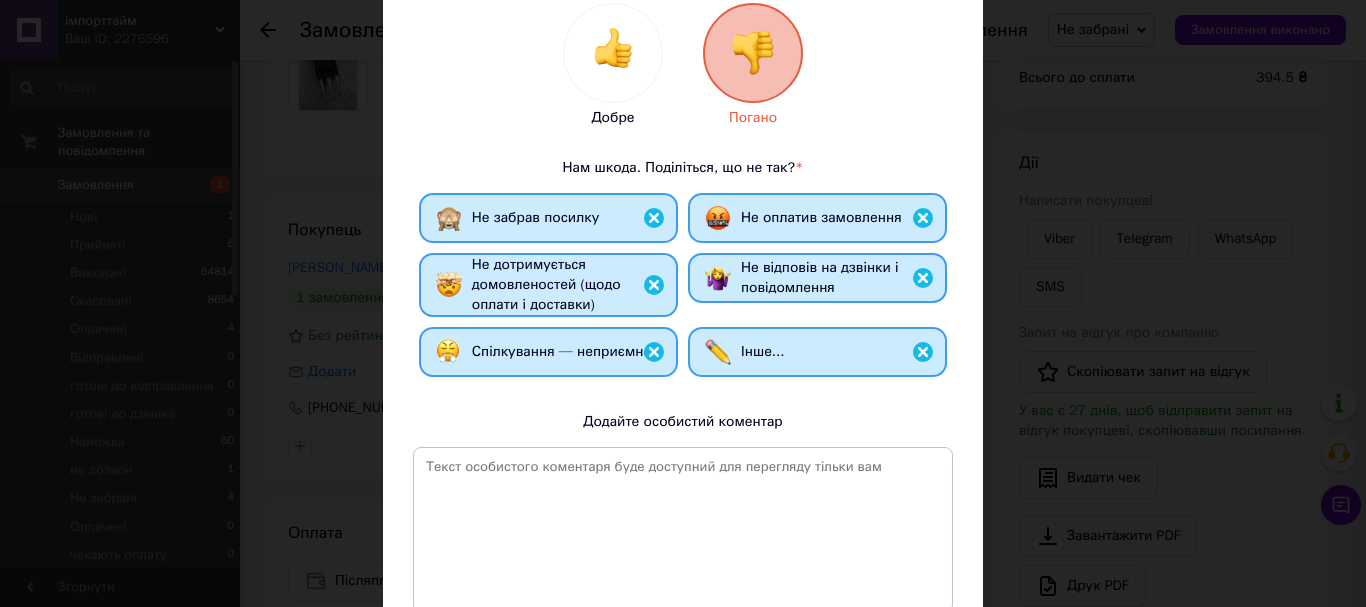 scroll, scrollTop: 267, scrollLeft: 0, axis: vertical 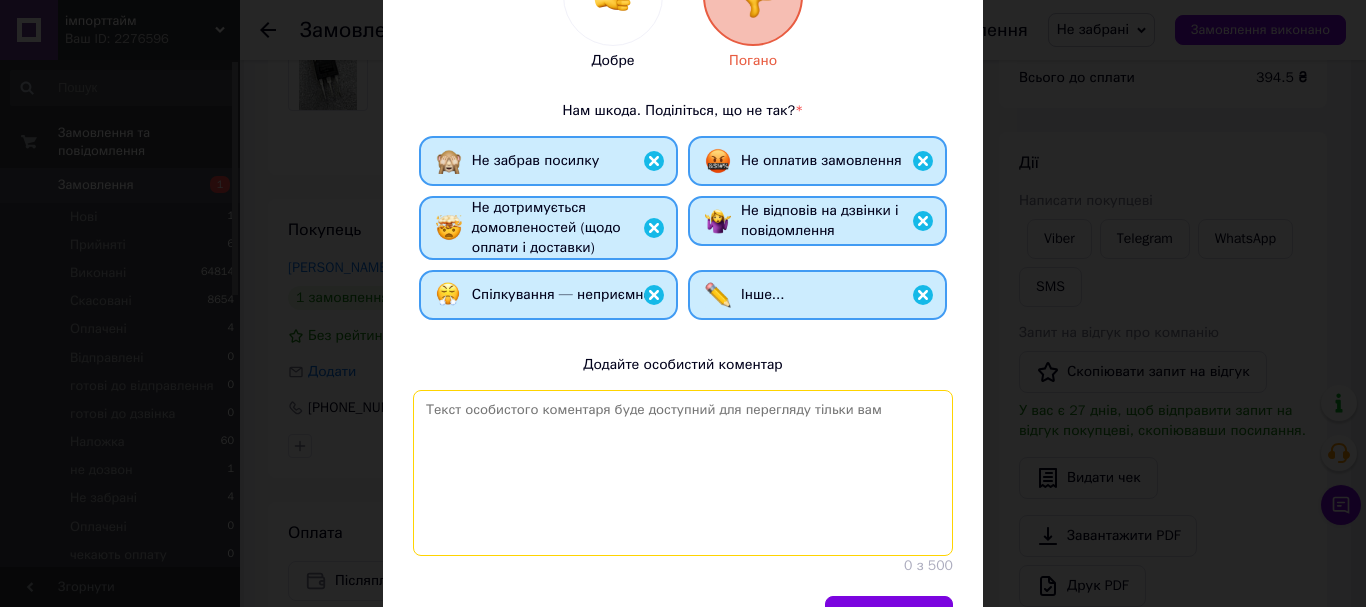 click at bounding box center [683, 473] 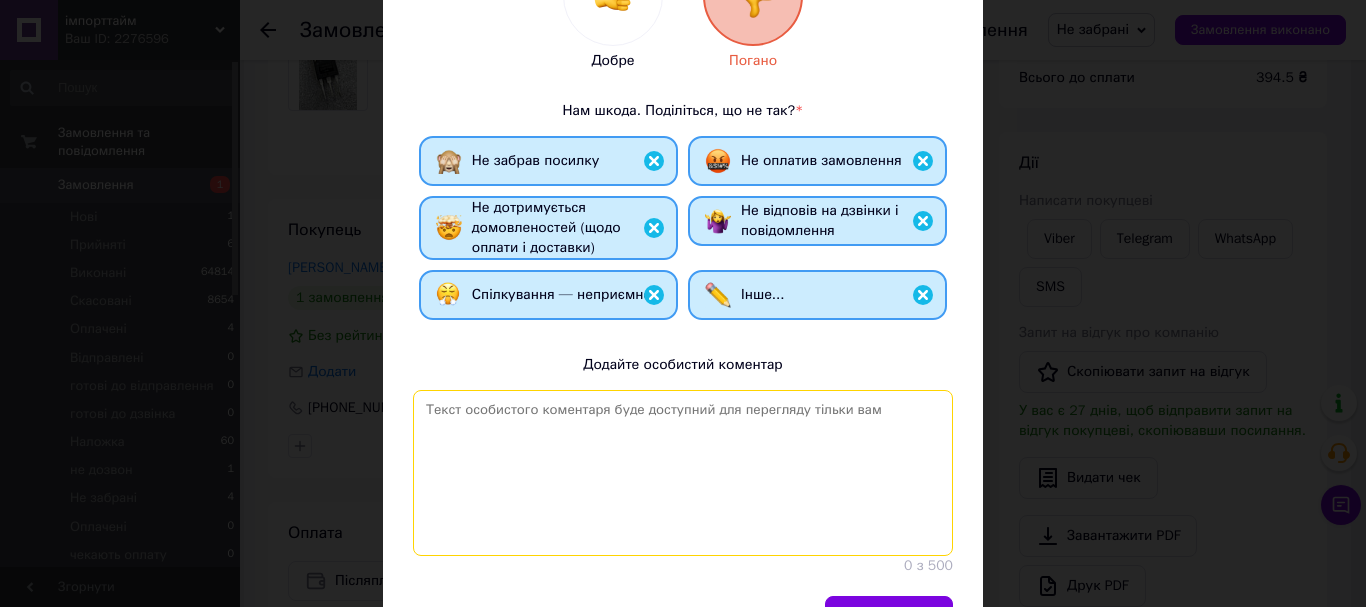 paste on "Клієнт замовив товар з накладеним платежем, але не забрав посилку, що призвело до непотрібних витрат на транспортні послуги. Рекомендуємо утриматись від співпраці
з даним покупцем, оскільки подібні ситуації можуть повторюватися." 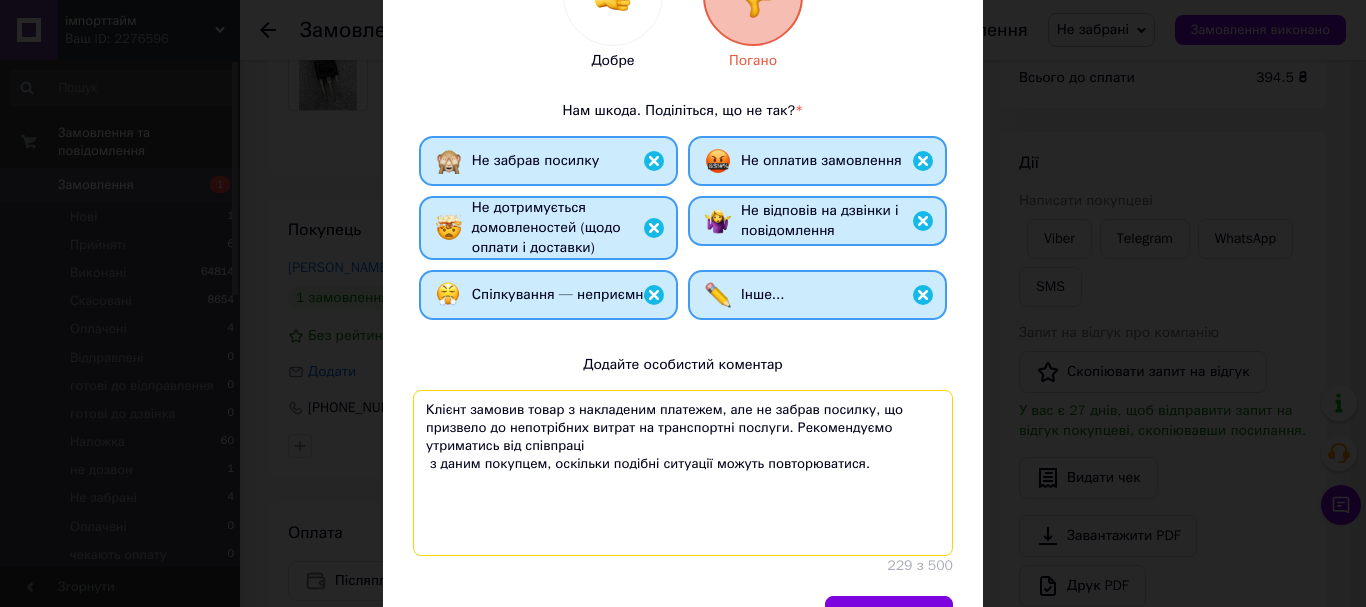 click on "Клієнт замовив товар з накладеним платежем, але не забрав посилку, що призвело до непотрібних витрат на транспортні послуги. Рекомендуємо утриматись від співпраці
з даним покупцем, оскільки подібні ситуації можуть повторюватися." at bounding box center (683, 473) 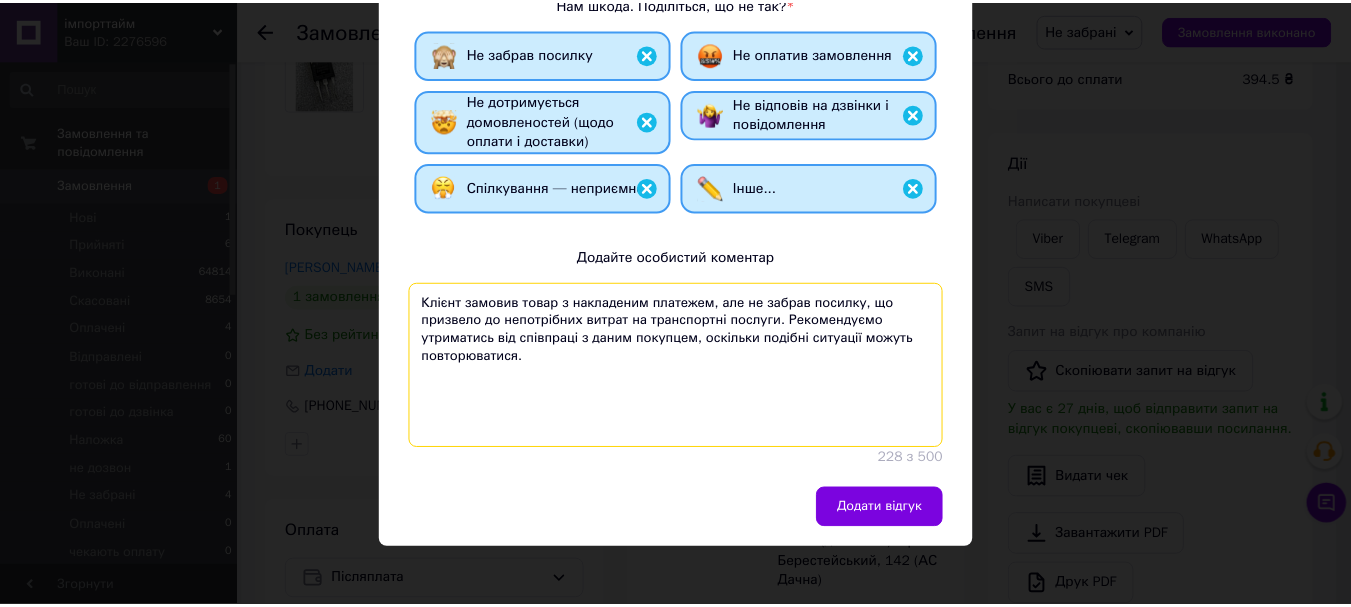 scroll, scrollTop: 378, scrollLeft: 0, axis: vertical 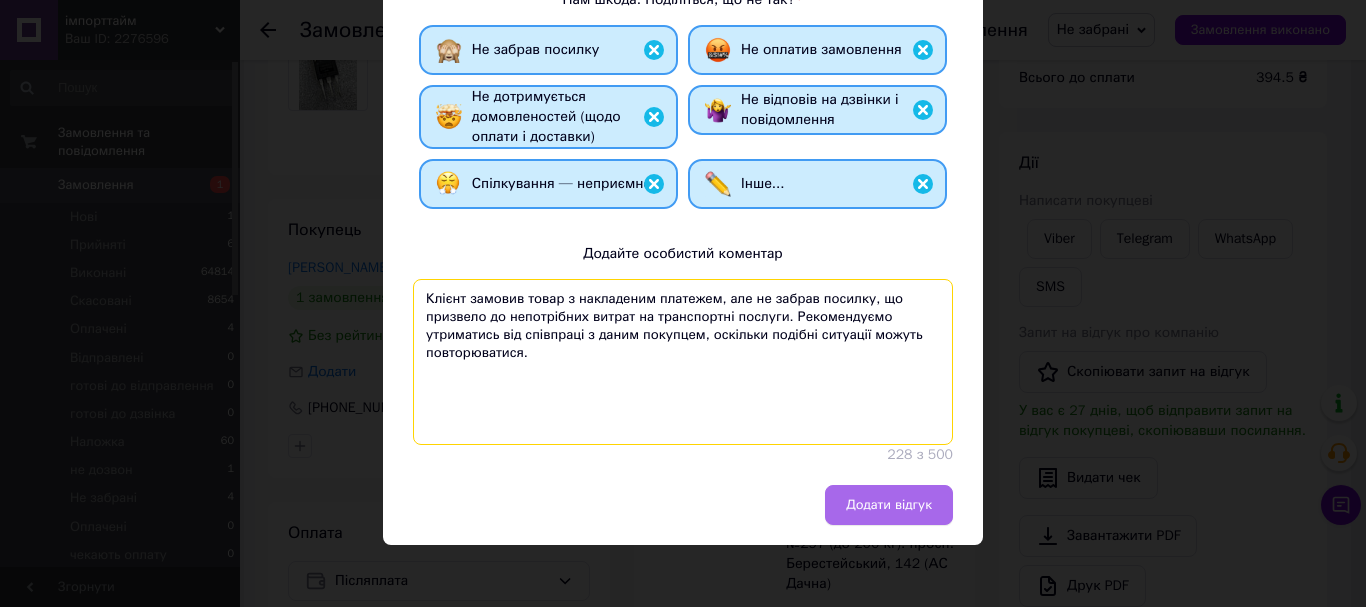 type on "Клієнт замовив товар з накладеним платежем, але не забрав посилку, що призвело до непотрібних витрат на транспортні послуги. Рекомендуємо утриматись від співпраці з даним покупцем, оскільки подібні ситуації можуть повторюватися." 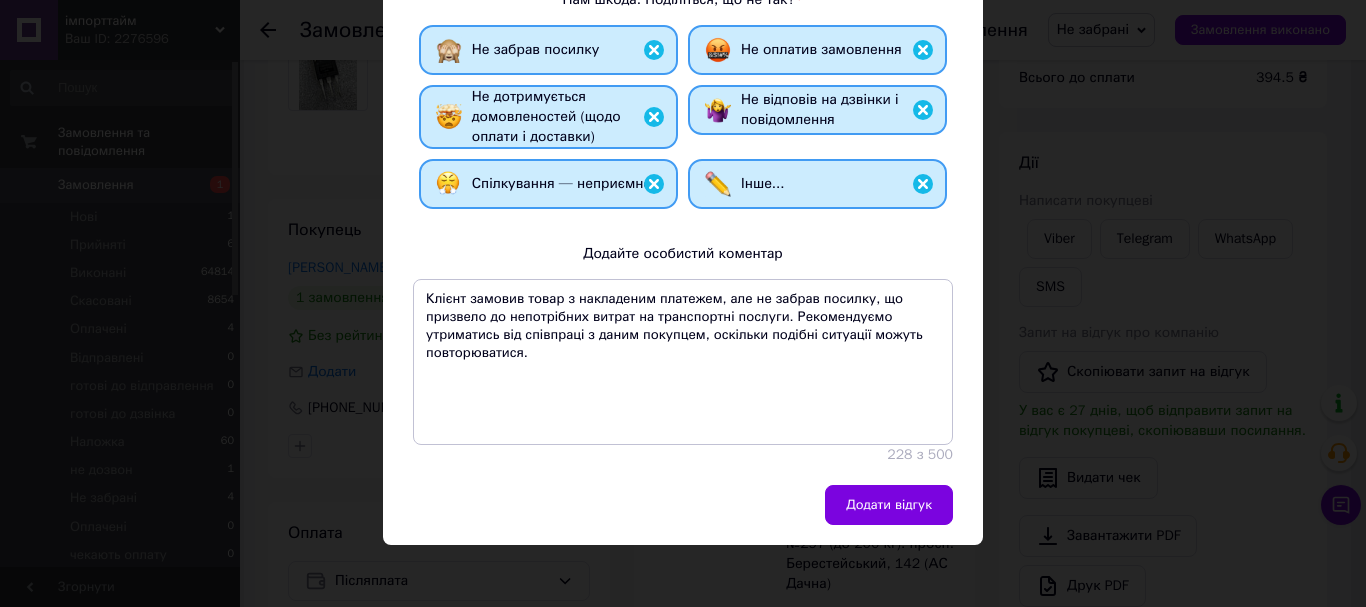 click on "Додати відгук" at bounding box center (889, 505) 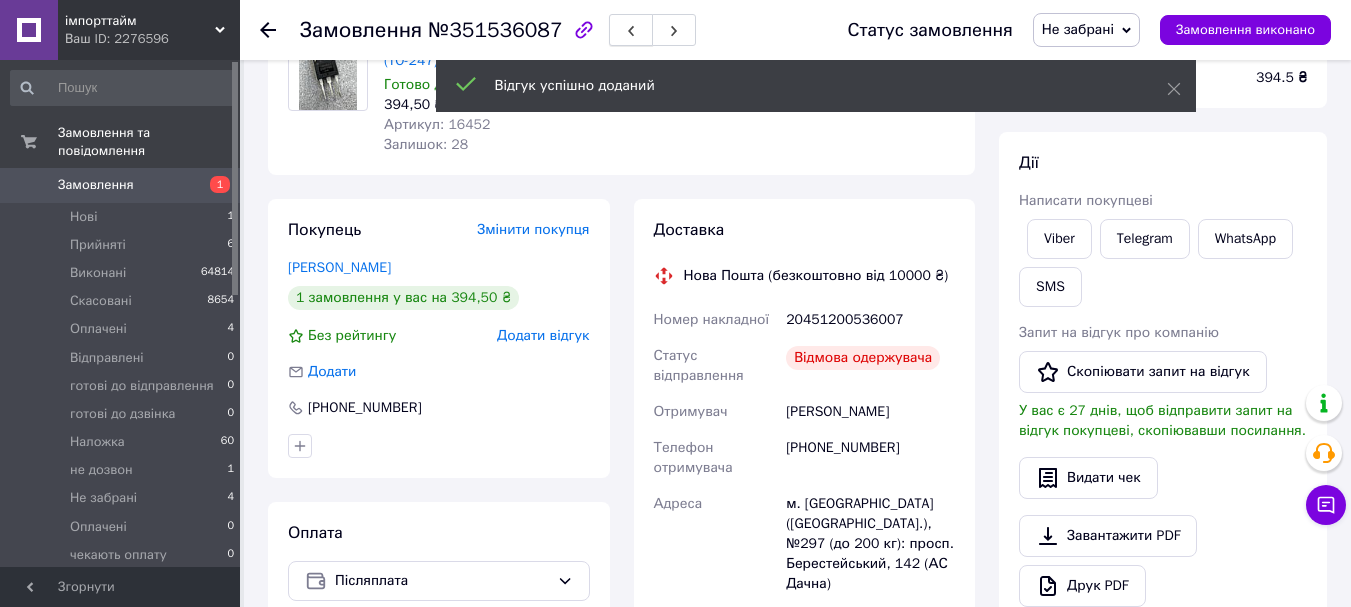 click 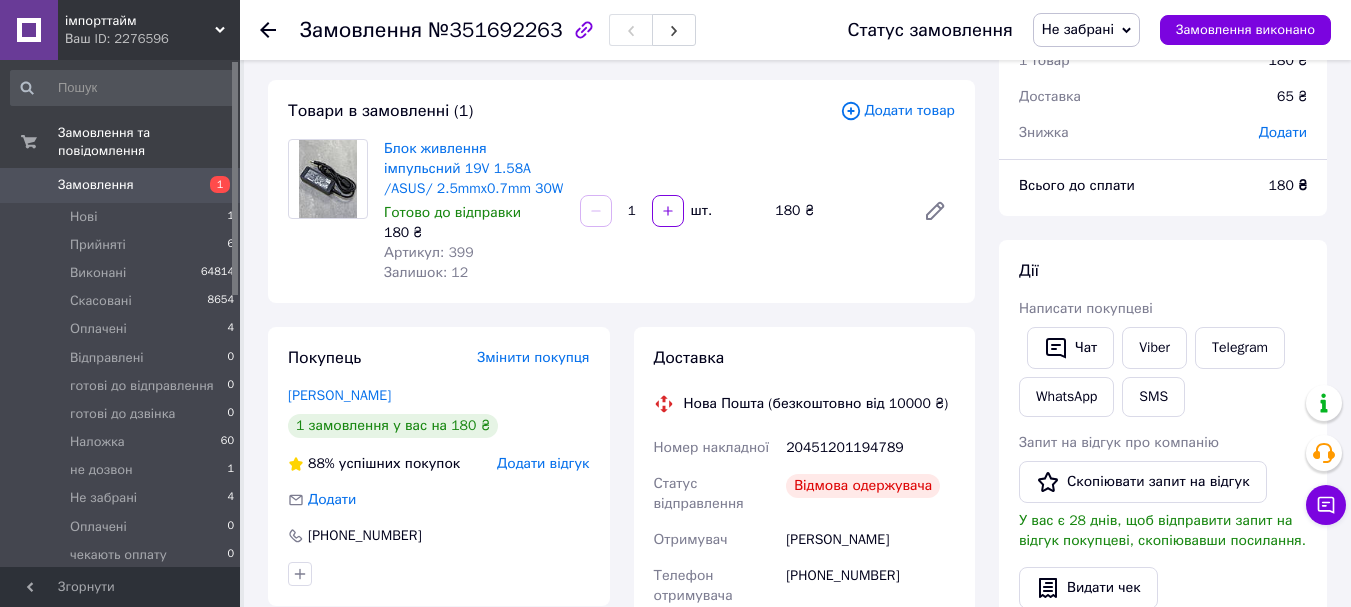 scroll, scrollTop: 100, scrollLeft: 0, axis: vertical 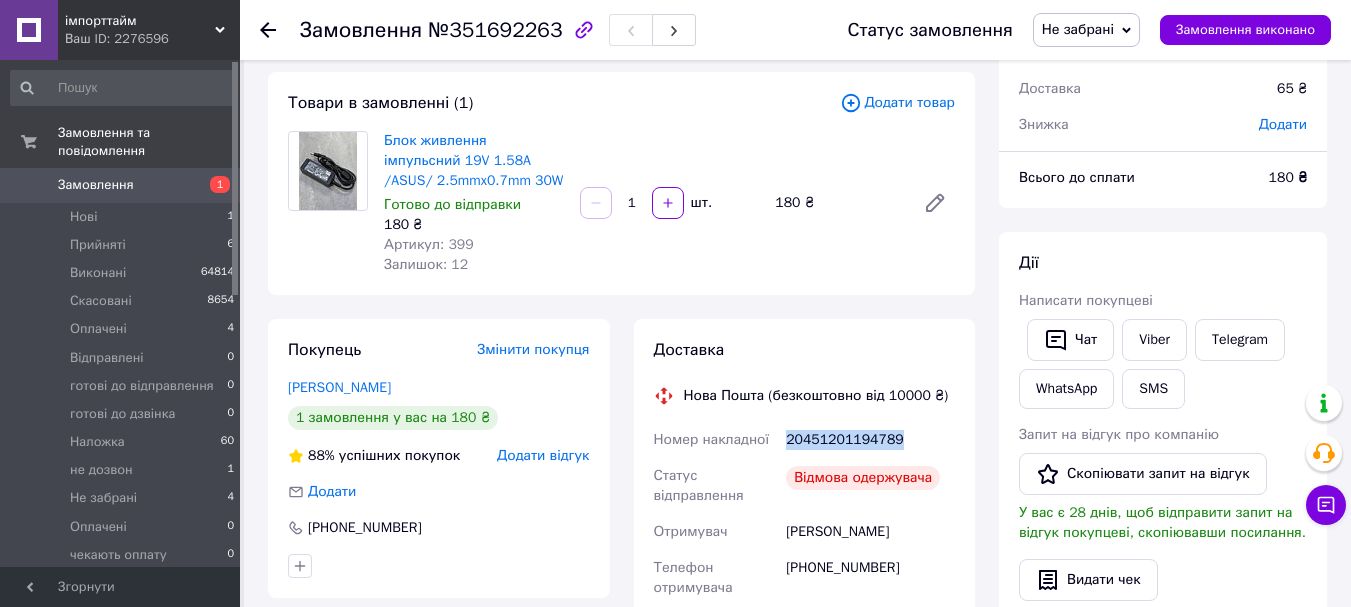drag, startPoint x: 891, startPoint y: 441, endPoint x: 778, endPoint y: 447, distance: 113.15918 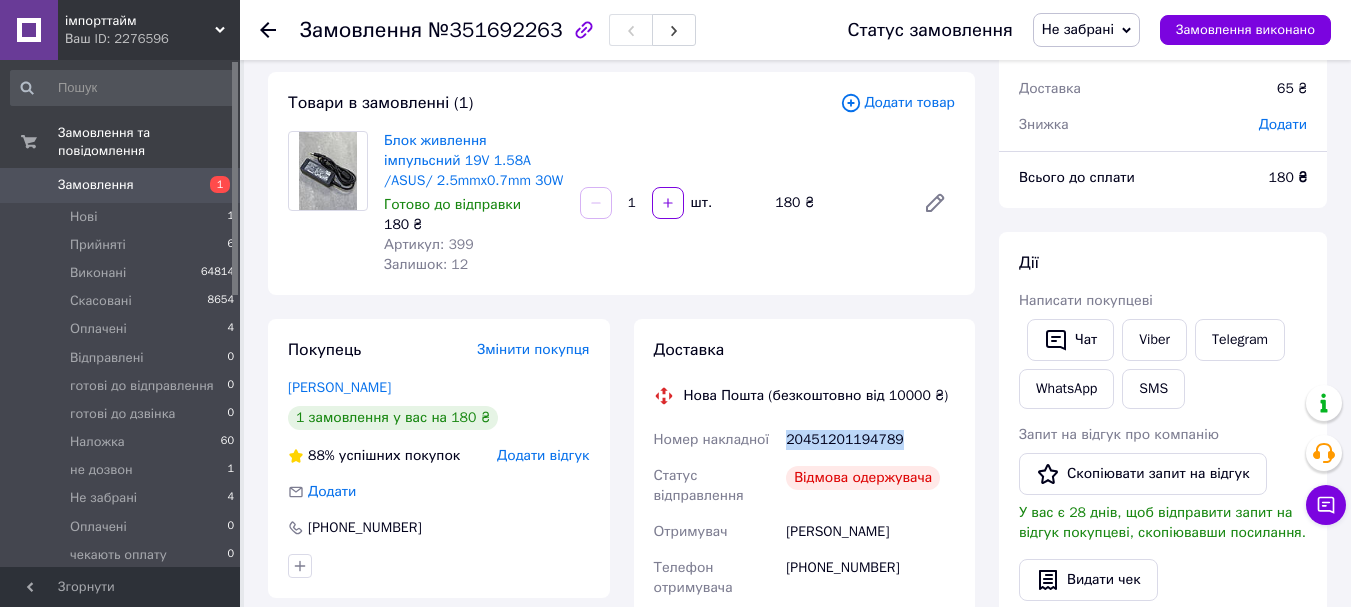 copy on "Номер накладної 20451201194789" 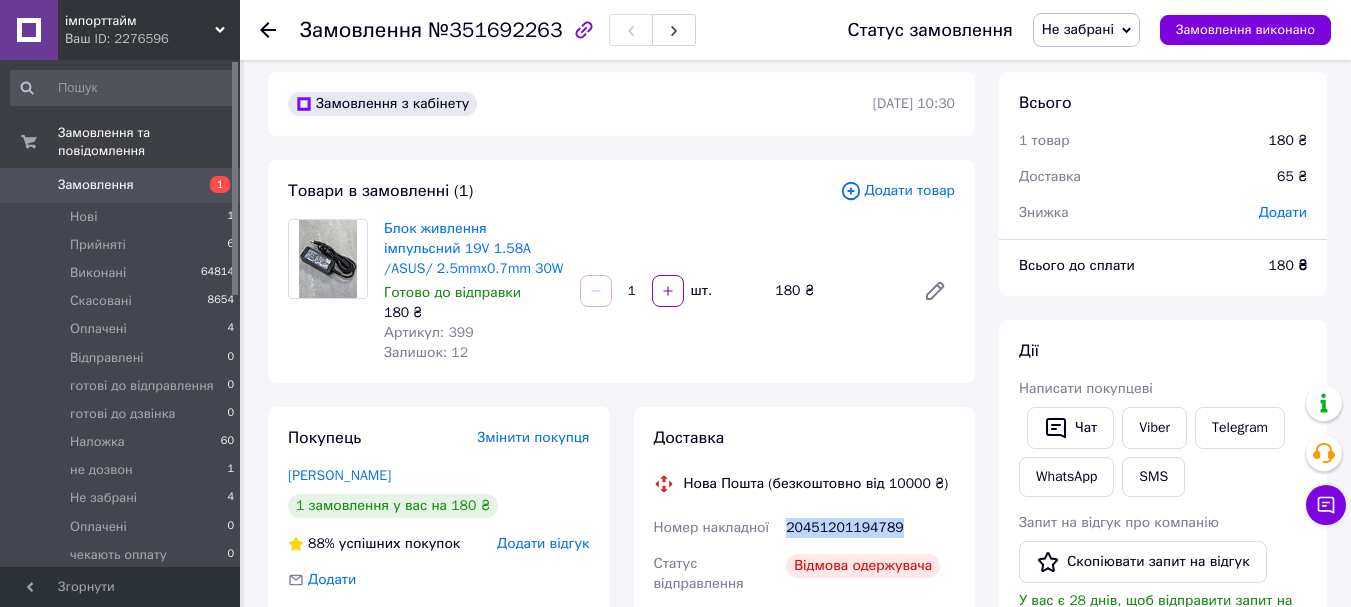 scroll, scrollTop: 0, scrollLeft: 0, axis: both 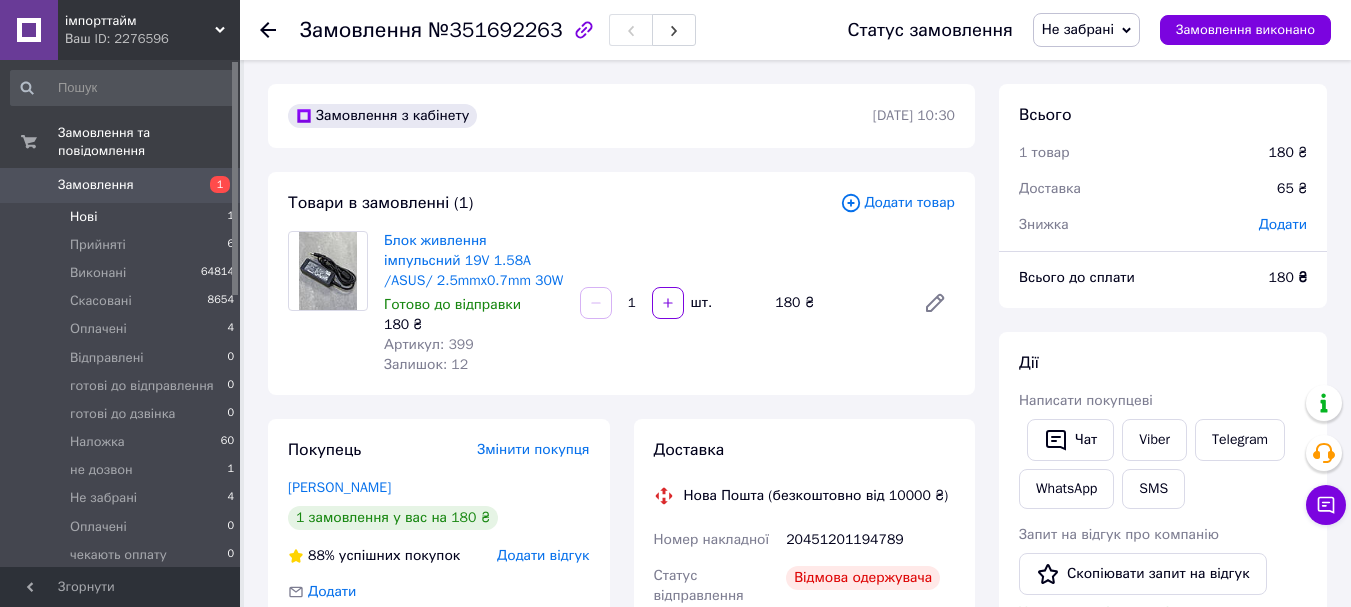 click on "Нові" at bounding box center [83, 217] 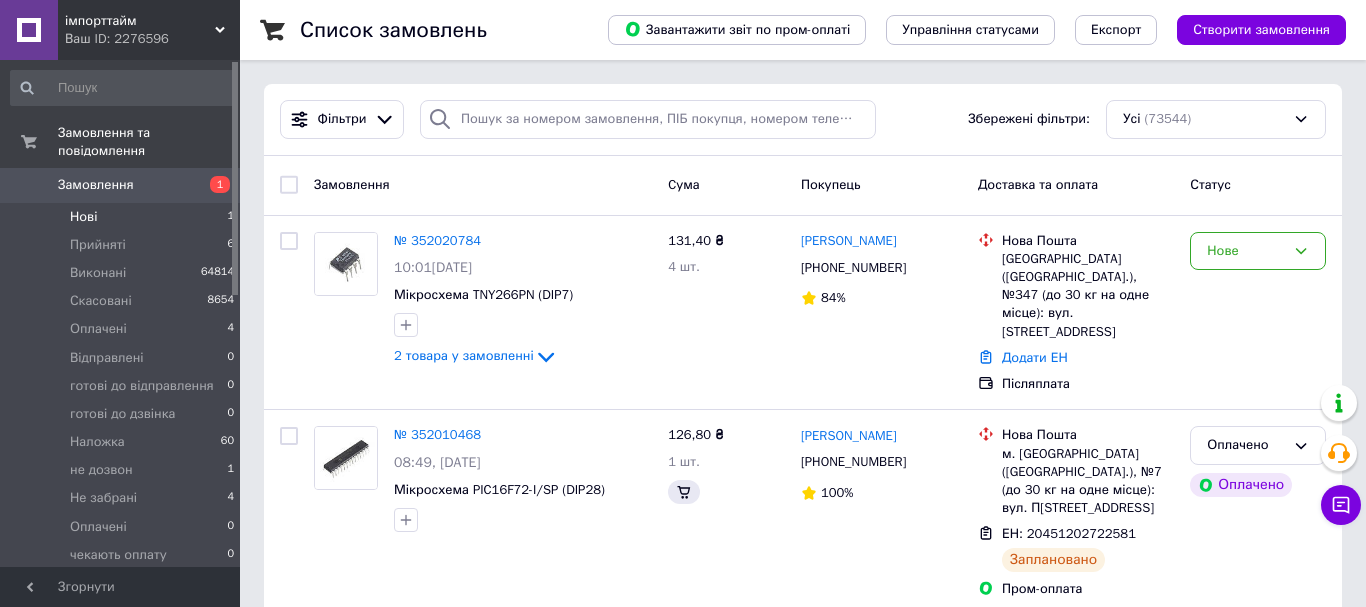 click on "Нові" at bounding box center (83, 217) 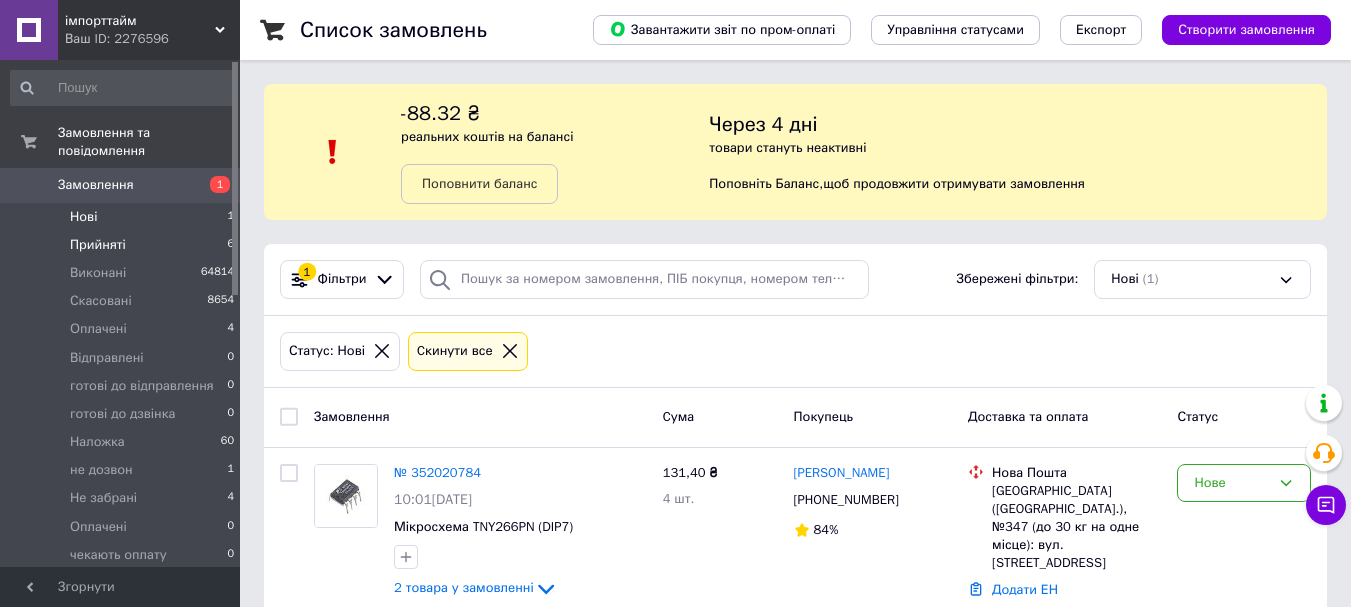 click on "Прийняті" at bounding box center (98, 245) 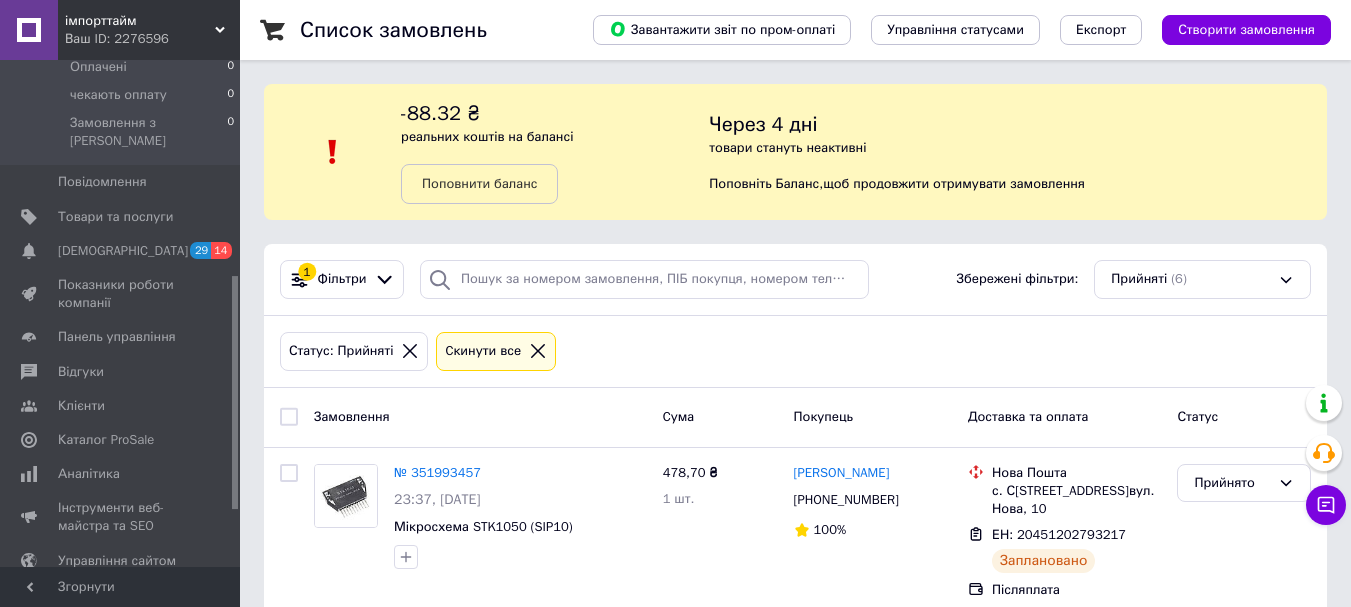scroll, scrollTop: 467, scrollLeft: 0, axis: vertical 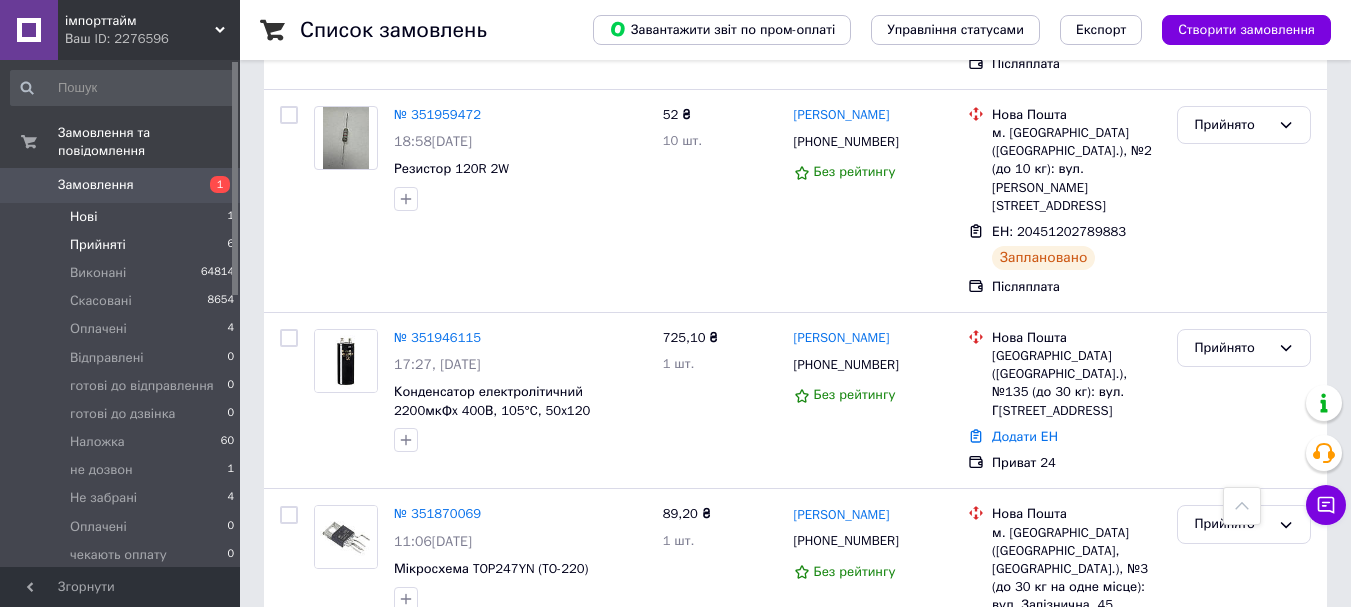 click on "Нові 1" at bounding box center (123, 217) 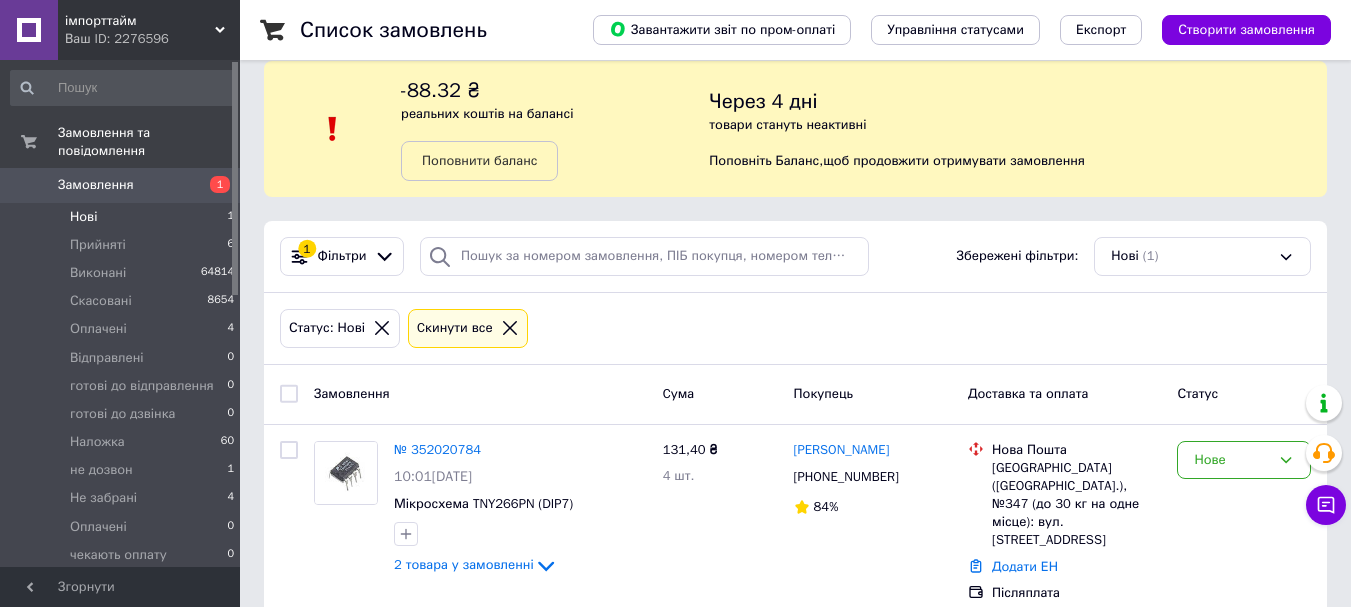 scroll, scrollTop: 34, scrollLeft: 0, axis: vertical 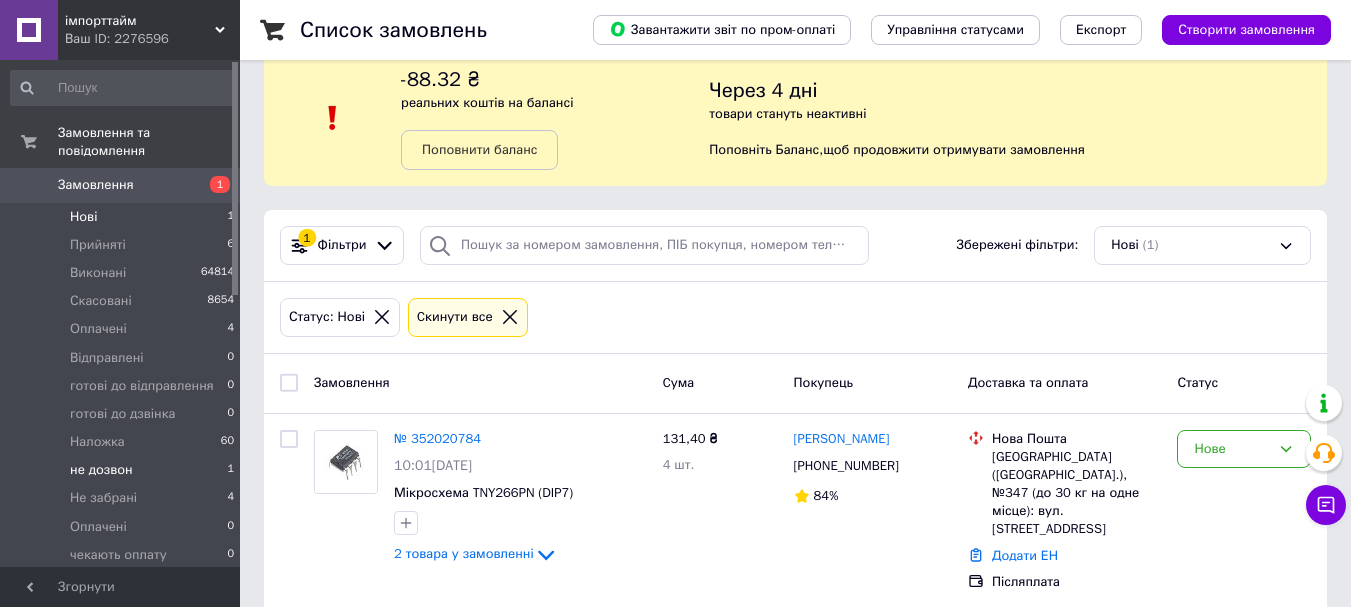 click on "не дозвон" at bounding box center (101, 470) 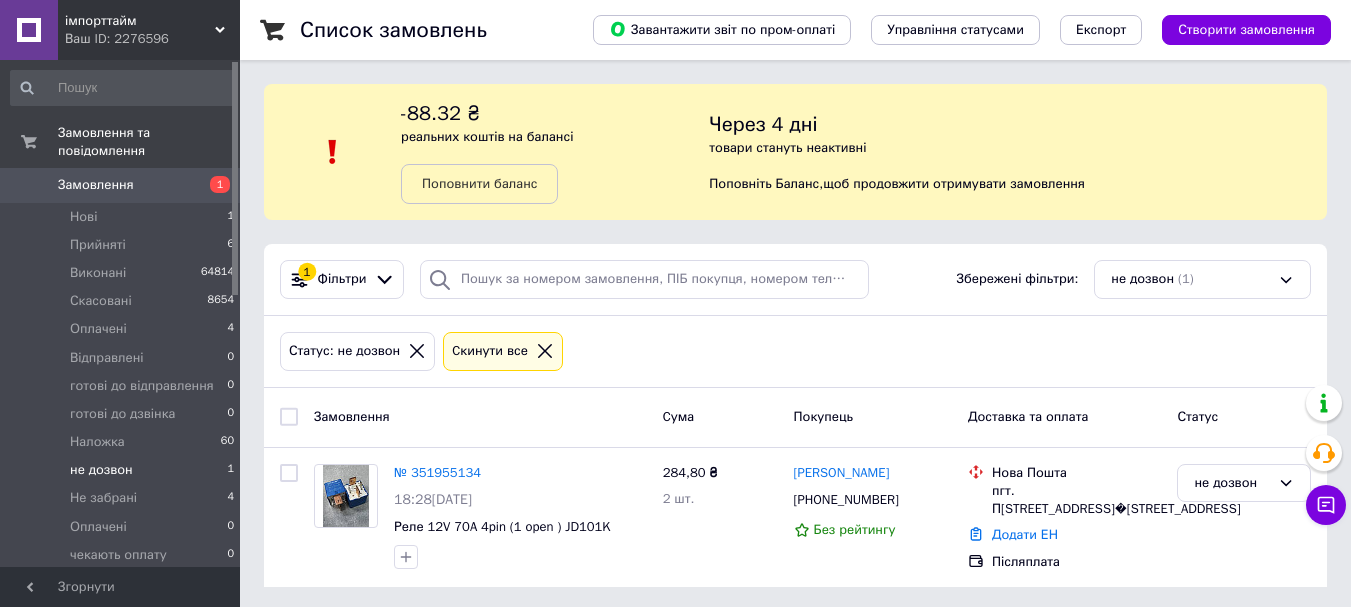 scroll, scrollTop: 4, scrollLeft: 0, axis: vertical 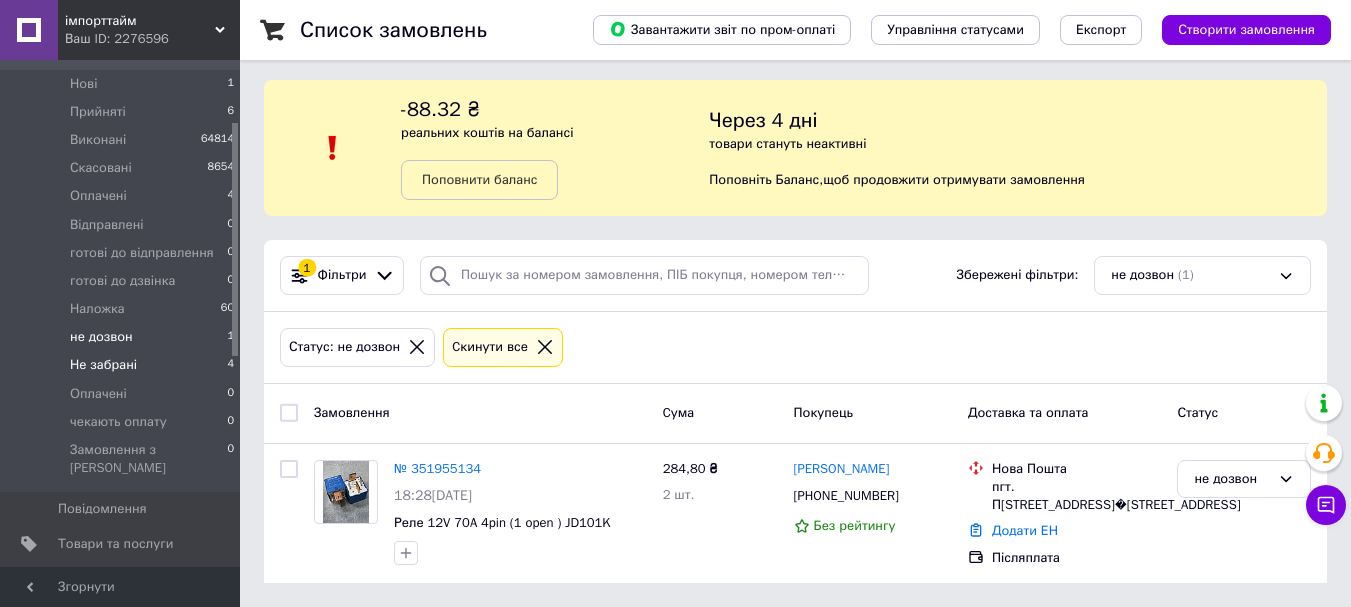 click on "Не забрані" at bounding box center [103, 365] 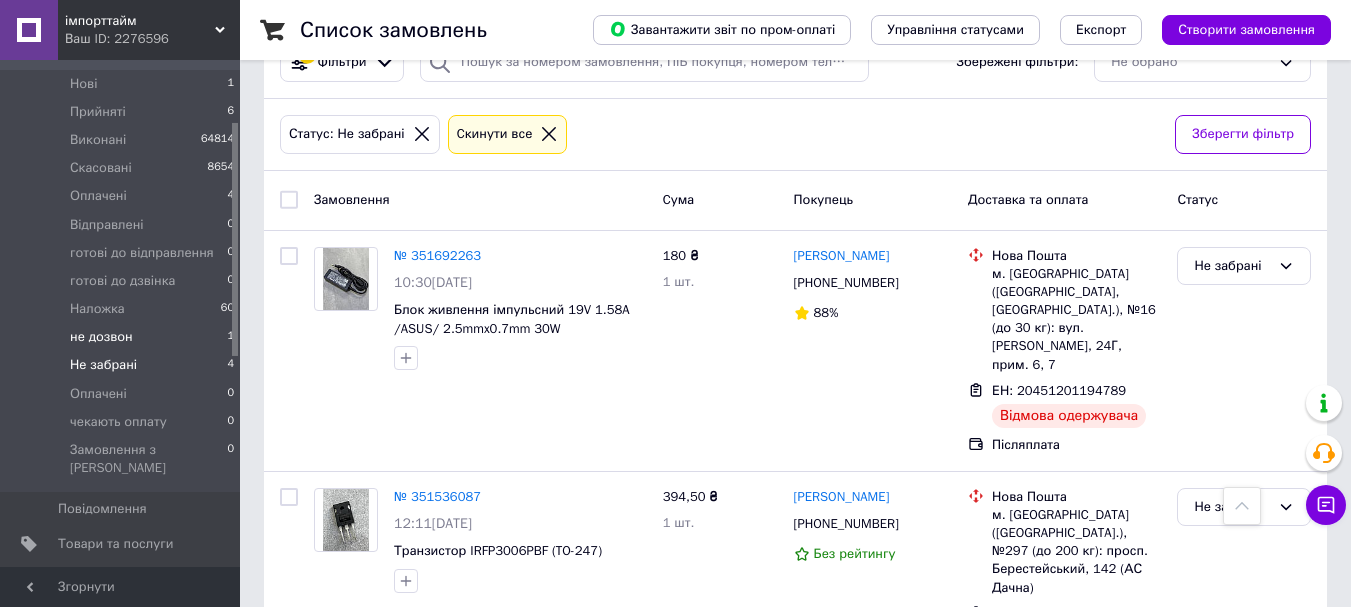 scroll, scrollTop: 216, scrollLeft: 0, axis: vertical 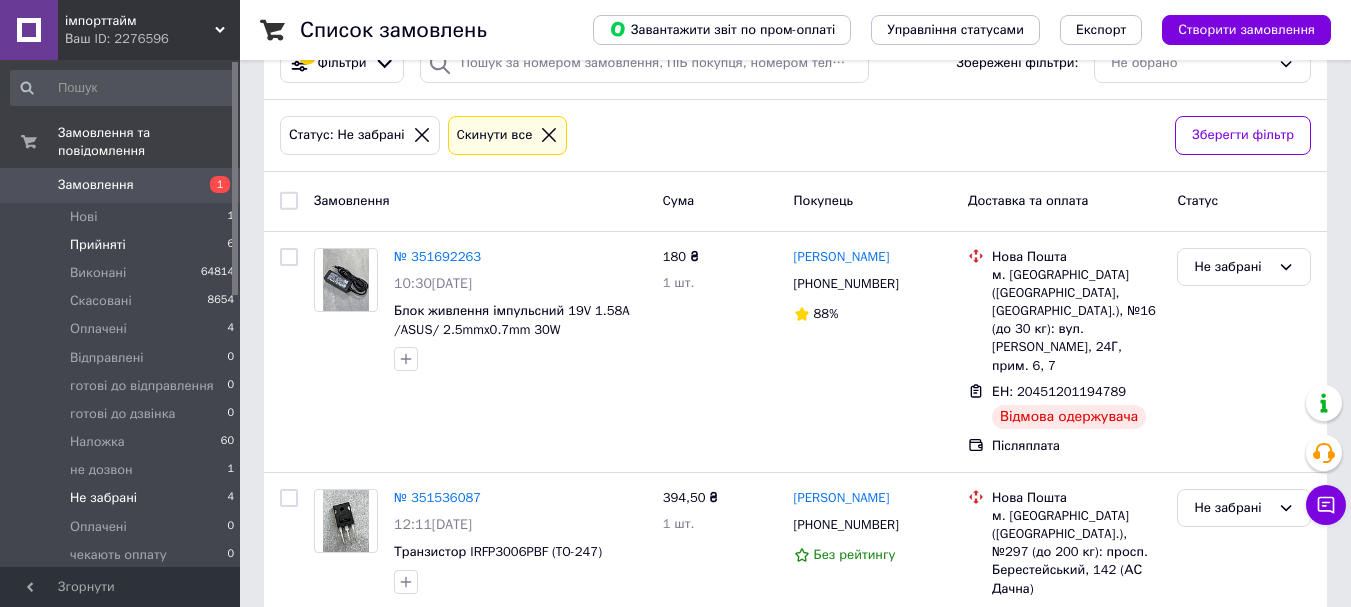 click on "Прийняті" at bounding box center [98, 245] 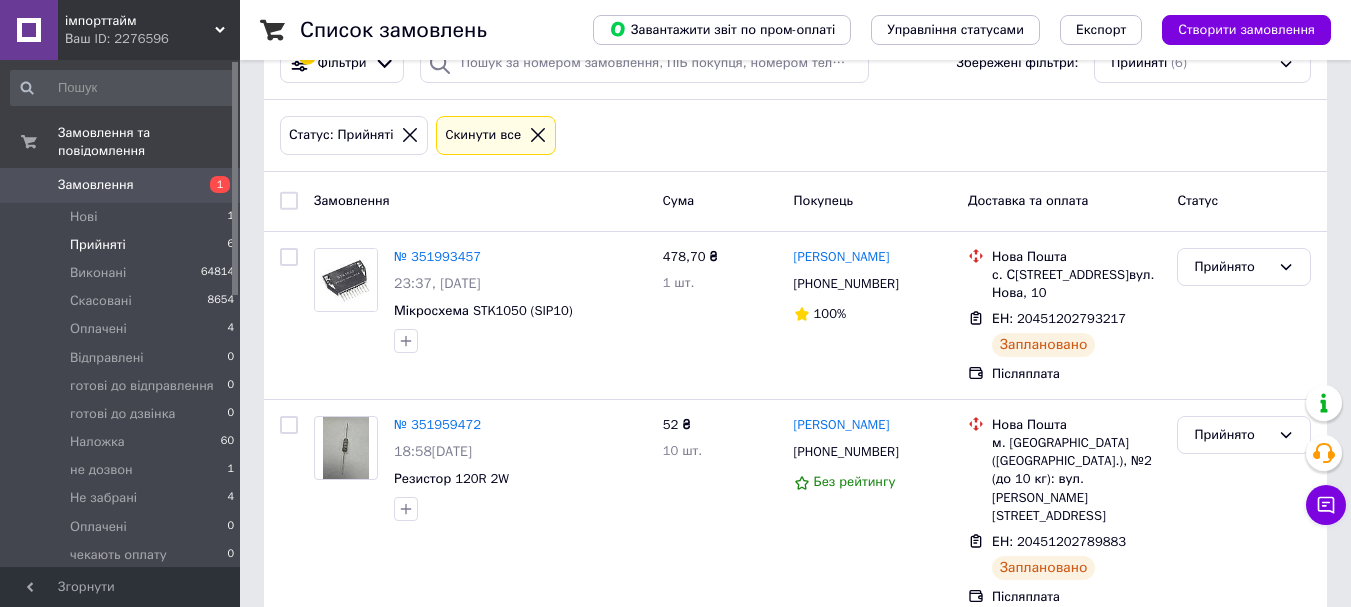 scroll, scrollTop: 0, scrollLeft: 0, axis: both 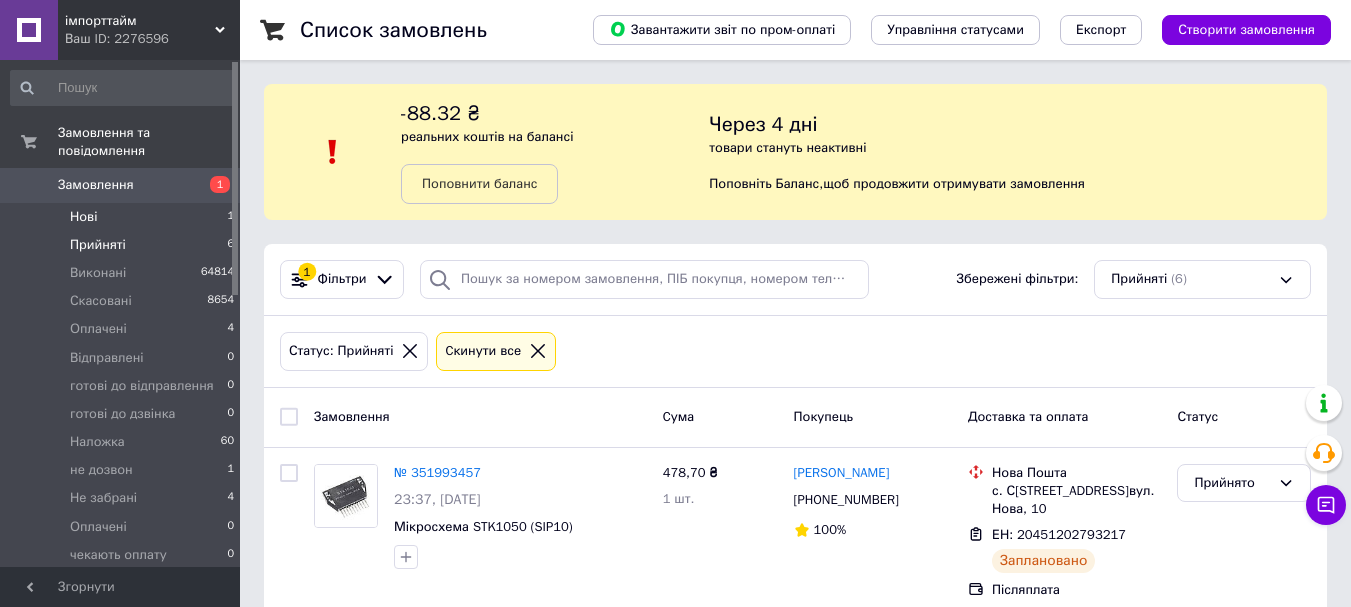 click on "Нові" at bounding box center [83, 217] 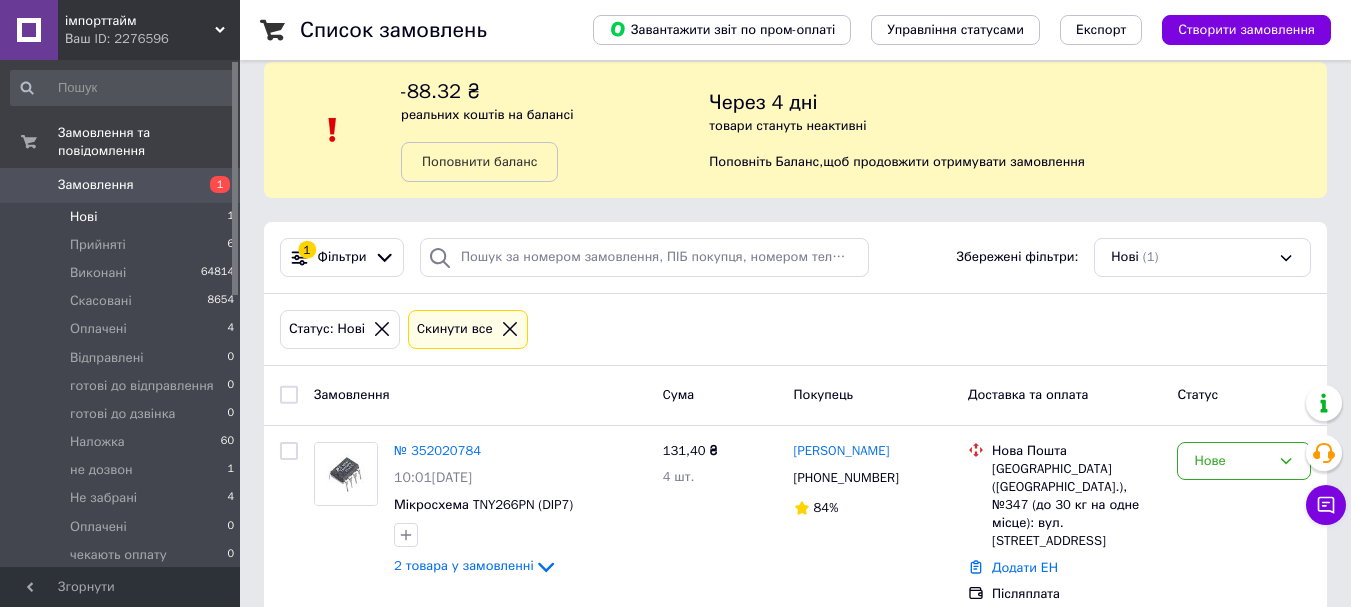 scroll, scrollTop: 34, scrollLeft: 0, axis: vertical 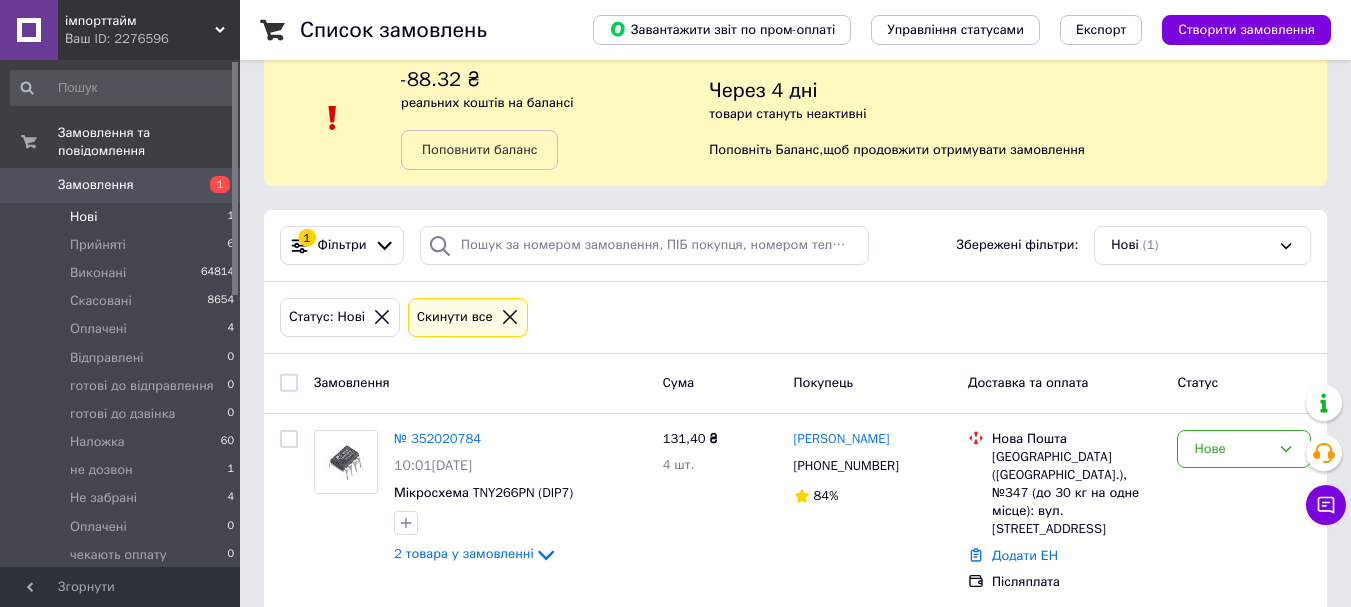 click on "Нові" at bounding box center (83, 217) 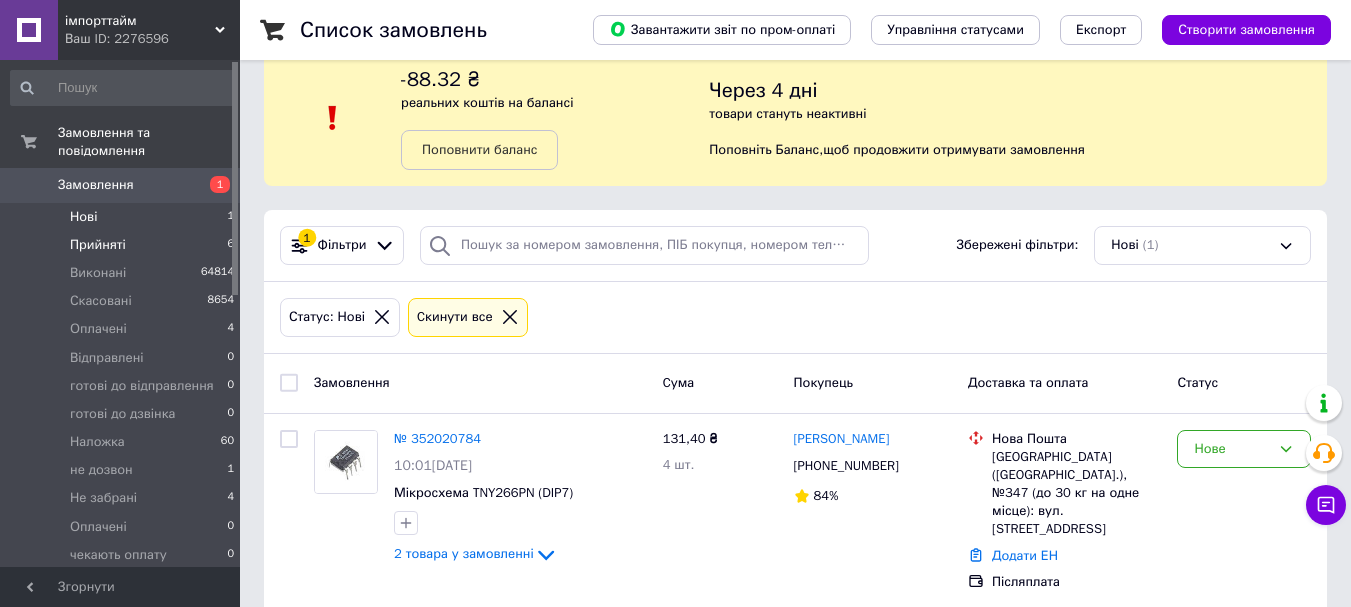 click on "Прийняті" at bounding box center [98, 245] 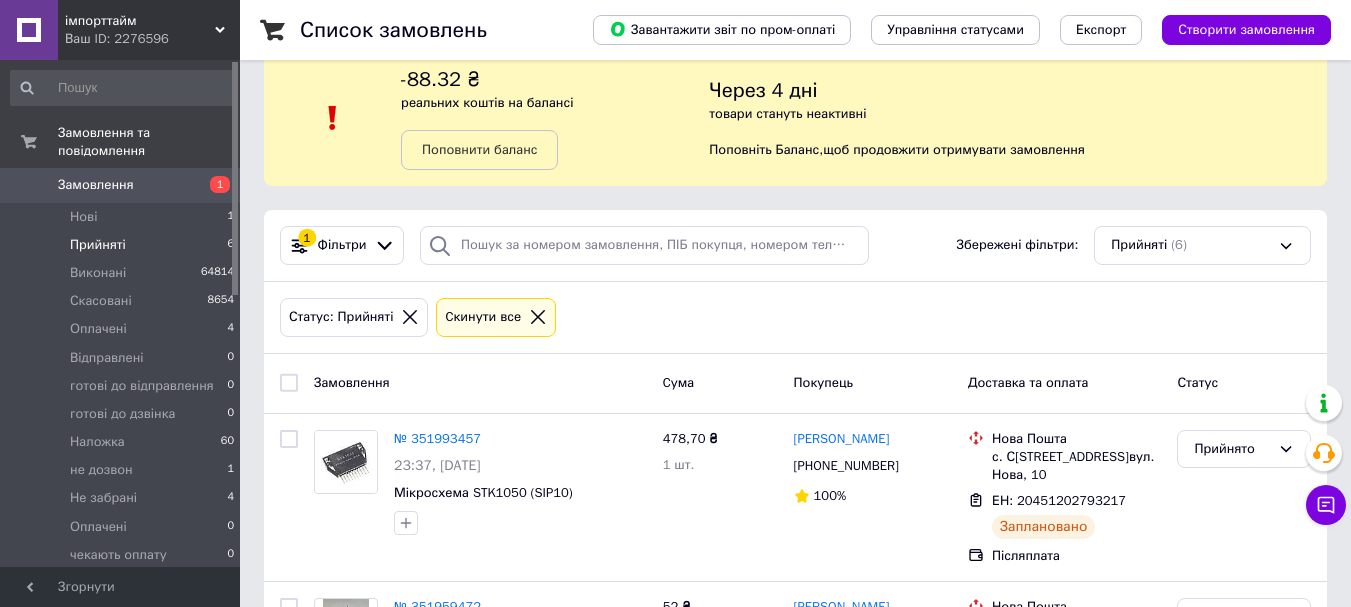 scroll, scrollTop: 0, scrollLeft: 0, axis: both 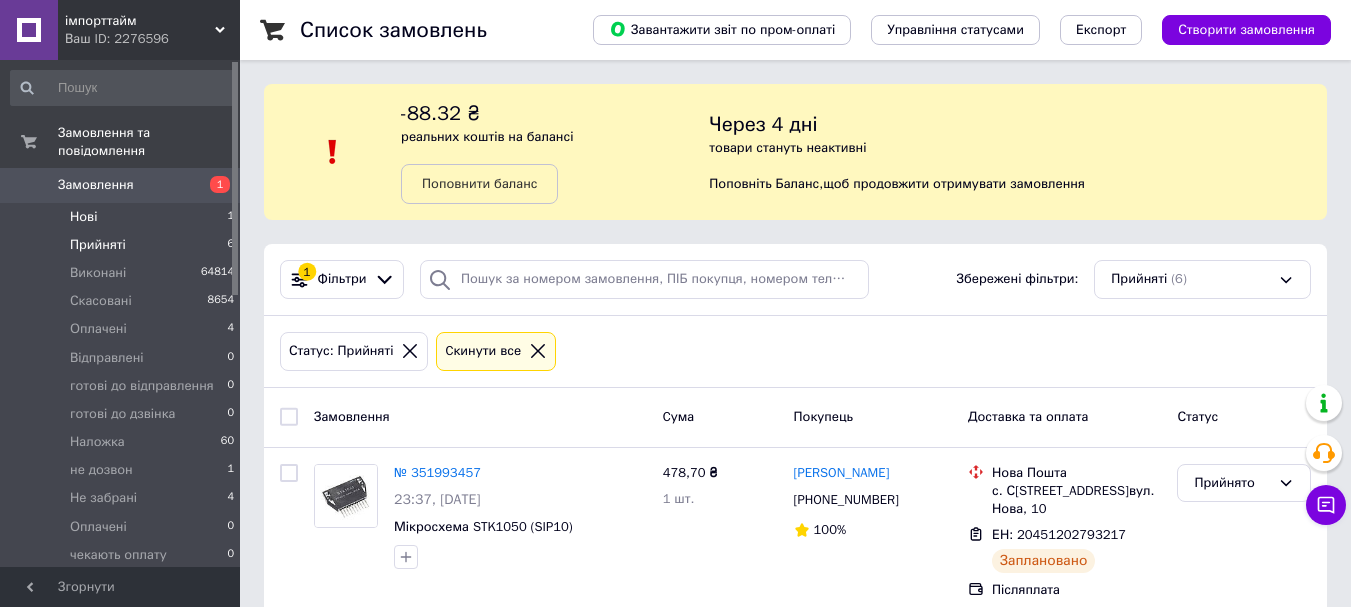 click on "Нові 1" at bounding box center [123, 217] 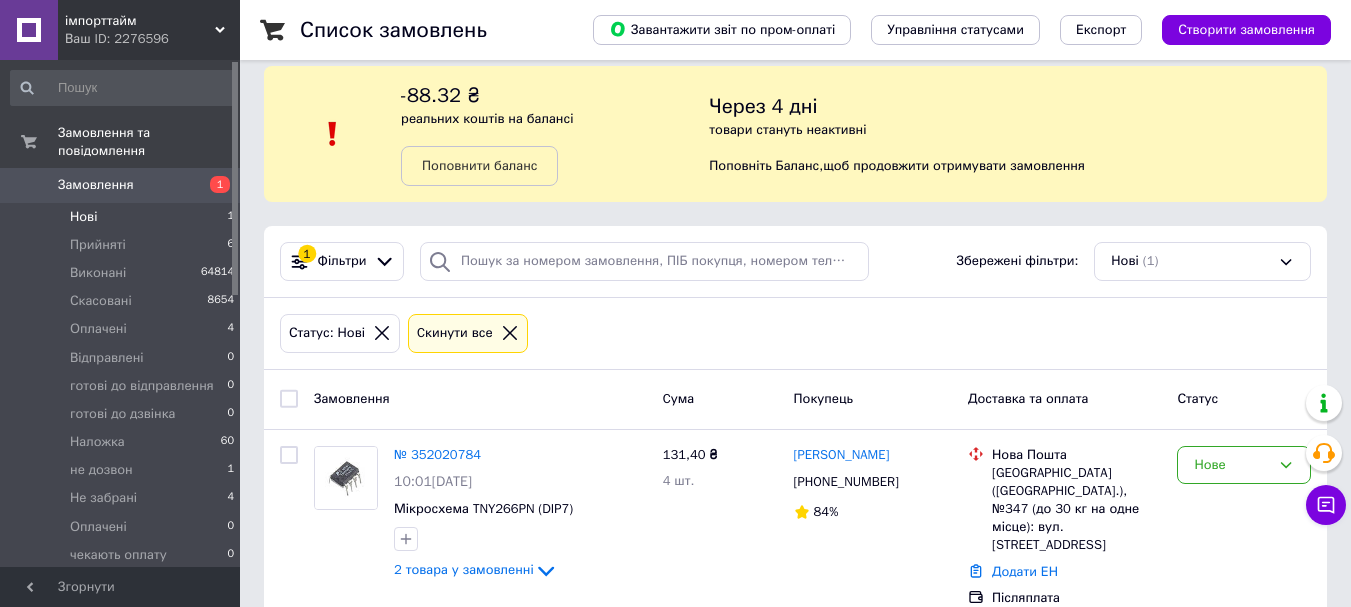 scroll, scrollTop: 34, scrollLeft: 0, axis: vertical 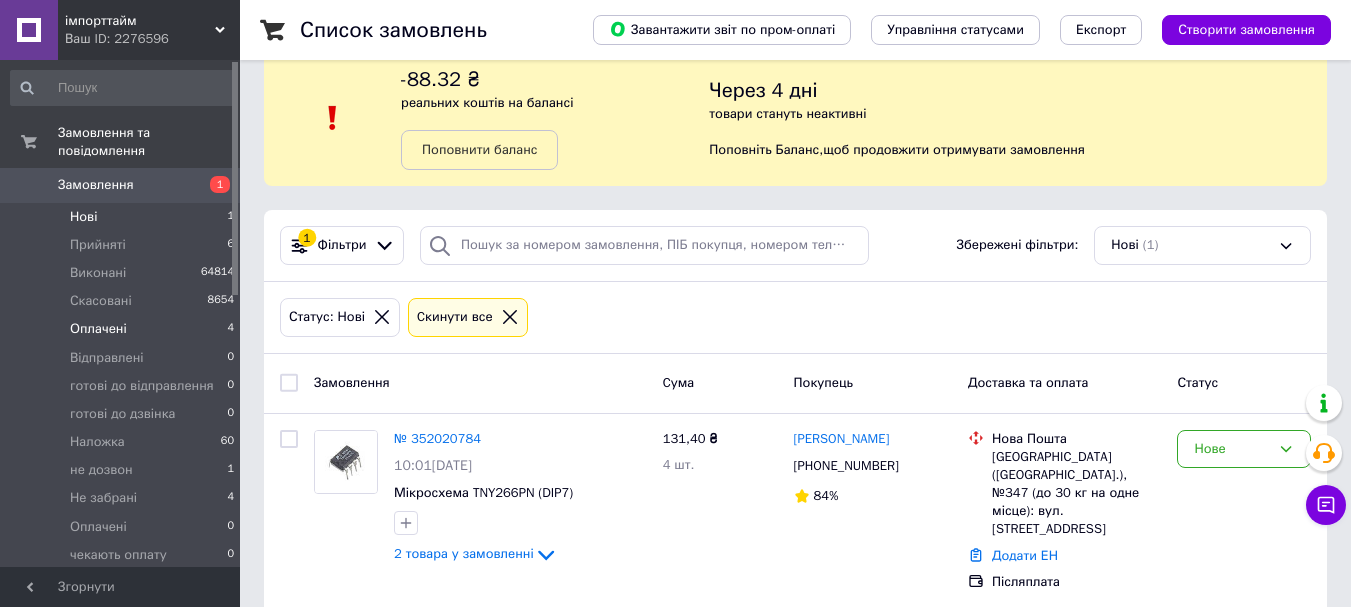 click on "Оплачені" at bounding box center (98, 329) 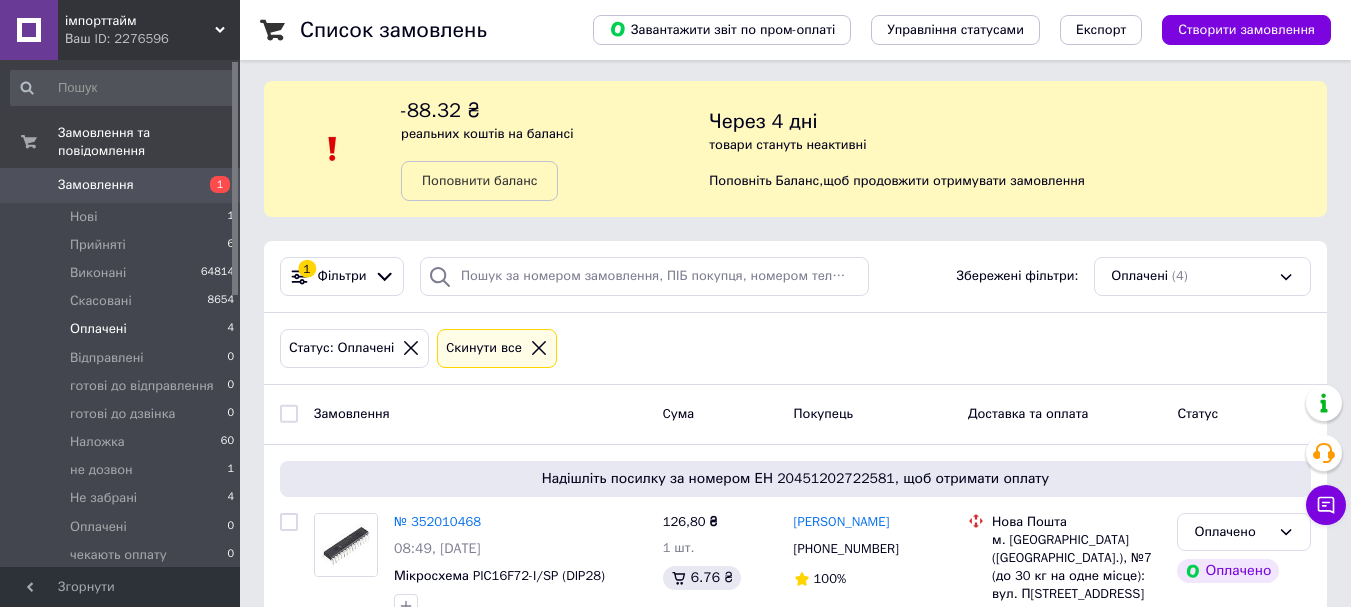 scroll, scrollTop: 0, scrollLeft: 0, axis: both 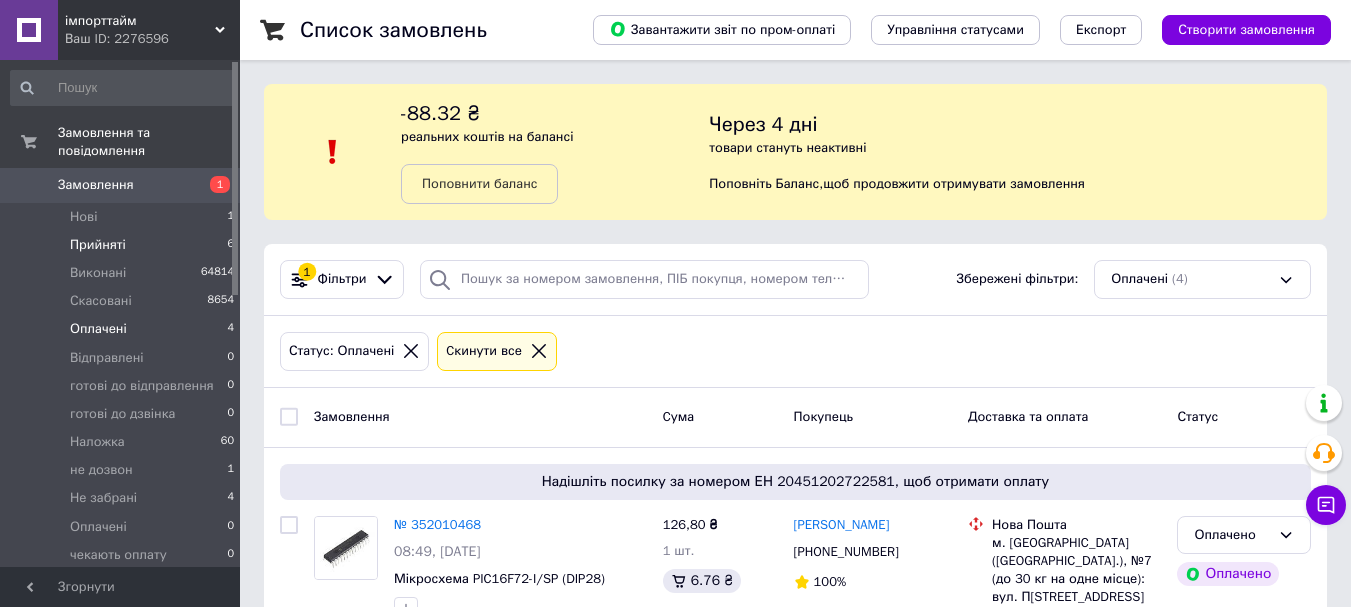 click on "Прийняті 6" at bounding box center (123, 245) 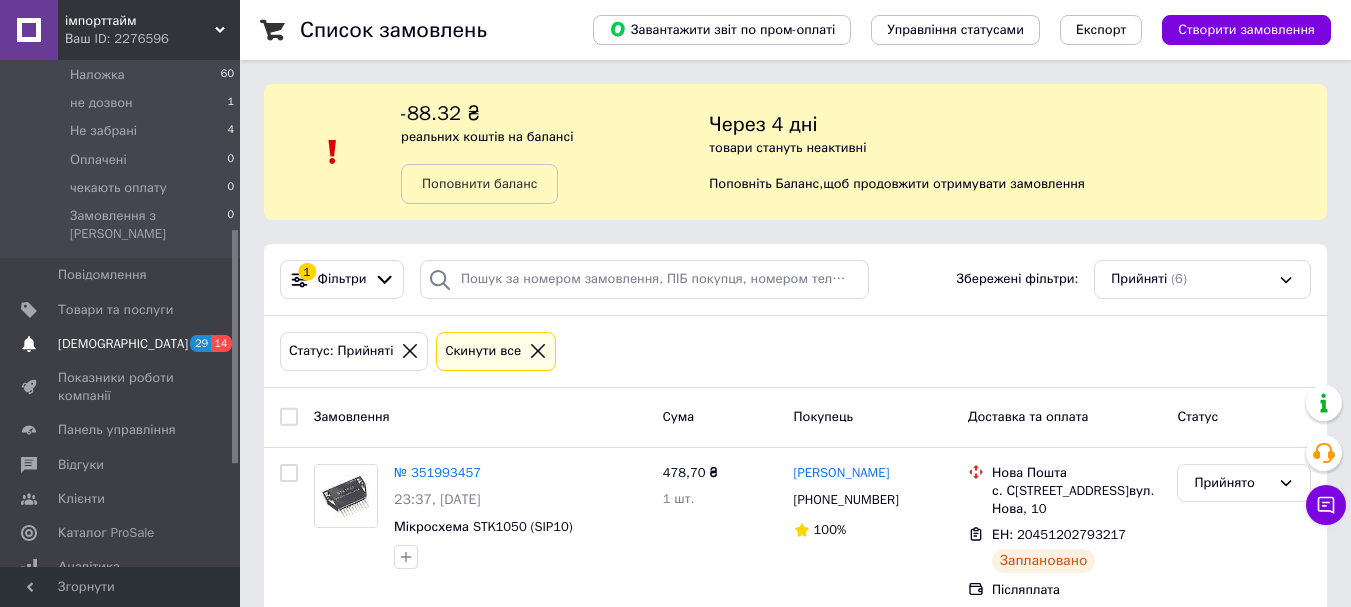 click at bounding box center [29, 344] 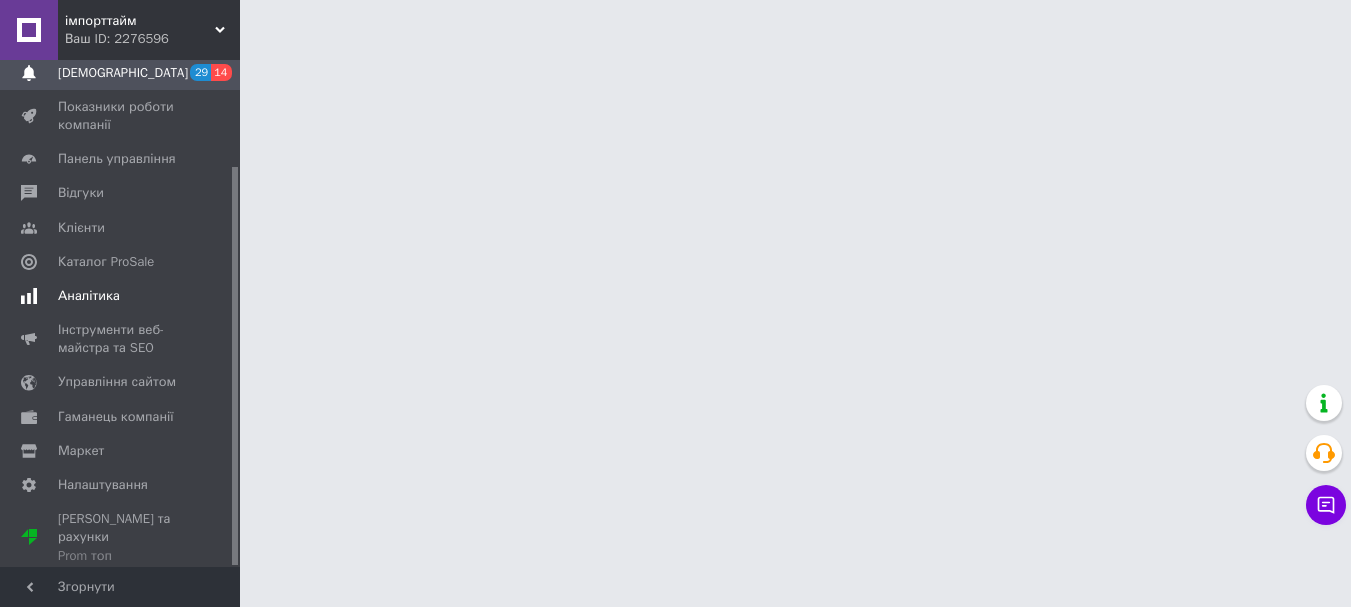 scroll, scrollTop: 135, scrollLeft: 0, axis: vertical 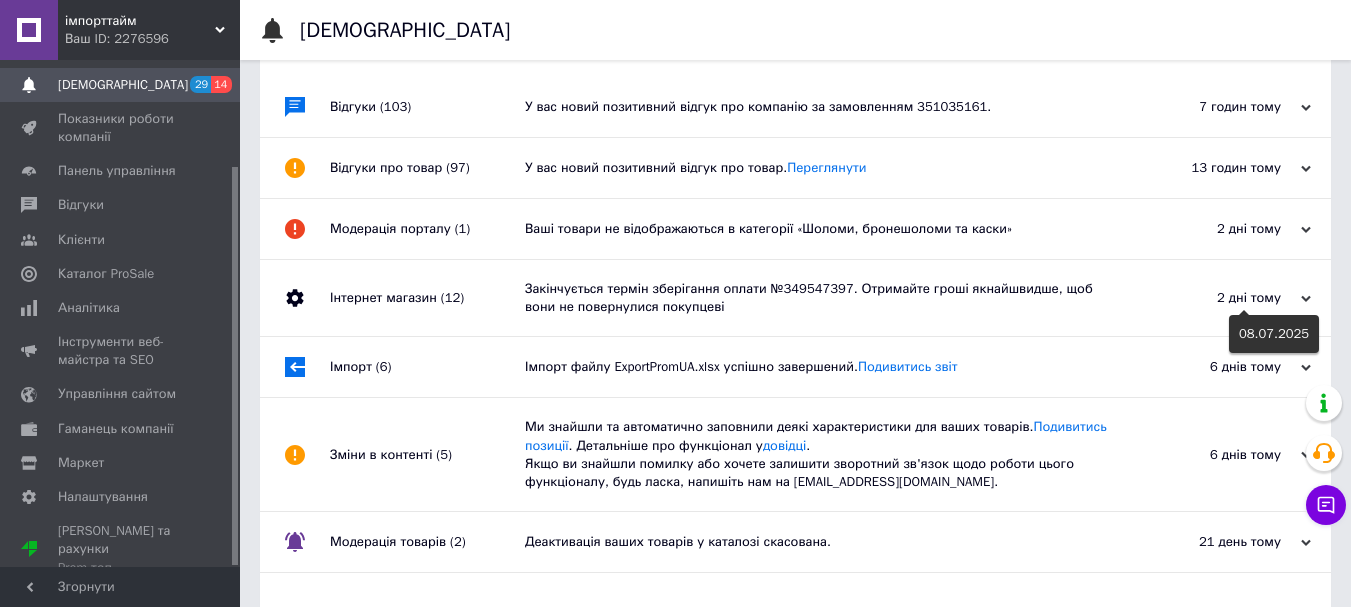 click 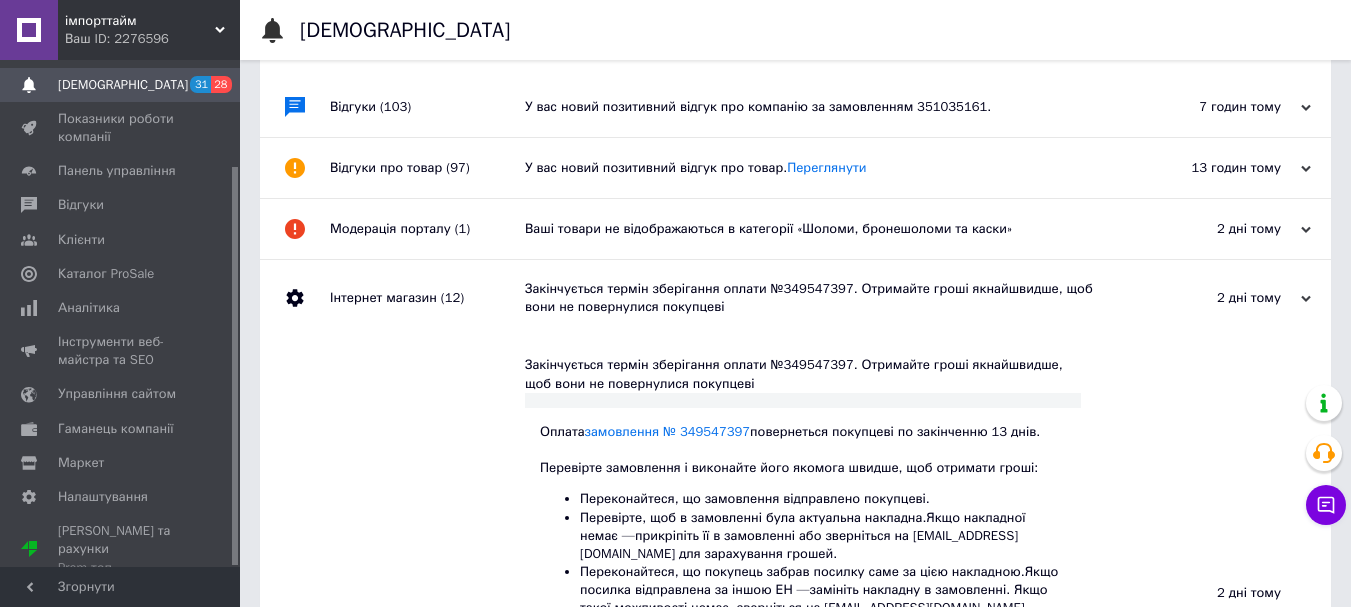 click on "2 дні тому 08.07.2025" at bounding box center (1221, 229) 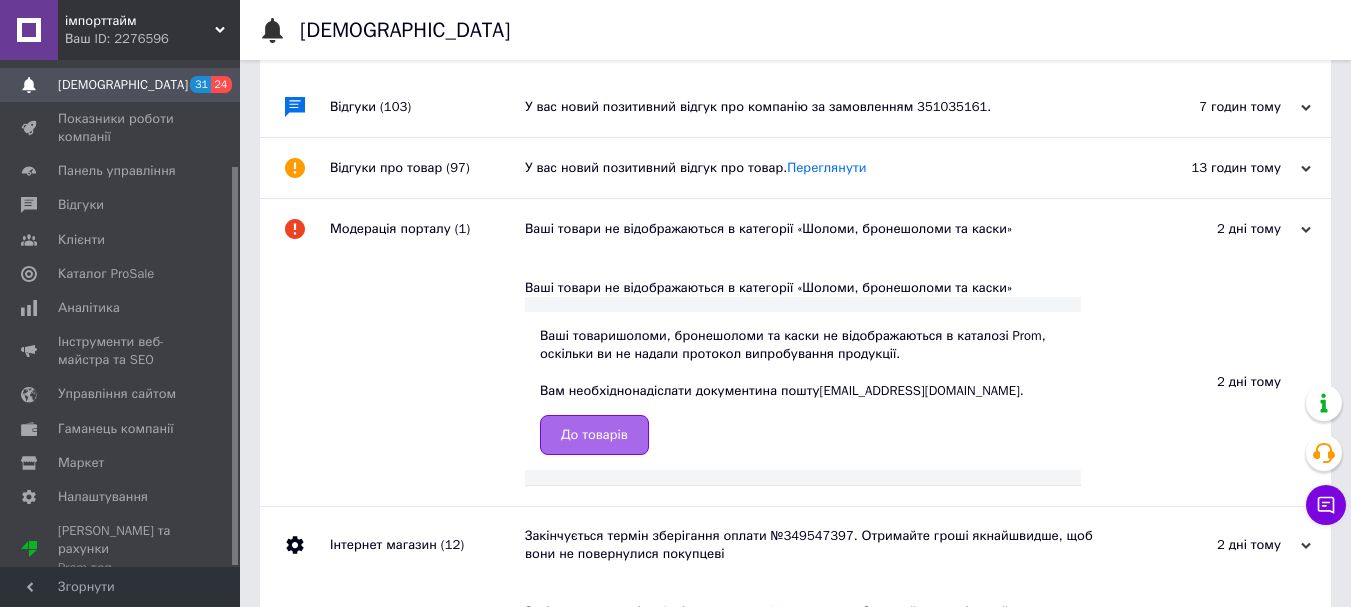 click on "До товарів" at bounding box center (594, 435) 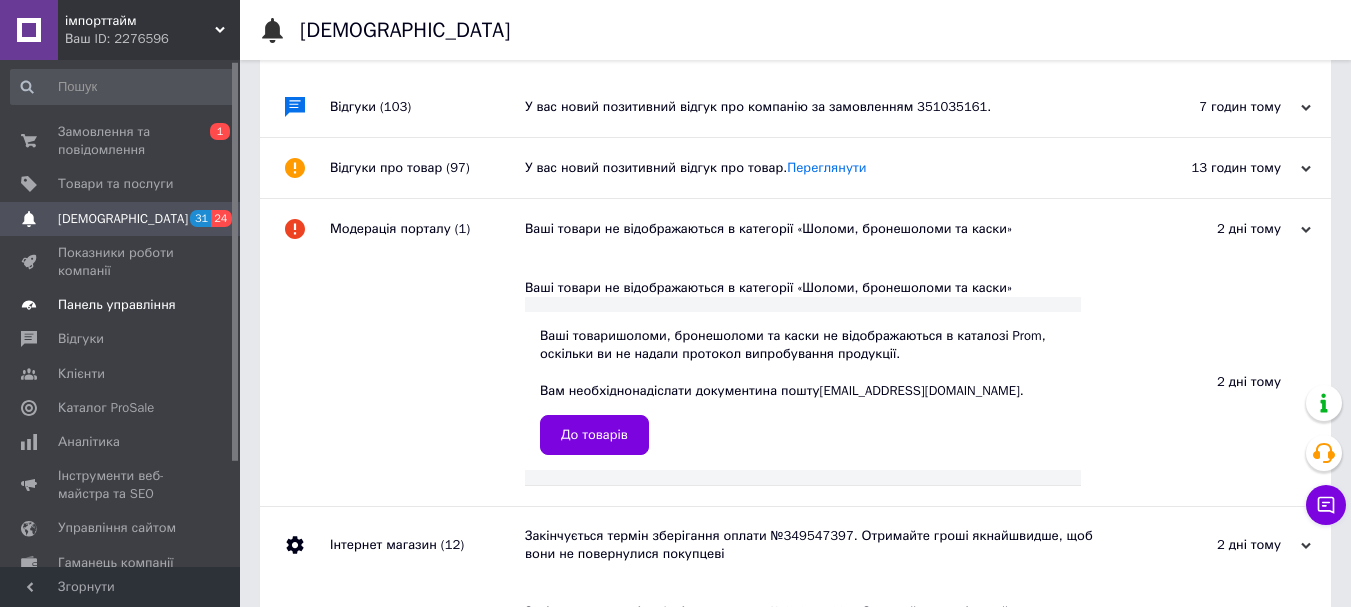 scroll, scrollTop: 0, scrollLeft: 0, axis: both 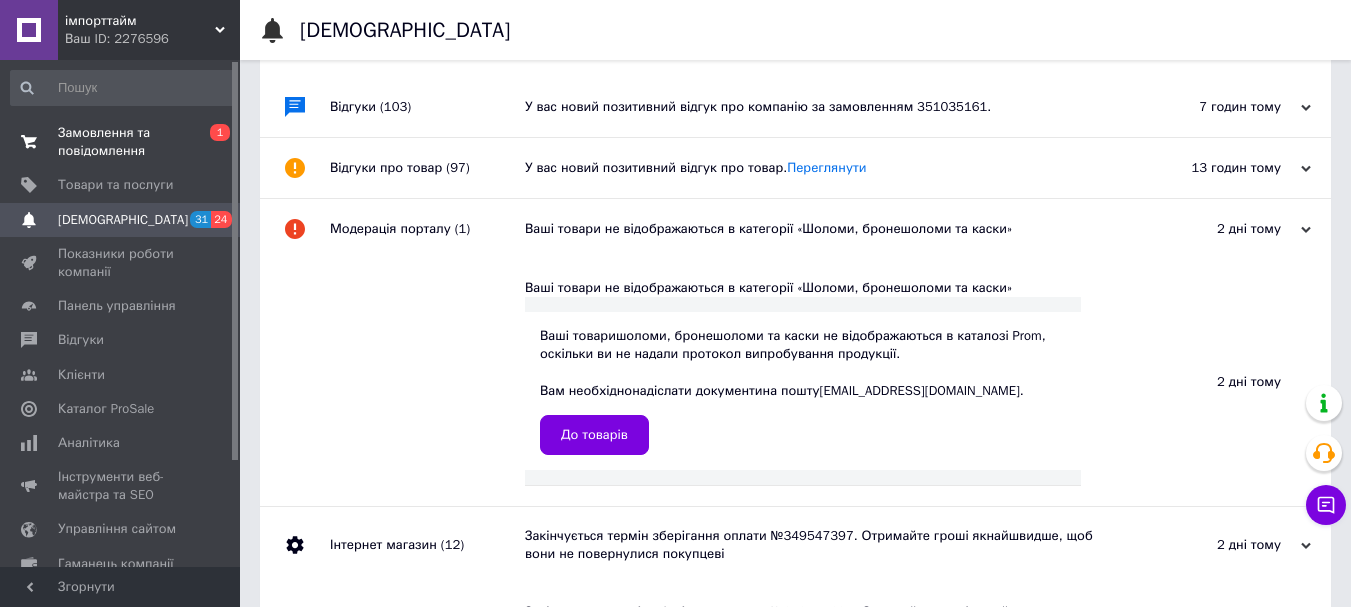 click on "Замовлення та повідомлення" at bounding box center [121, 142] 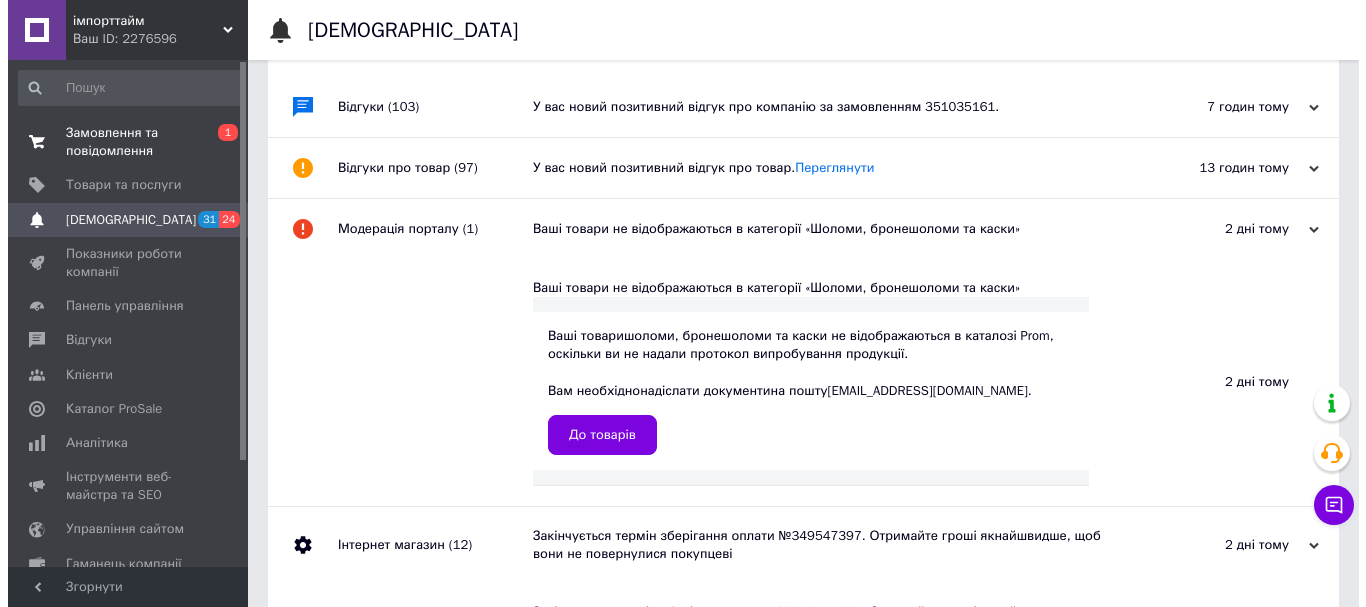 scroll, scrollTop: 0, scrollLeft: 0, axis: both 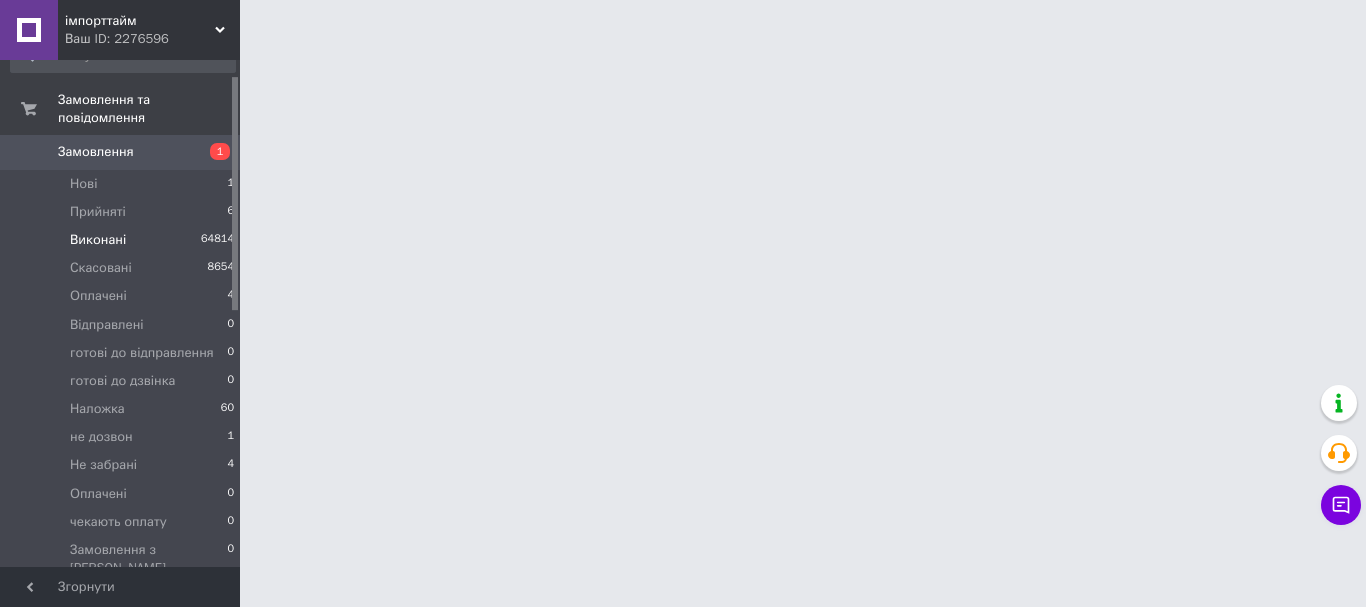 click on "Виконані" at bounding box center [98, 240] 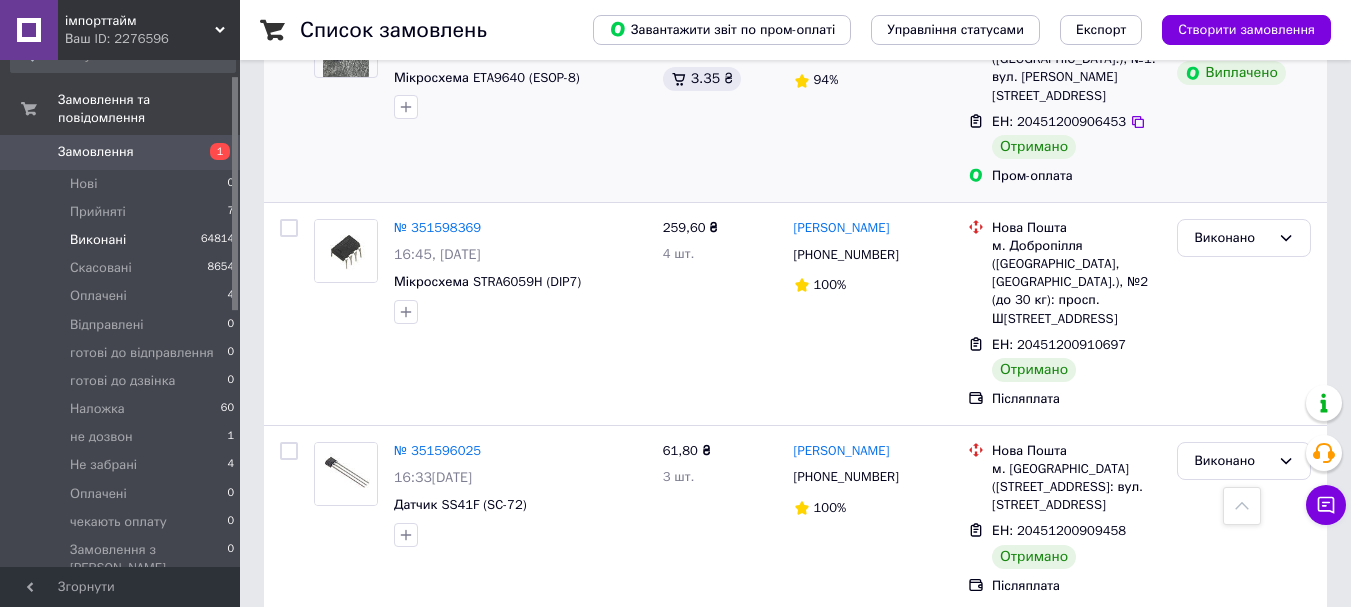 scroll, scrollTop: 4567, scrollLeft: 0, axis: vertical 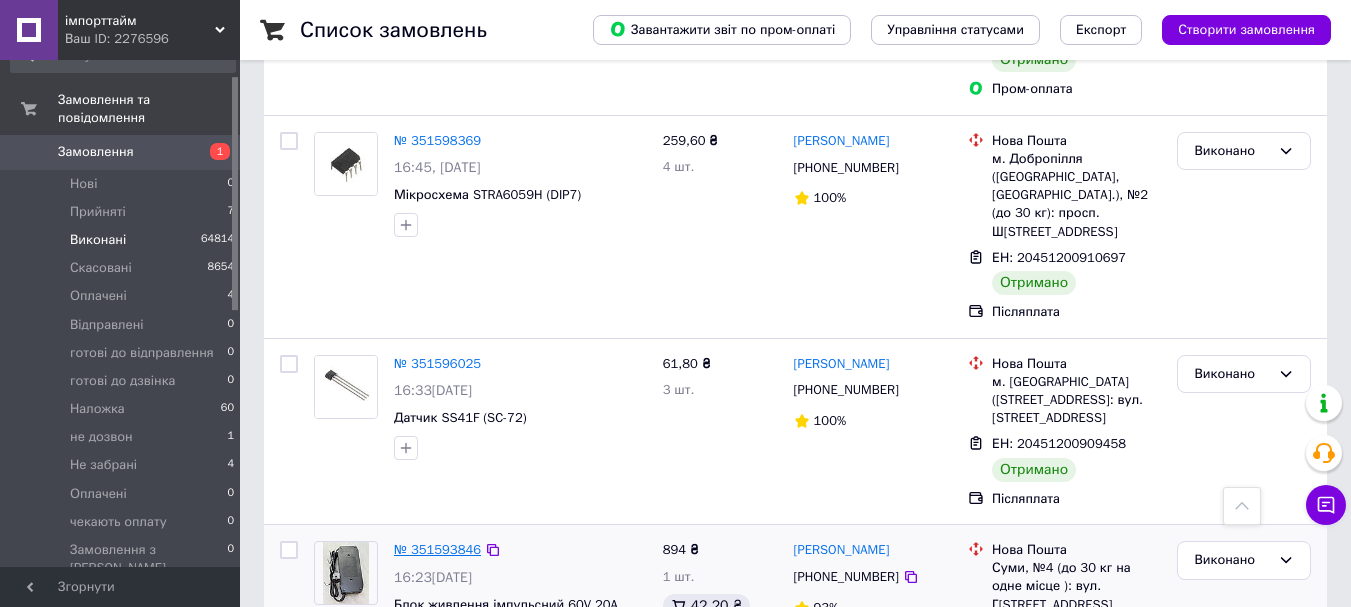 click on "№ 351593846" at bounding box center (437, 549) 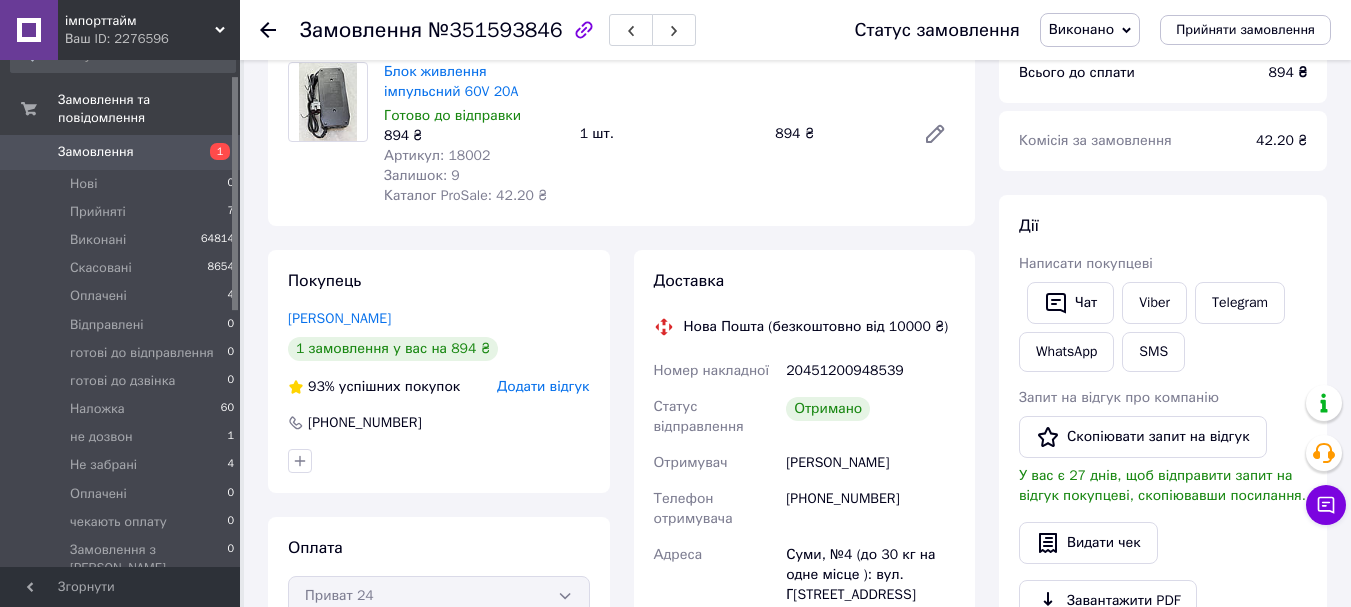 scroll, scrollTop: 233, scrollLeft: 0, axis: vertical 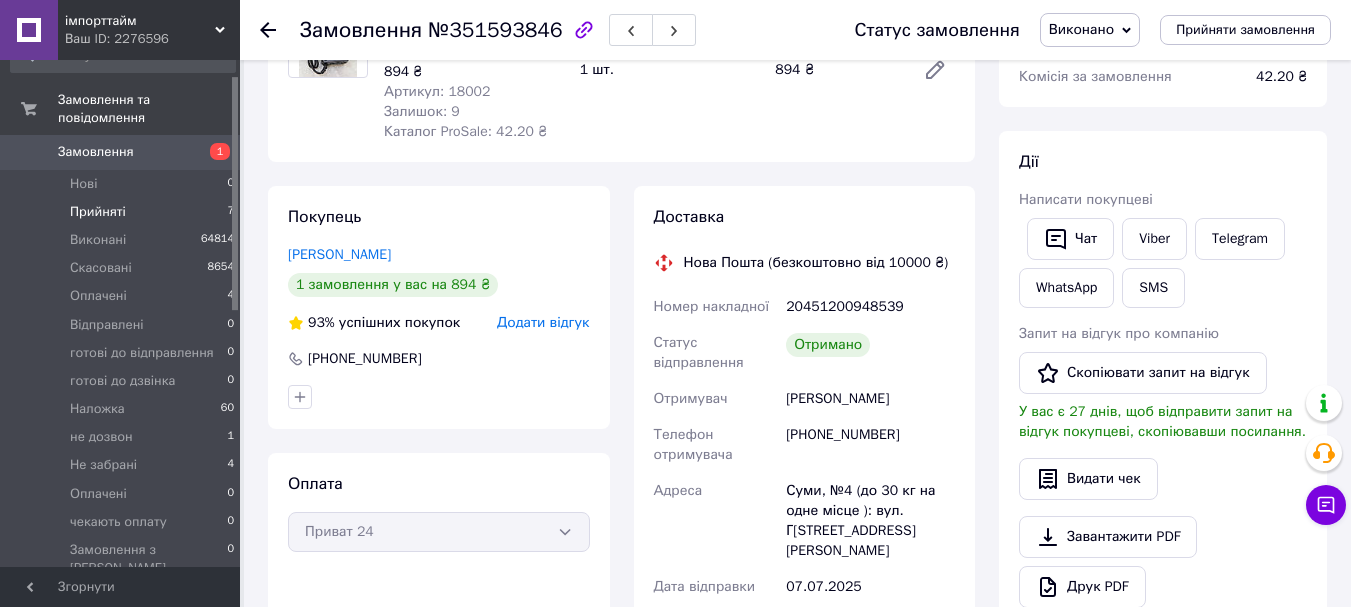 click on "Прийняті" at bounding box center (98, 212) 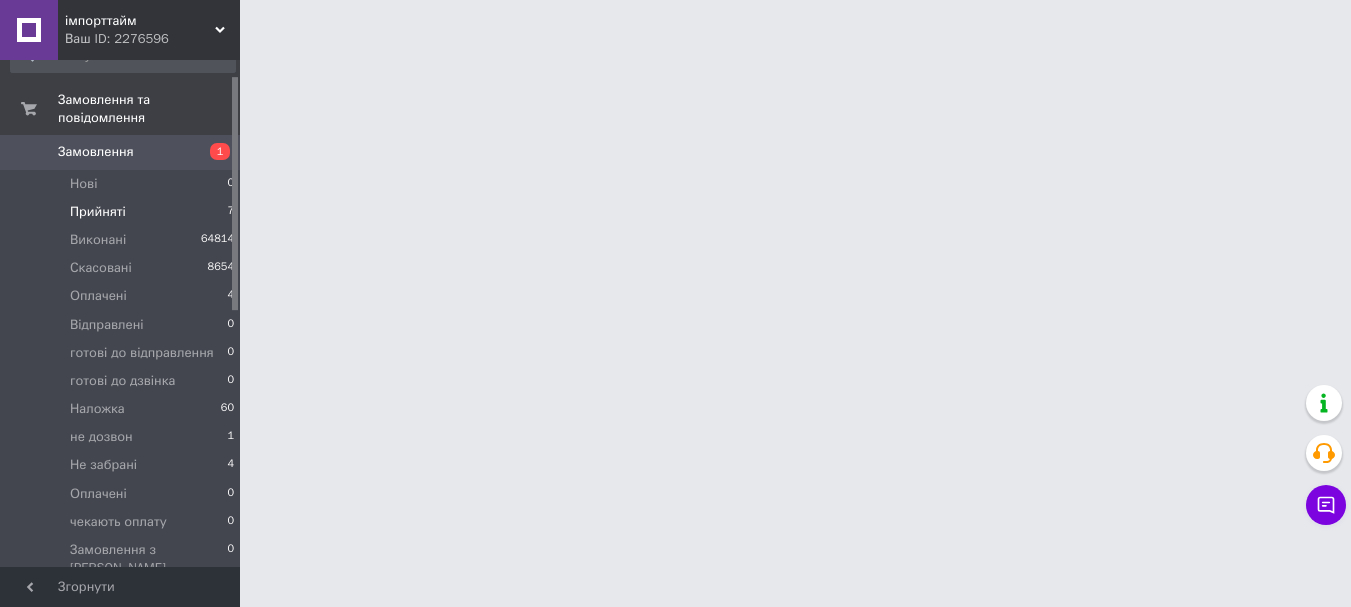 scroll, scrollTop: 0, scrollLeft: 0, axis: both 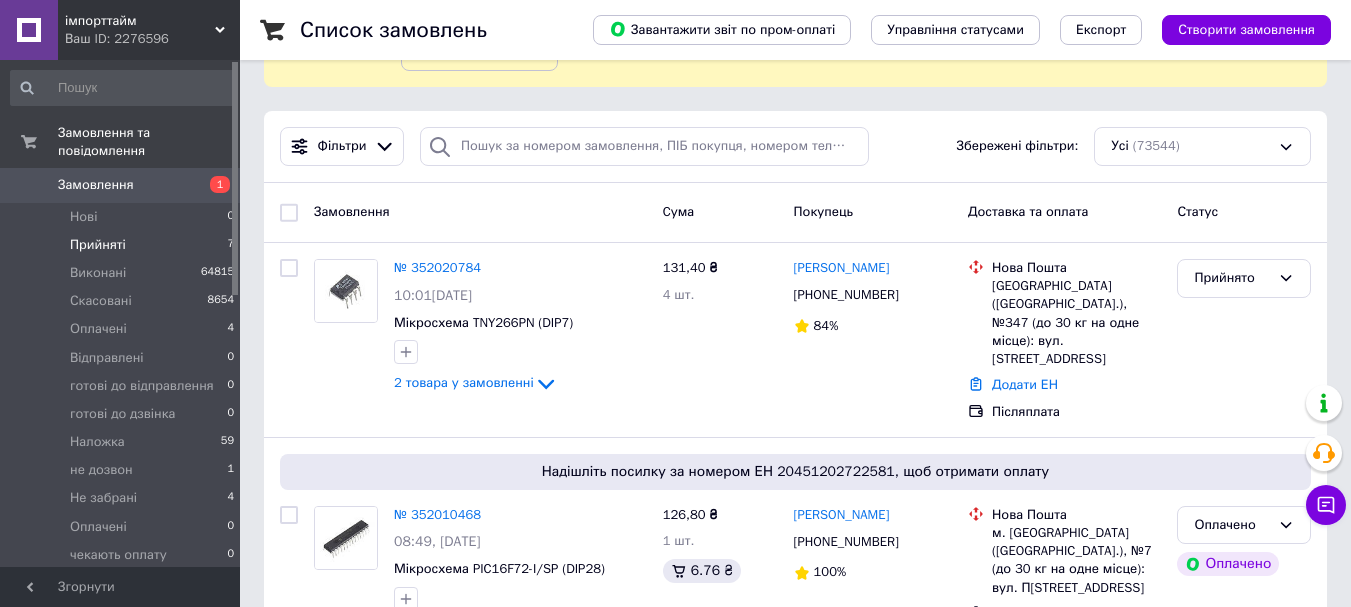click on "Прийняті" at bounding box center [98, 245] 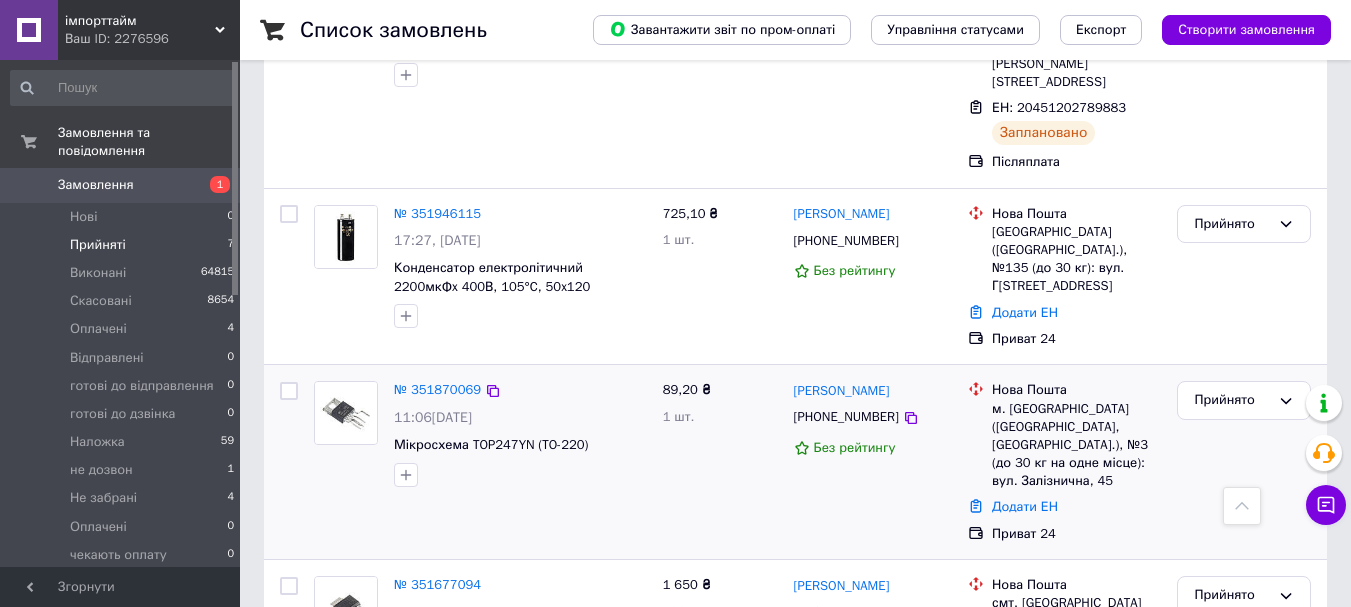 scroll, scrollTop: 796, scrollLeft: 0, axis: vertical 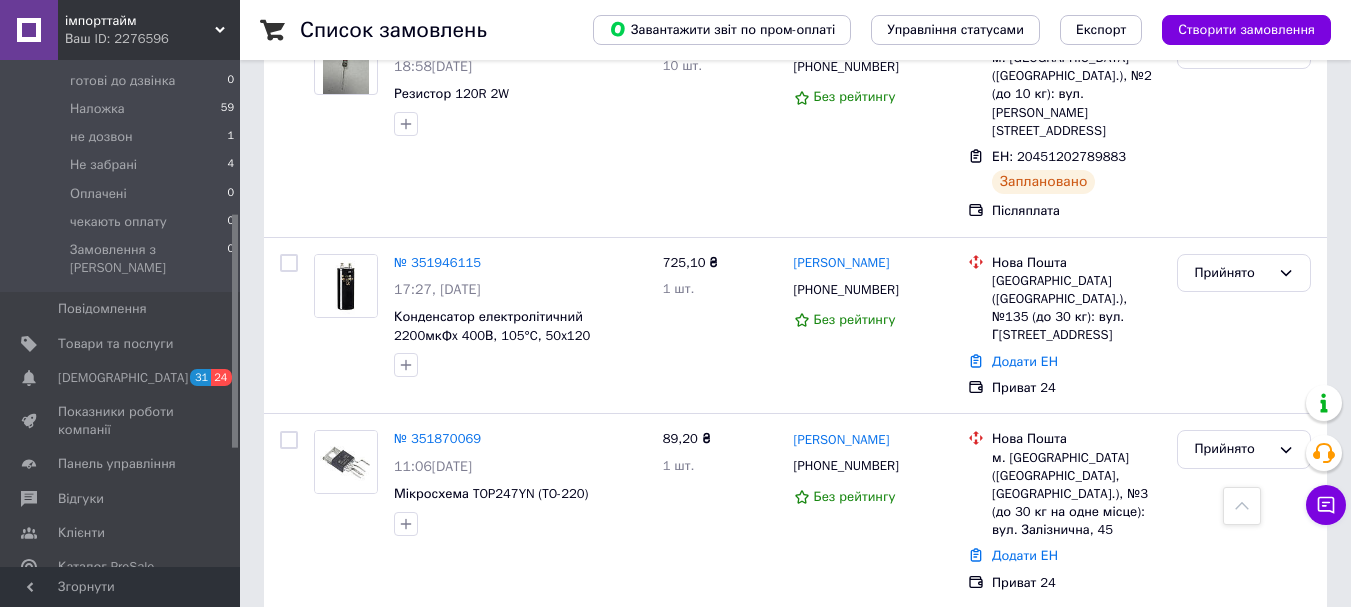 click on "Відгуки" at bounding box center (121, 499) 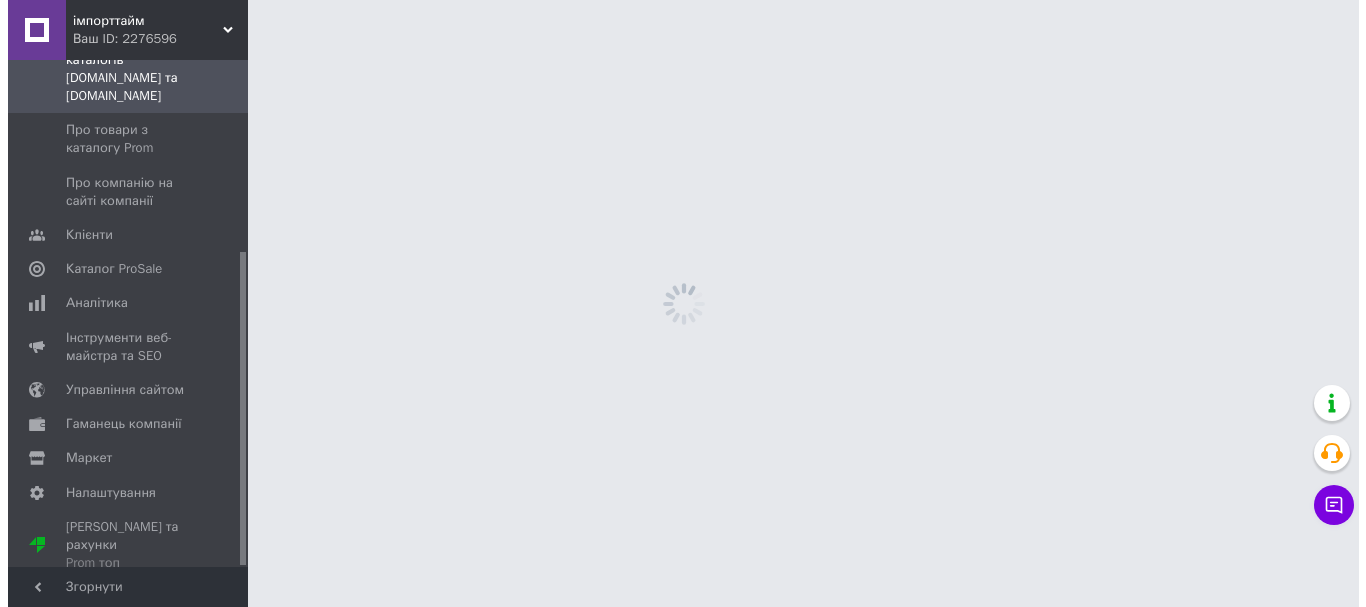 scroll, scrollTop: 0, scrollLeft: 0, axis: both 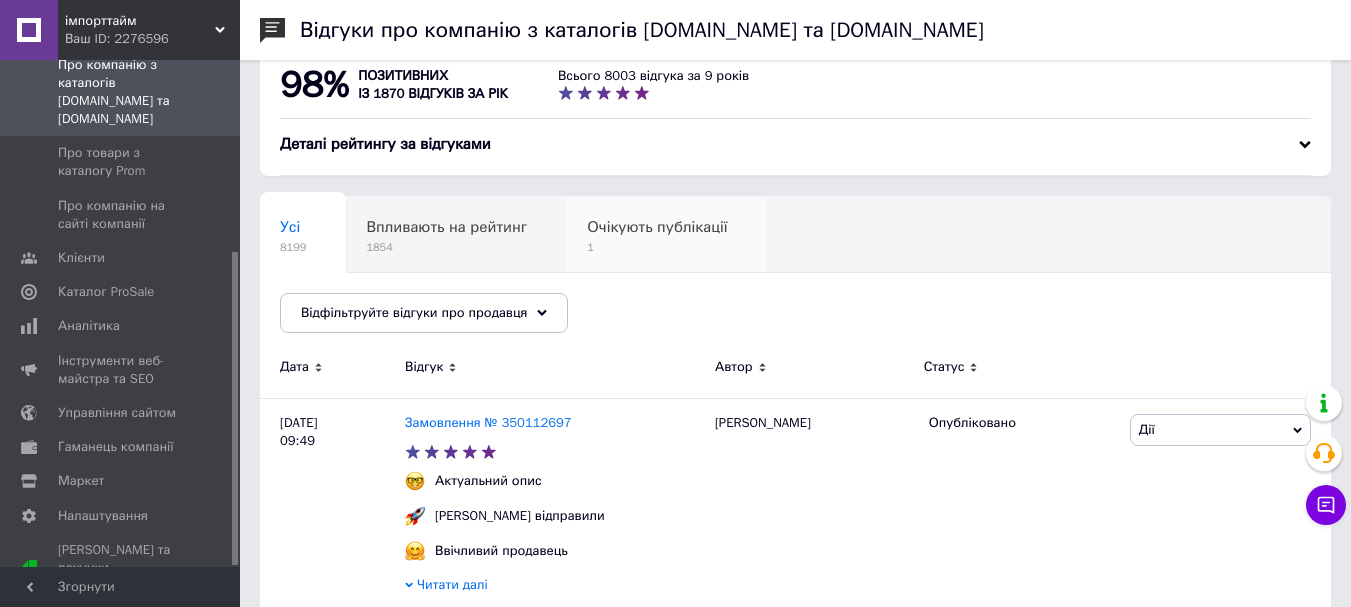 click on "Очікують публікації" at bounding box center (657, 227) 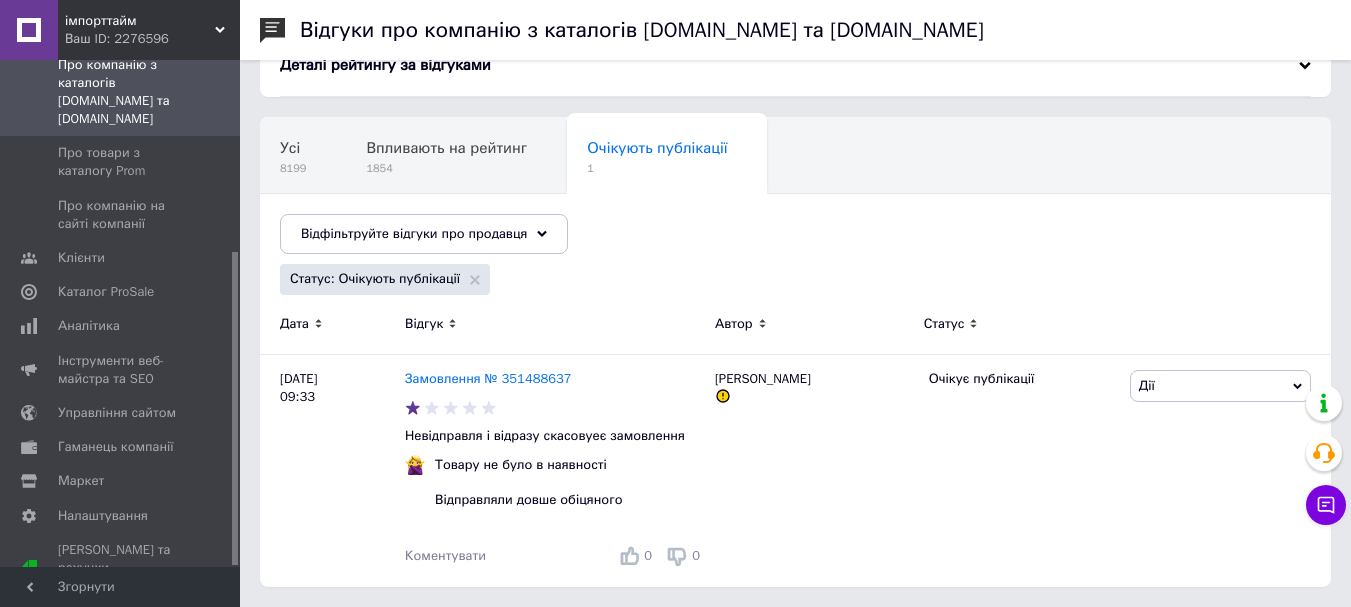 scroll, scrollTop: 115, scrollLeft: 0, axis: vertical 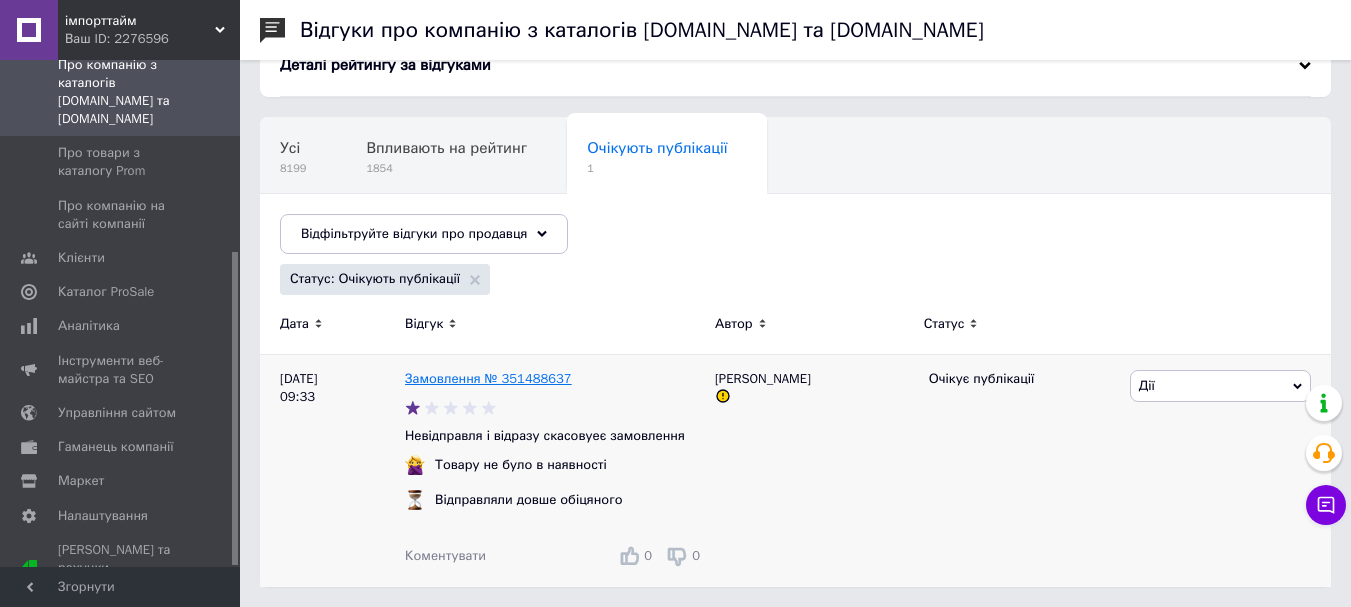 click on "Замовлення № 351488637" at bounding box center [488, 378] 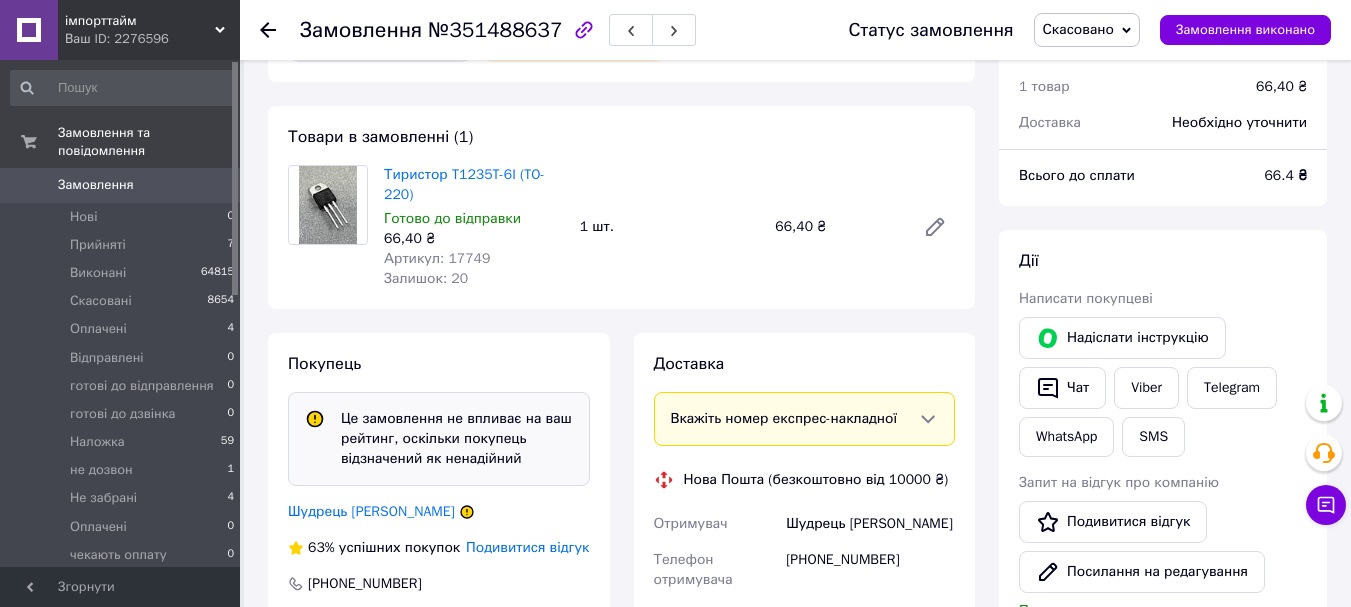 scroll, scrollTop: 176, scrollLeft: 0, axis: vertical 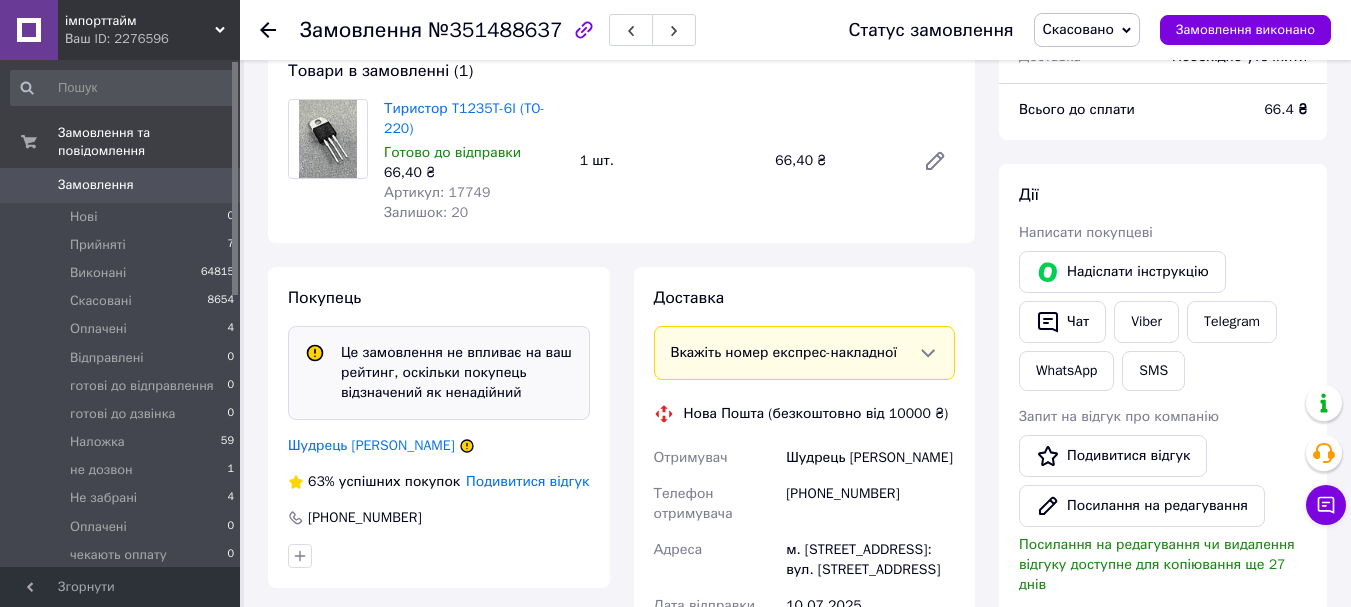 click on "Шудрець [PERSON_NAME]" at bounding box center [371, 445] 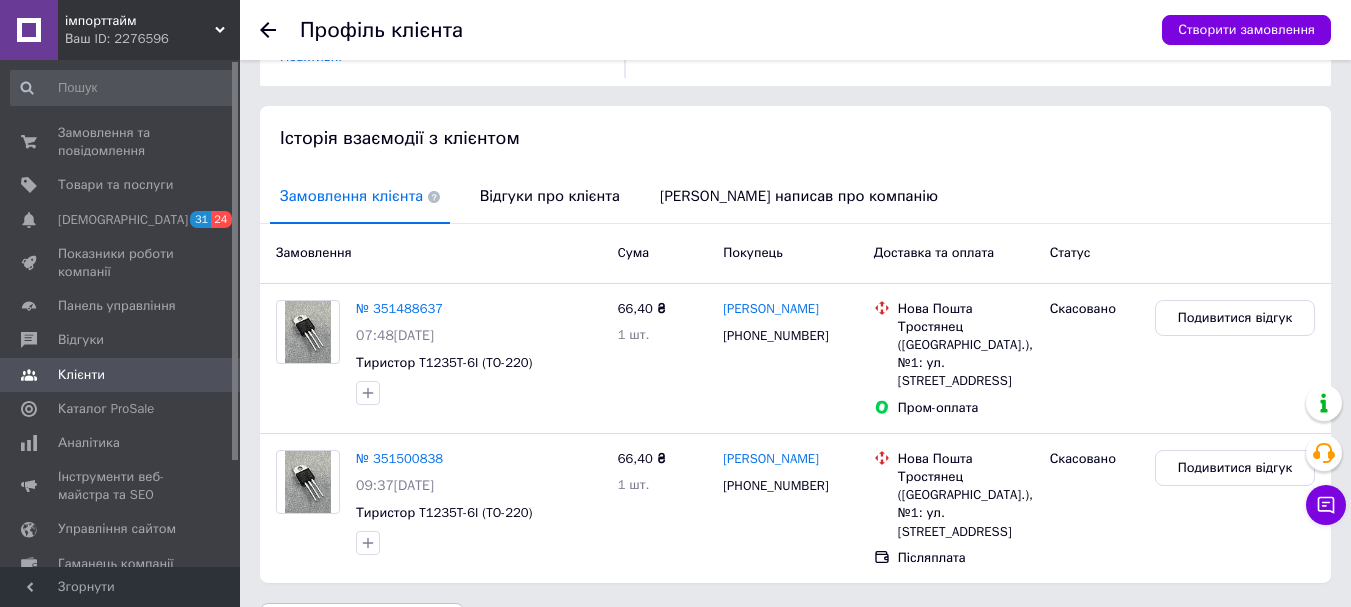 scroll, scrollTop: 381, scrollLeft: 0, axis: vertical 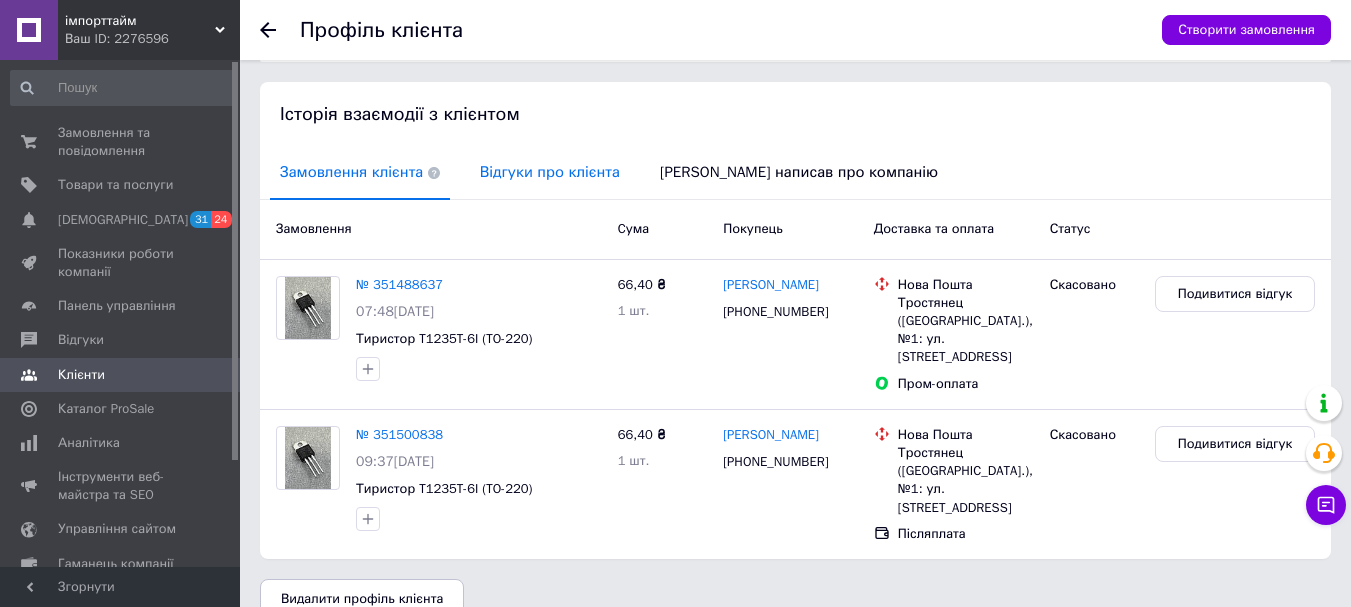 click on "Відгуки про клієнта" at bounding box center [550, 172] 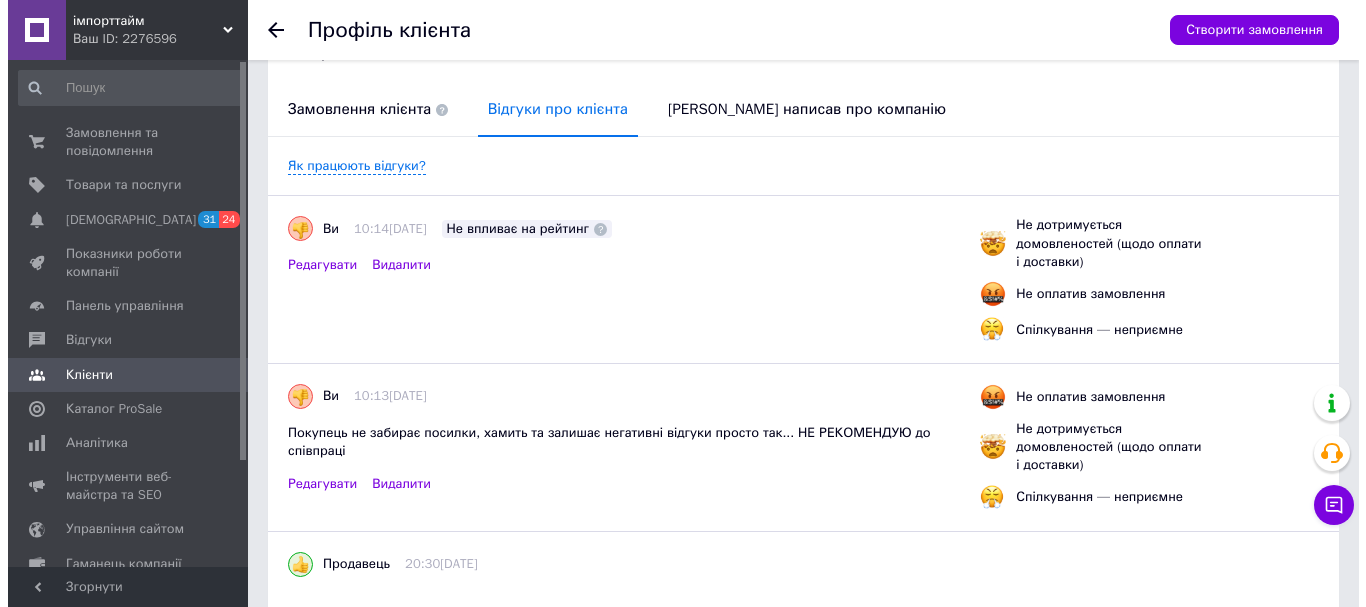 scroll, scrollTop: 448, scrollLeft: 0, axis: vertical 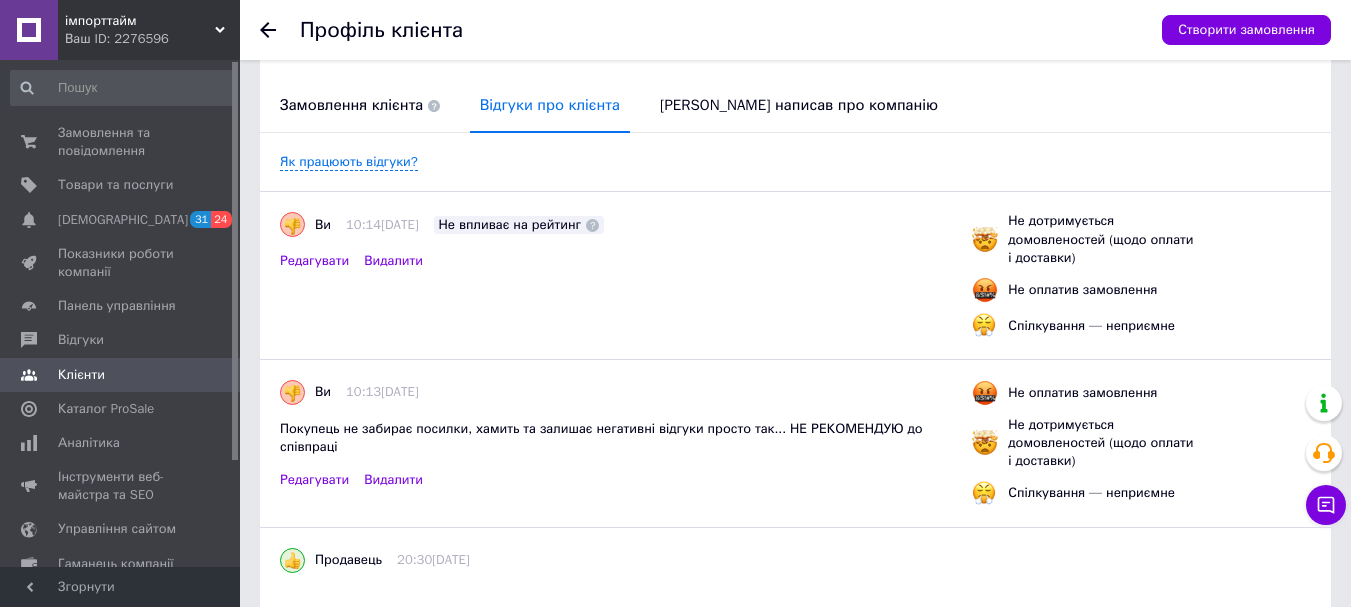 click on "Редагувати" at bounding box center (314, 480) 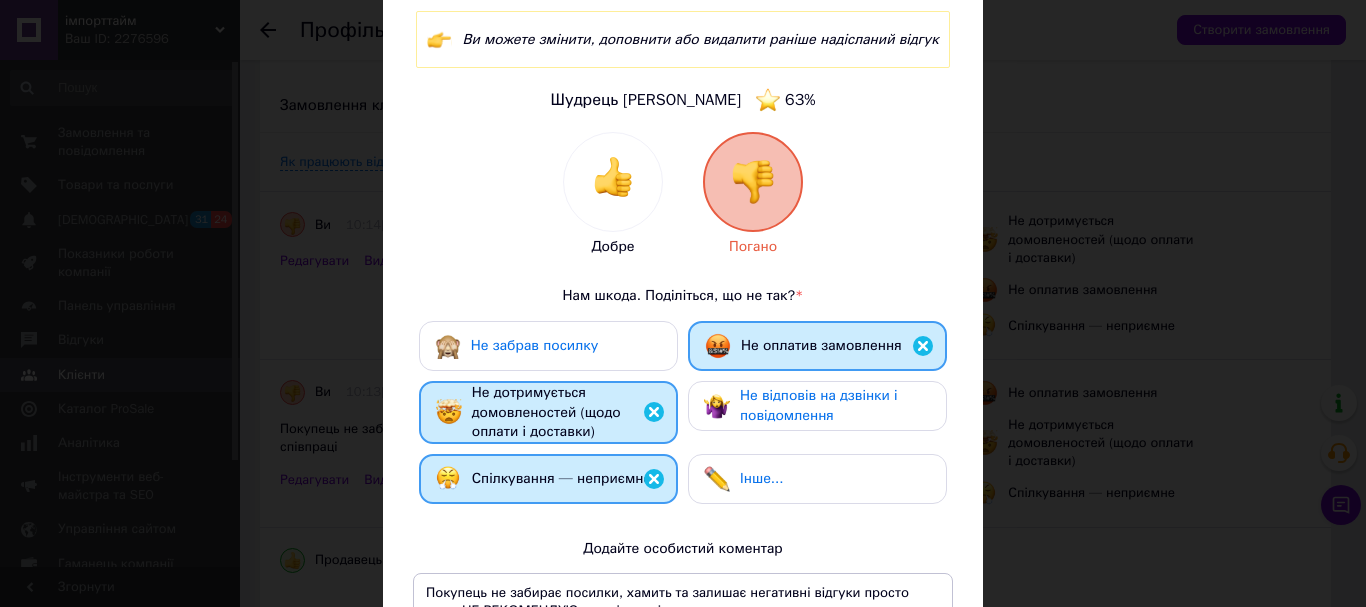 scroll, scrollTop: 167, scrollLeft: 0, axis: vertical 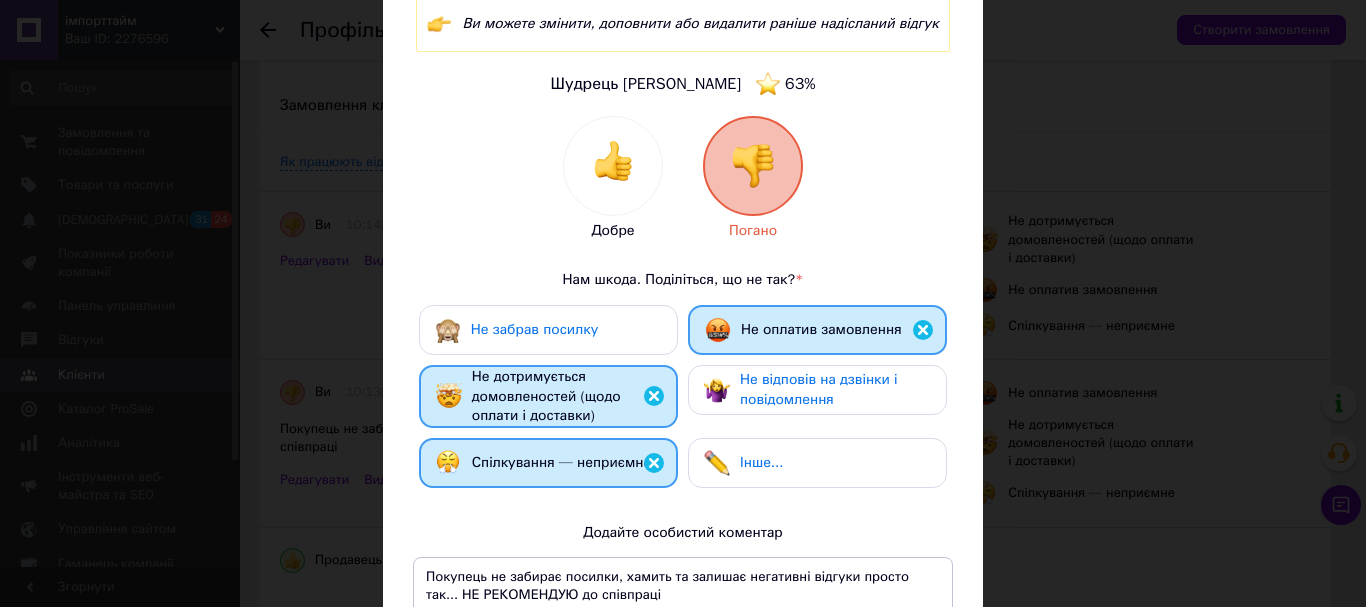 click on "Не забрав посилку" at bounding box center (534, 329) 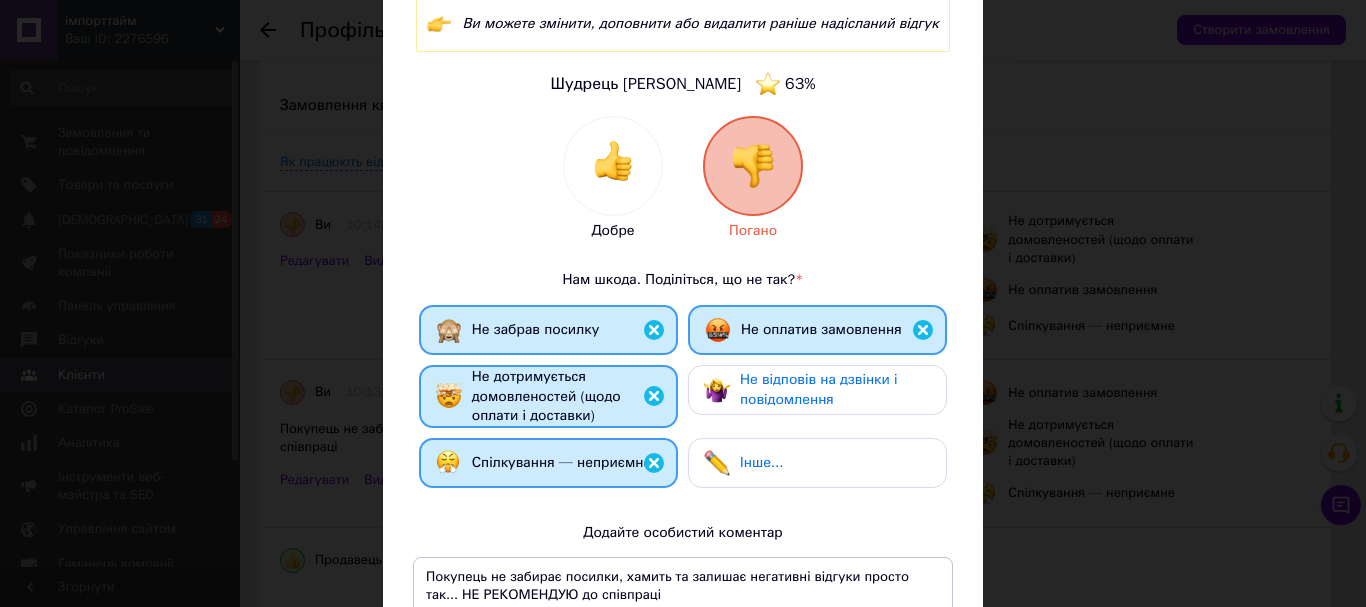 click on "Не відповів на дзвінки і повідомлення" at bounding box center [819, 389] 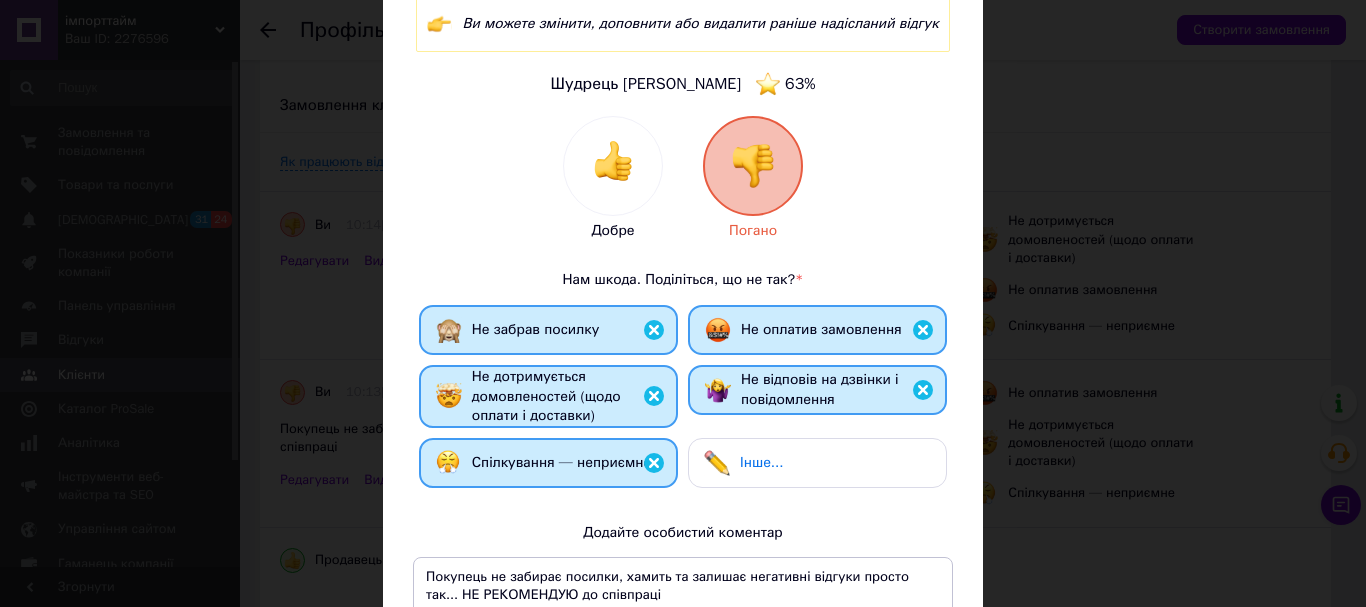 click on "Інше..." at bounding box center [761, 462] 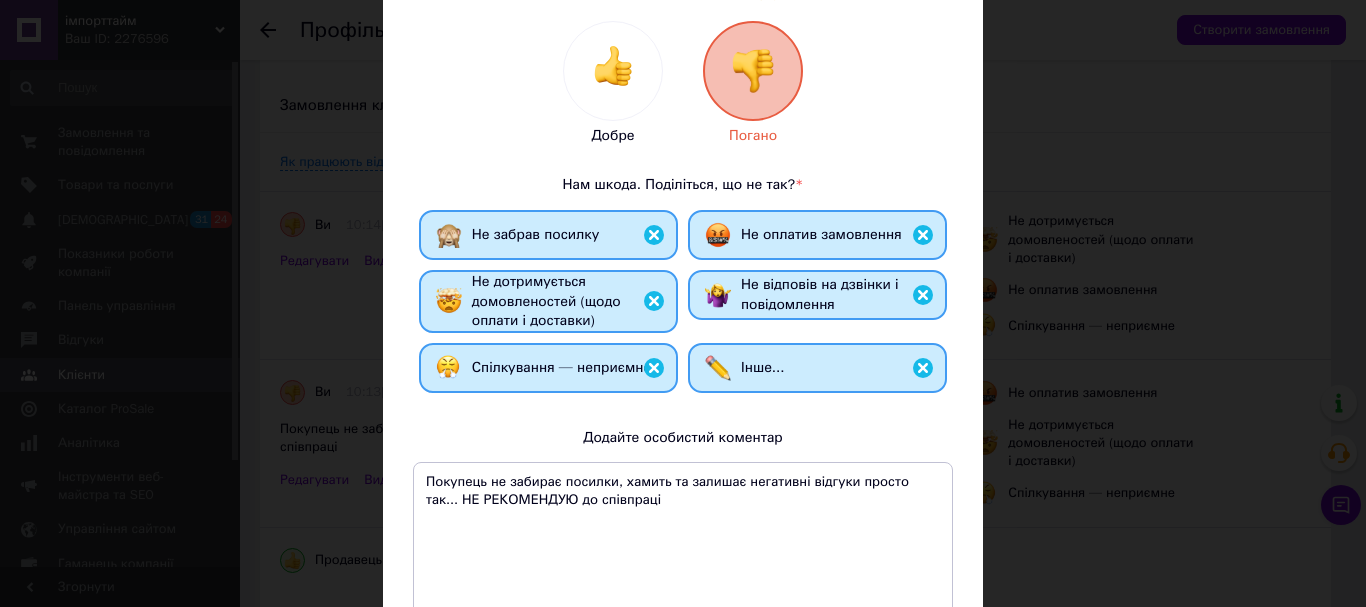 scroll, scrollTop: 267, scrollLeft: 0, axis: vertical 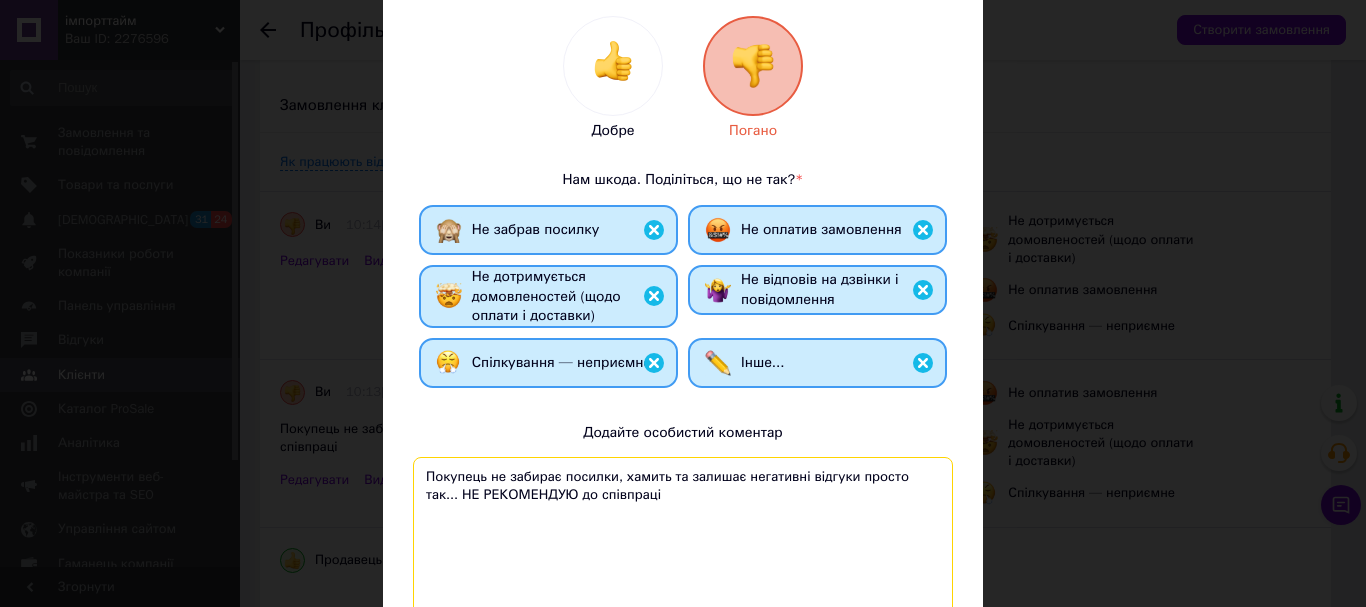 drag, startPoint x: 702, startPoint y: 522, endPoint x: 409, endPoint y: 483, distance: 295.58417 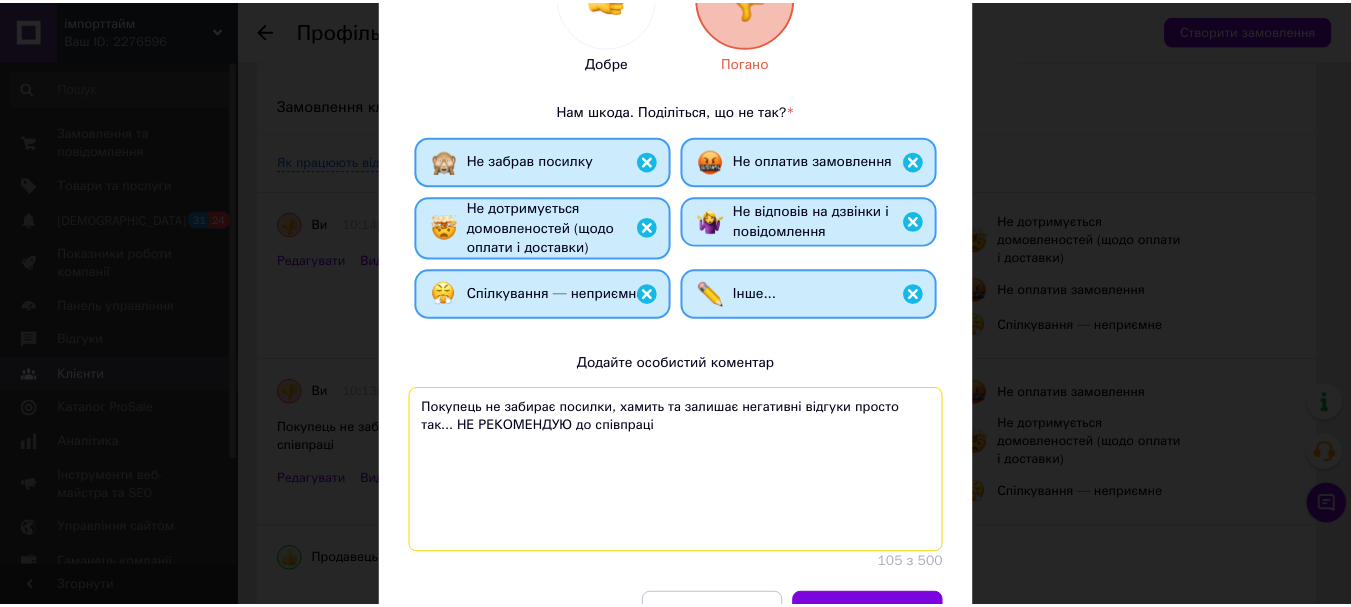 scroll, scrollTop: 445, scrollLeft: 0, axis: vertical 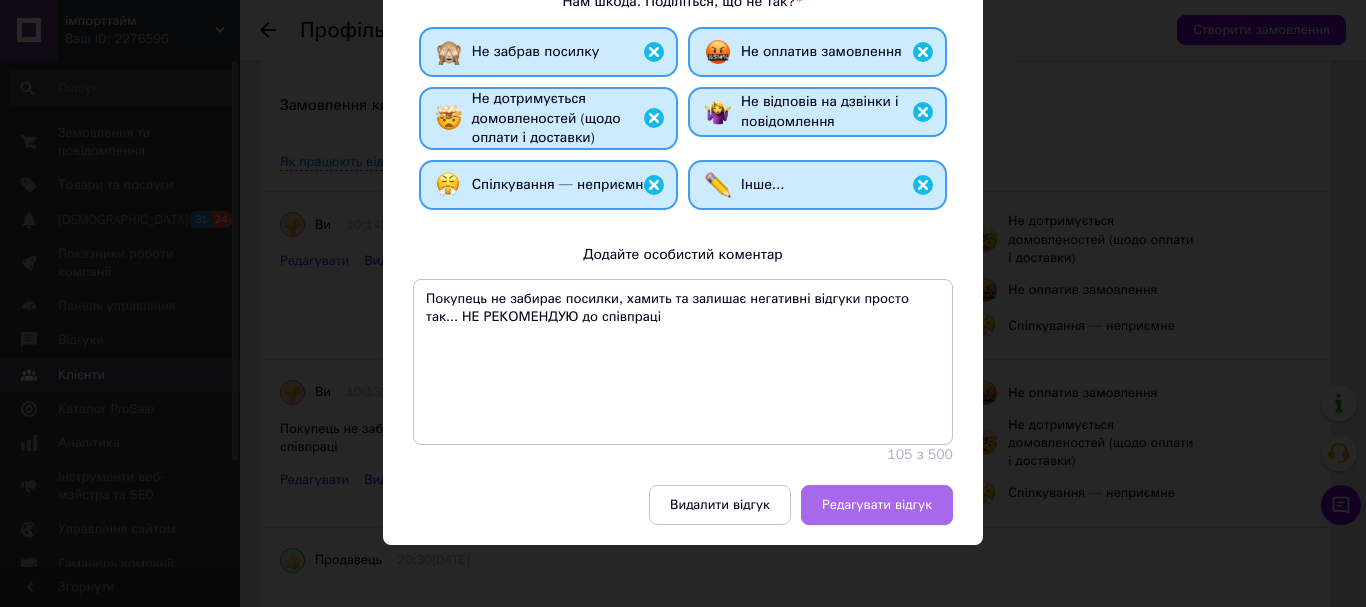 click on "Редагувати відгук" at bounding box center (877, 505) 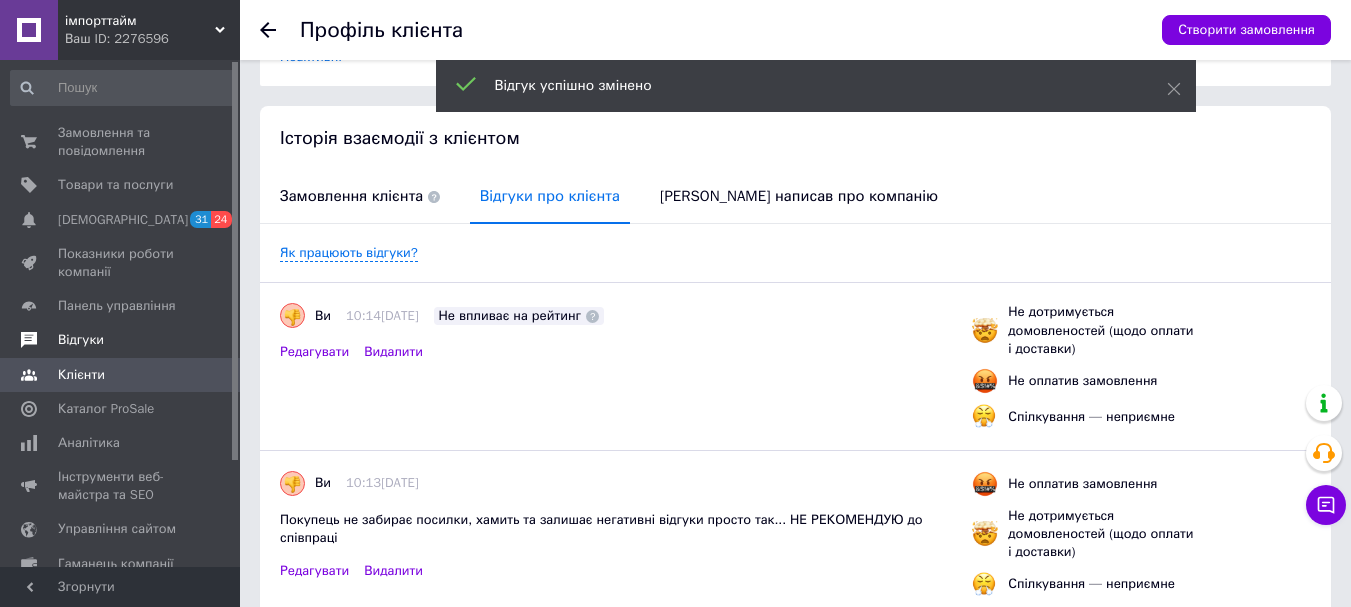 scroll, scrollTop: 348, scrollLeft: 0, axis: vertical 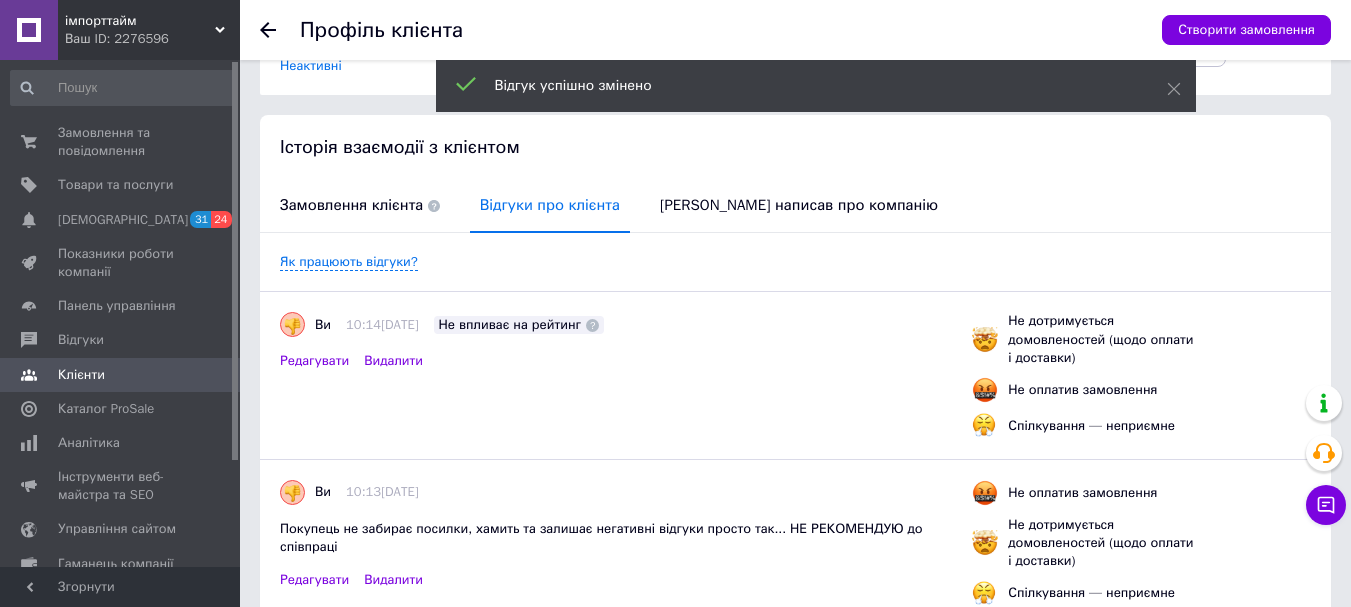 click on "Ви 10:14[DATE] Не впливає на рейтинг Редагувати Видалити" at bounding box center [618, 341] 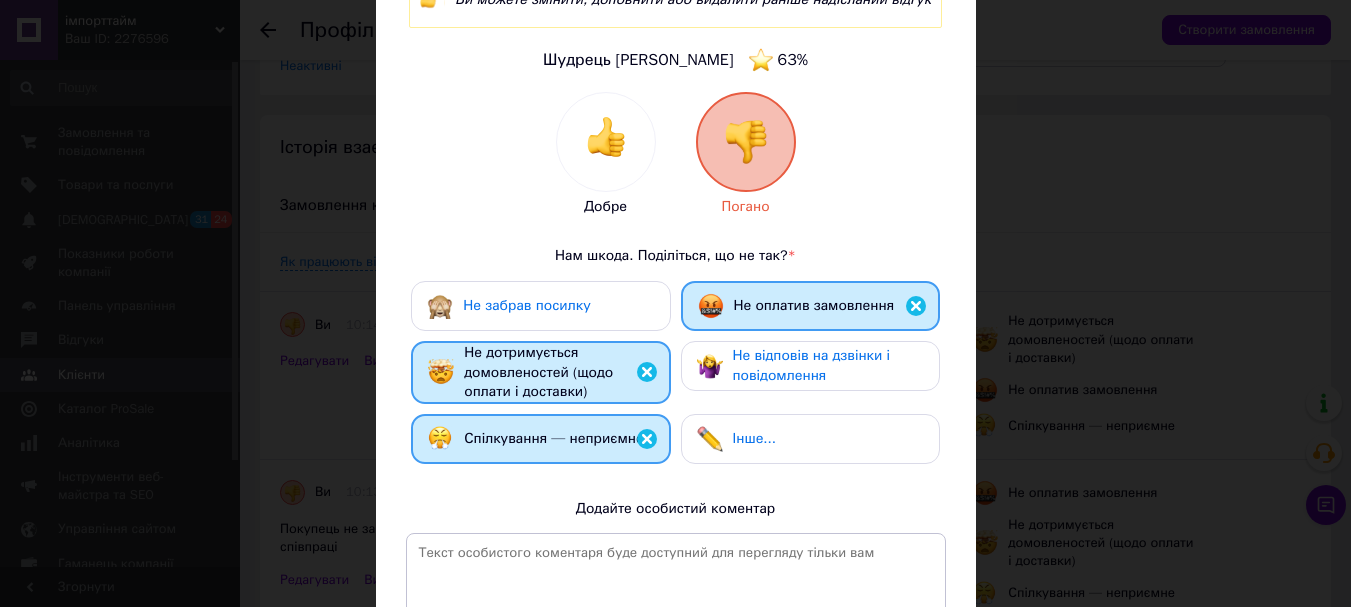 scroll, scrollTop: 200, scrollLeft: 0, axis: vertical 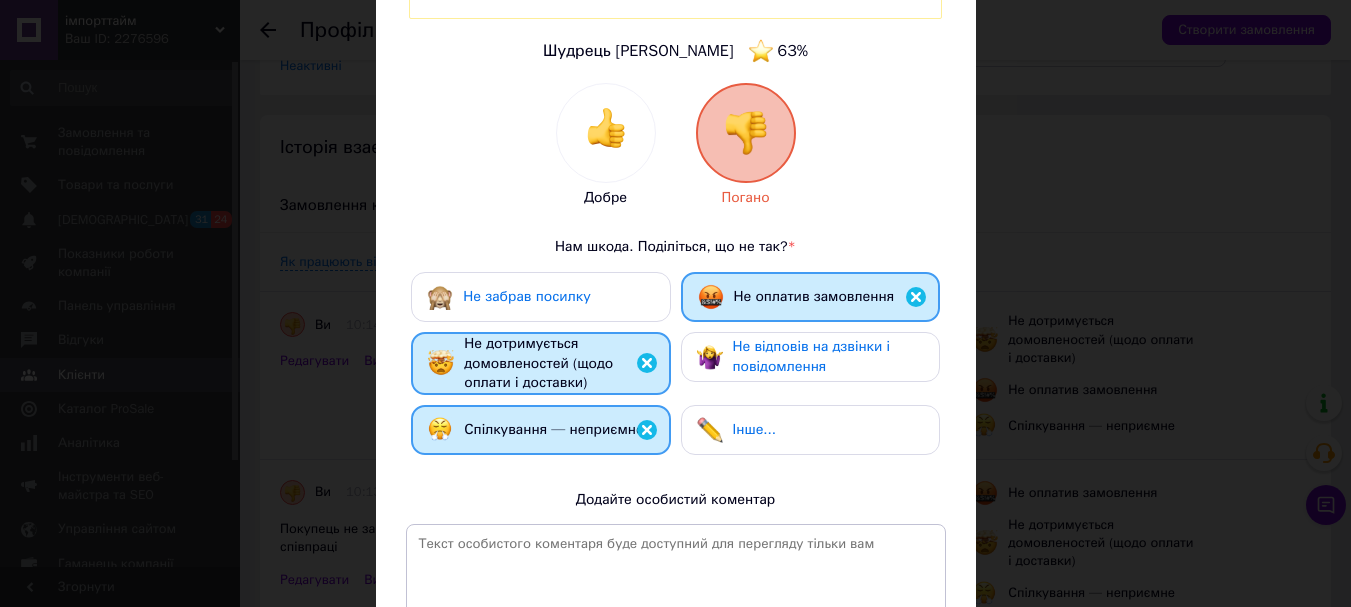 click on "Не забрав посилку" at bounding box center (540, 297) 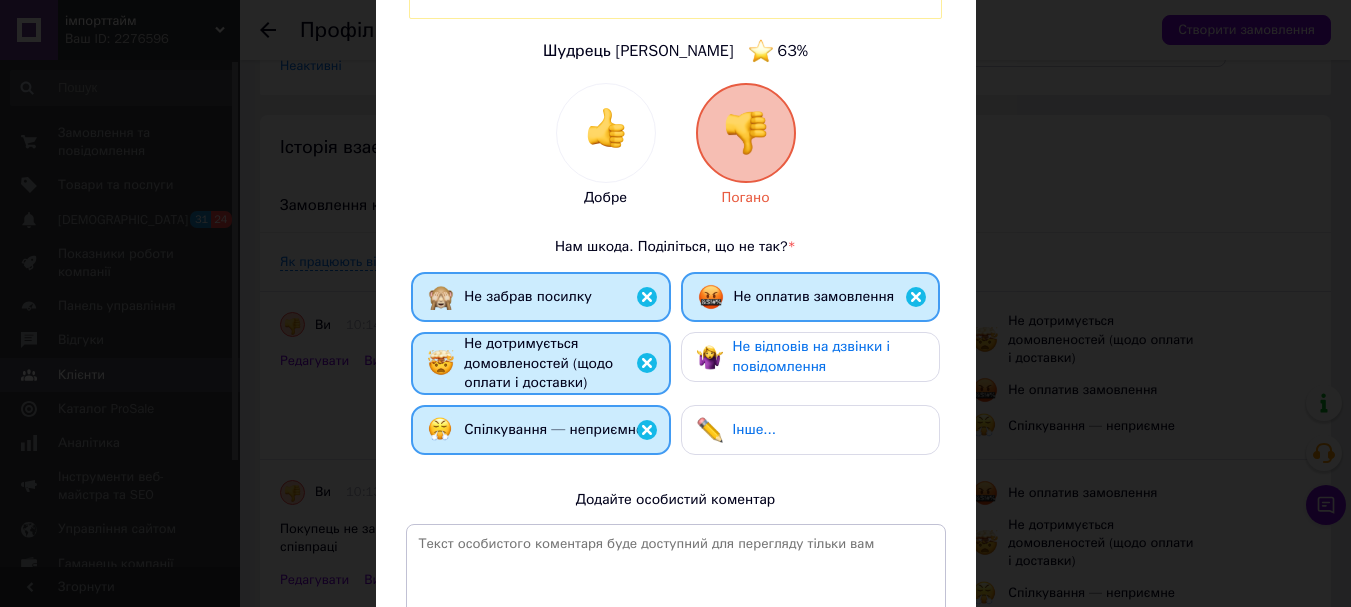 click on "Не забрав посилку Не оплатив замовлення Не дотримується домовленостей (щодо оплати і доставки) Не відповів на дзвінки і повідомлення Спілкування — неприємне Інше..." at bounding box center (676, 368) 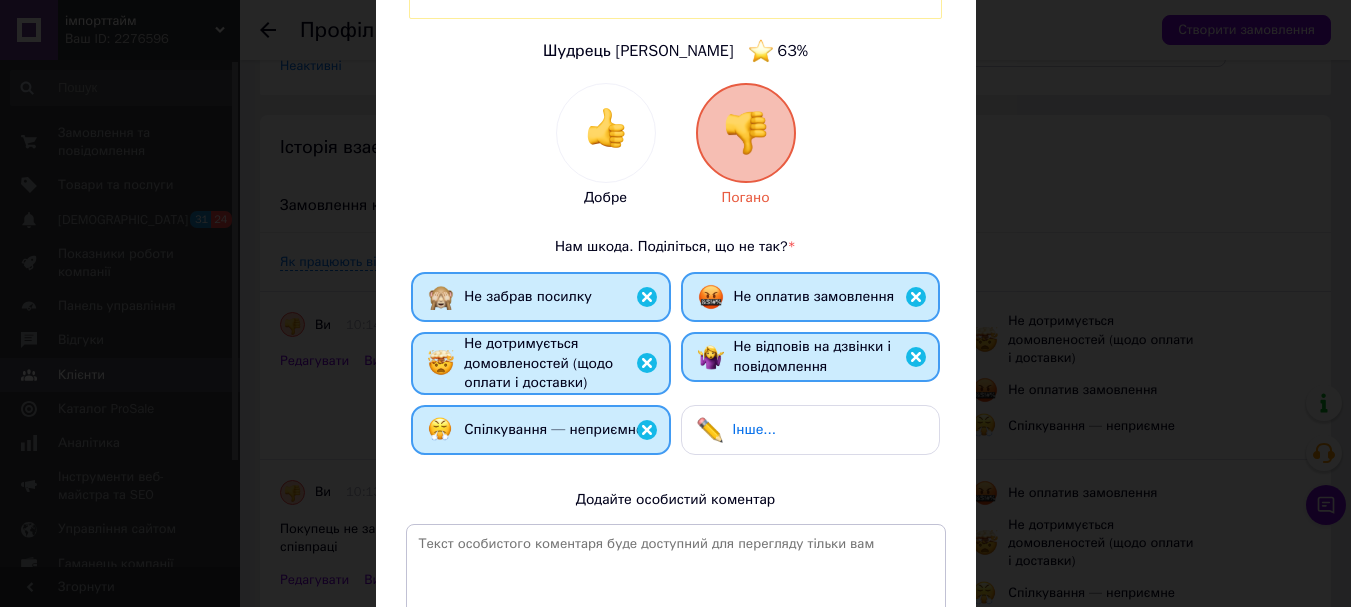 click on "Інше..." at bounding box center [754, 429] 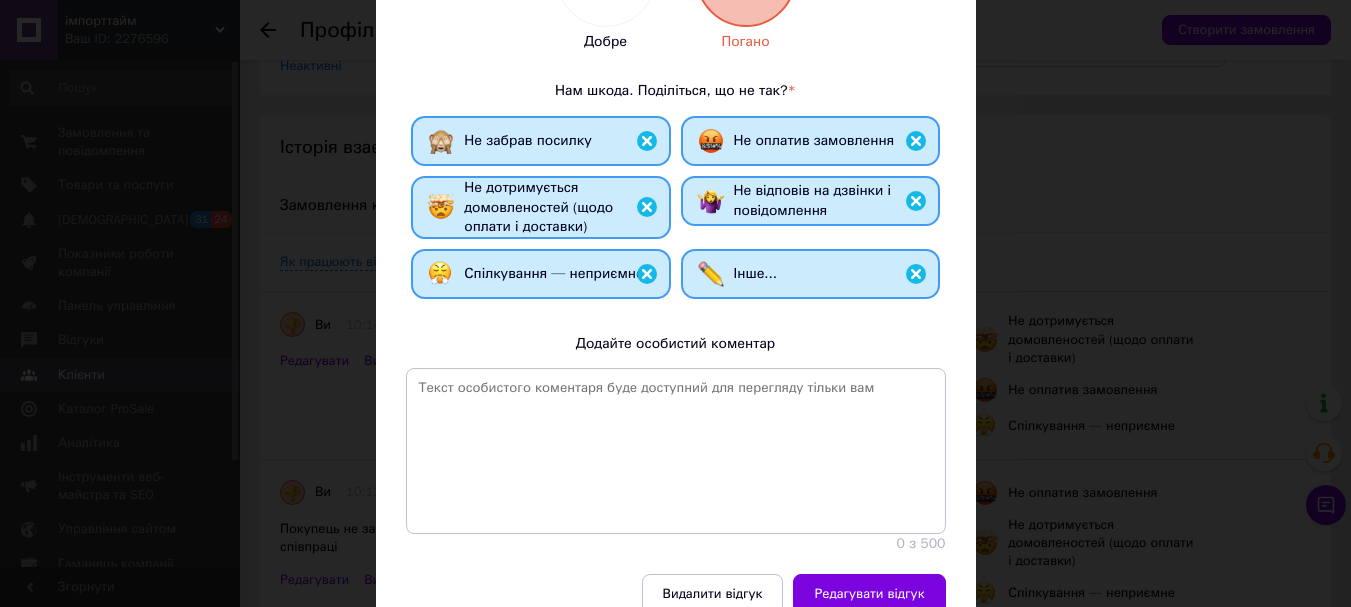 scroll, scrollTop: 367, scrollLeft: 0, axis: vertical 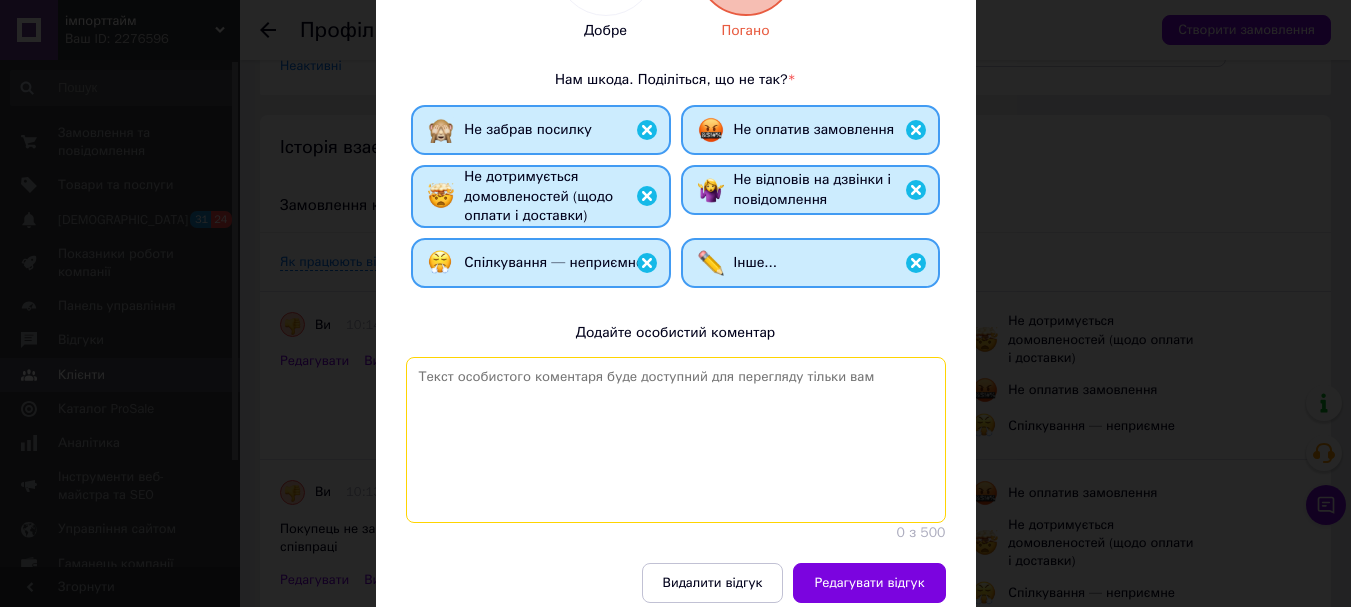 click at bounding box center (676, 440) 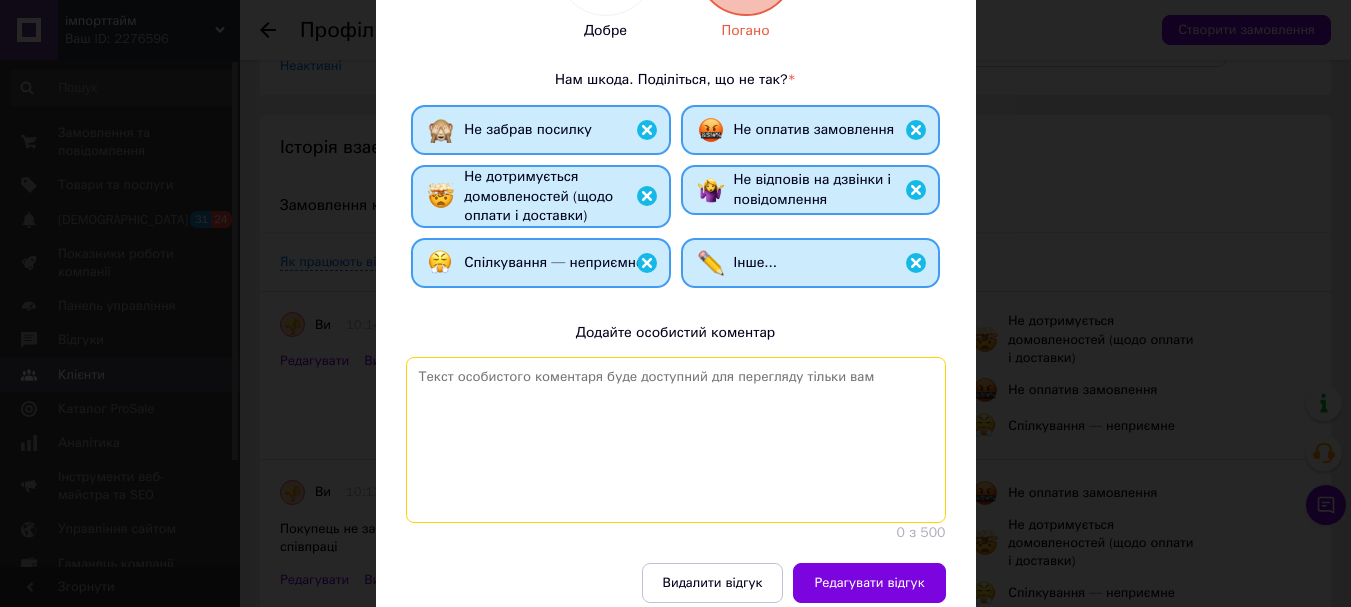 paste on "Покупець не забирає посилки, хамить та залишає негативні відгуки просто так... НЕ РЕКОМЕНДУЮ до співпраці" 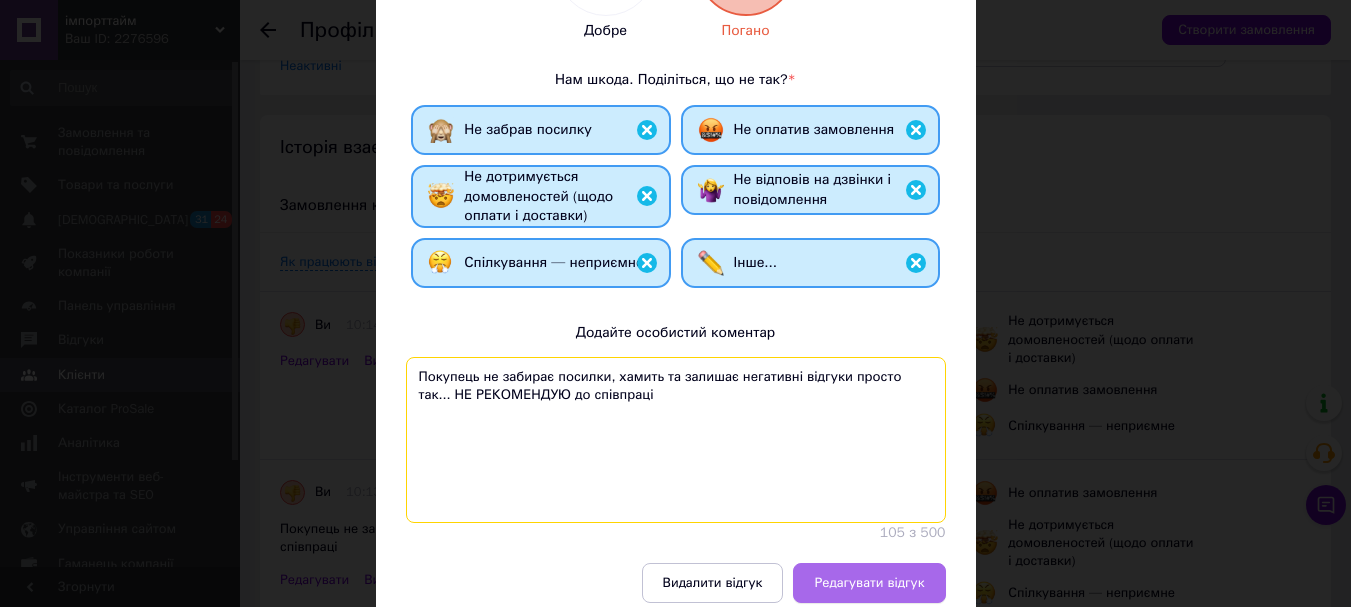 type on "Покупець не забирає посилки, хамить та залишає негативні відгуки просто так... НЕ РЕКОМЕНДУЮ до співпраці" 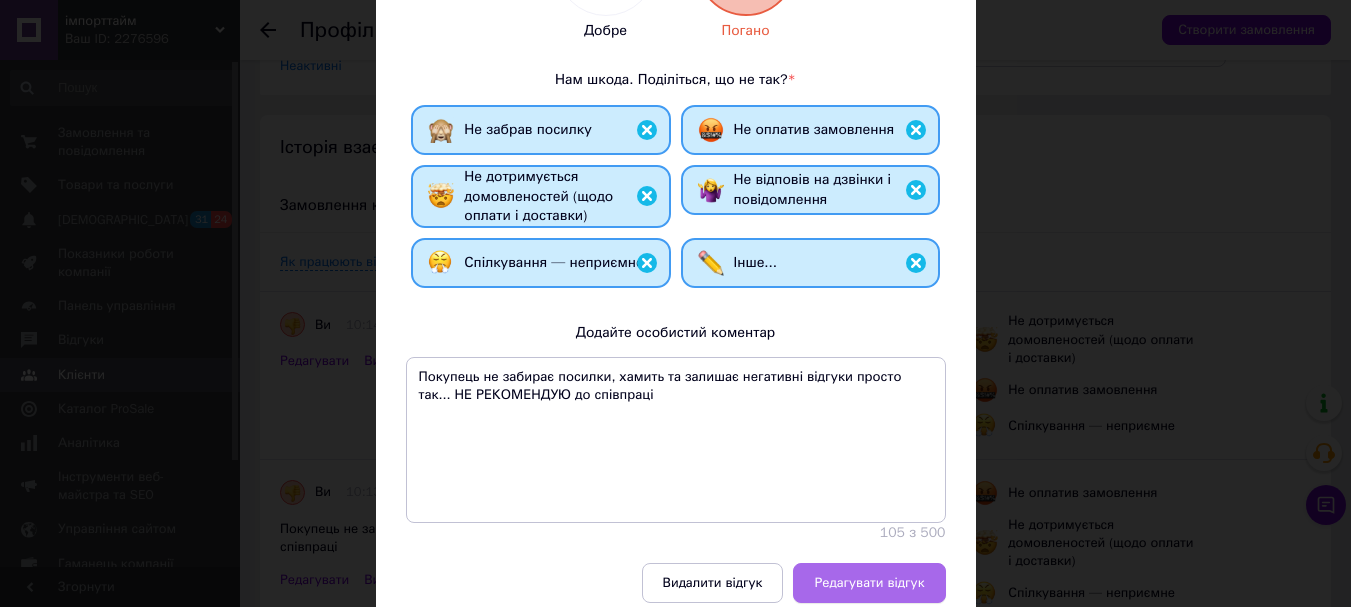 click on "Редагувати відгук" at bounding box center [869, 583] 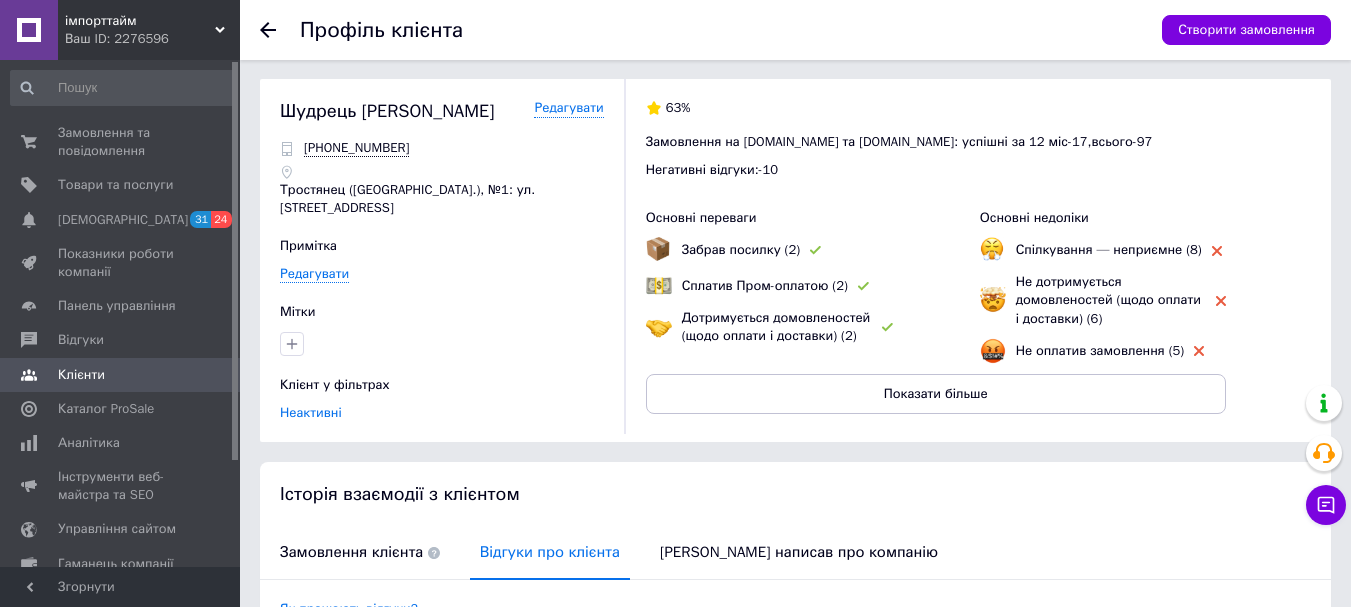 scroll, scrollTop: 0, scrollLeft: 0, axis: both 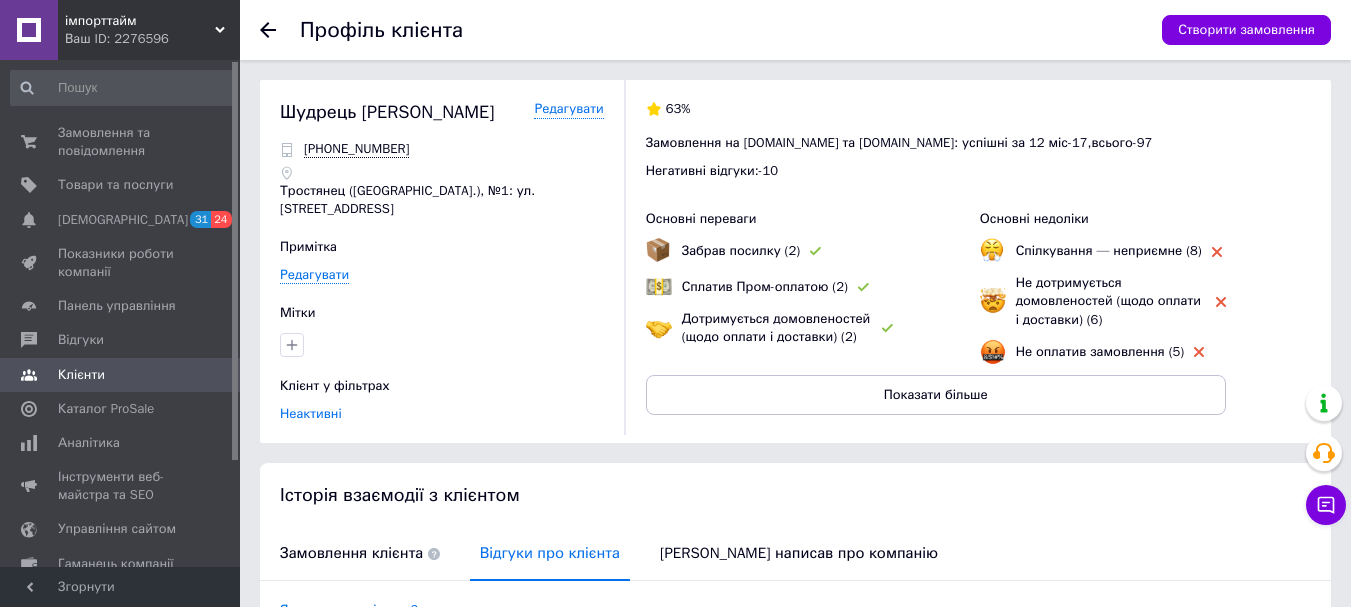 click 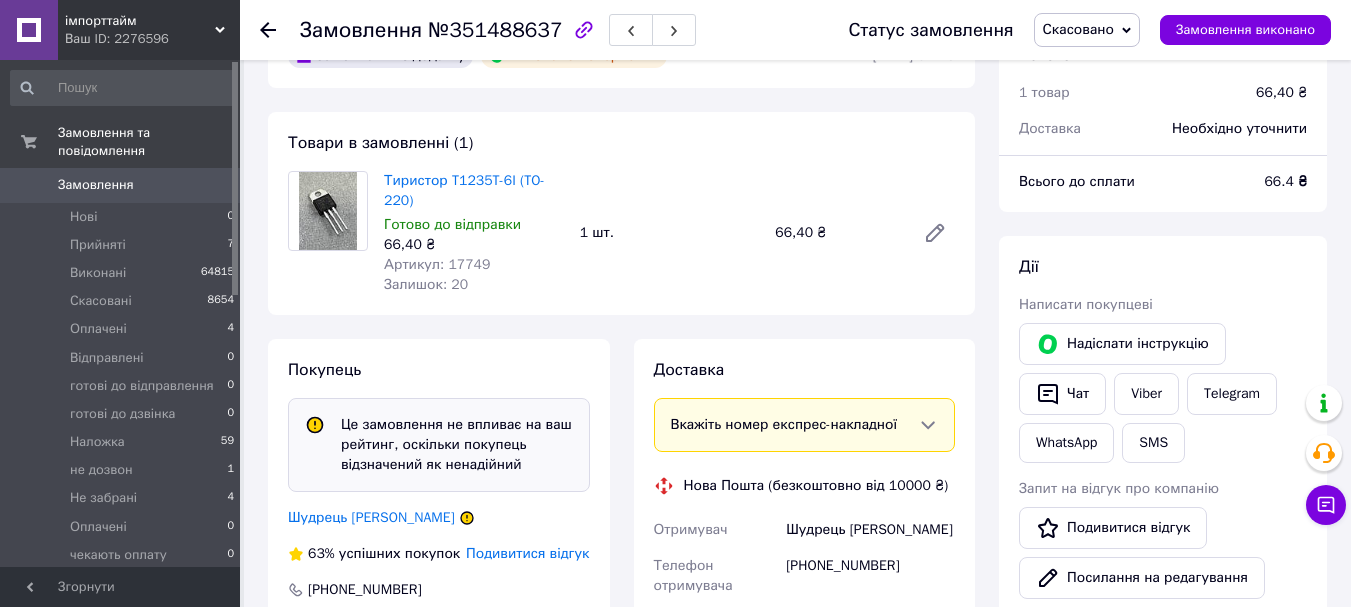 scroll, scrollTop: 267, scrollLeft: 0, axis: vertical 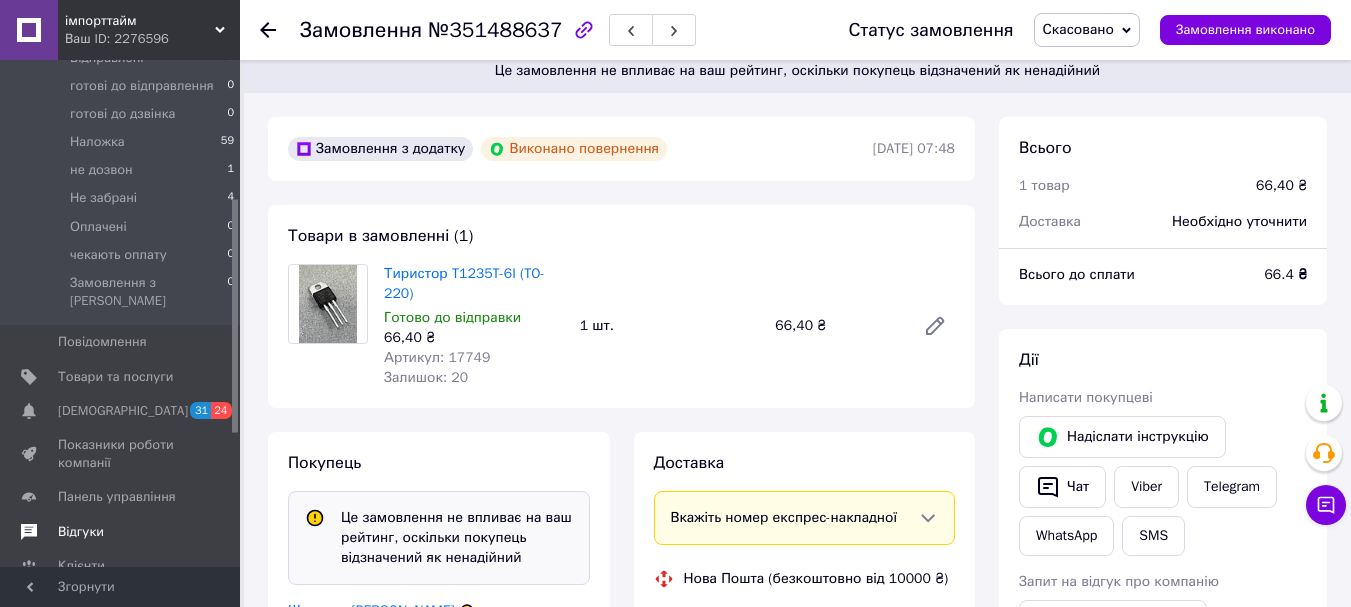 click on "Відгуки" at bounding box center [81, 532] 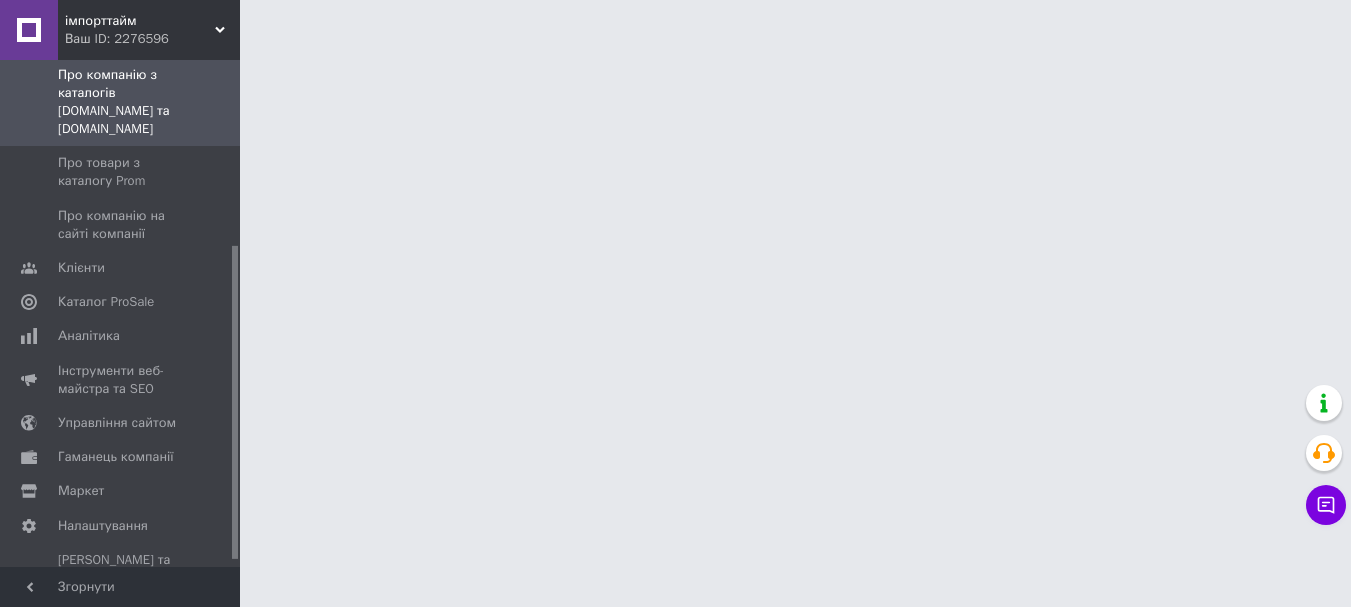 scroll, scrollTop: 0, scrollLeft: 0, axis: both 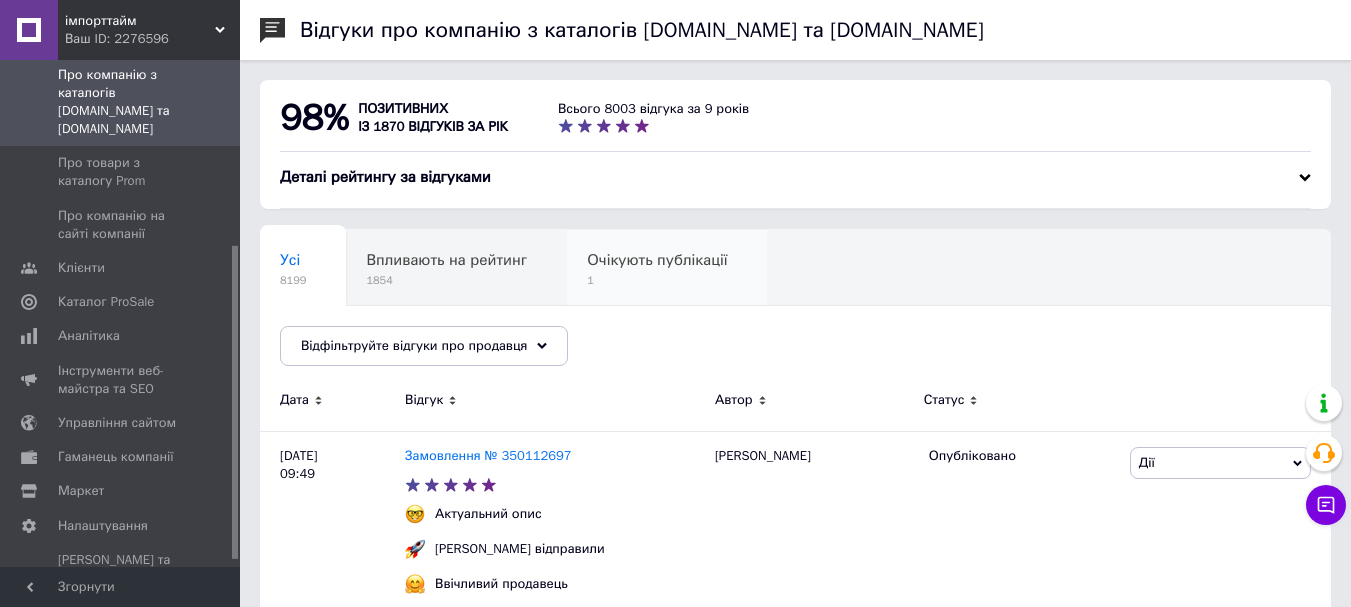 click on "Очікують публікації" at bounding box center (657, 260) 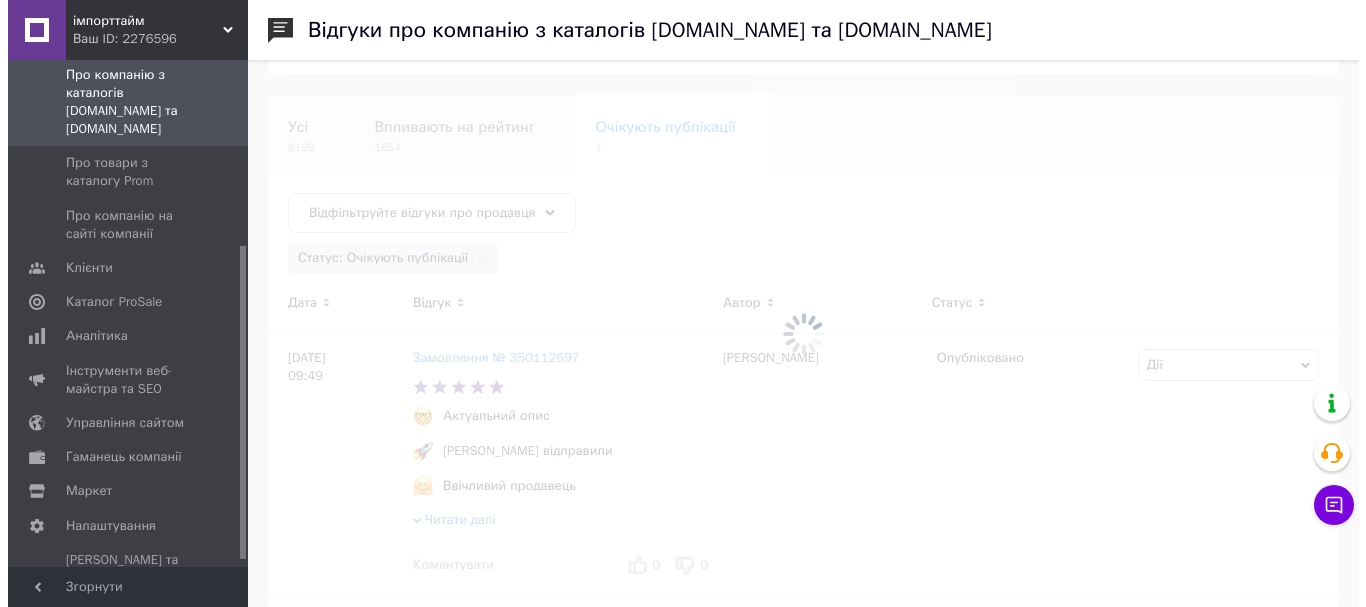 scroll, scrollTop: 115, scrollLeft: 0, axis: vertical 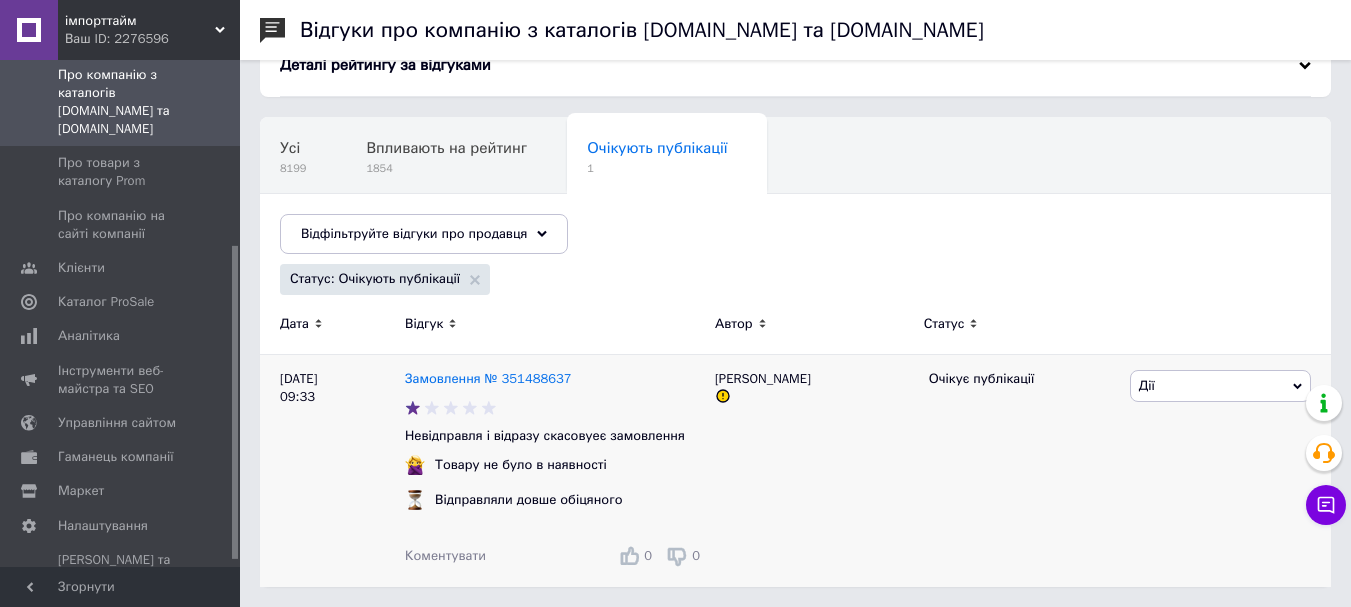 click on "Дії" at bounding box center [1220, 386] 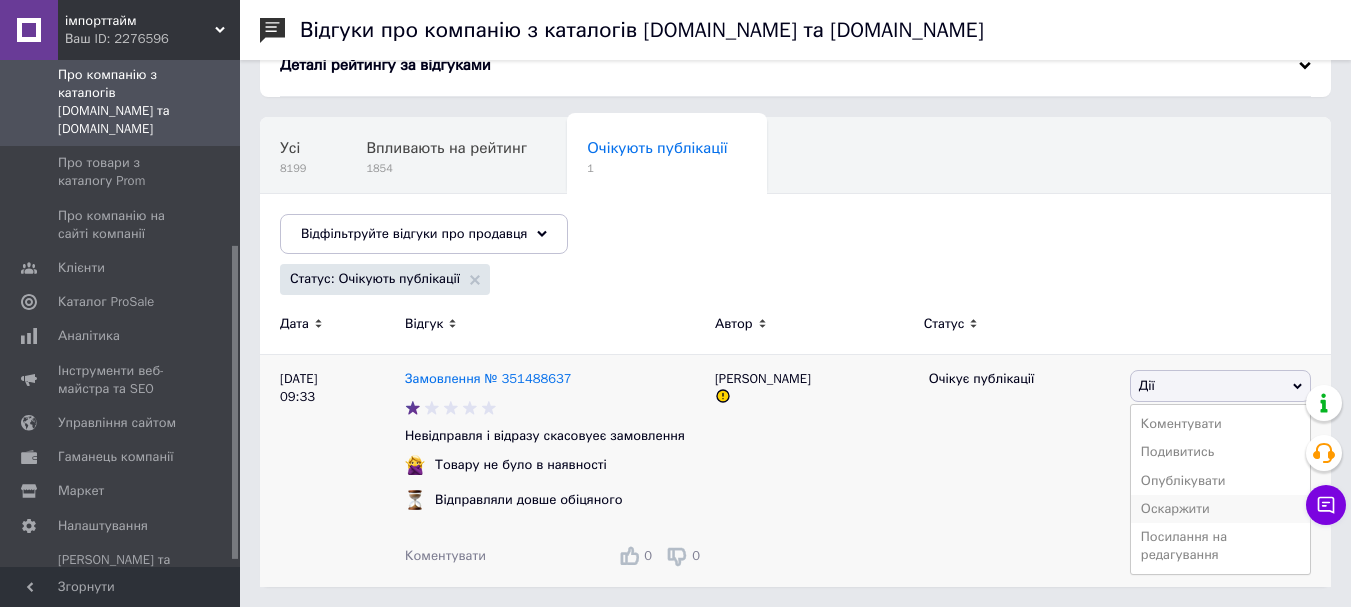click on "Оскаржити" at bounding box center [1220, 509] 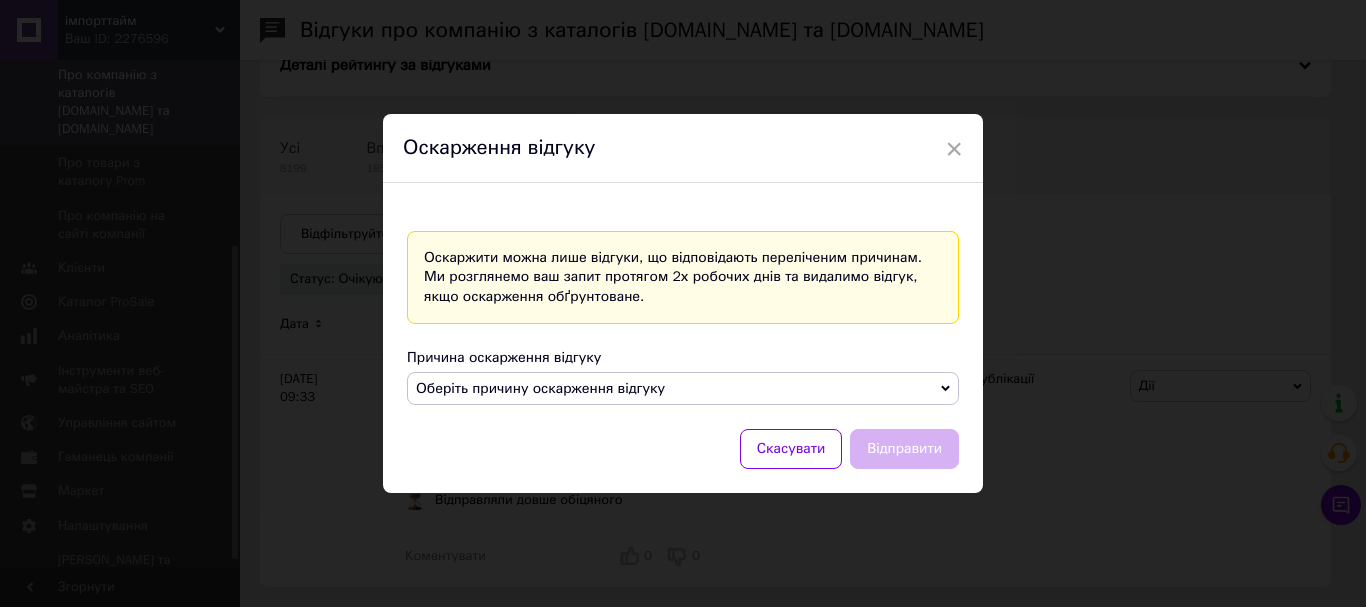 click 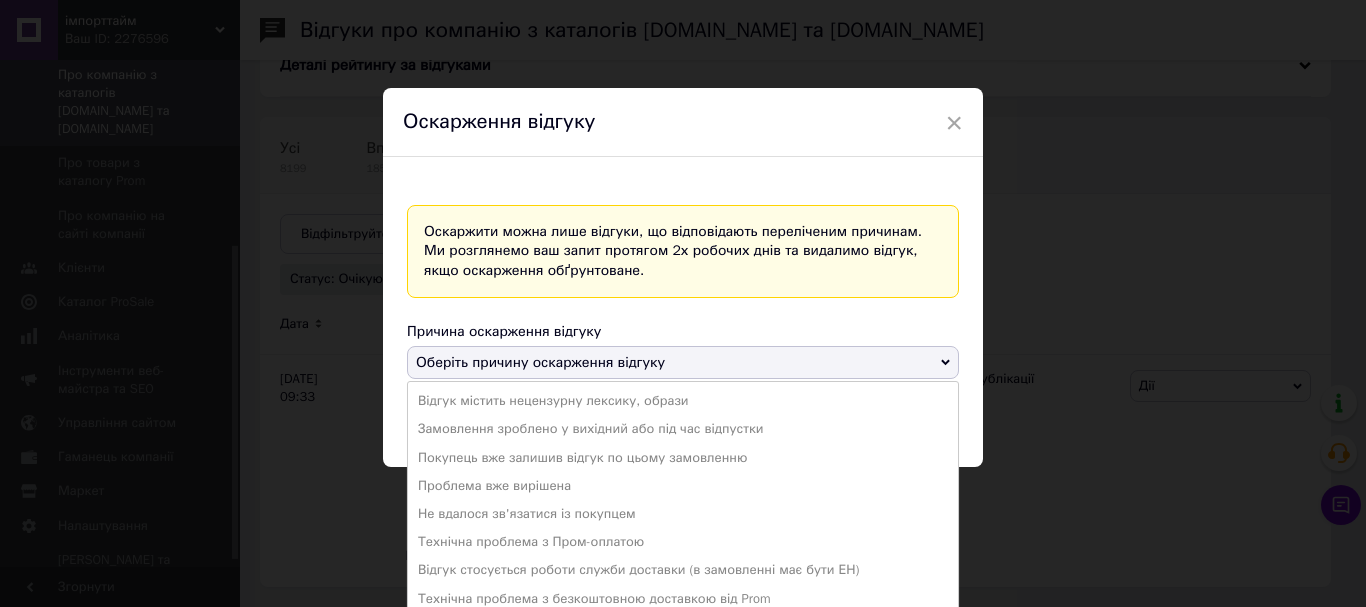 scroll, scrollTop: 38, scrollLeft: 0, axis: vertical 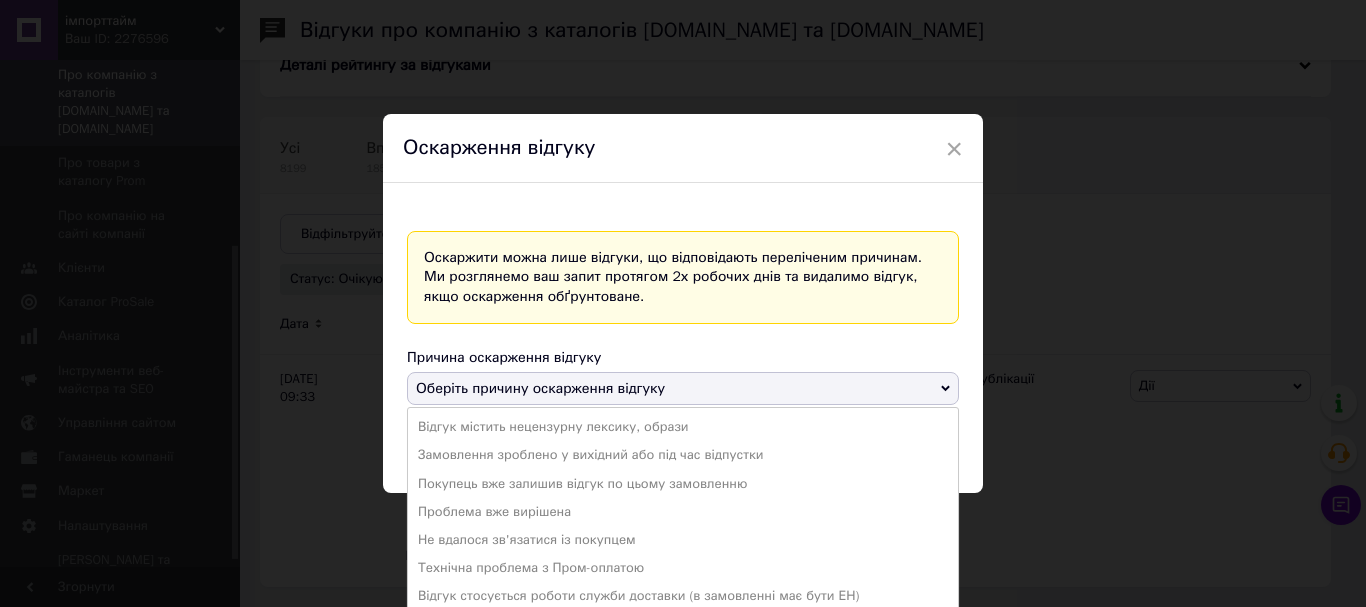 click on "× Оскарження відгуку Оскаржити можна лише відгуки, що відповідають переліченим причинам. Ми розглянемо ваш запит протягом 2х робочих днів та видалимо відгук, якщо оскарження обґрунтоване. Причина оскарження відгуку Оберіть причину оскарження відгуку Відгук містить нецензурну лексику, образи Замовлення зроблено у вихідний або під час відпустки Покупець вже залишив відгук по цьому замовленню Проблема вже вирішена Не вдалося зв'язатися із покупцем Технічна проблема з Пром-оплатою Відгук стосується роботи служби доставки (в замовленні має бути ЕН)" at bounding box center [683, 303] 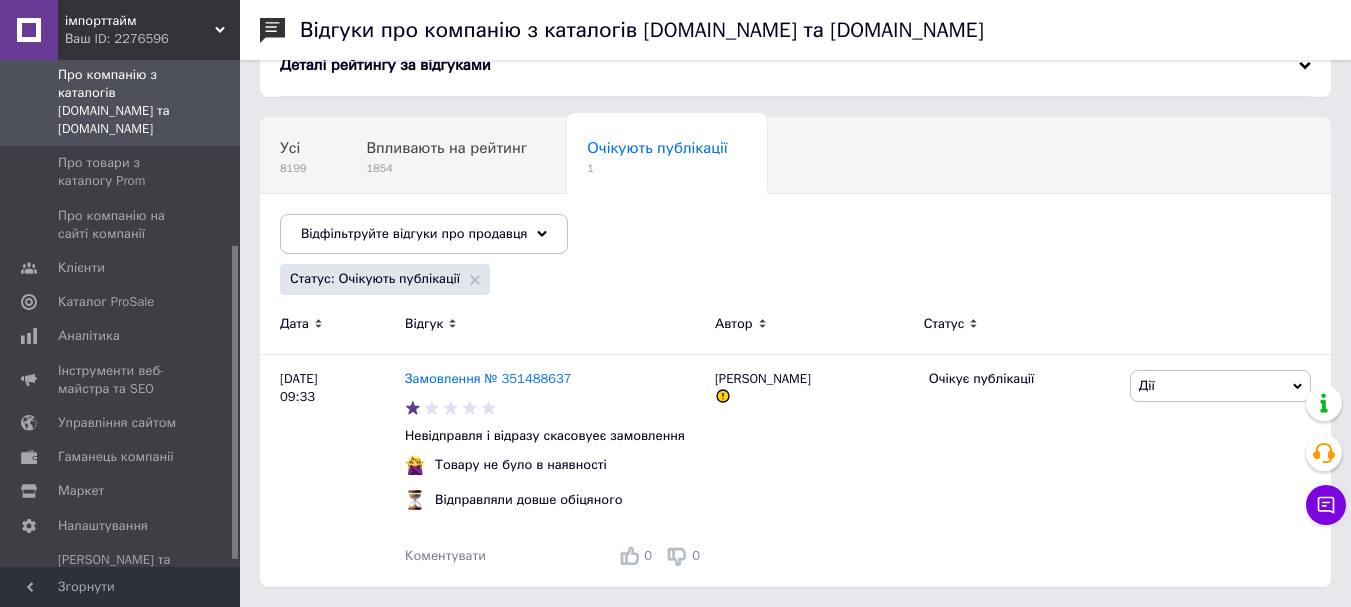 scroll, scrollTop: 115, scrollLeft: 0, axis: vertical 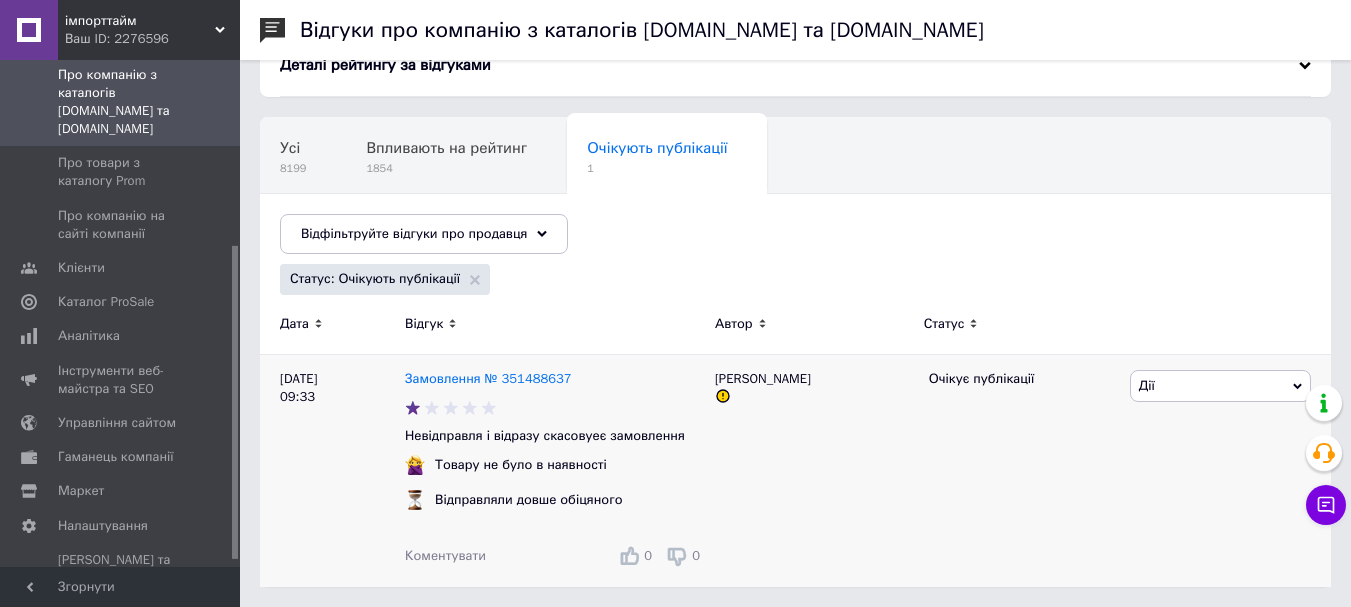 click on "Коментувати" at bounding box center [445, 555] 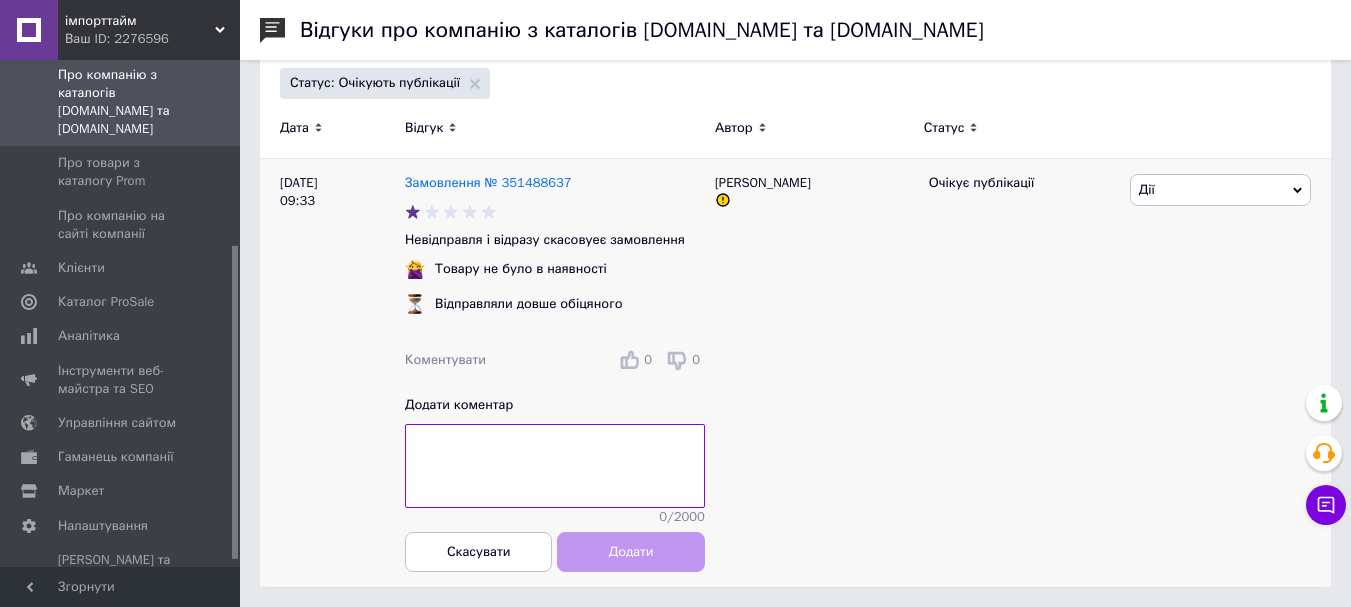 click at bounding box center (555, 466) 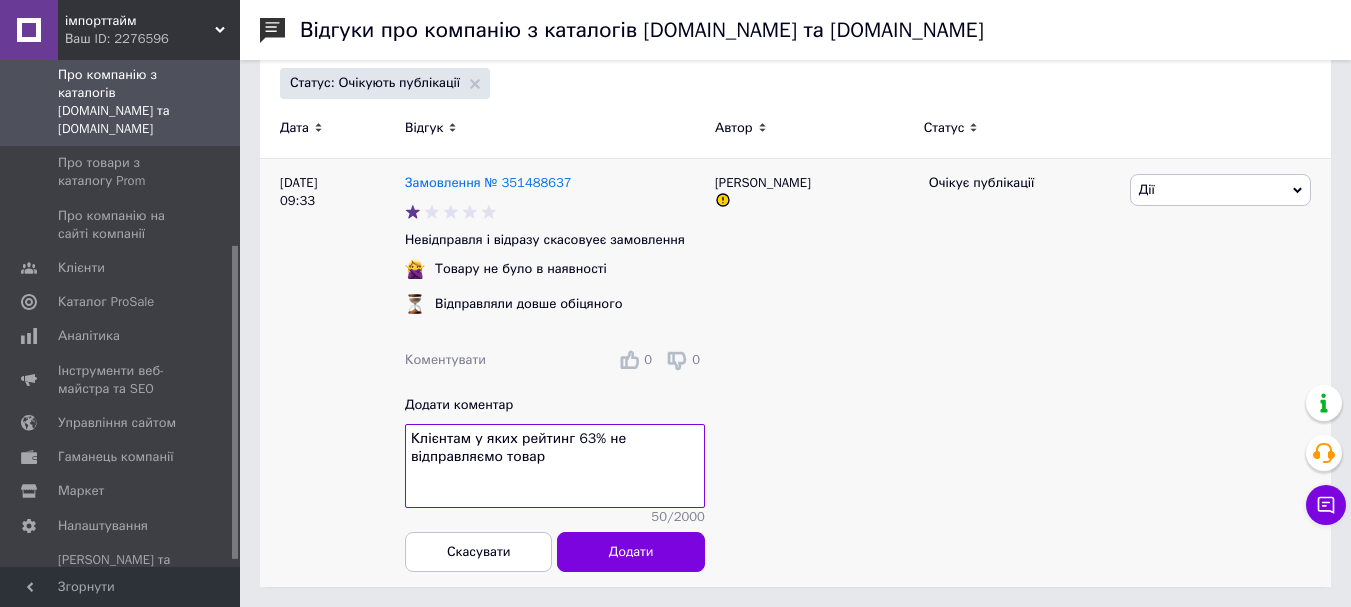 drag, startPoint x: 546, startPoint y: 477, endPoint x: 413, endPoint y: 430, distance: 141.06027 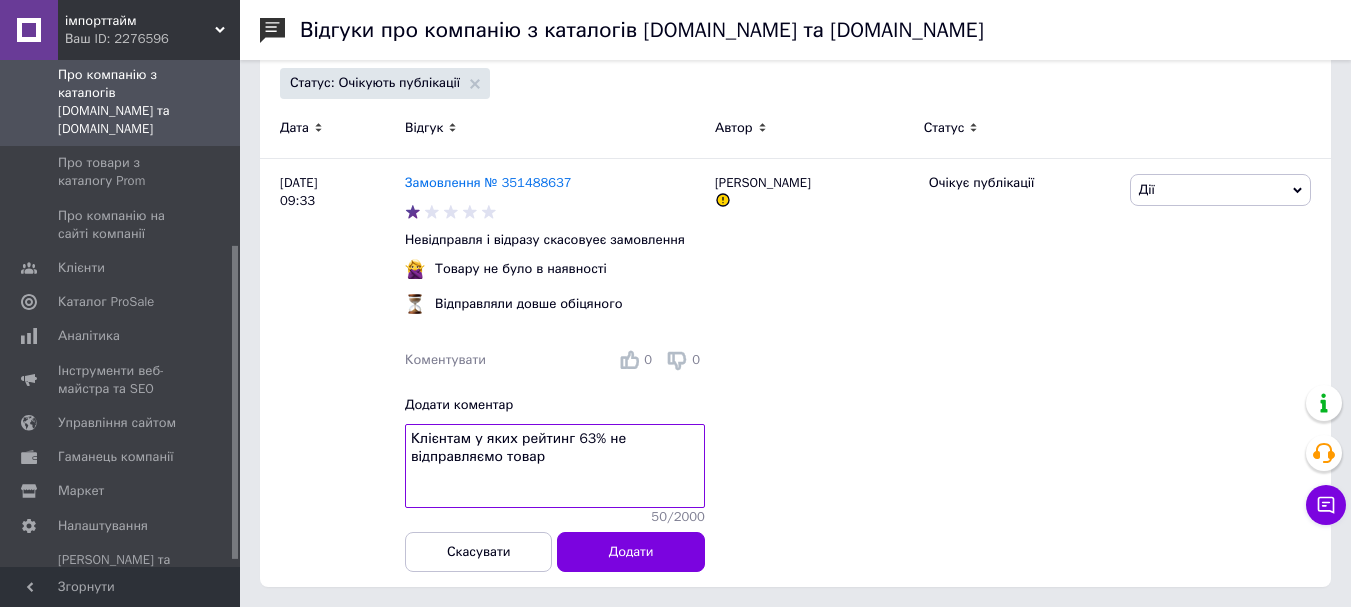 type on "Клієнтам у яких рейтинг 63% не відправляємо товар" 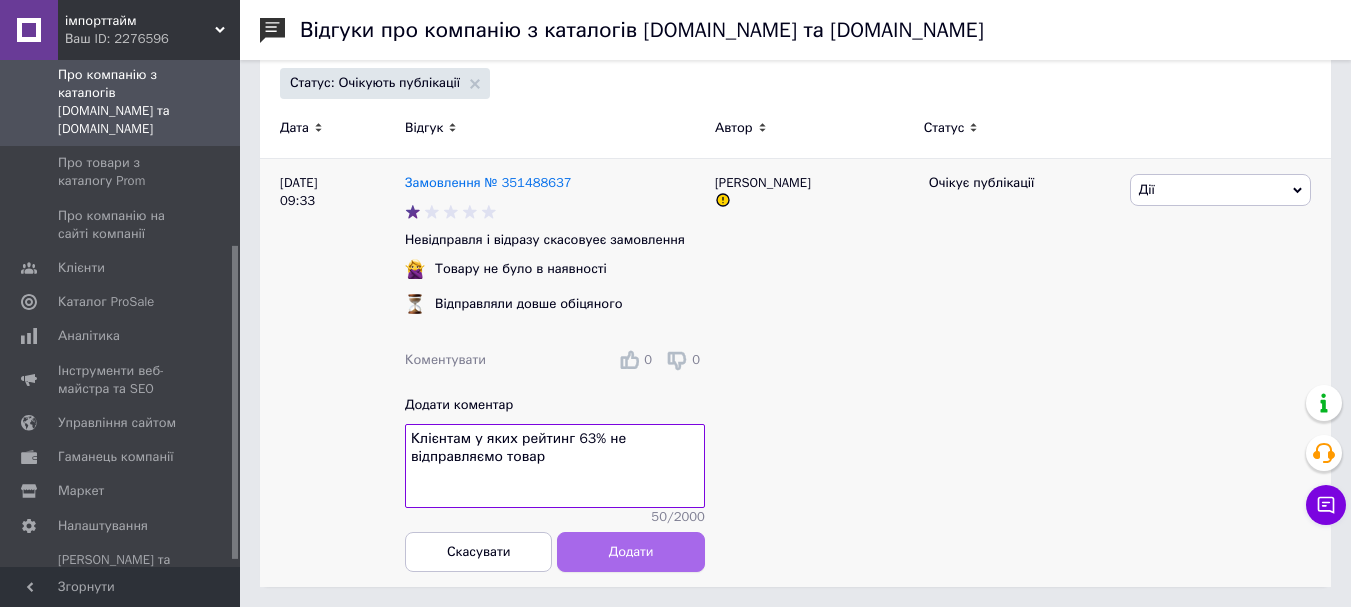 click on "Додати" at bounding box center (631, 552) 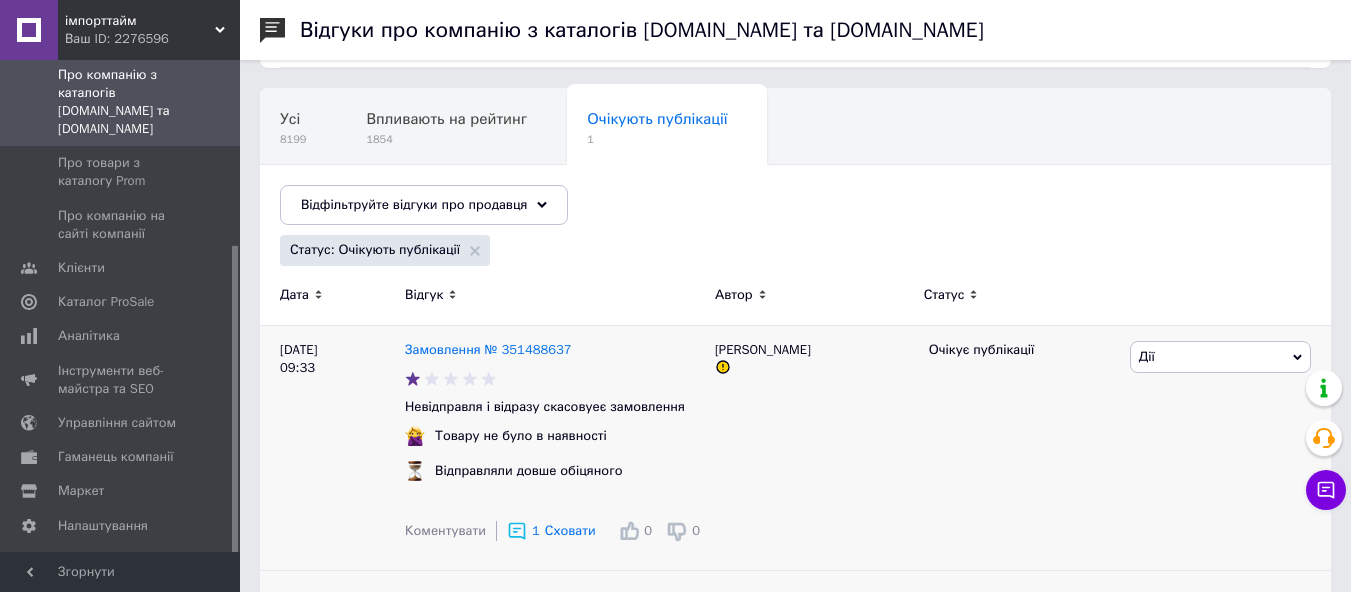 scroll, scrollTop: 140, scrollLeft: 0, axis: vertical 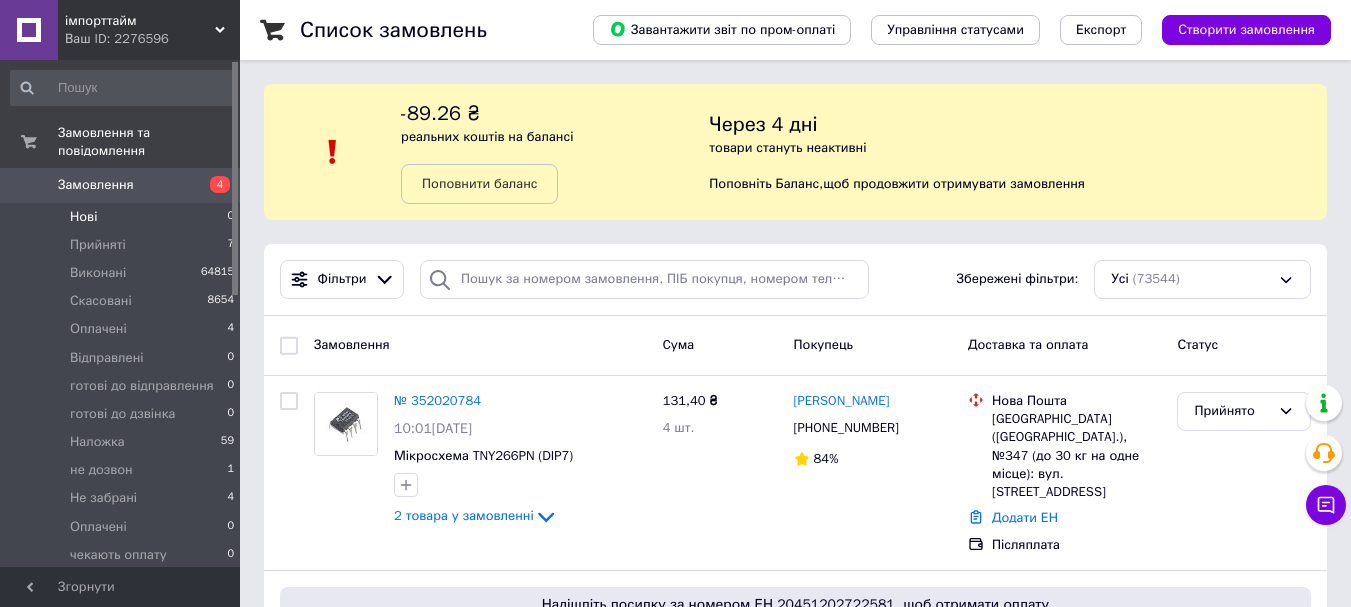 click on "Нові 0" at bounding box center [123, 217] 